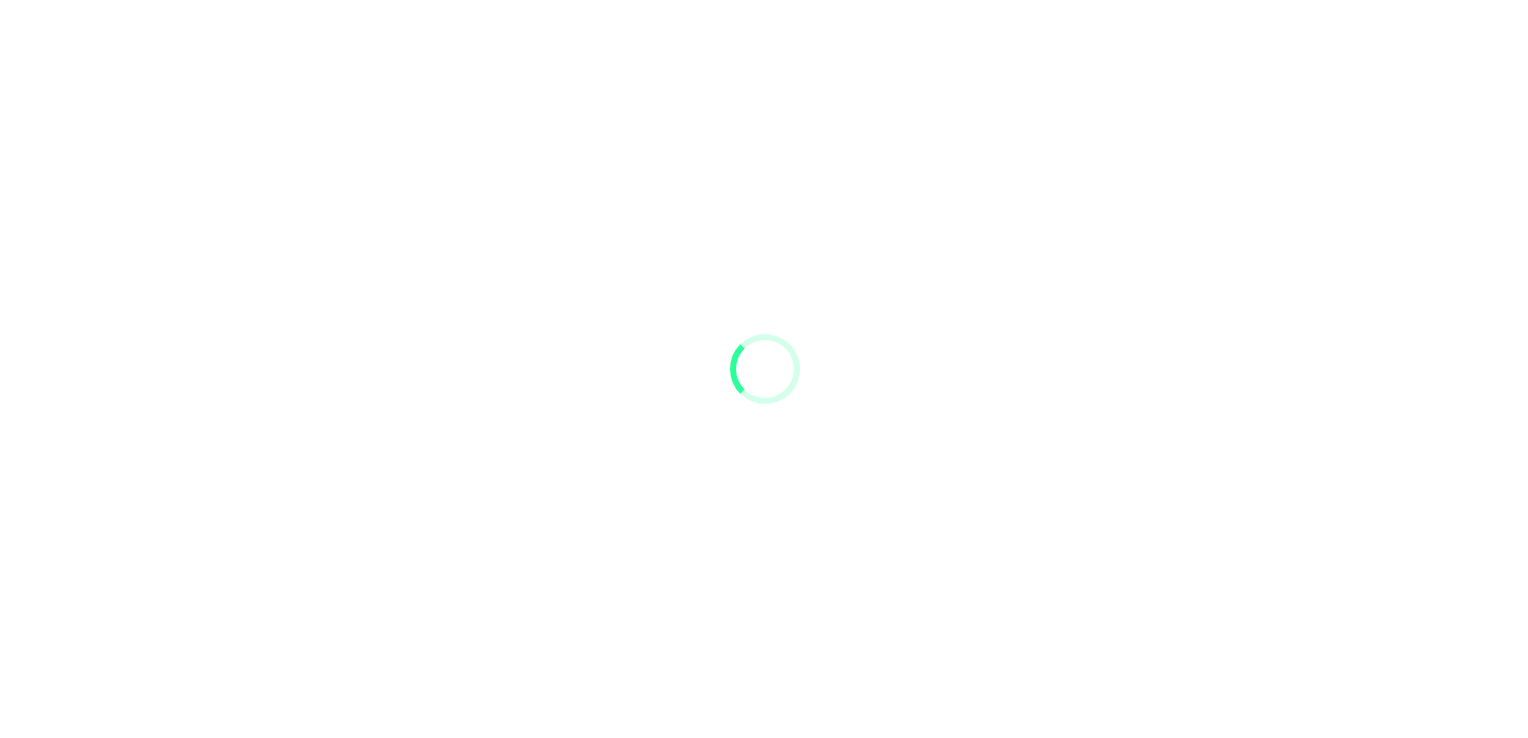 scroll, scrollTop: 0, scrollLeft: 0, axis: both 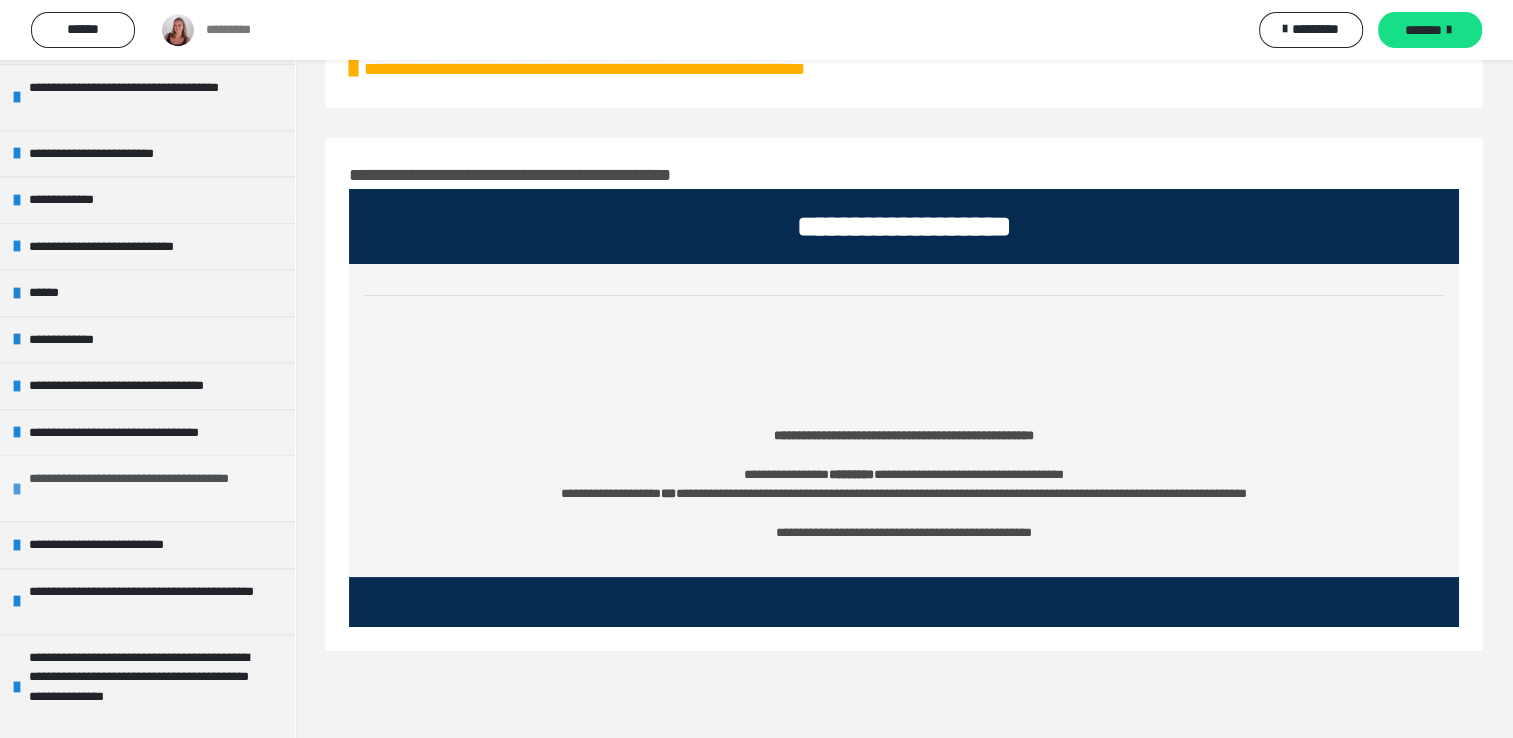 click on "**********" at bounding box center [149, 488] 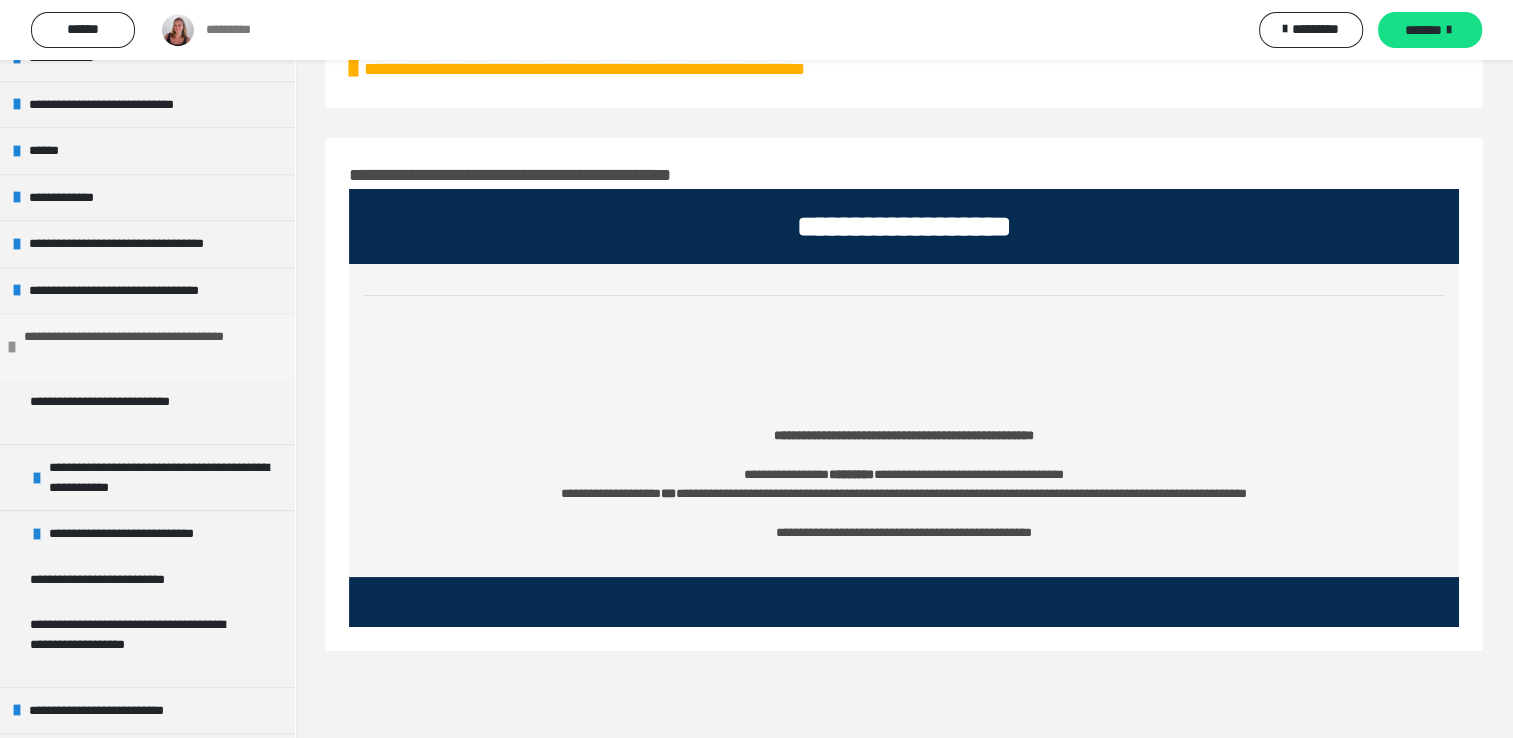 scroll, scrollTop: 1262, scrollLeft: 0, axis: vertical 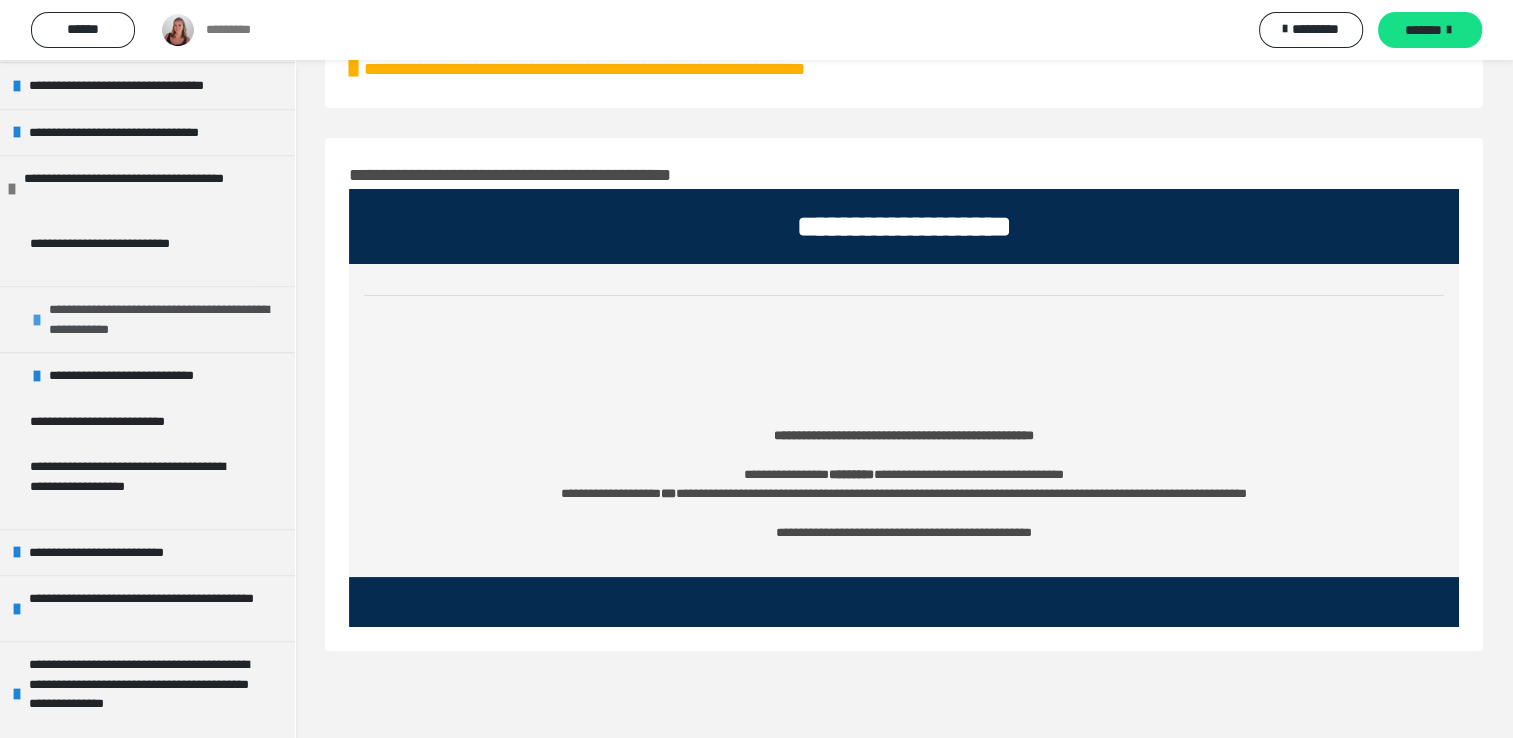 click on "**********" at bounding box center (159, 319) 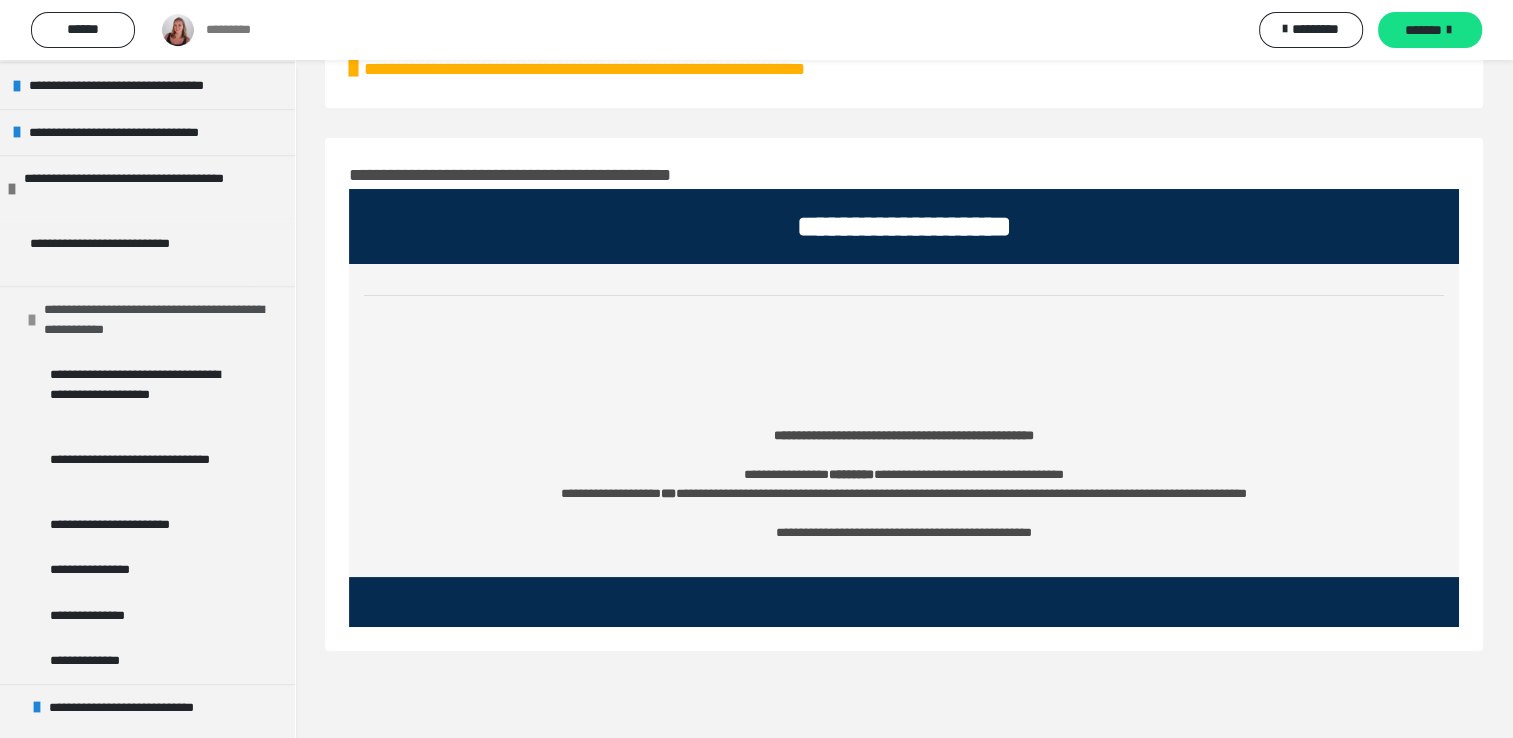click on "**********" at bounding box center [154, 319] 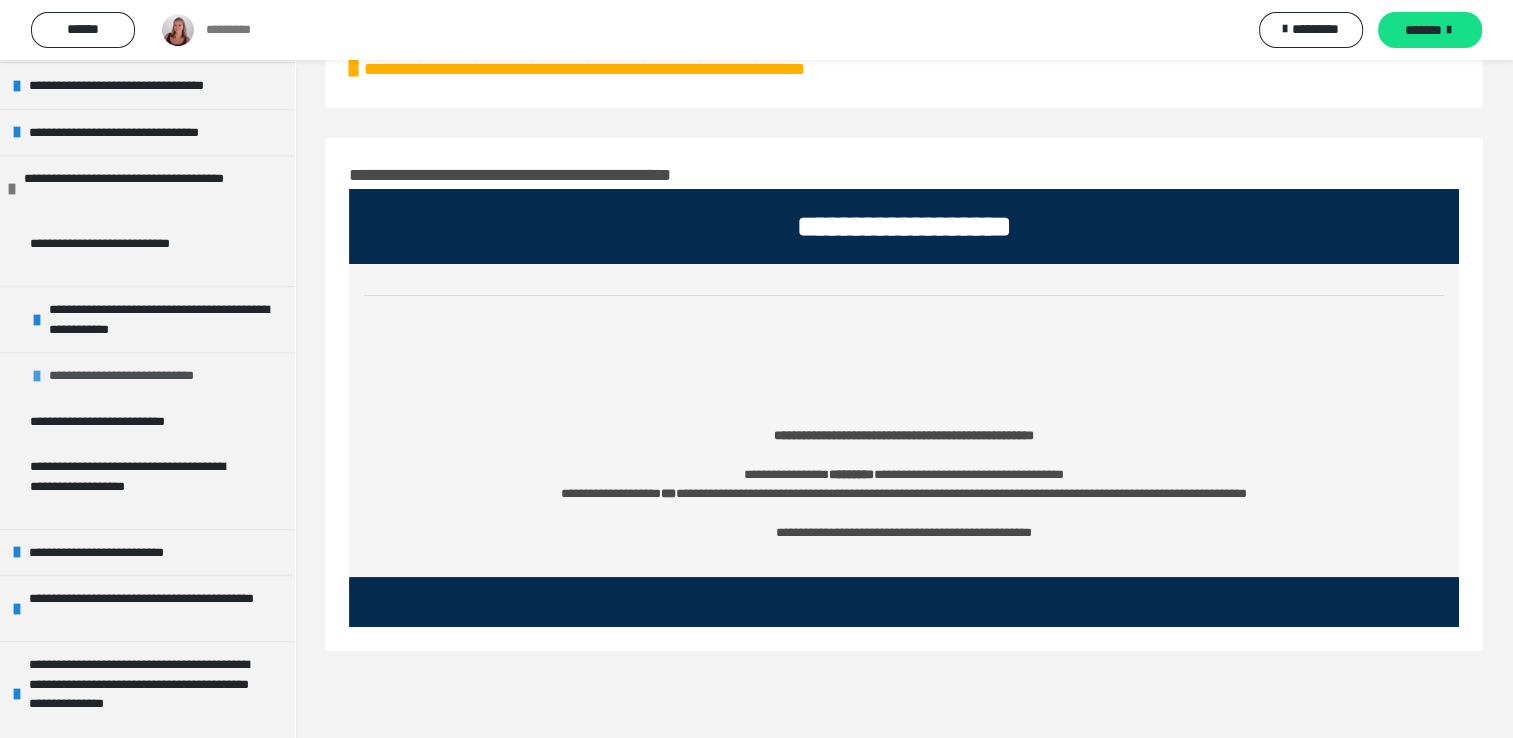 click on "**********" at bounding box center (147, 376) 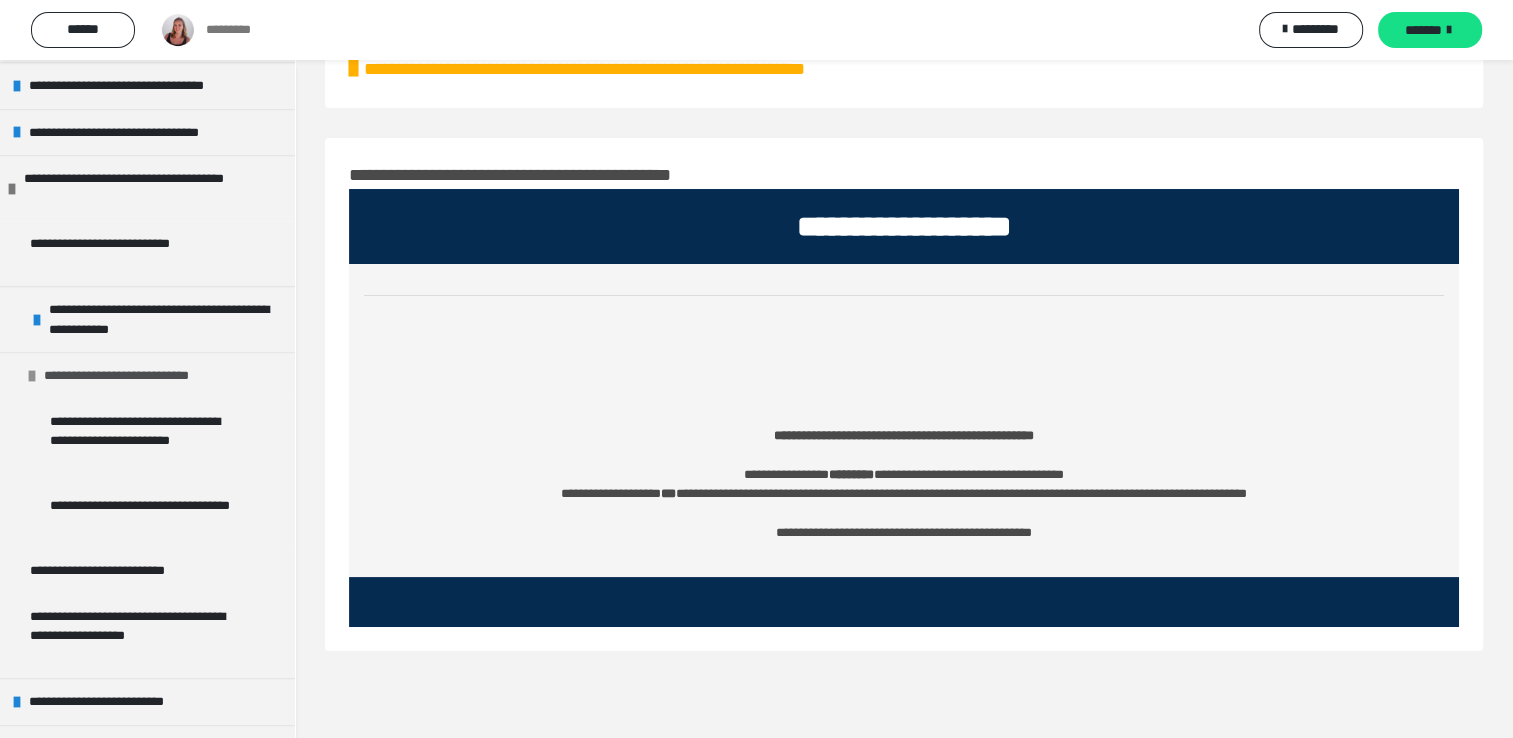 click on "**********" at bounding box center [142, 376] 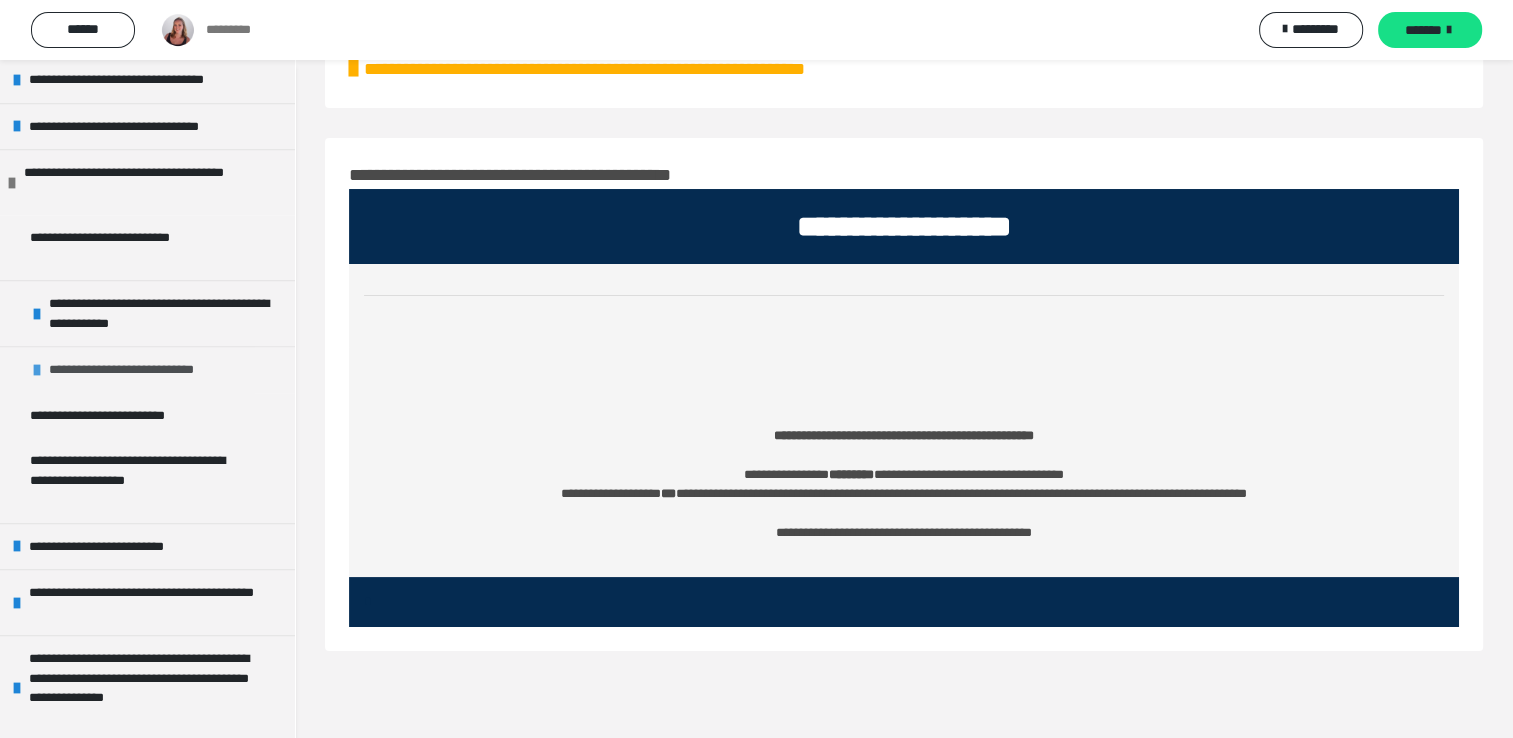 scroll, scrollTop: 1268, scrollLeft: 0, axis: vertical 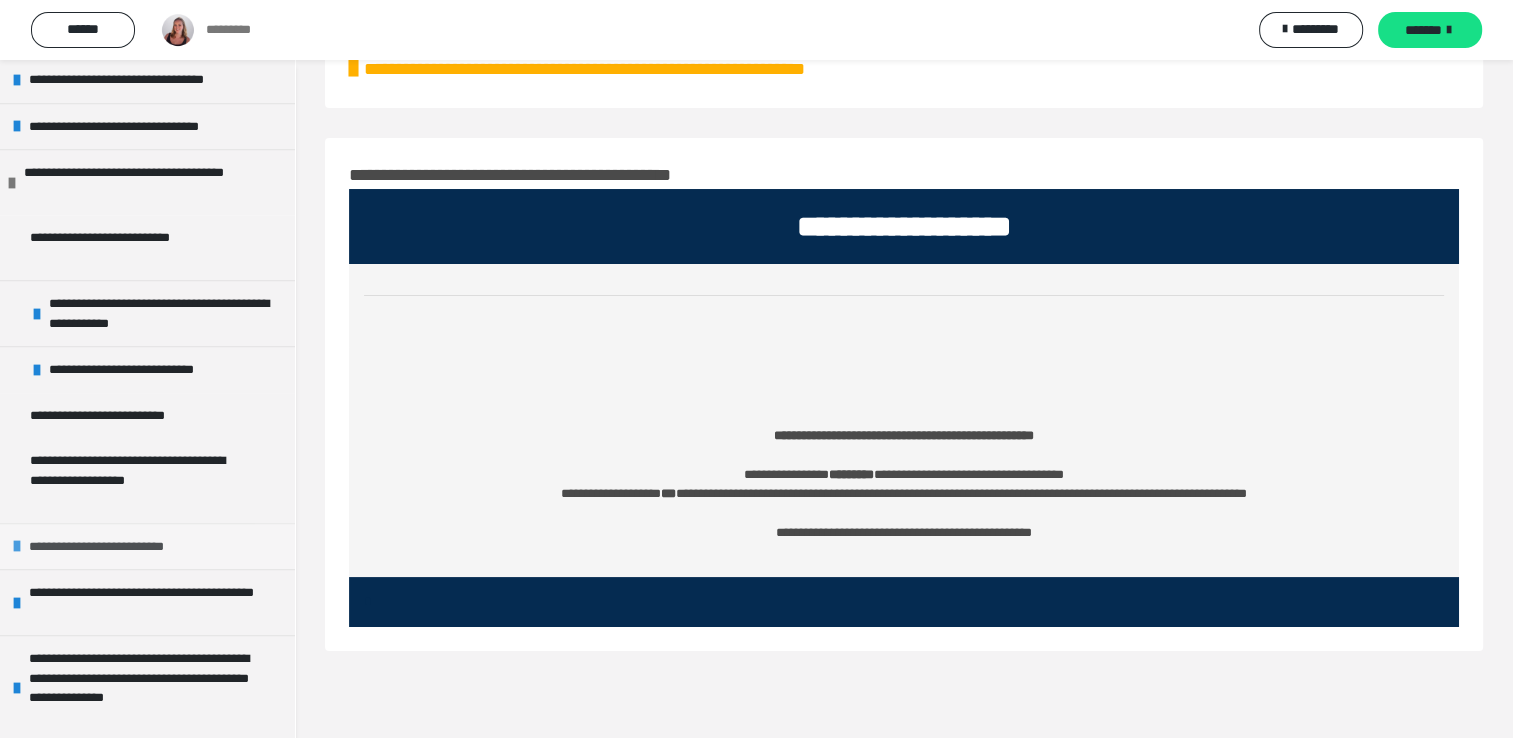 click on "**********" at bounding box center (116, 547) 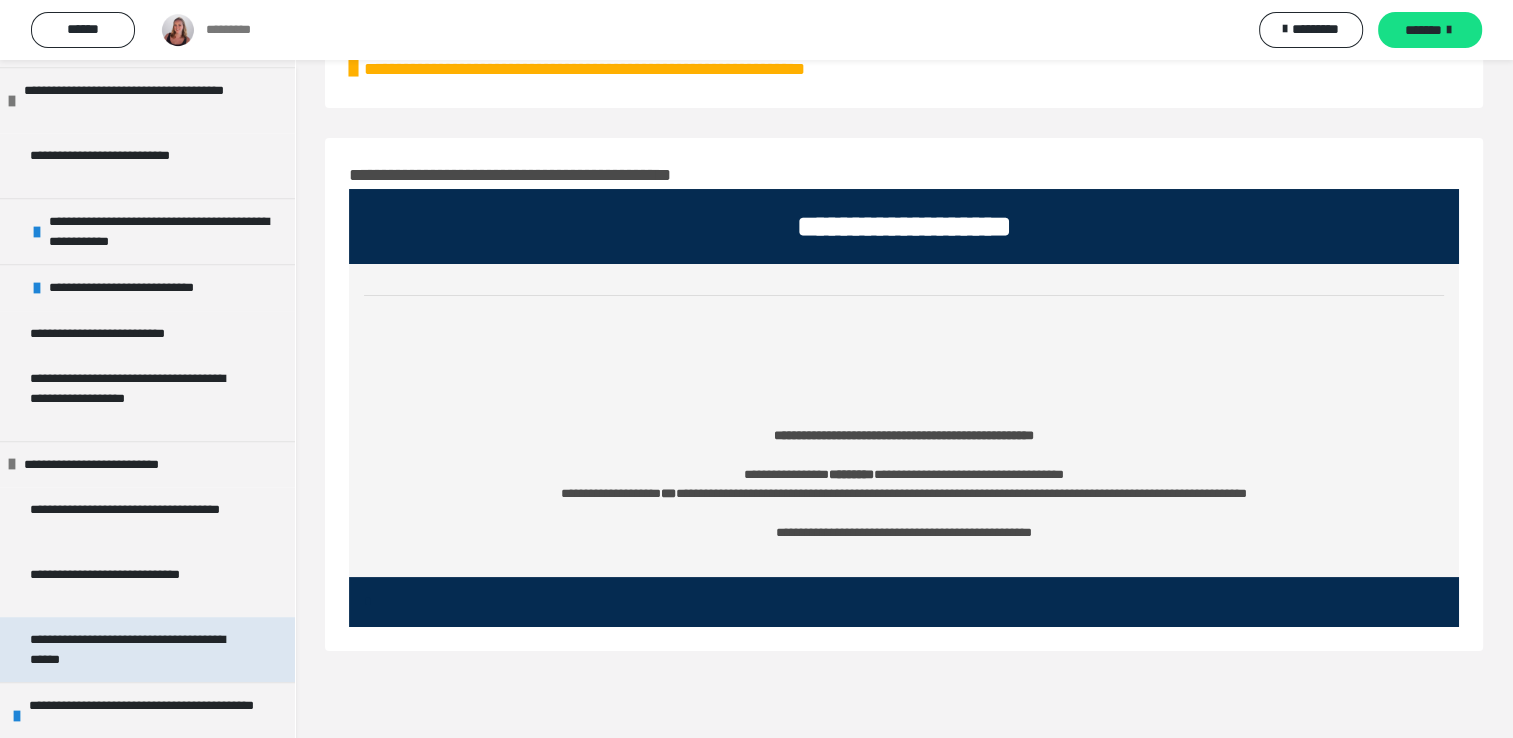 scroll, scrollTop: 1464, scrollLeft: 0, axis: vertical 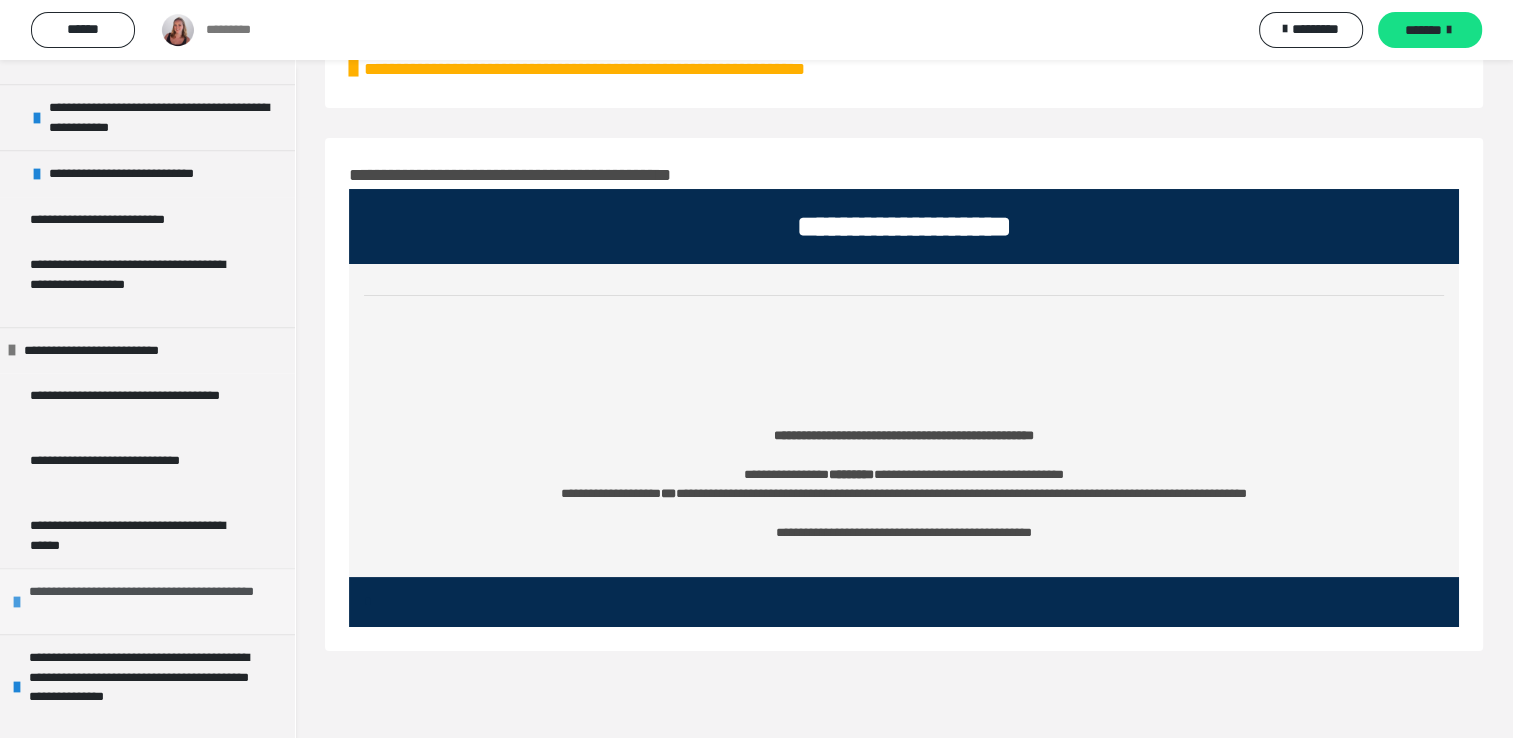 click on "**********" at bounding box center (149, 601) 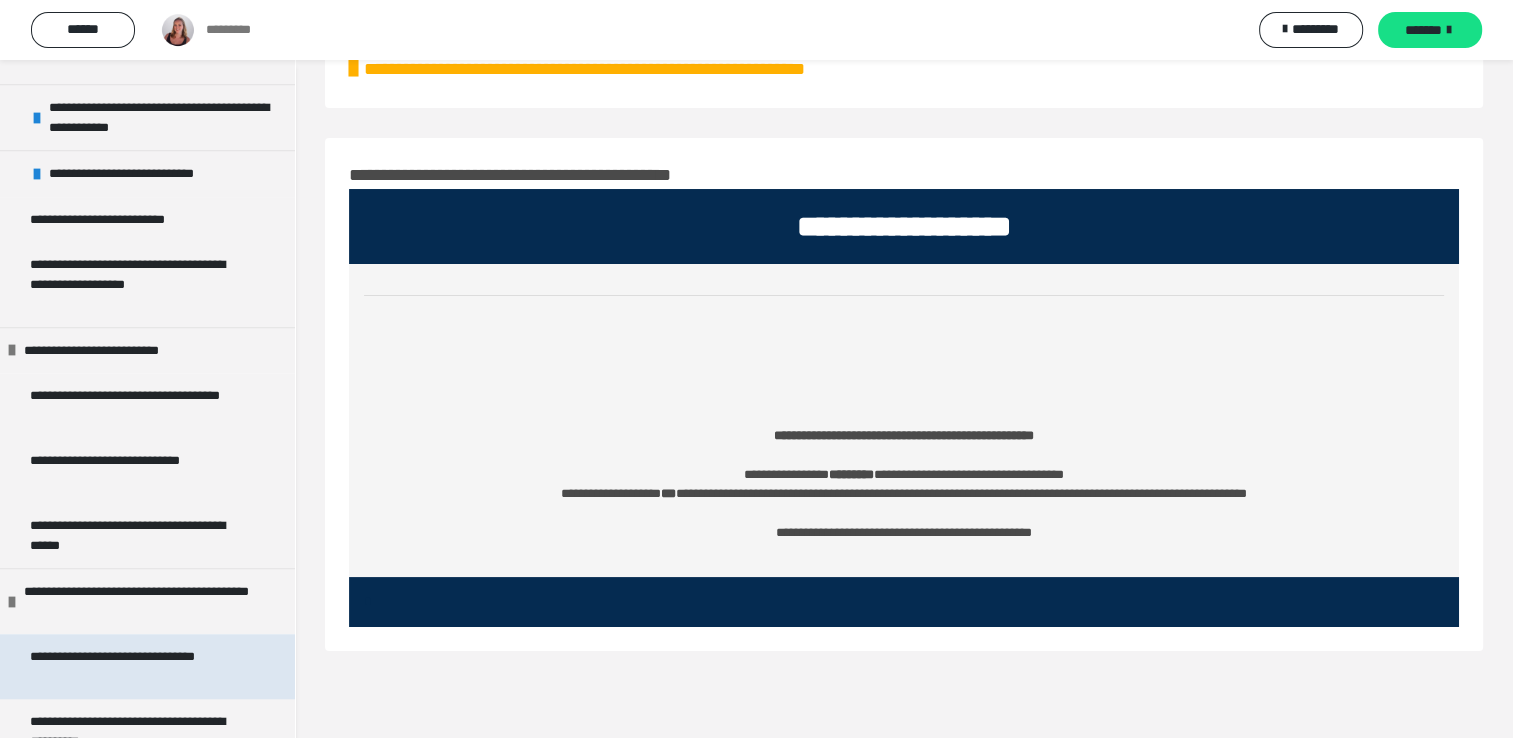 click on "**********" at bounding box center [132, 666] 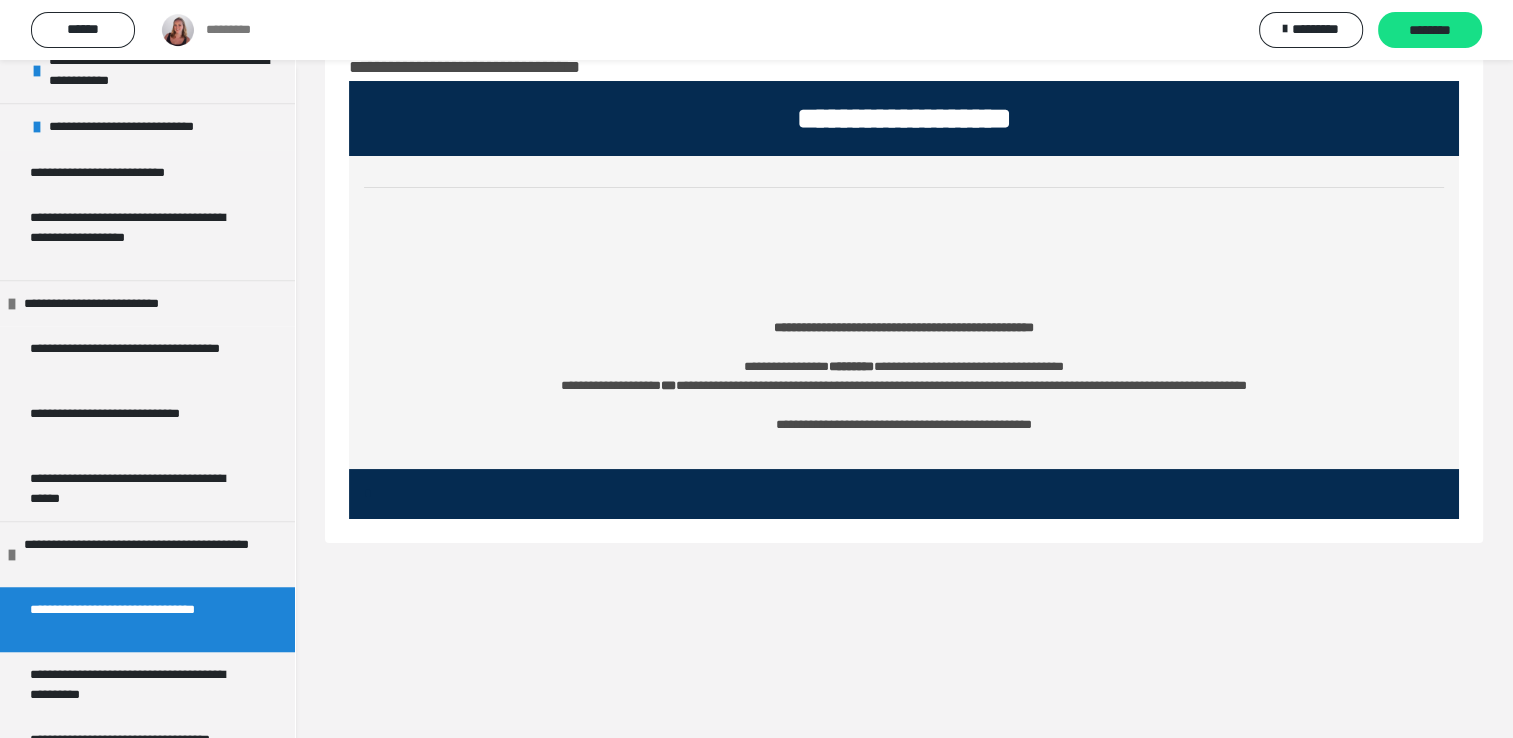 scroll, scrollTop: 1417, scrollLeft: 0, axis: vertical 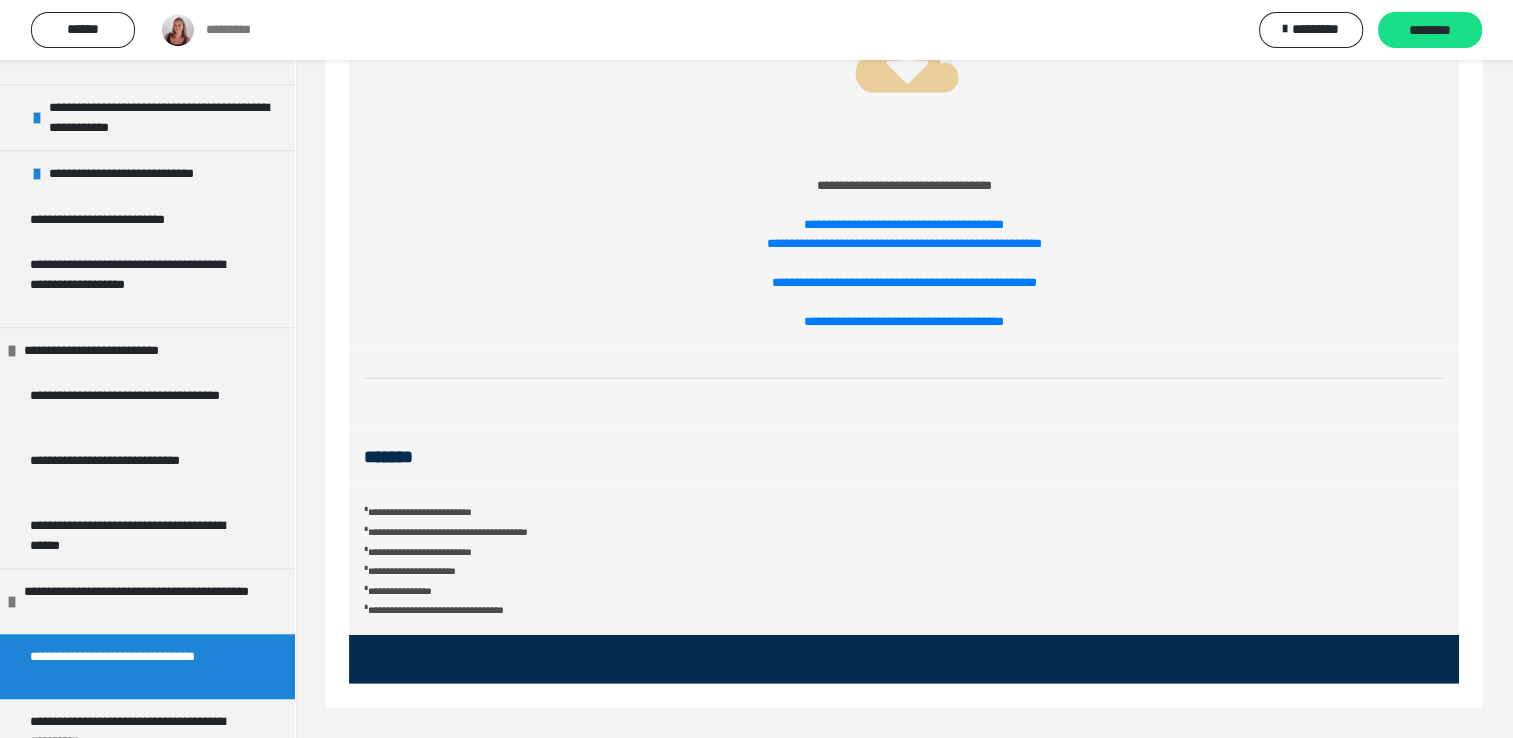 click on "**********" at bounding box center (904, 185) 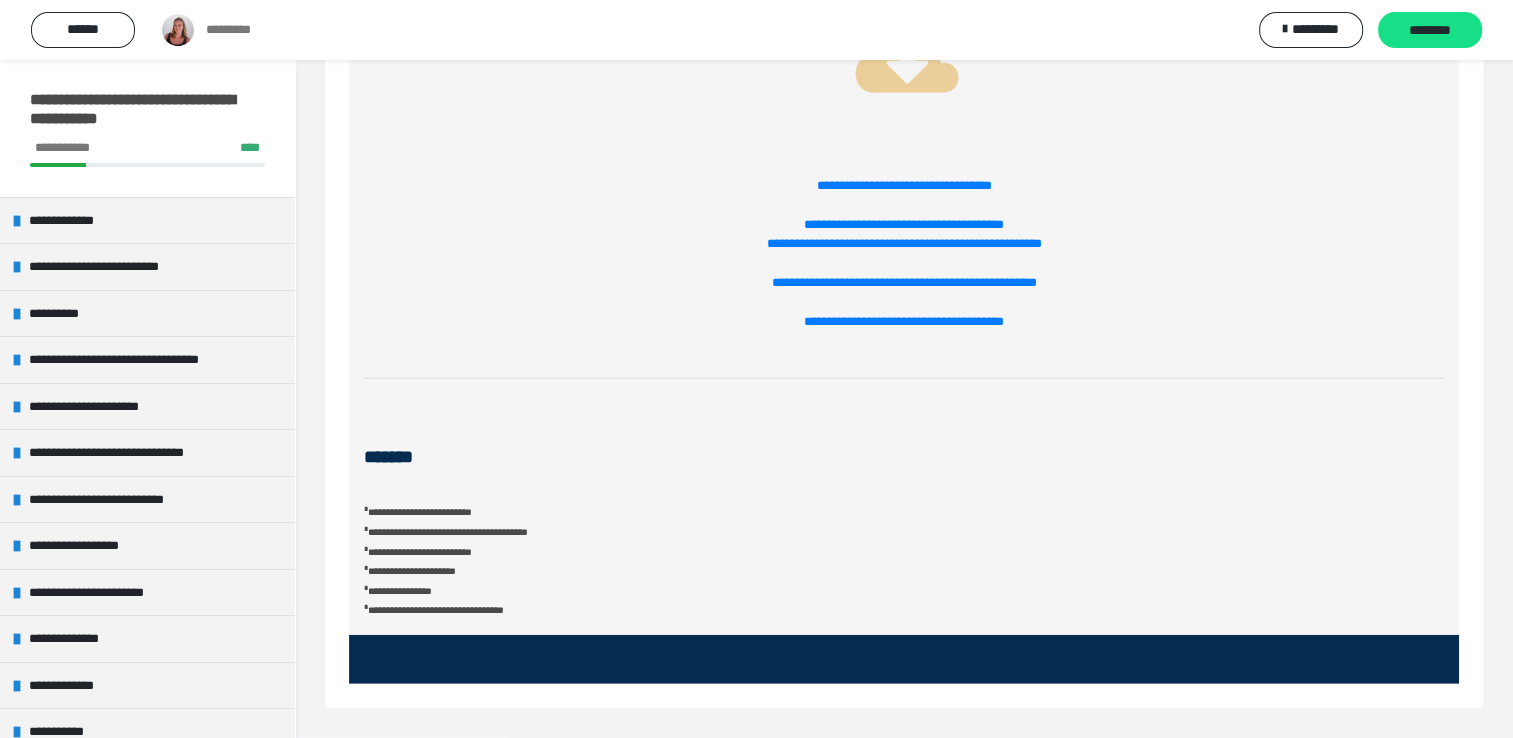 scroll, scrollTop: 5411, scrollLeft: 0, axis: vertical 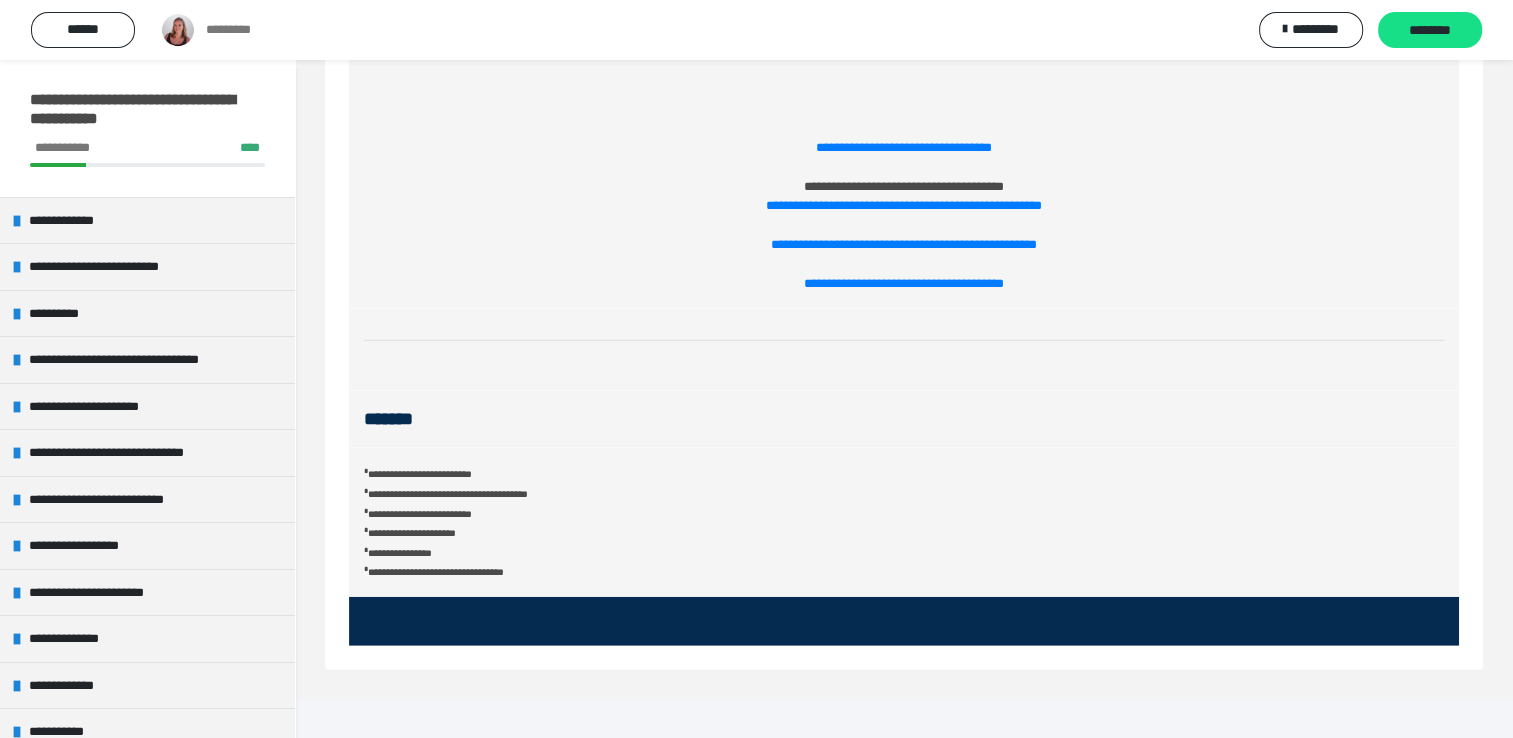 click on "**********" at bounding box center [904, 186] 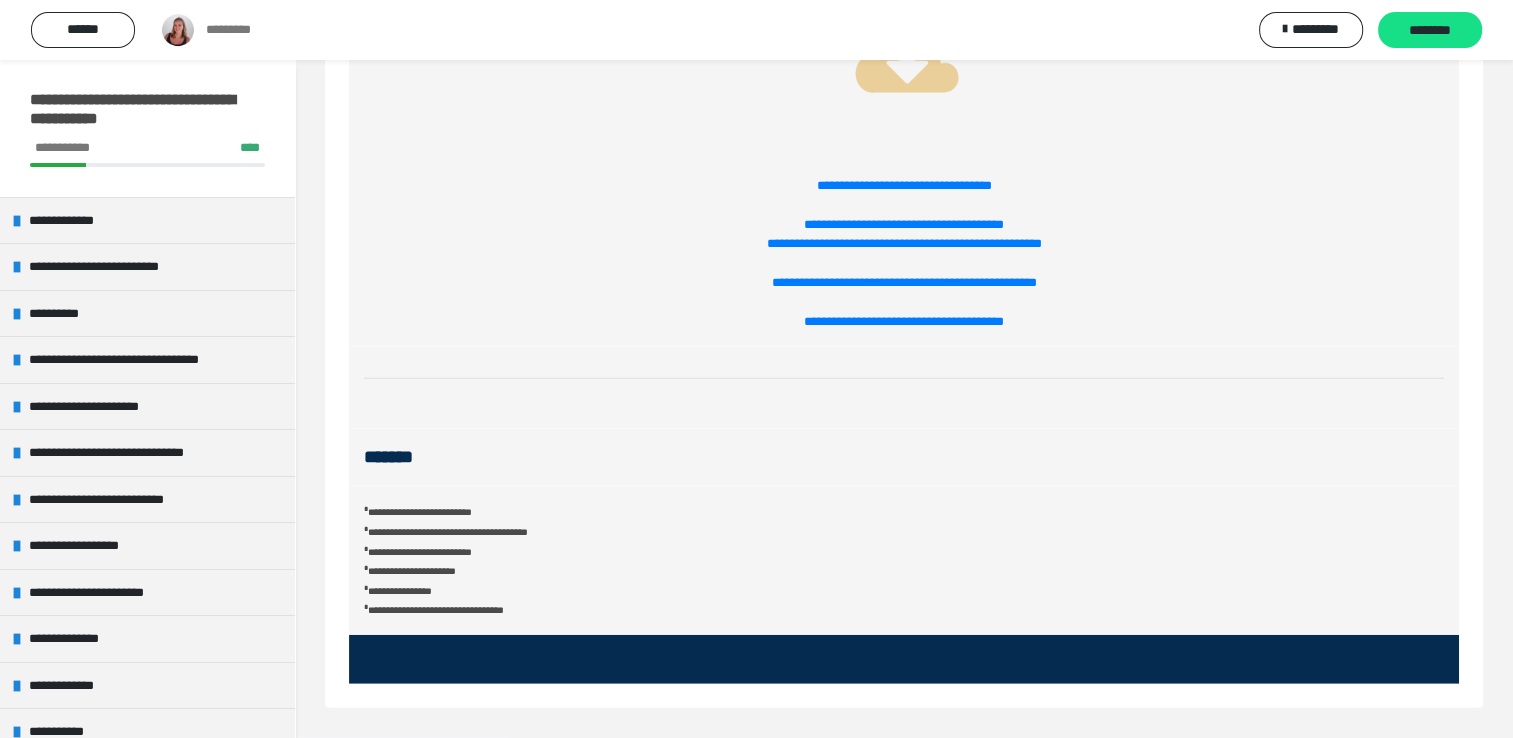 scroll, scrollTop: 0, scrollLeft: 0, axis: both 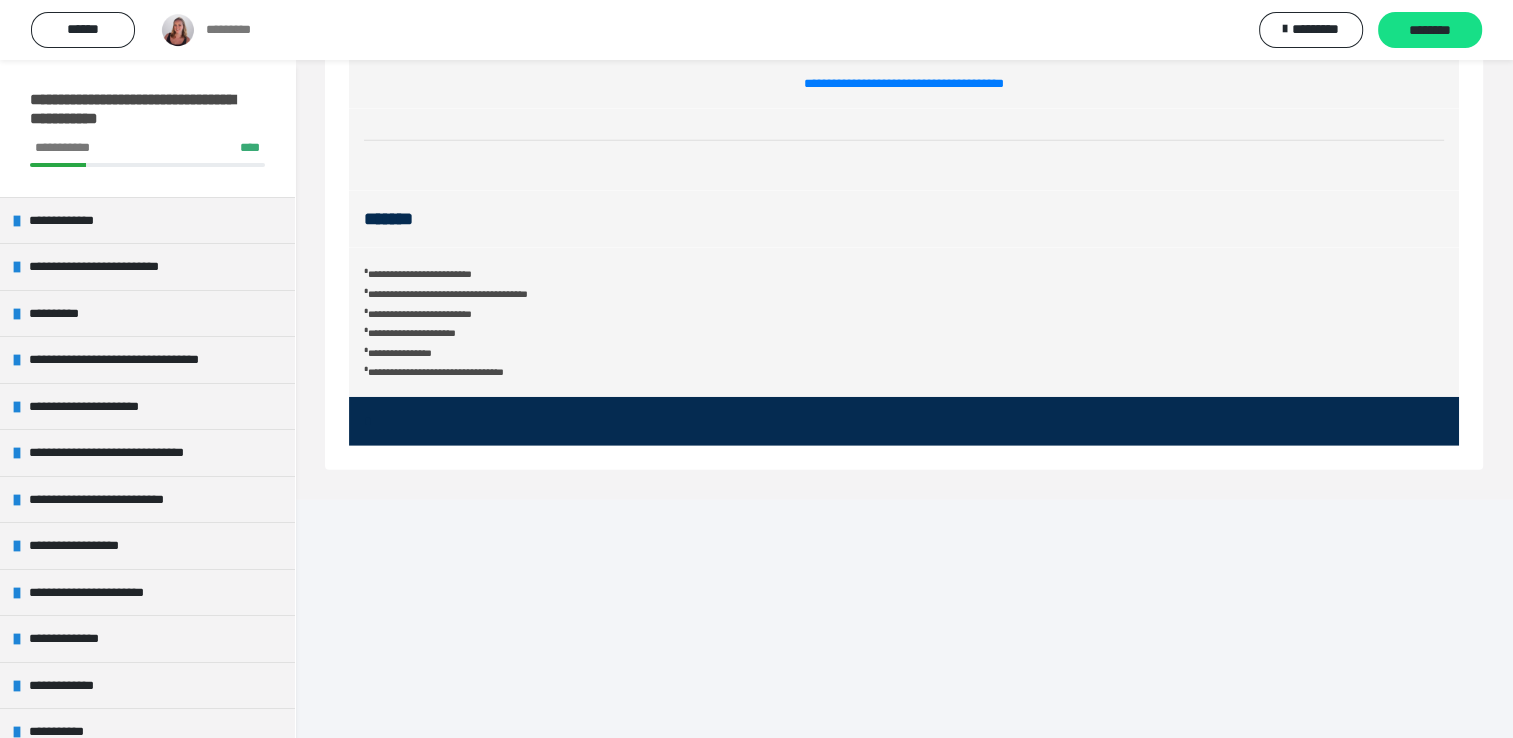 click on "**********" at bounding box center [903, 5] 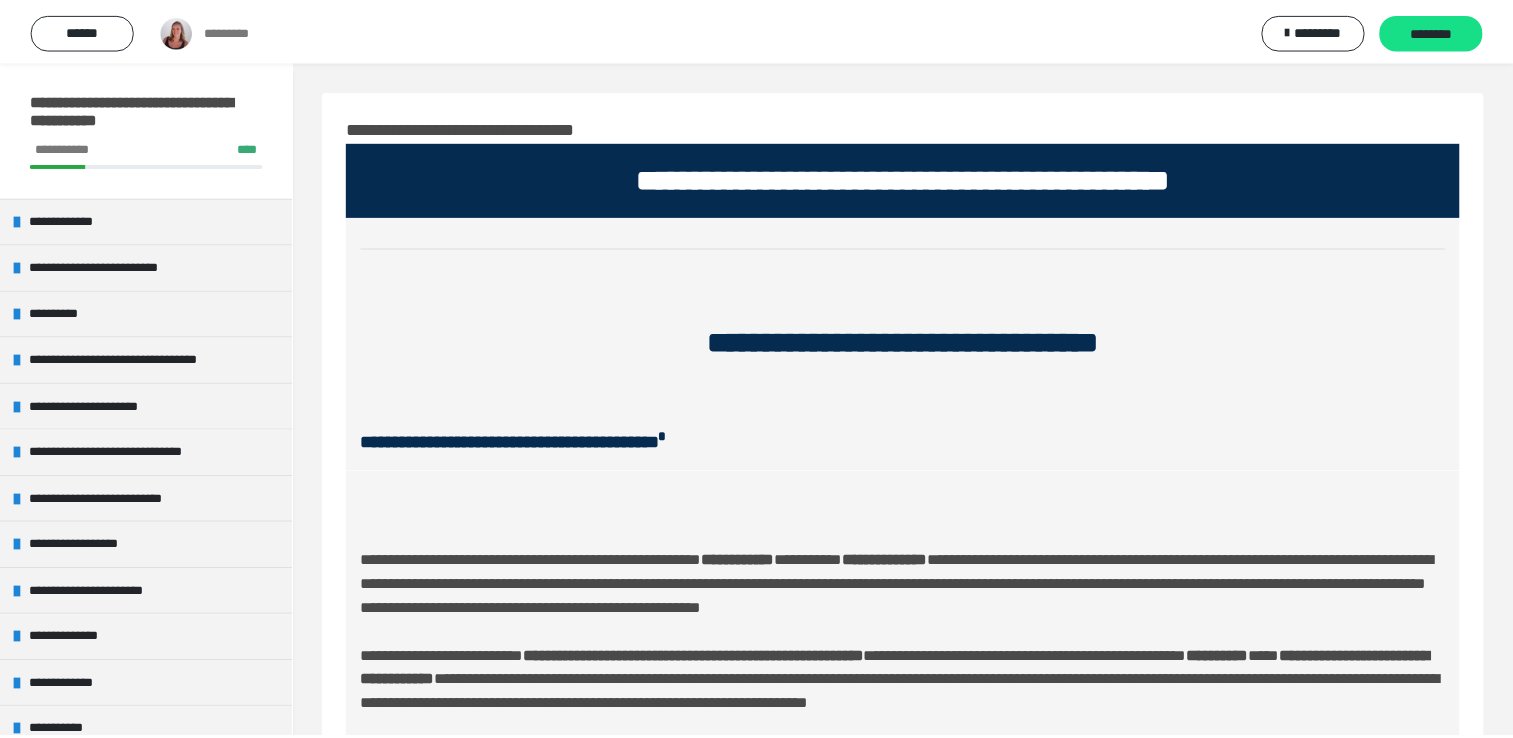 scroll, scrollTop: 5411, scrollLeft: 0, axis: vertical 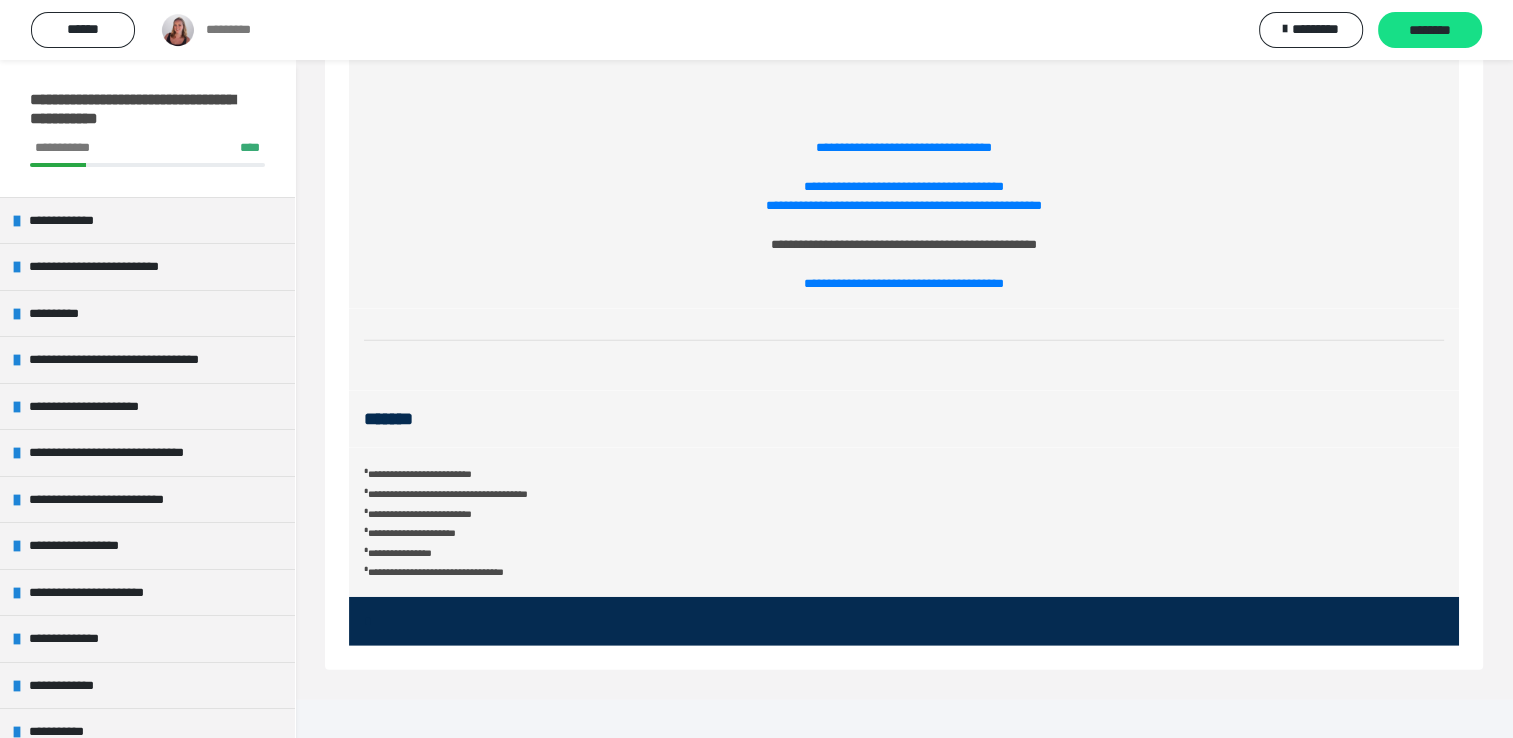 click on "**********" at bounding box center [903, 244] 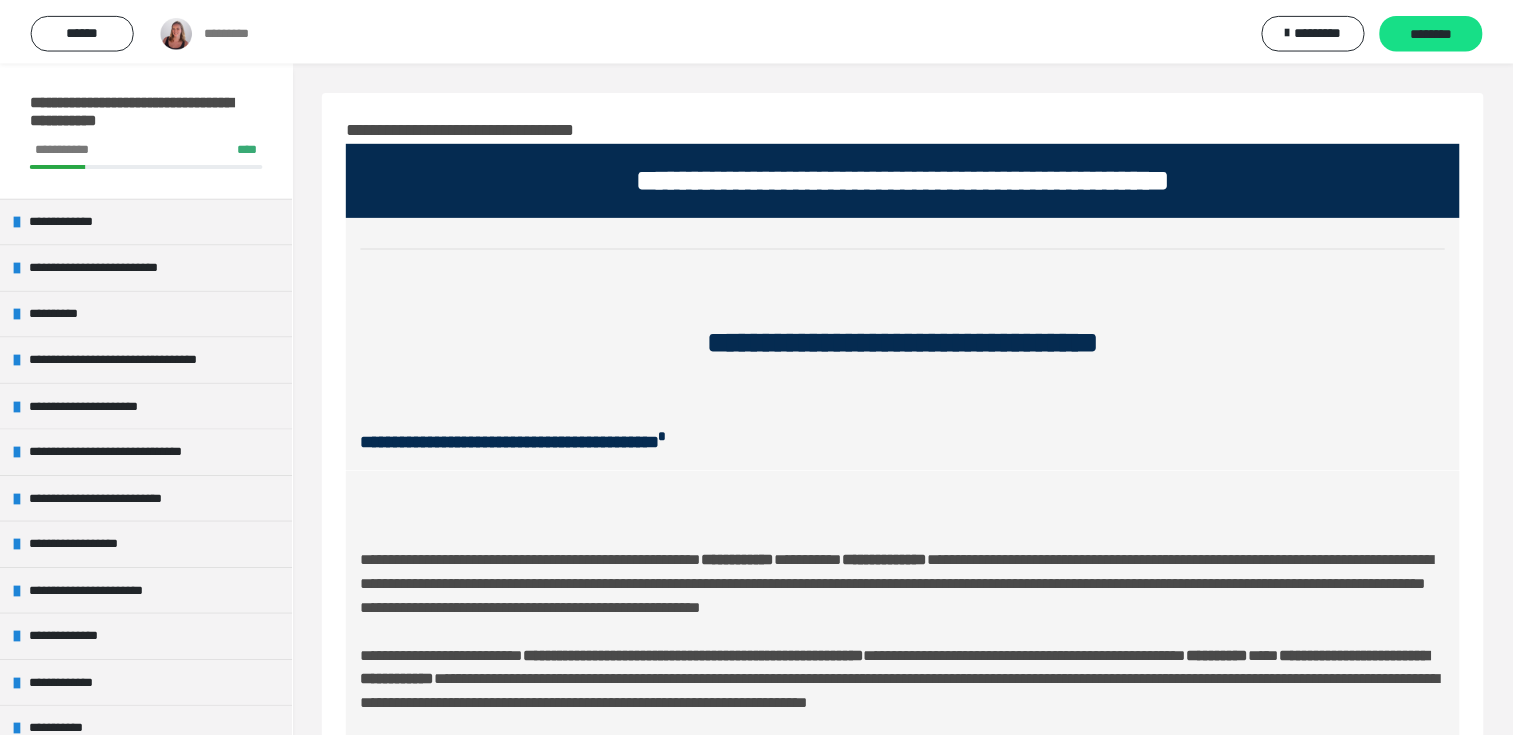 scroll, scrollTop: 460, scrollLeft: 0, axis: vertical 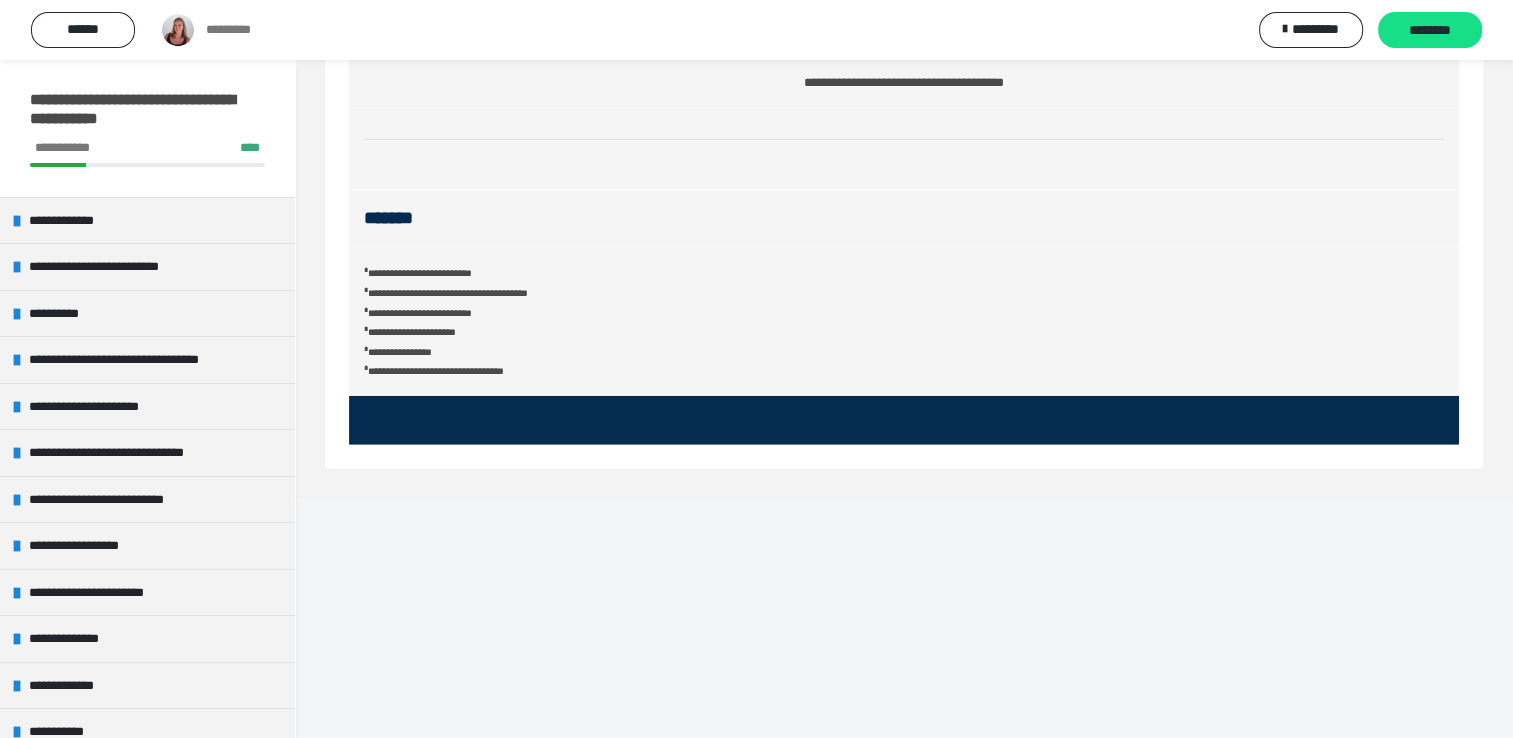 click on "**********" at bounding box center (904, 82) 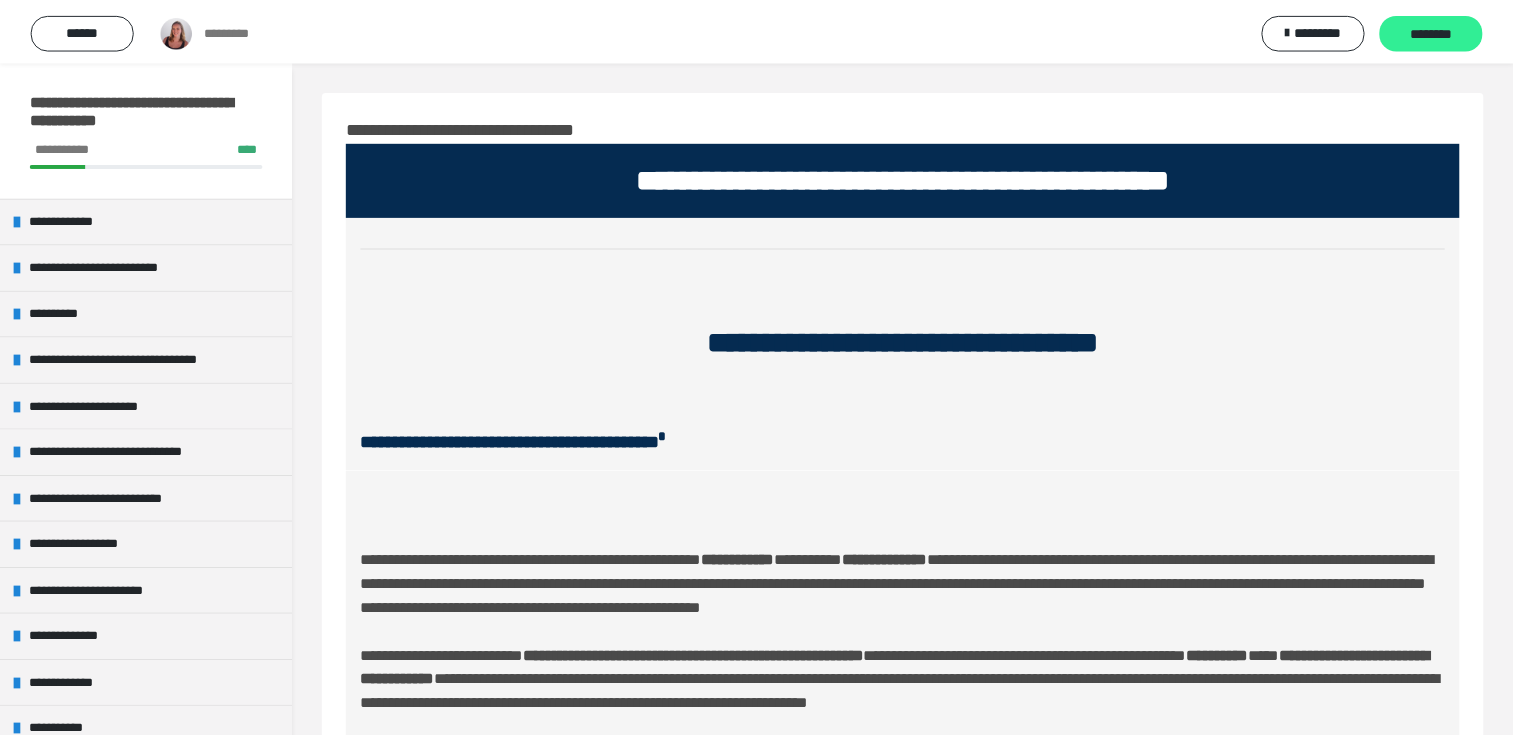 scroll, scrollTop: 5612, scrollLeft: 0, axis: vertical 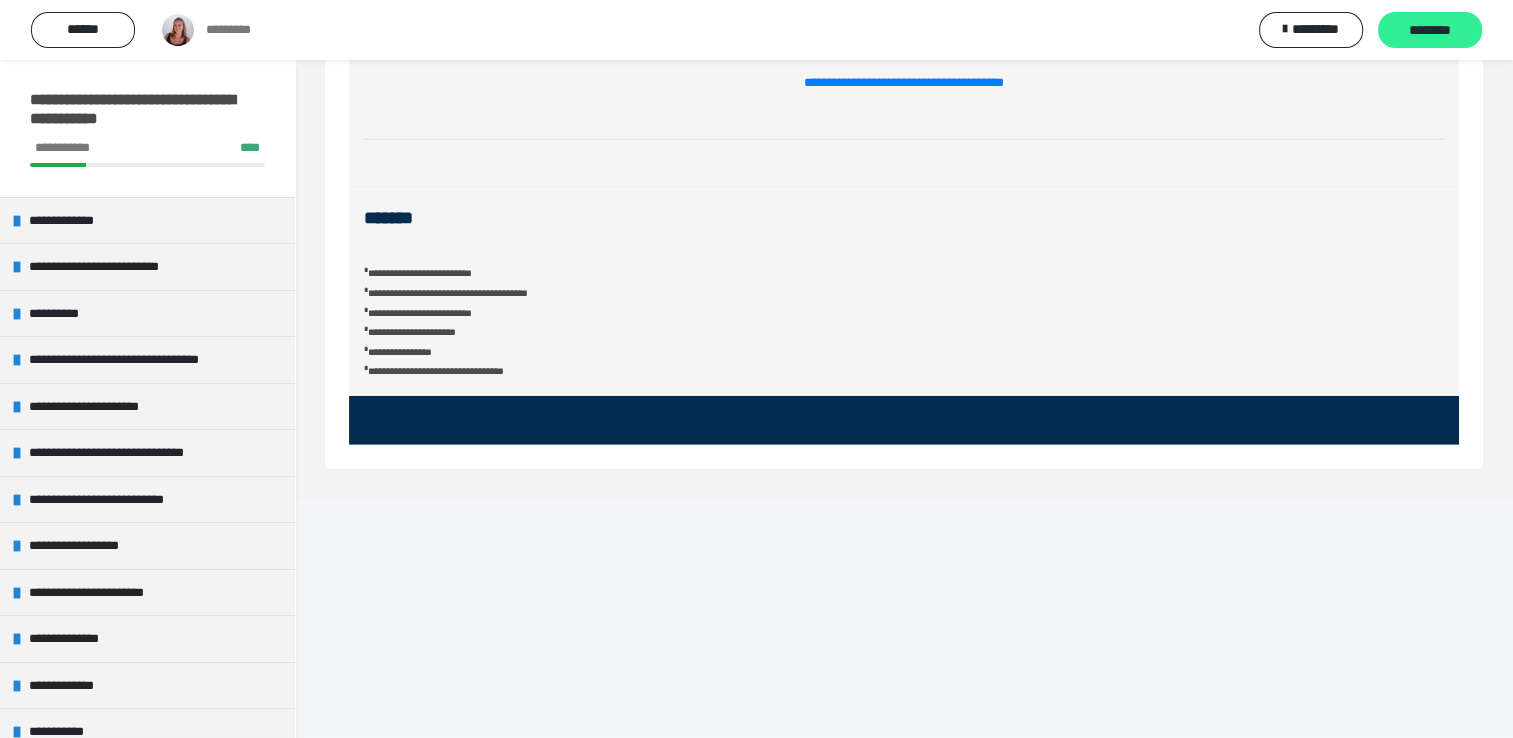 click on "********" at bounding box center [1430, 31] 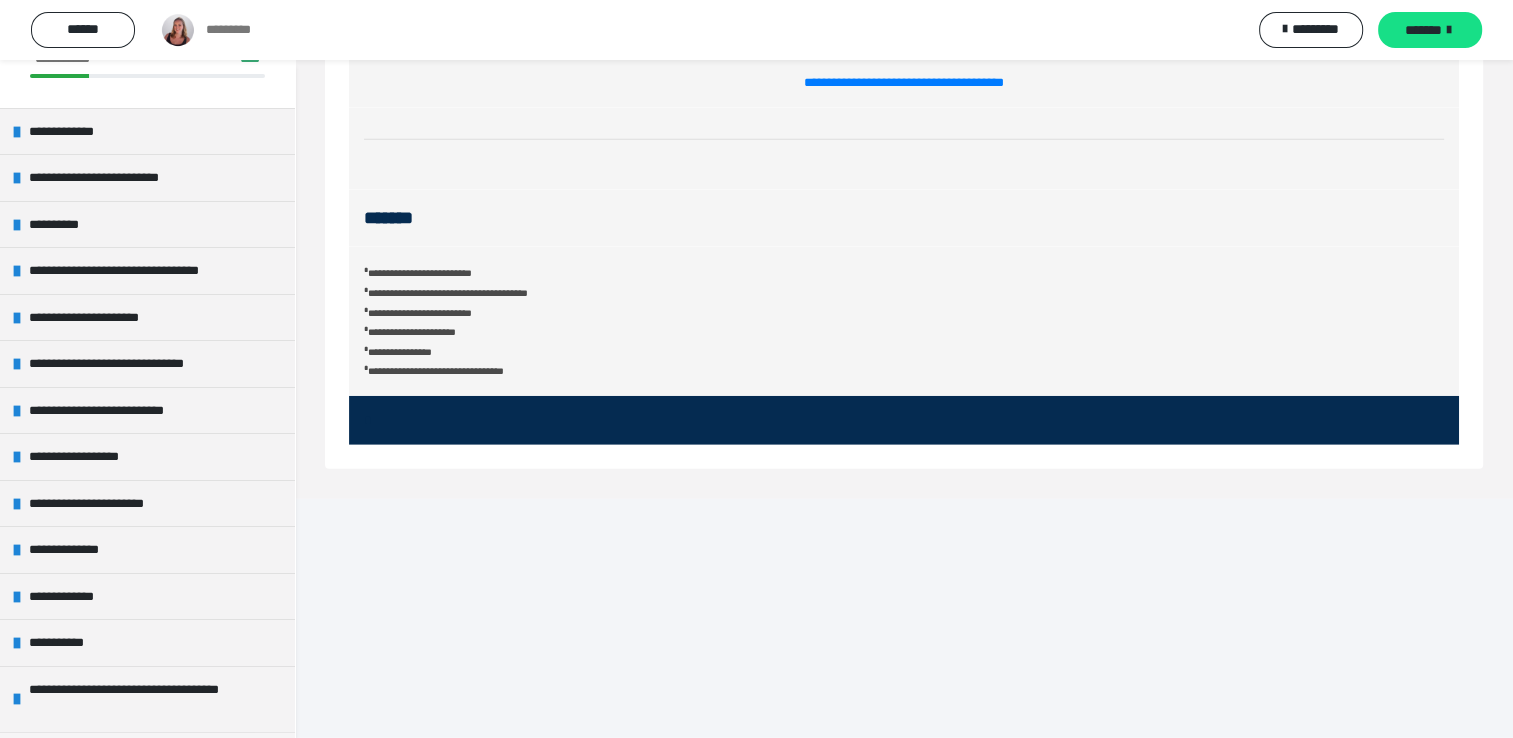 scroll, scrollTop: 0, scrollLeft: 0, axis: both 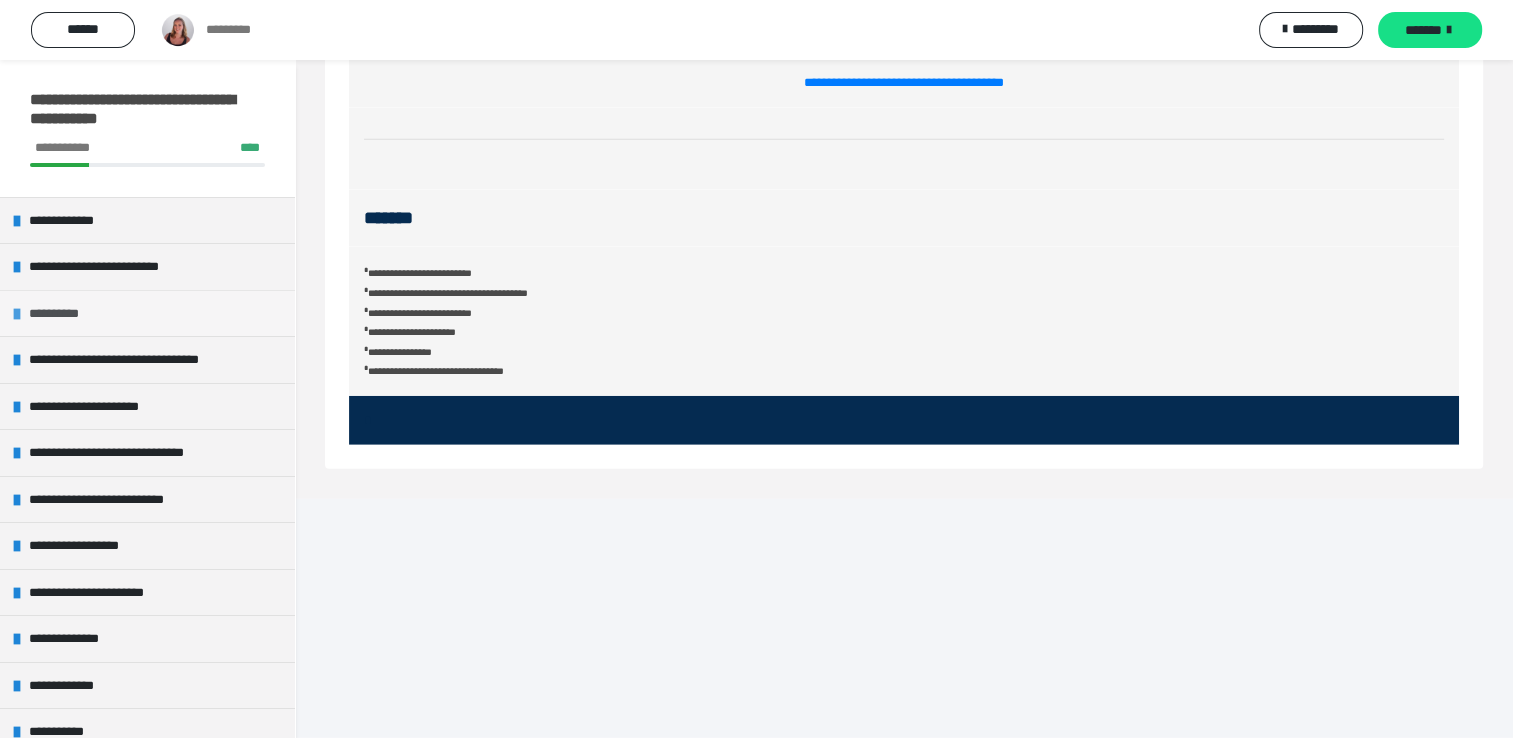 click on "**********" at bounding box center [65, 314] 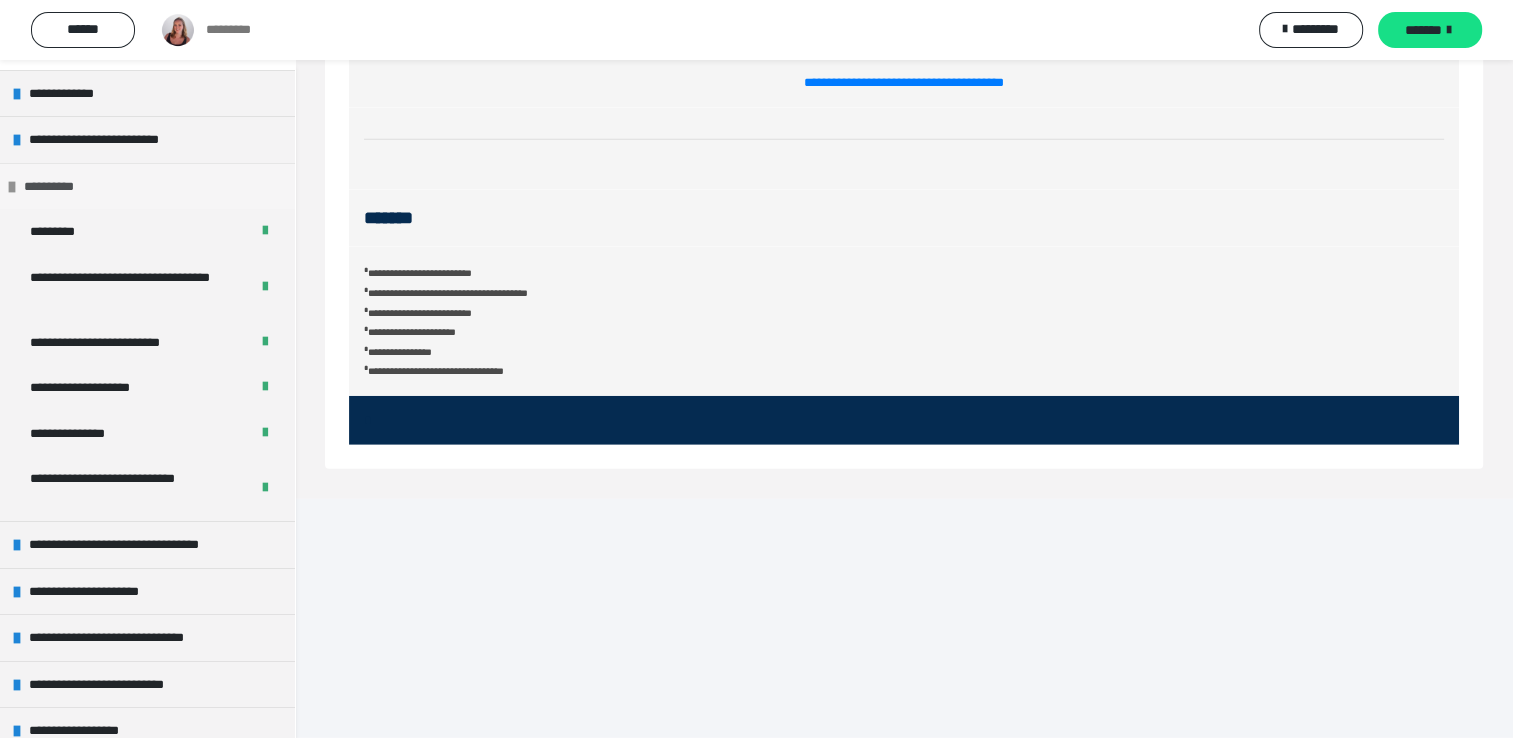 scroll, scrollTop: 200, scrollLeft: 0, axis: vertical 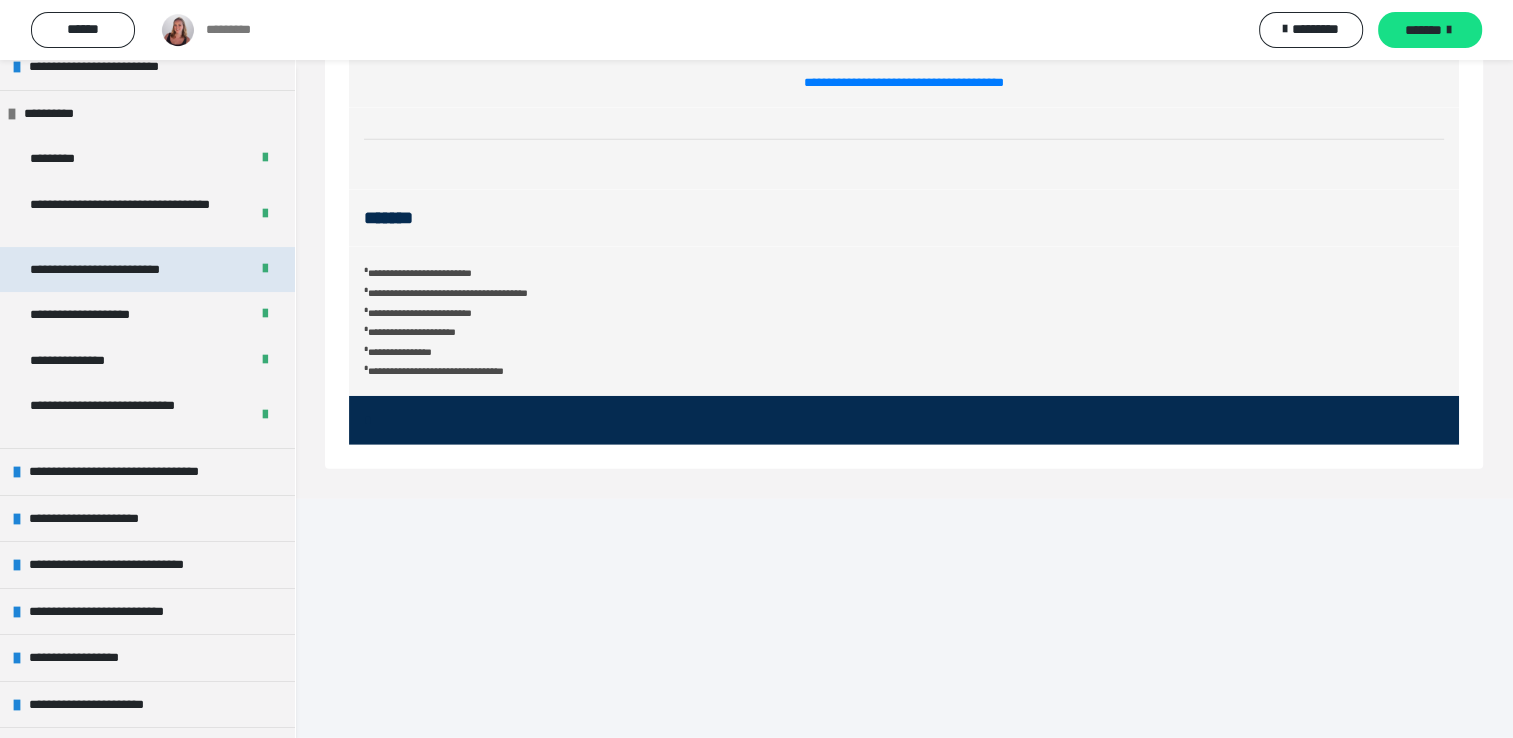 click on "**********" at bounding box center [109, 270] 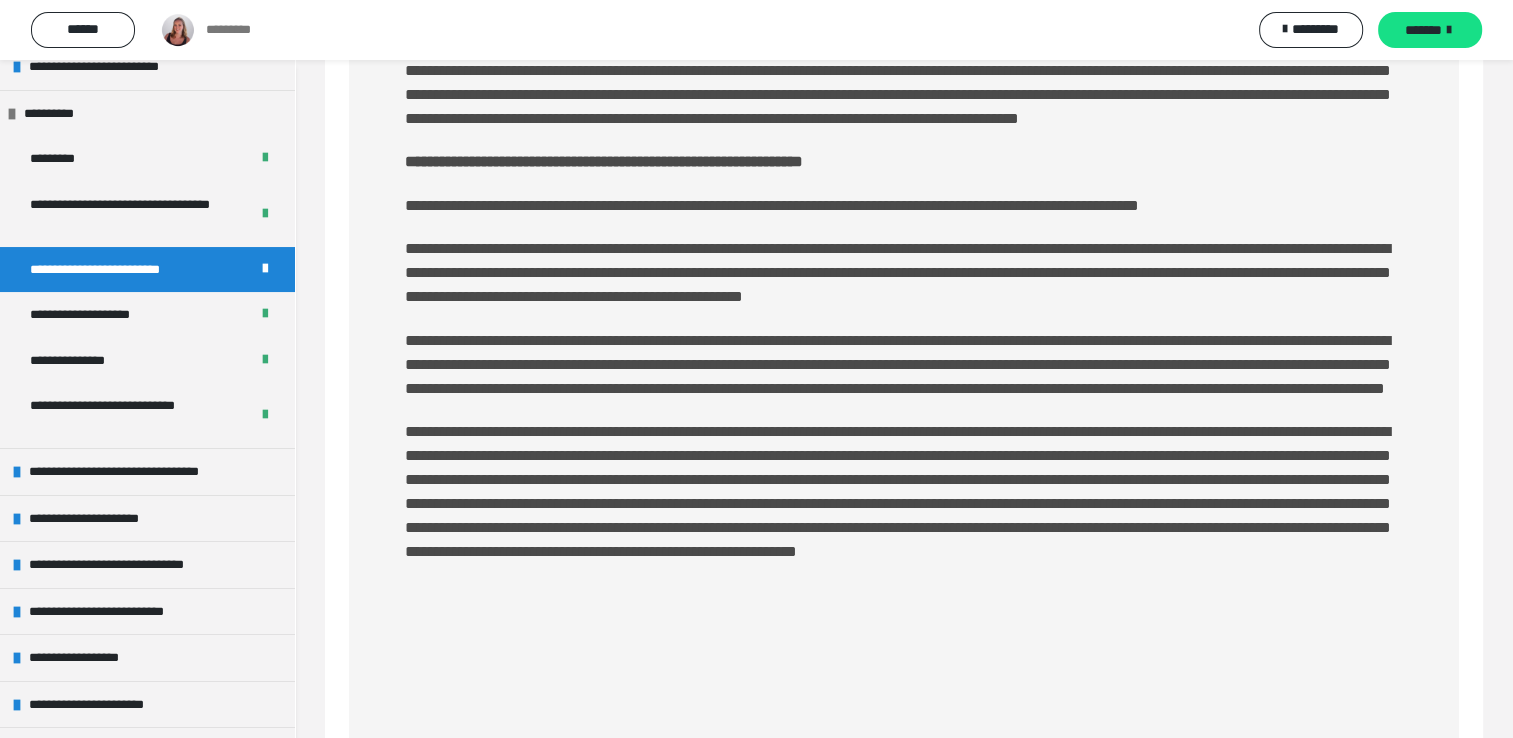 scroll, scrollTop: 4812, scrollLeft: 0, axis: vertical 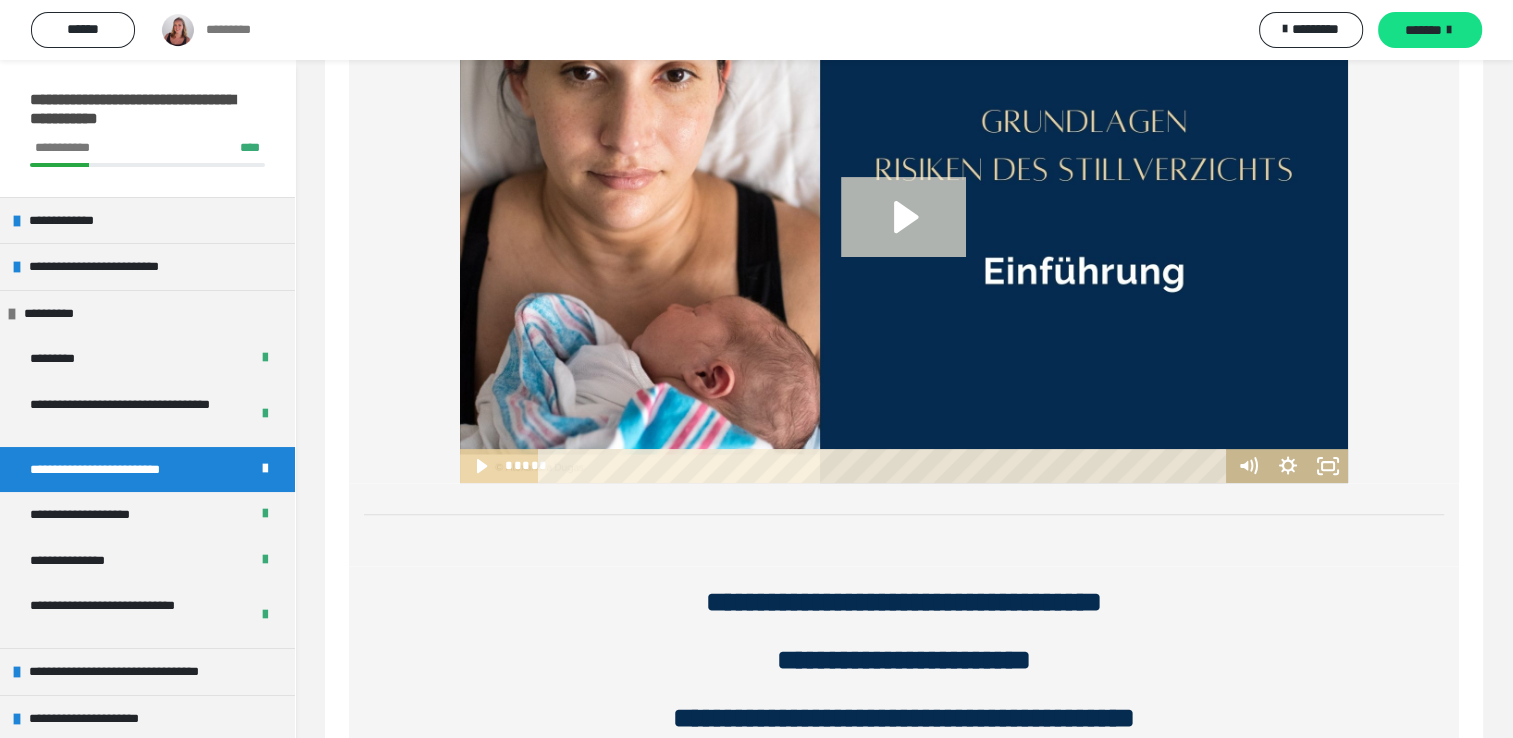 click 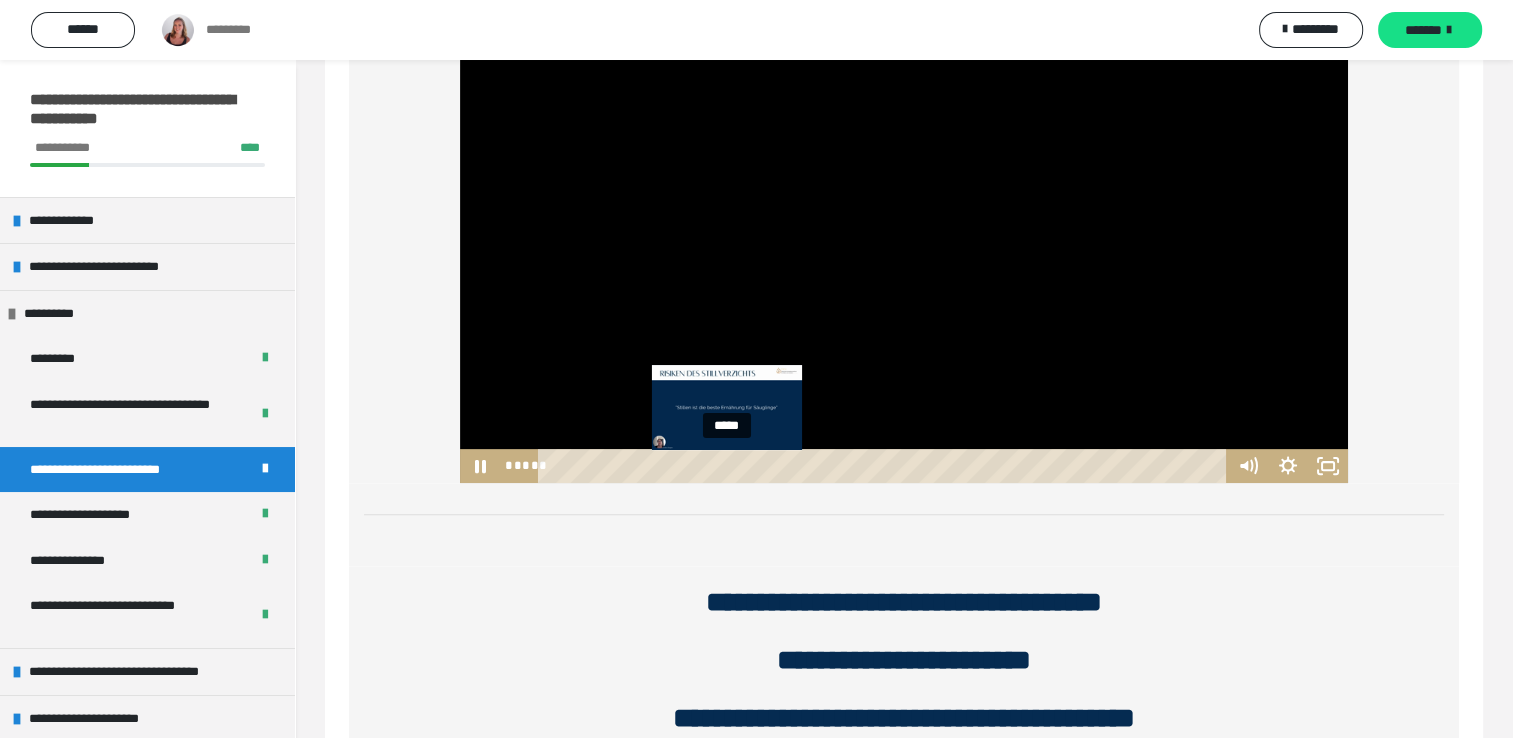 click on "*****" at bounding box center (885, 466) 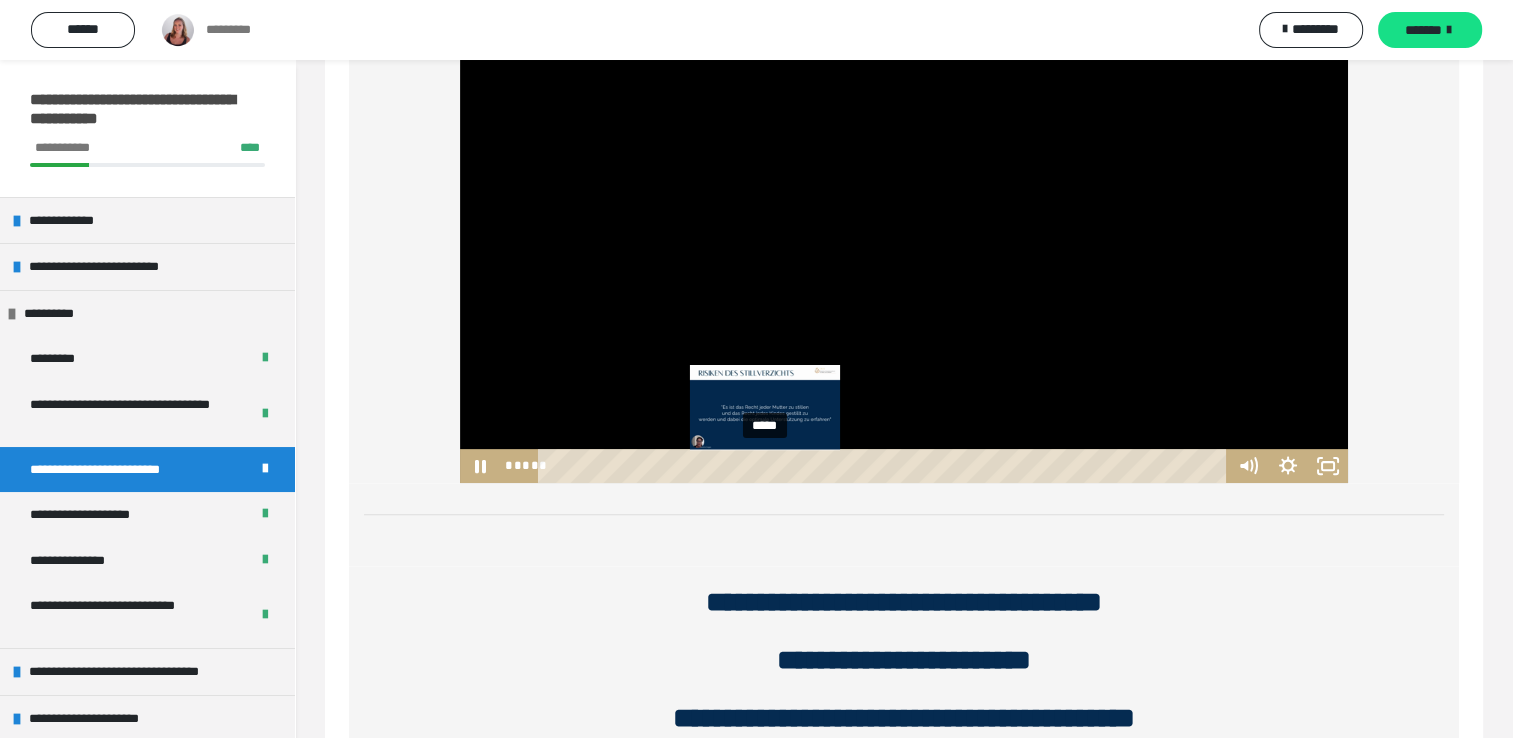 click on "*****" at bounding box center (885, 466) 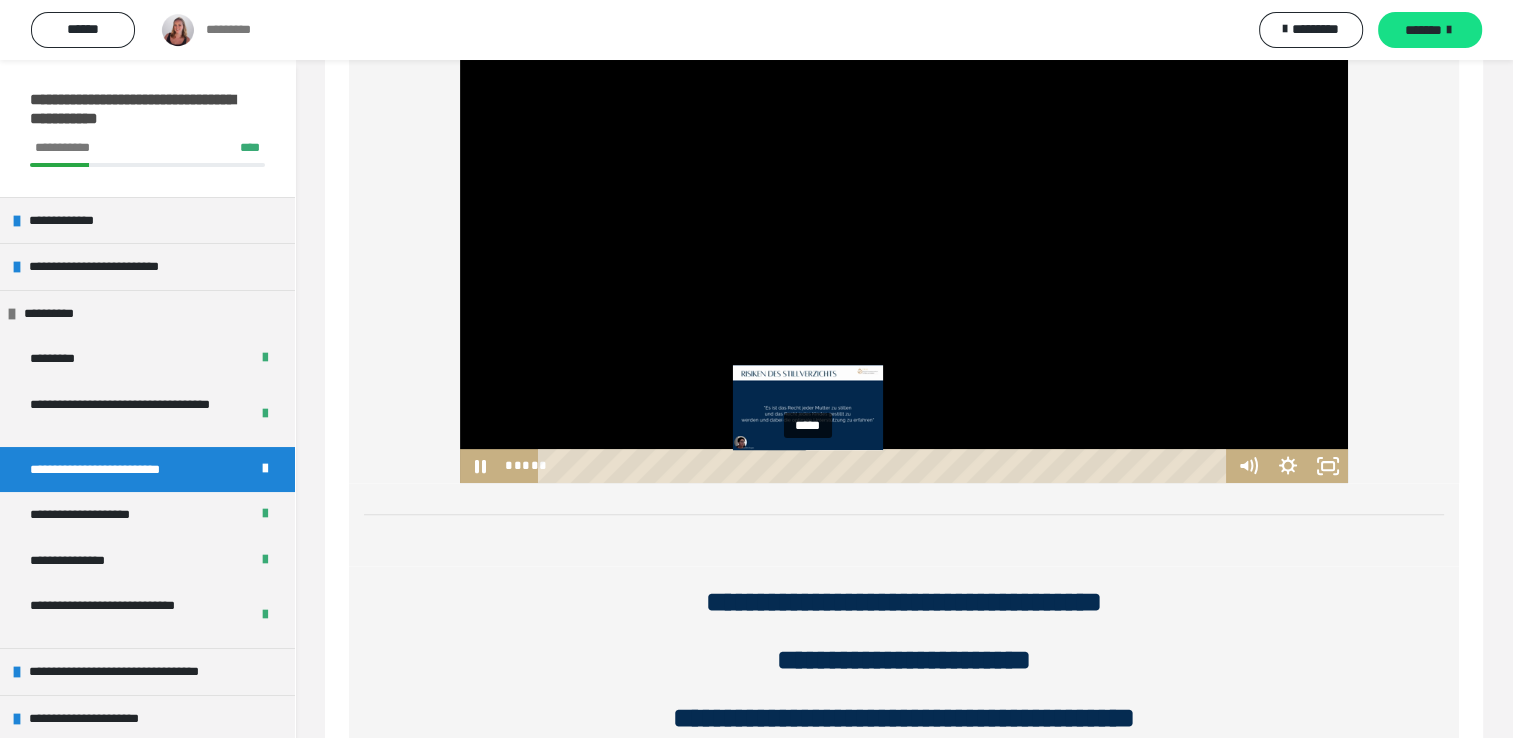 click on "*****" at bounding box center (885, 466) 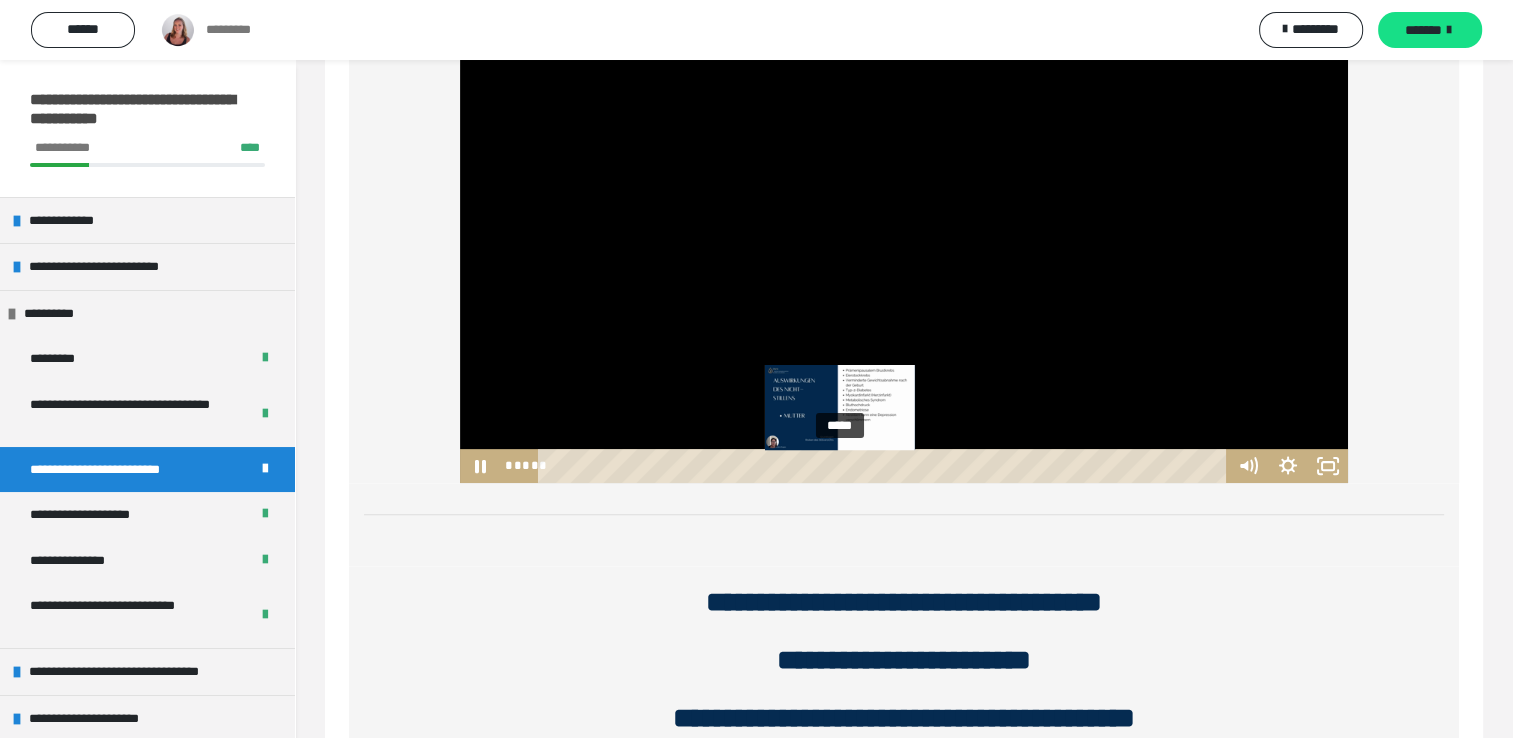 click on "*****" at bounding box center [885, 466] 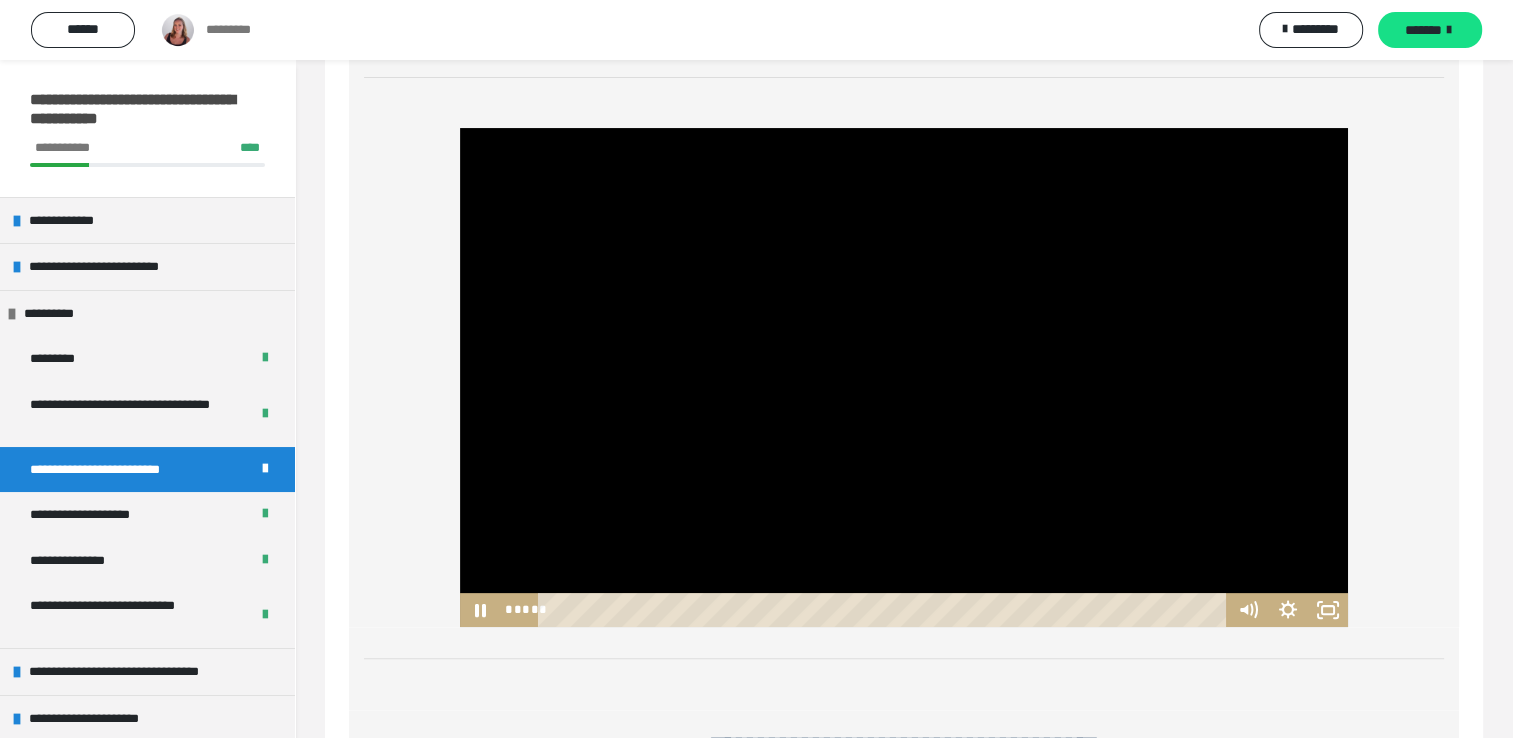scroll, scrollTop: 312, scrollLeft: 0, axis: vertical 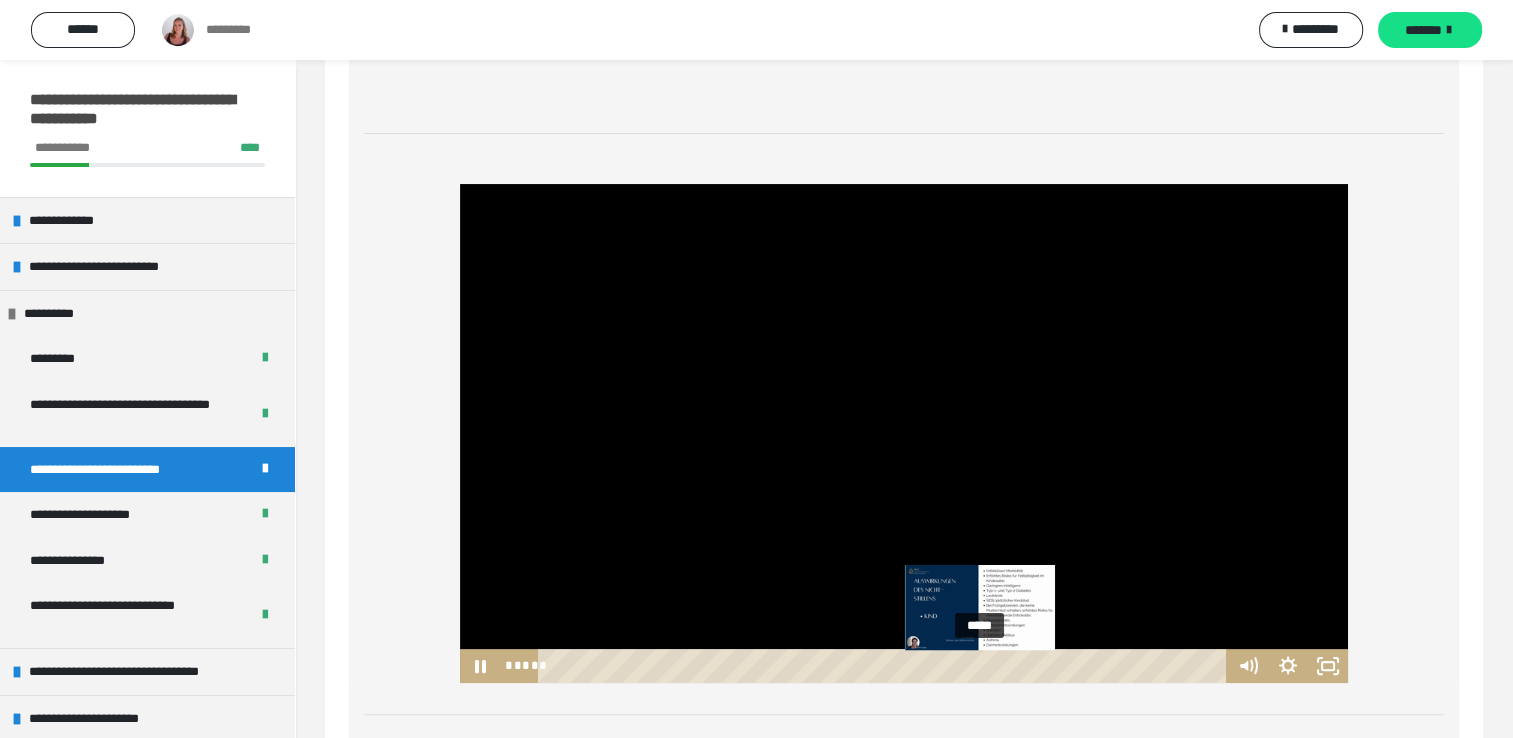 click on "*****" at bounding box center (885, 666) 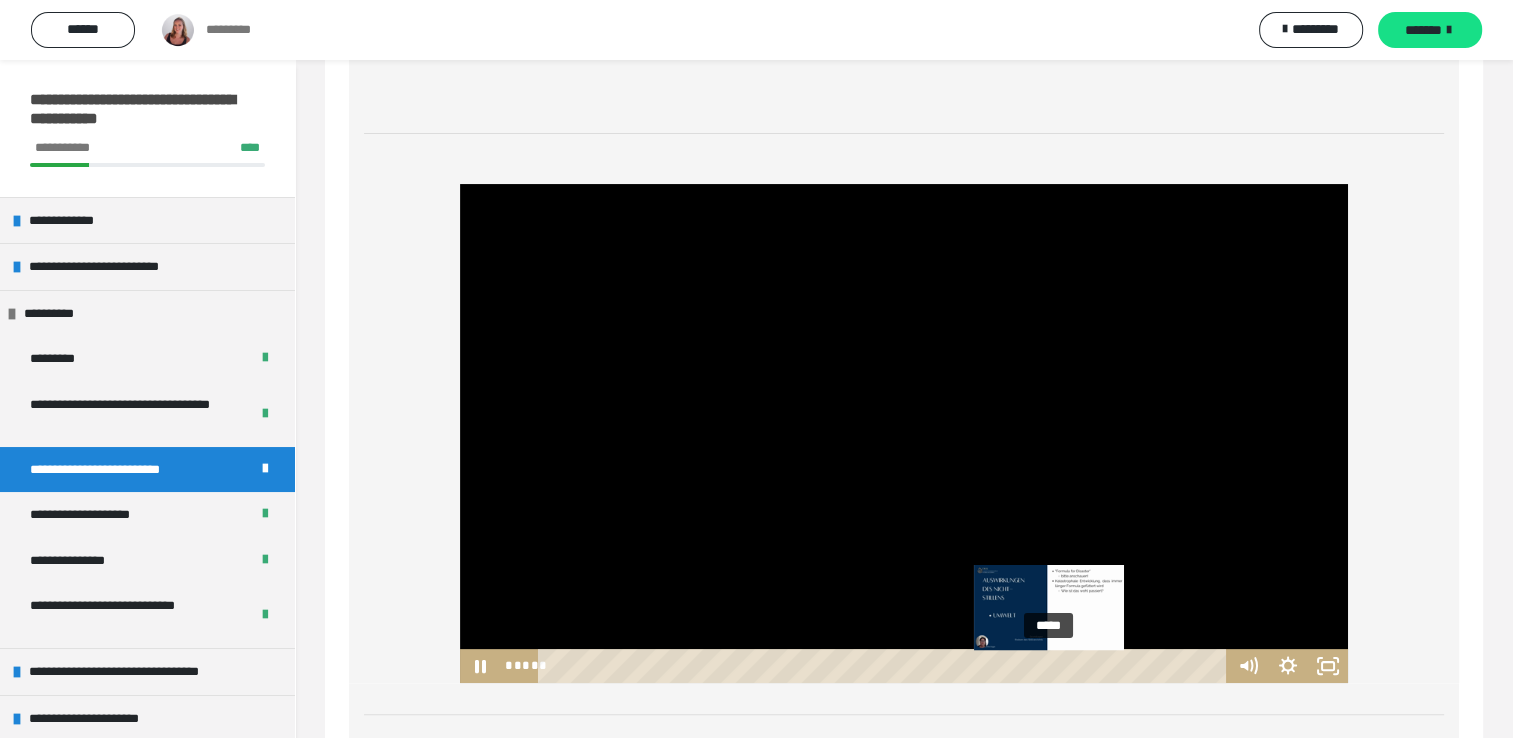 click on "*****" at bounding box center (885, 666) 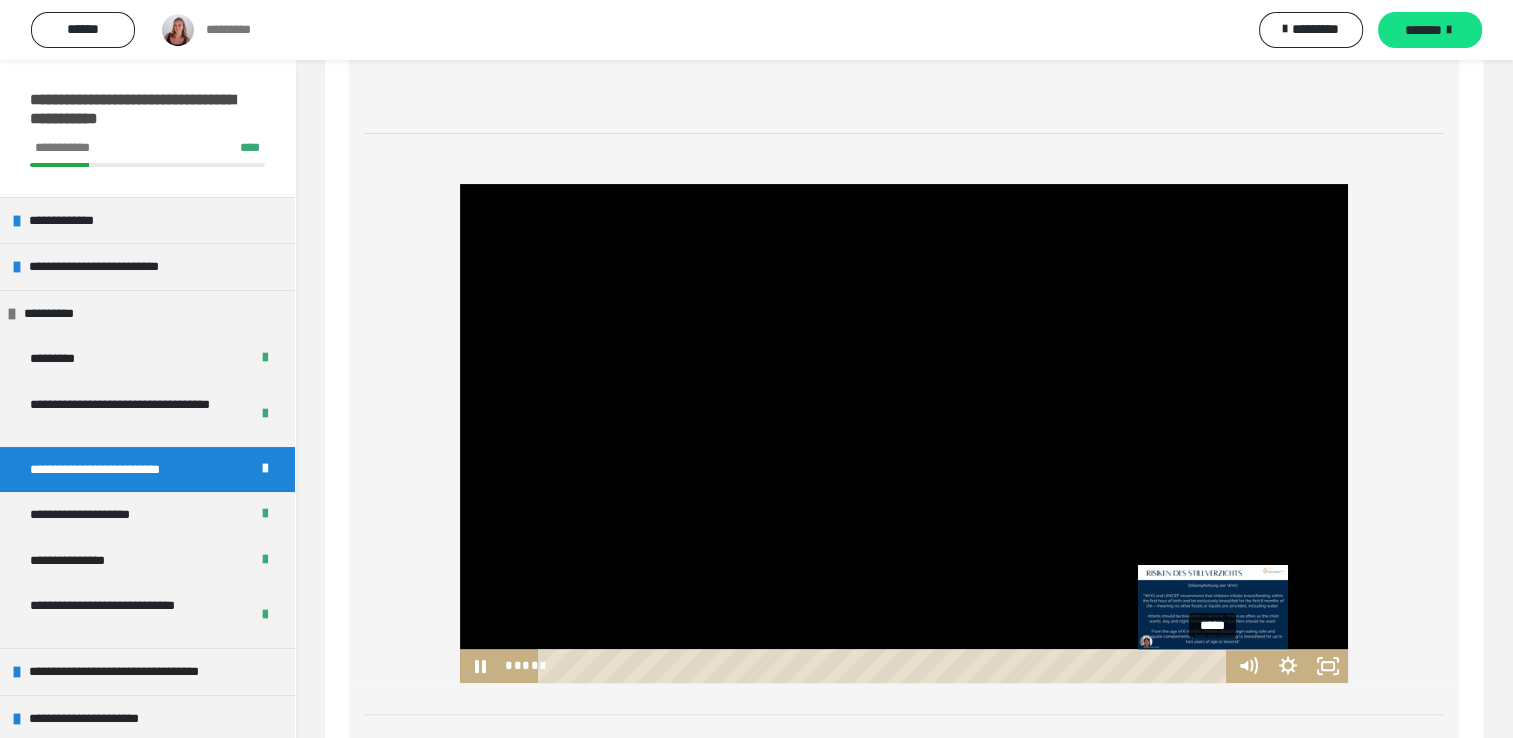 click on "*****" at bounding box center [885, 666] 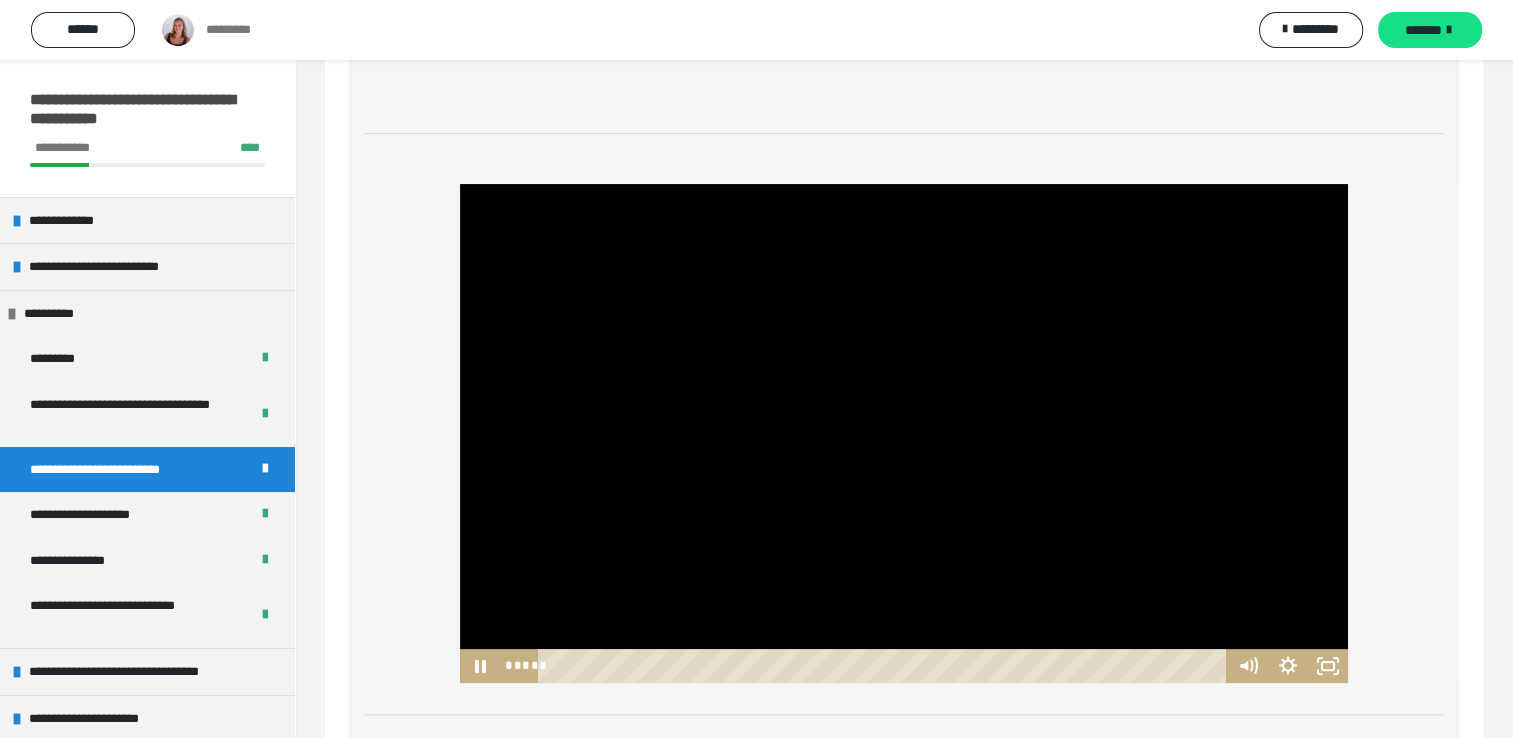 click at bounding box center [904, 433] 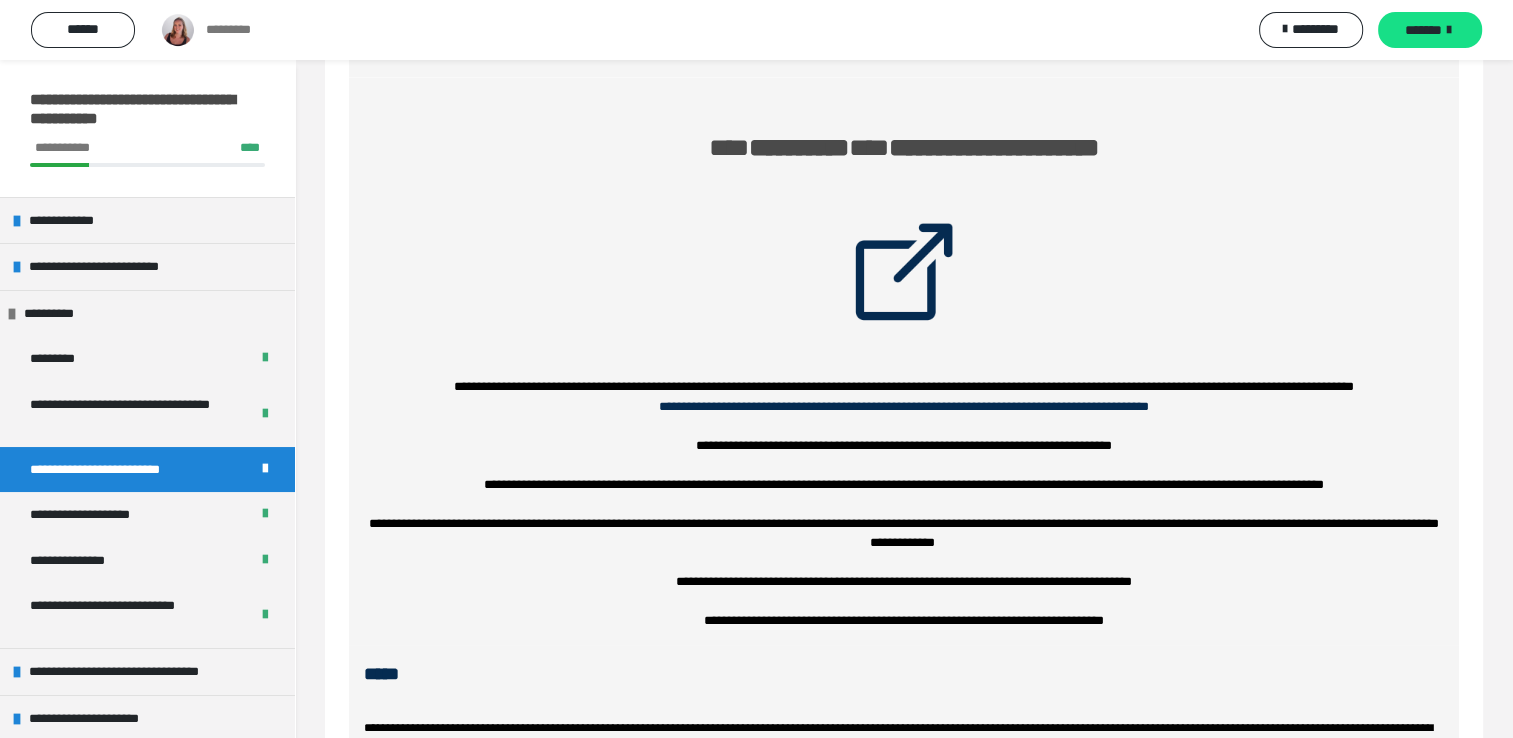 scroll, scrollTop: 6212, scrollLeft: 0, axis: vertical 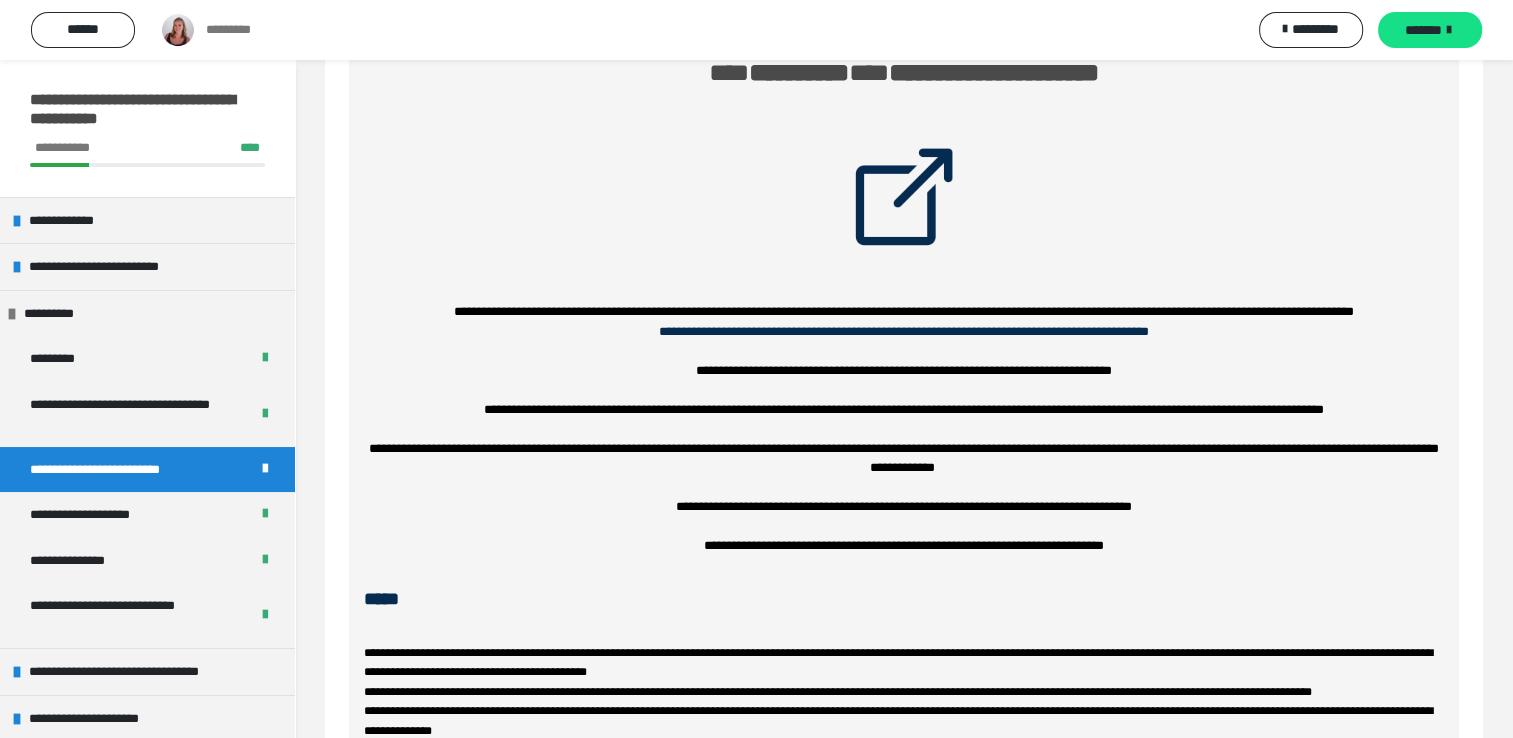click on "**********" at bounding box center (903, -139) 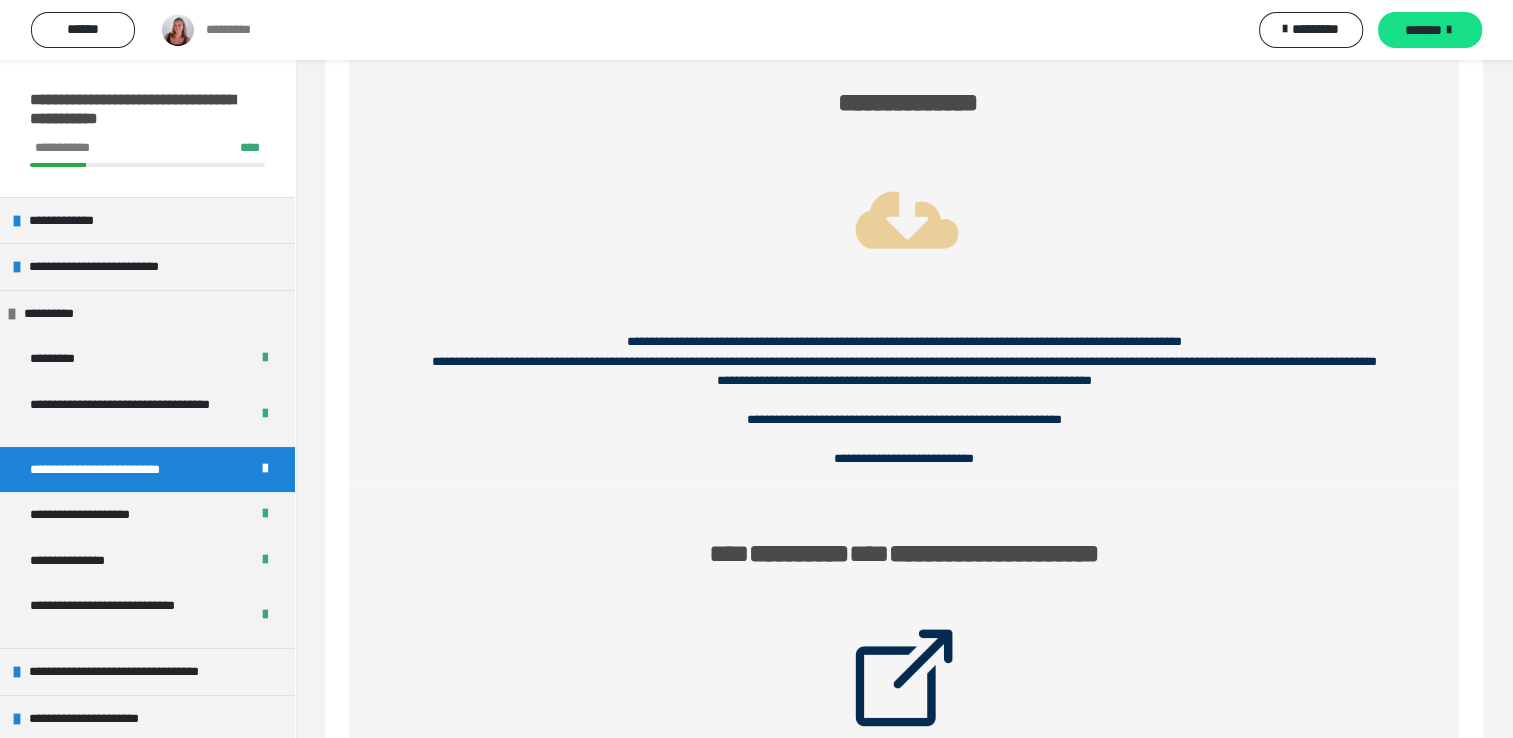 scroll, scrollTop: 5732, scrollLeft: 0, axis: vertical 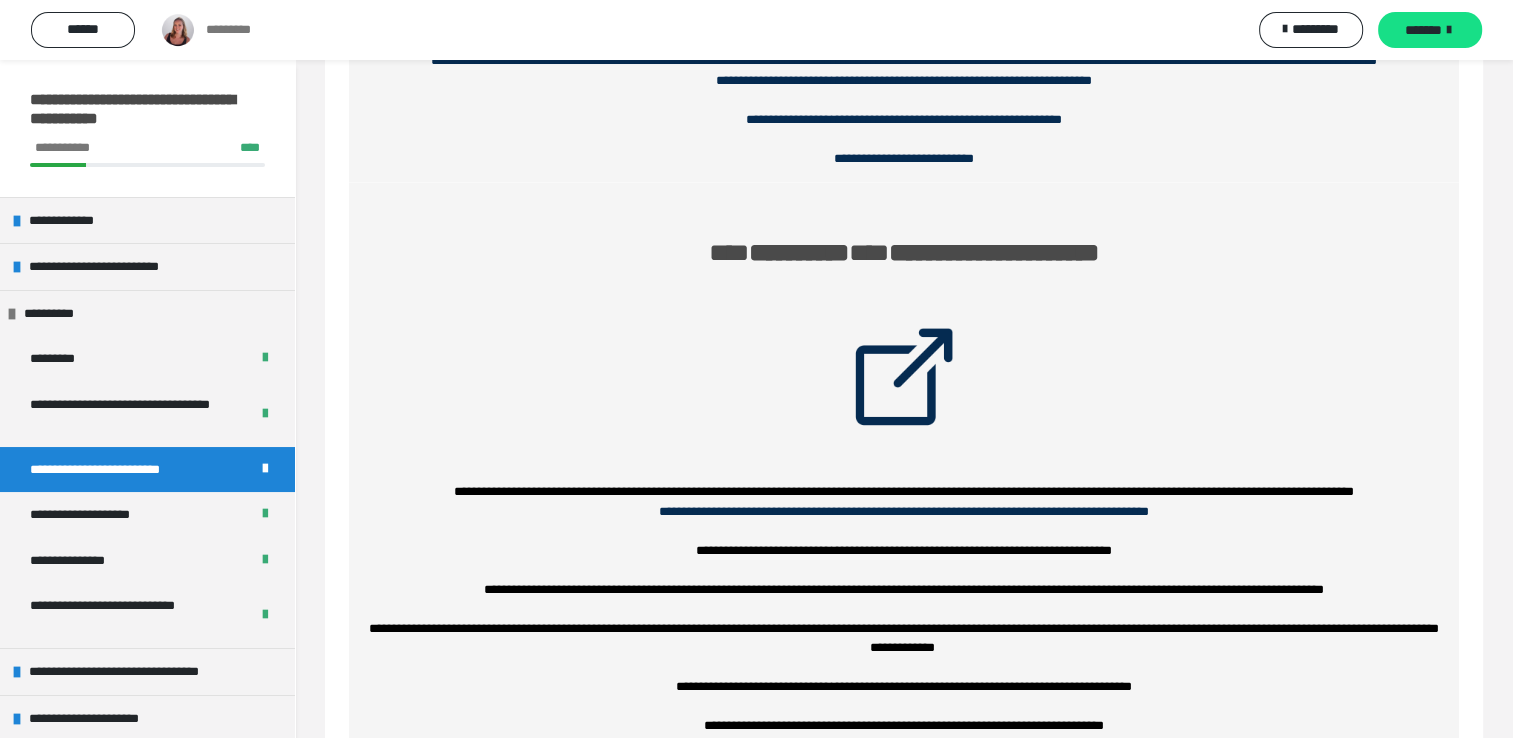 click on "**********" at bounding box center [903, 60] 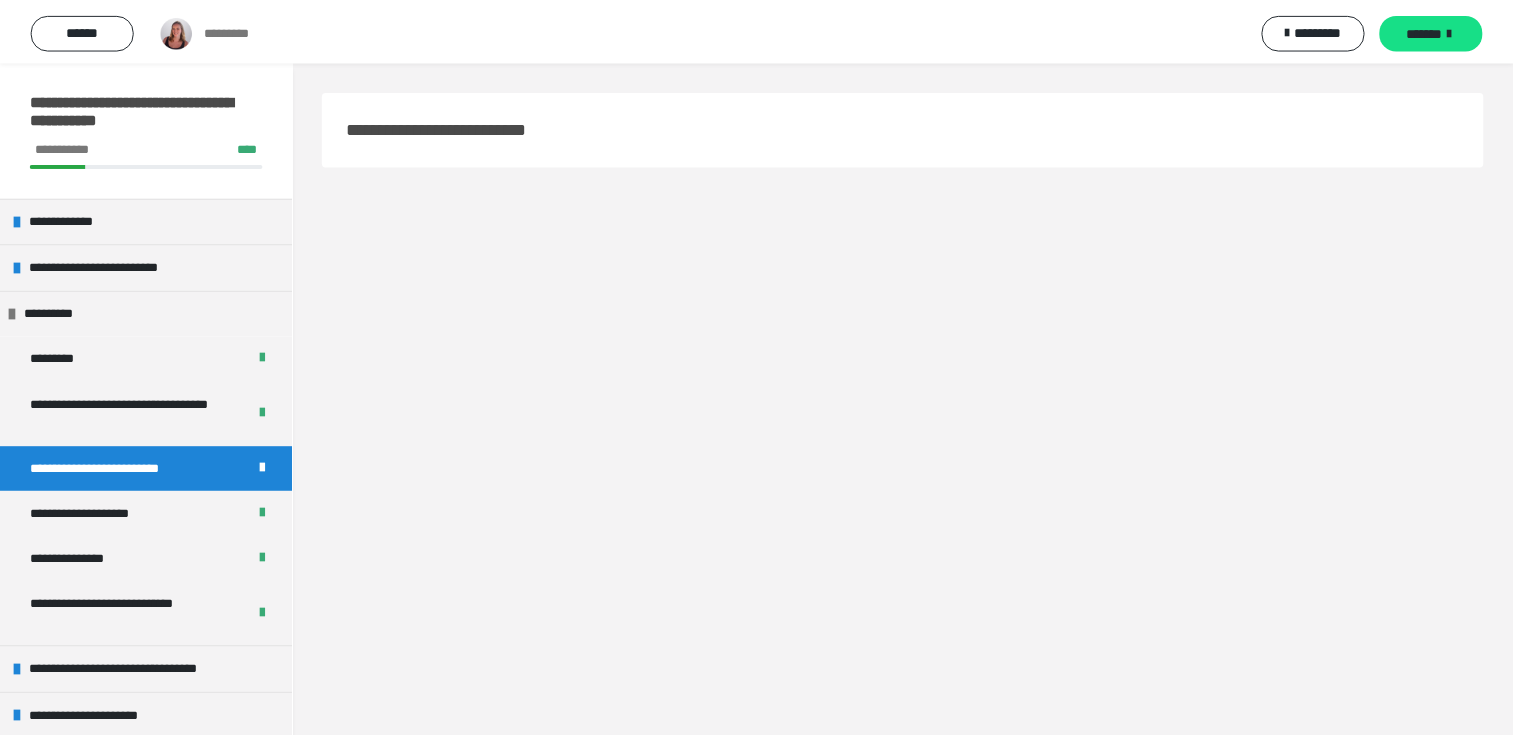 scroll, scrollTop: 0, scrollLeft: 0, axis: both 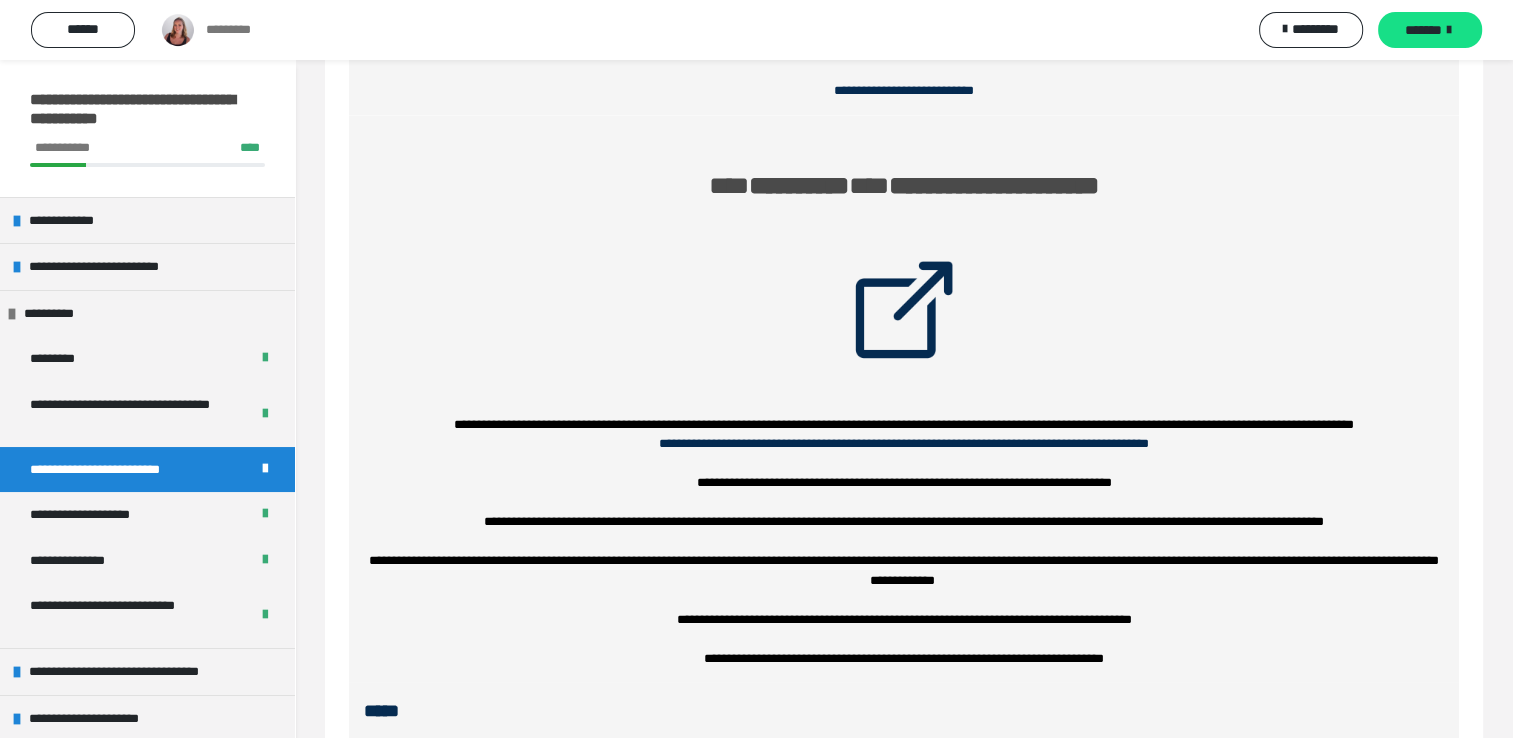 click on "**********" at bounding box center [904, 12] 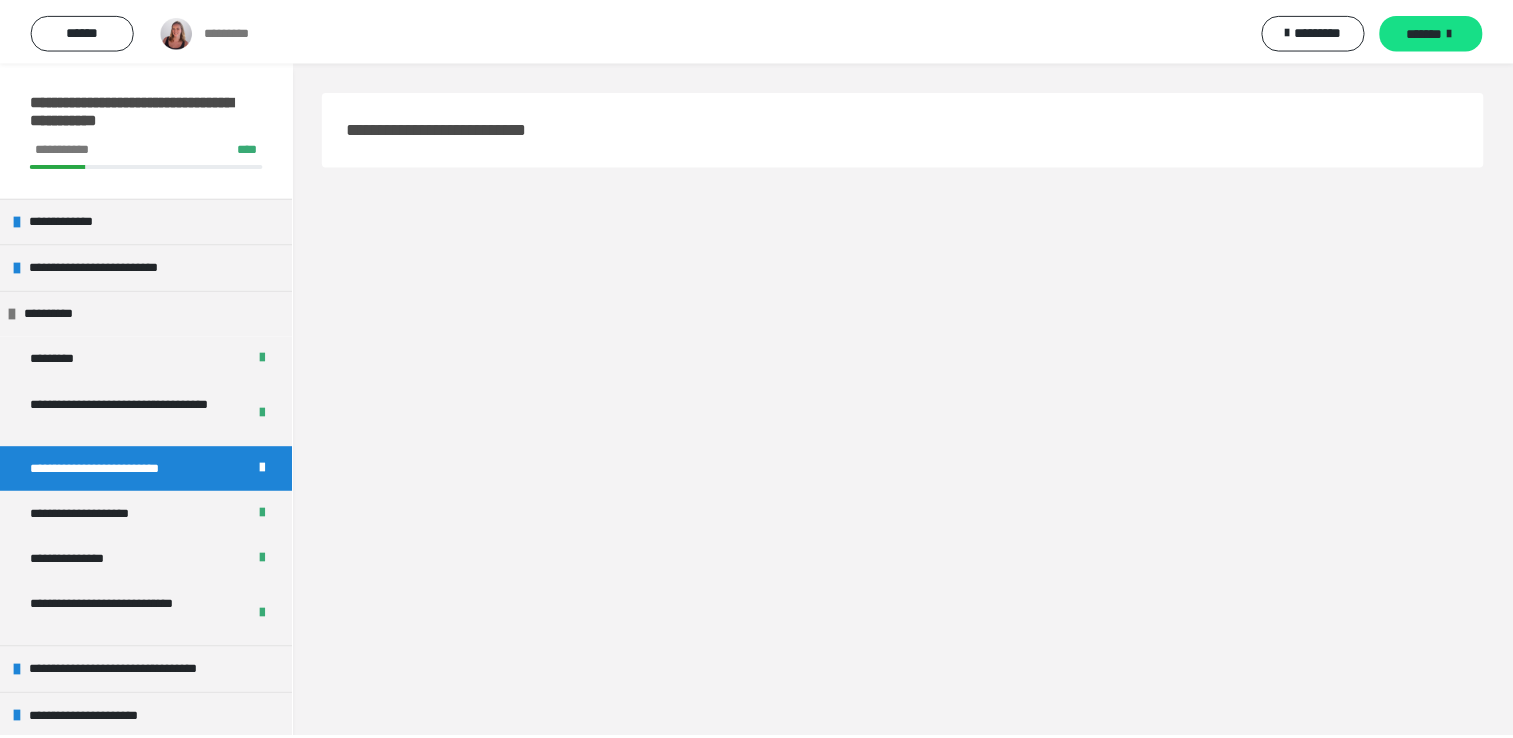 scroll, scrollTop: 0, scrollLeft: 0, axis: both 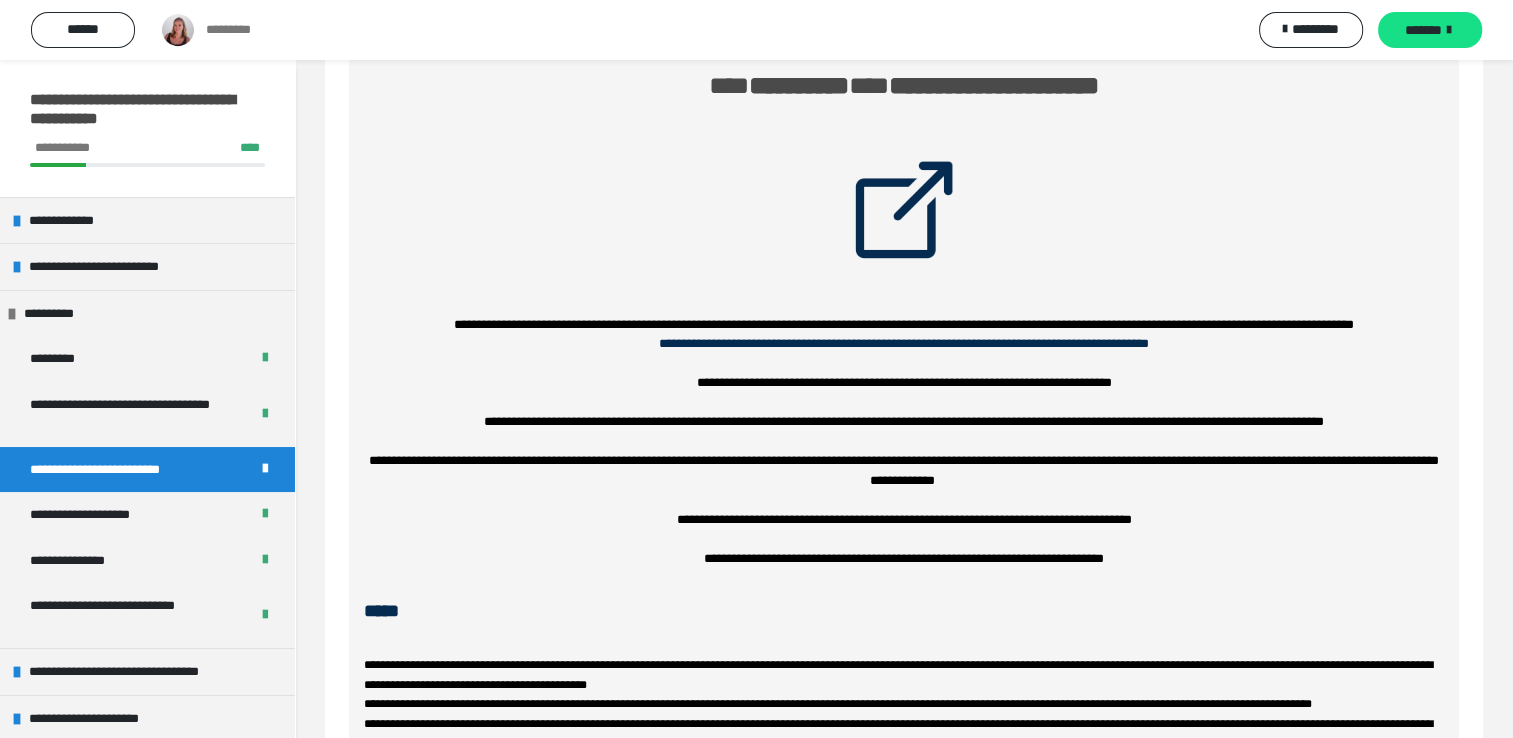 click on "**********" at bounding box center [904, -10] 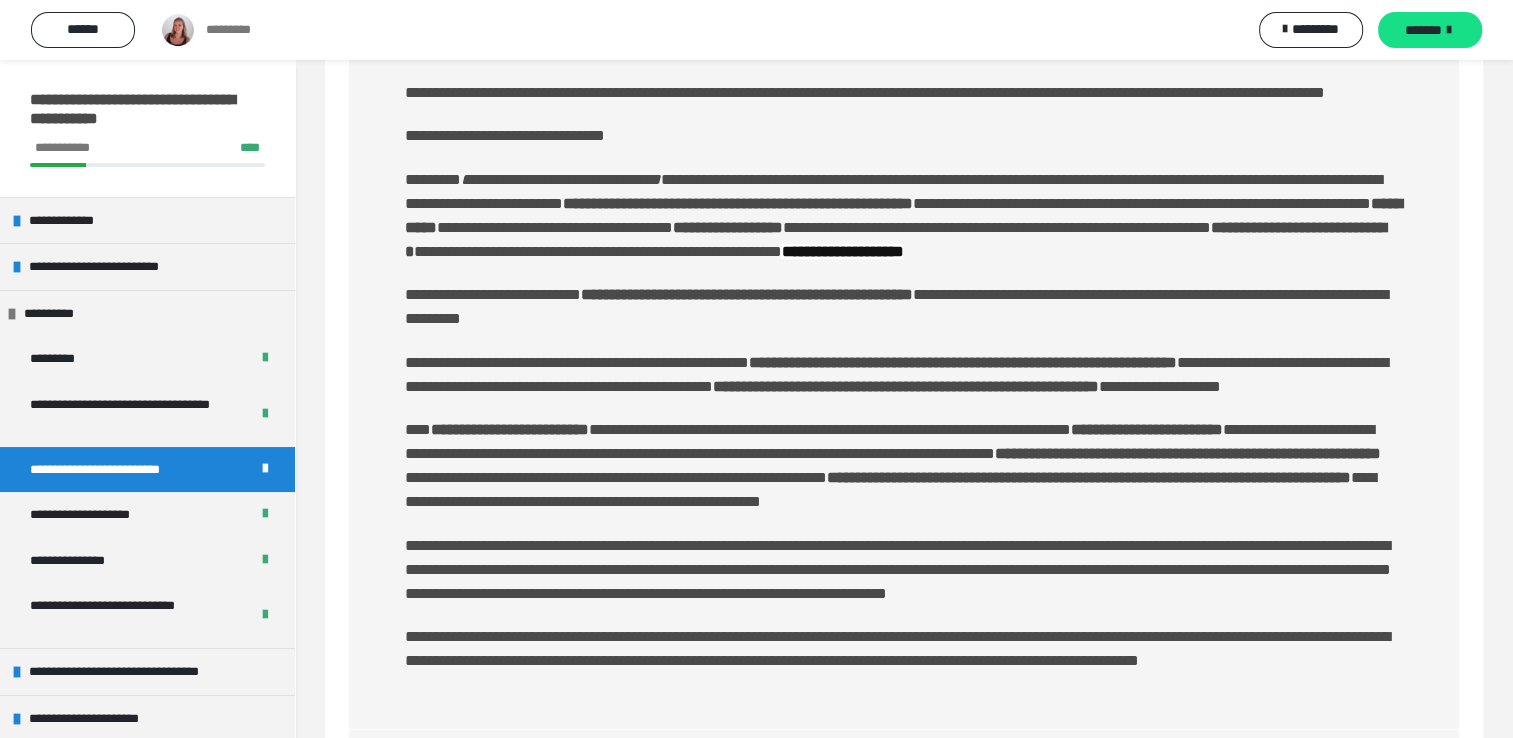scroll, scrollTop: 0, scrollLeft: 0, axis: both 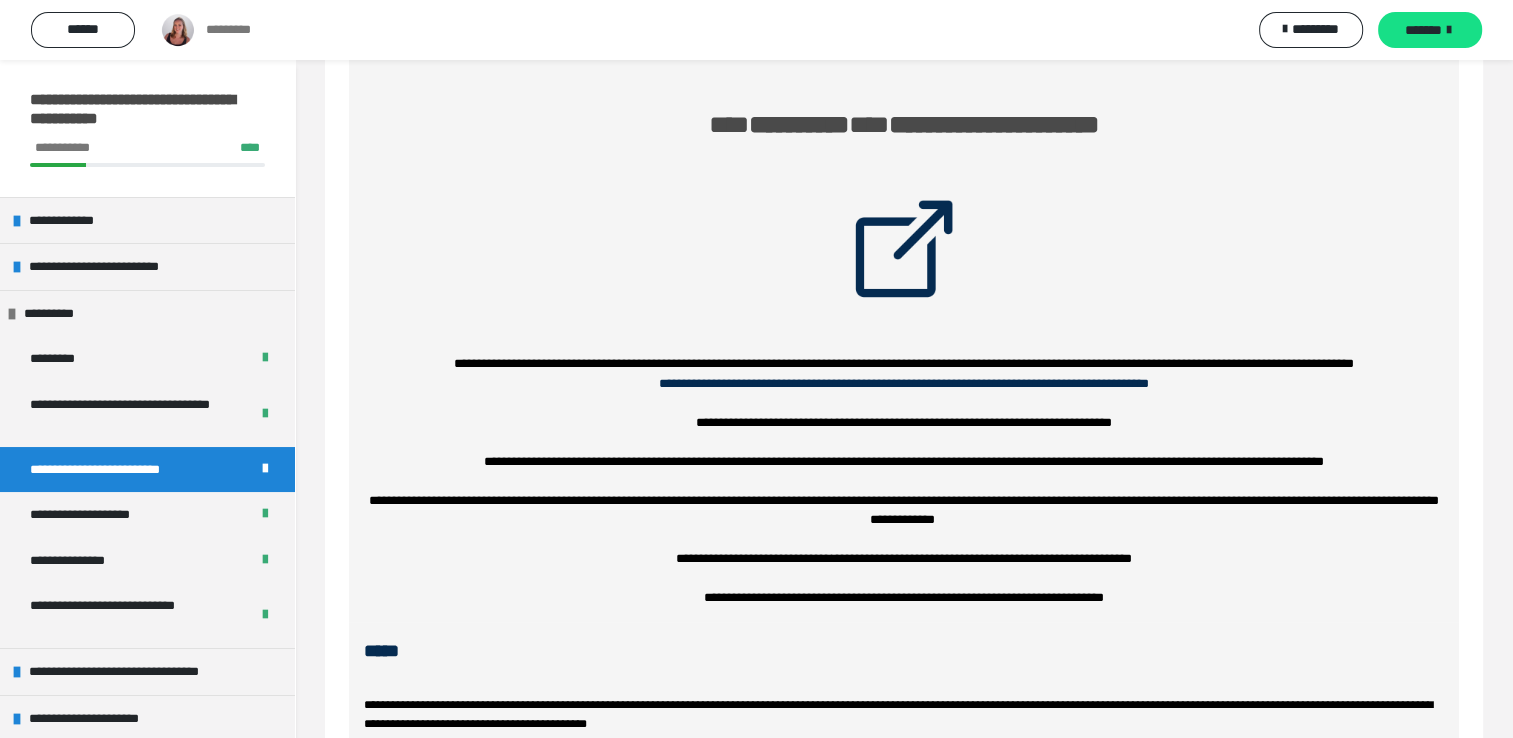 click on "**********" at bounding box center (904, 30) 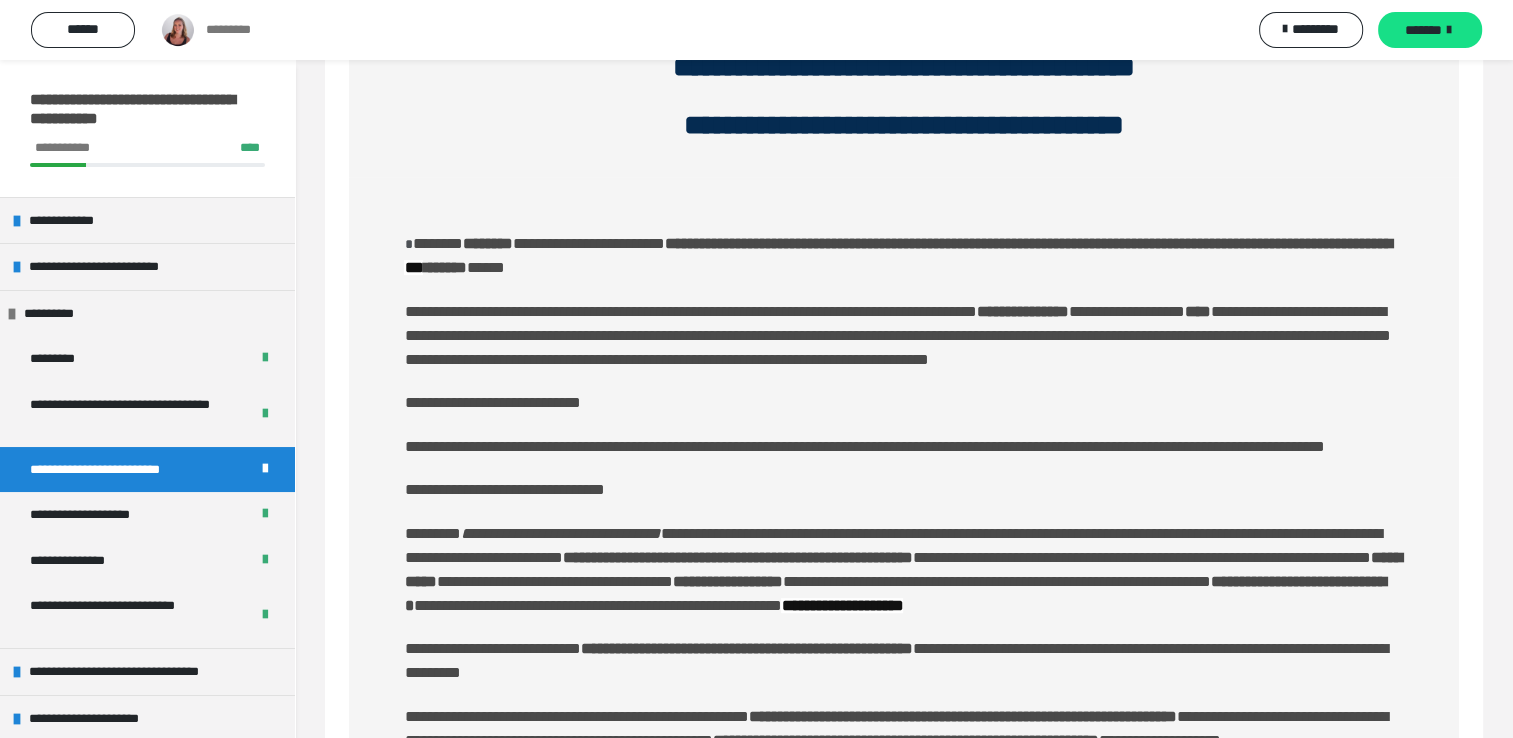 scroll, scrollTop: 1460, scrollLeft: 0, axis: vertical 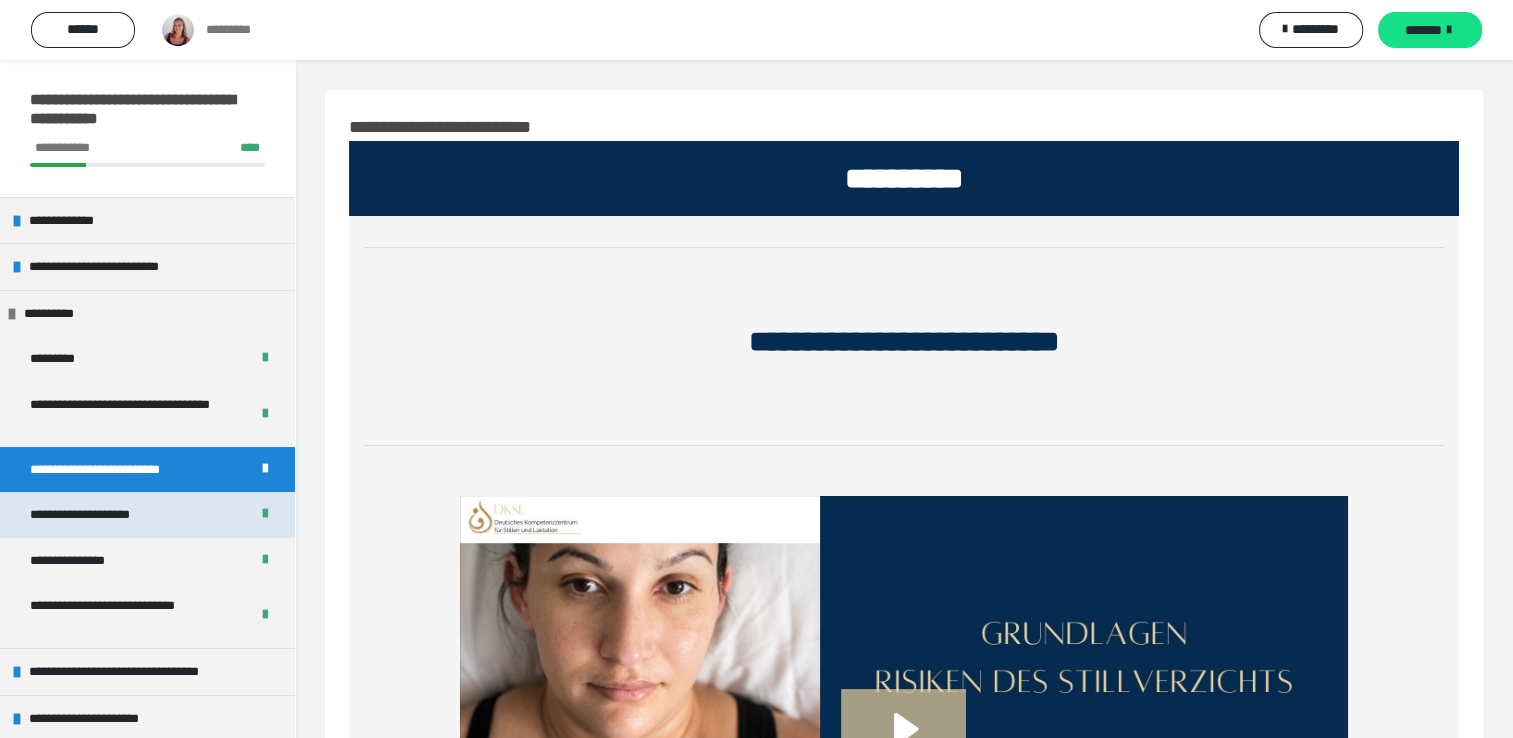 click on "**********" at bounding box center (147, 515) 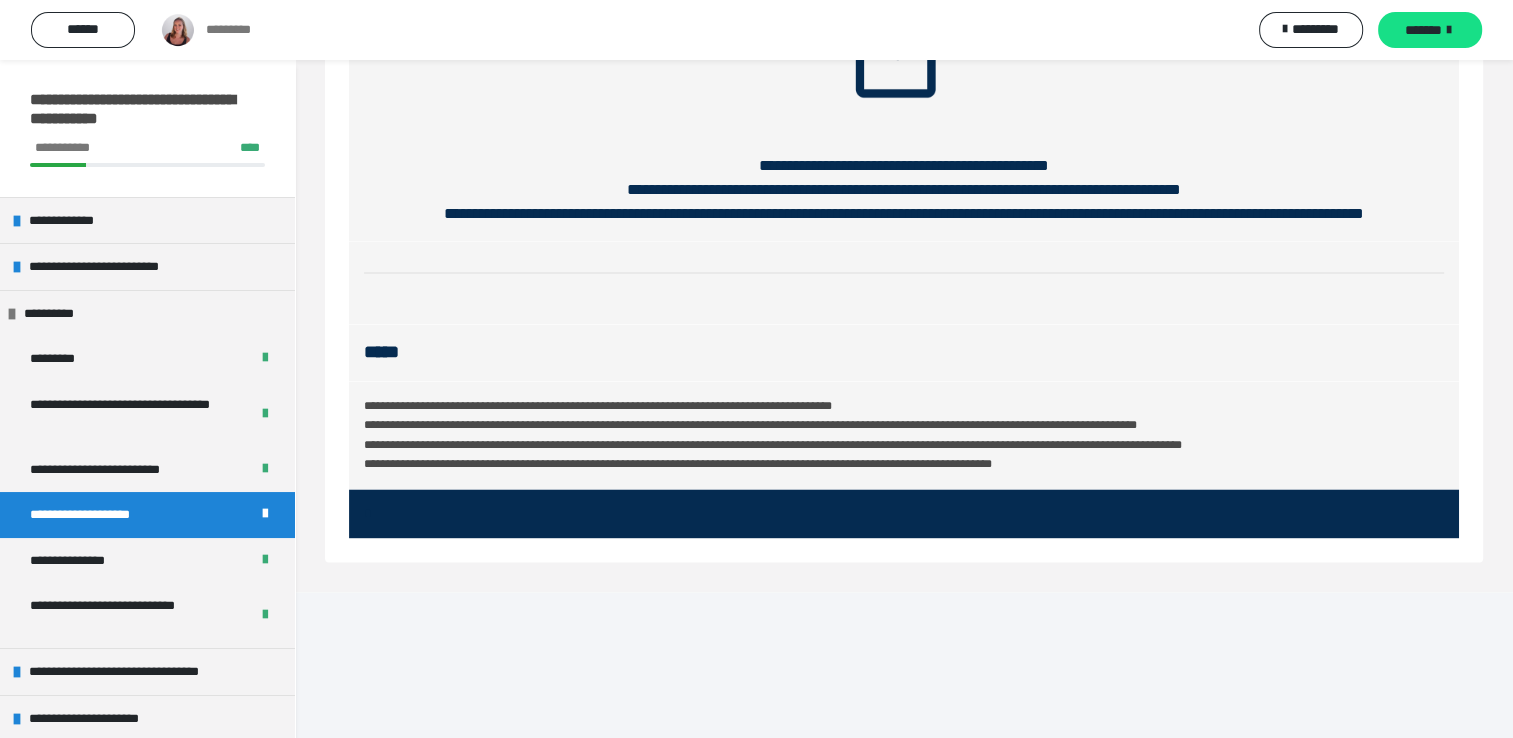 scroll, scrollTop: 2572, scrollLeft: 0, axis: vertical 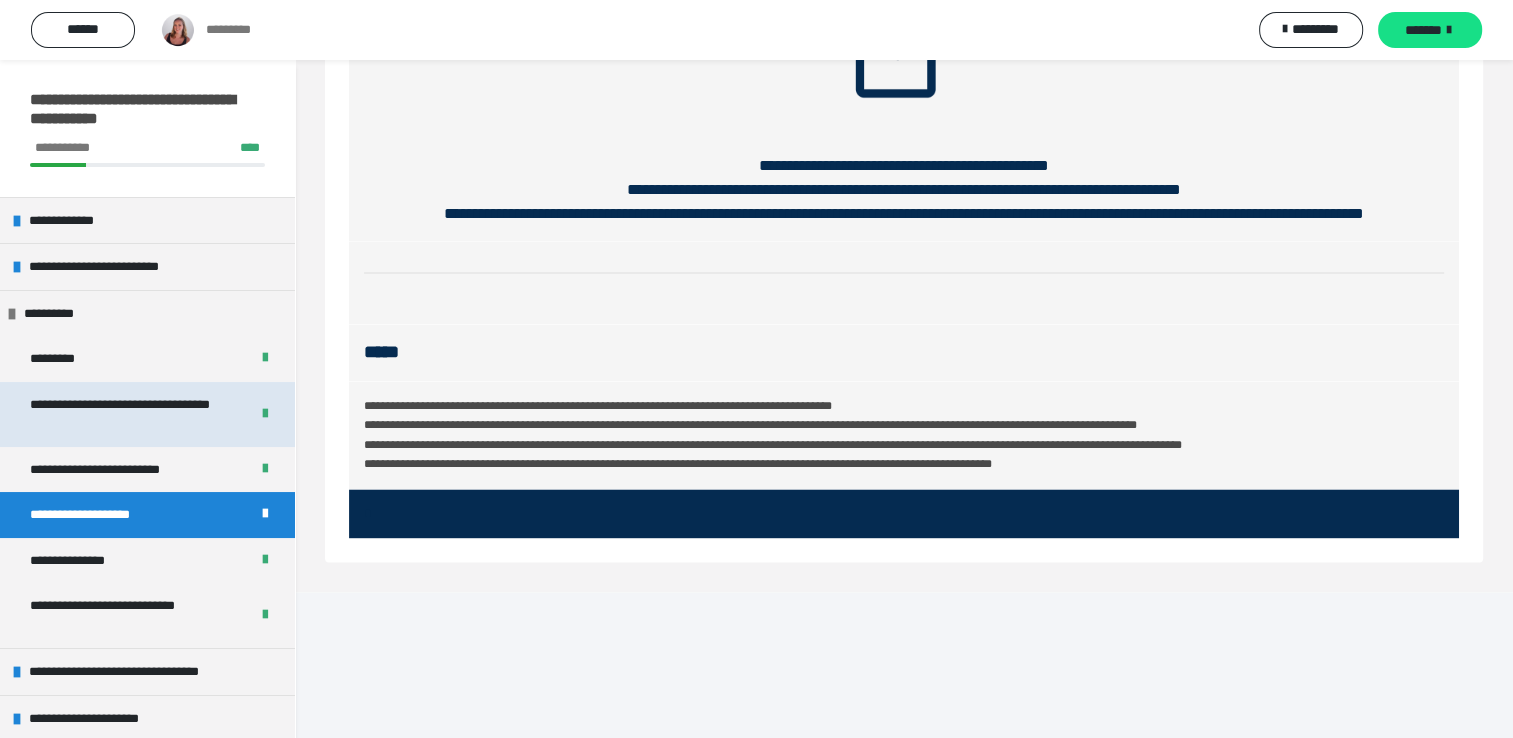 click on "**********" at bounding box center (124, 414) 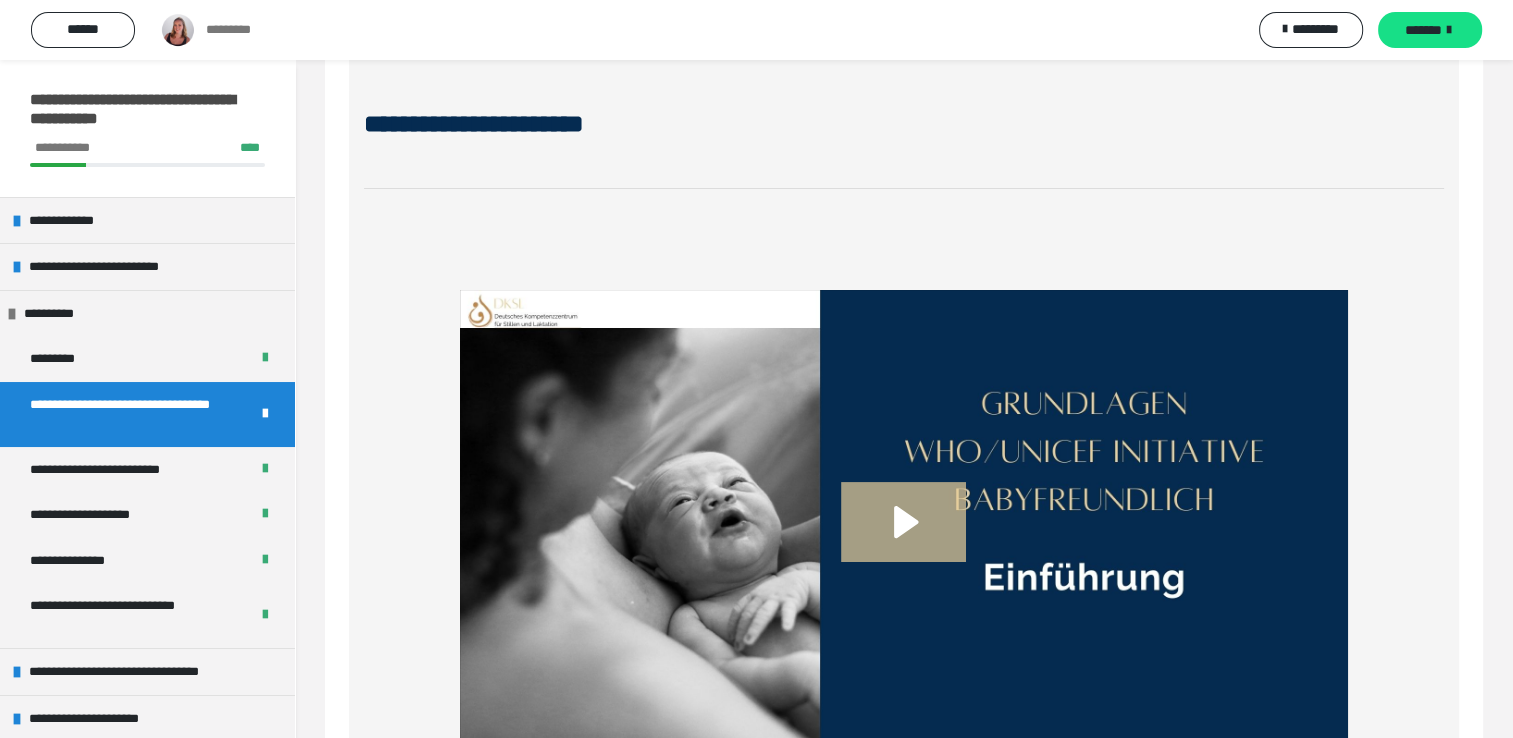 scroll, scrollTop: 372, scrollLeft: 0, axis: vertical 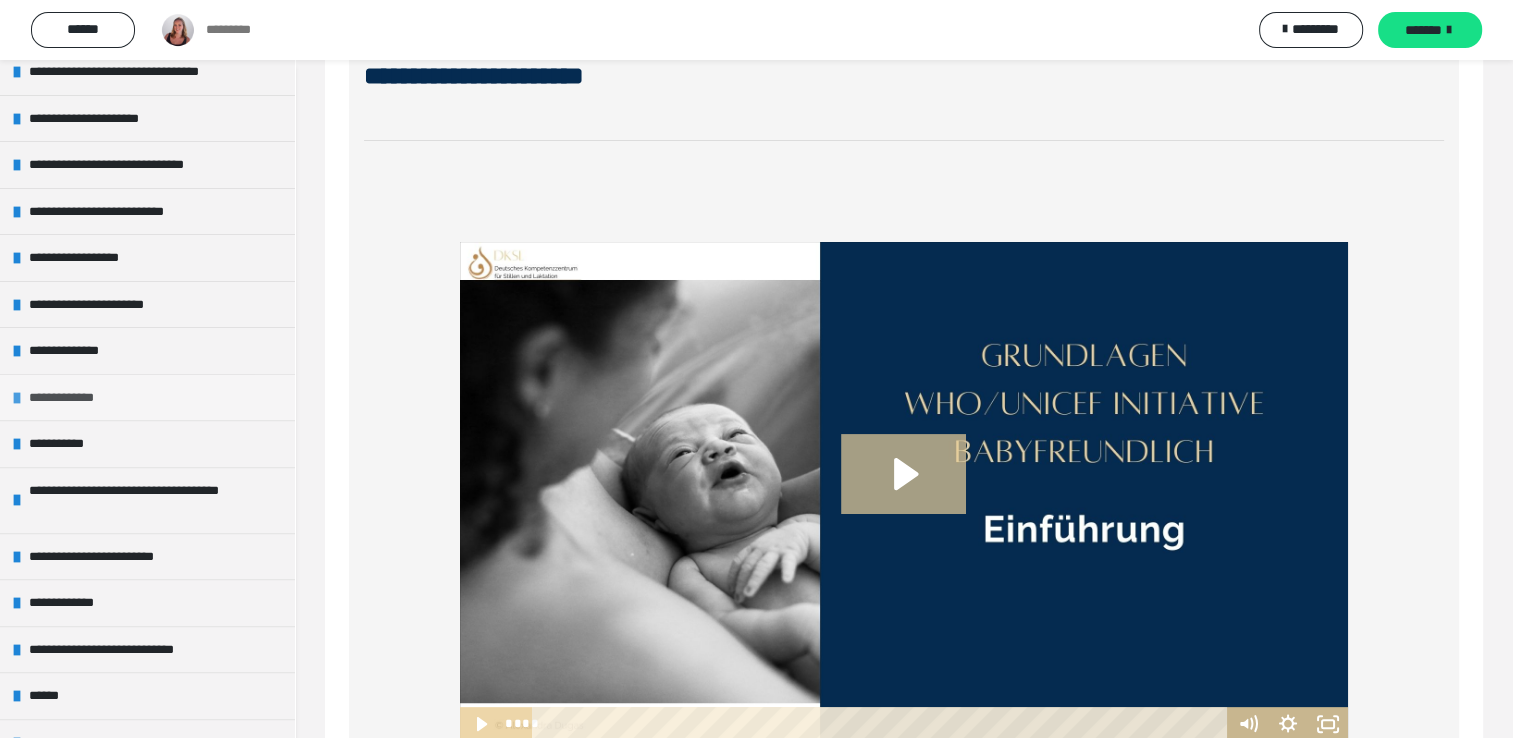click on "**********" at bounding box center (70, 398) 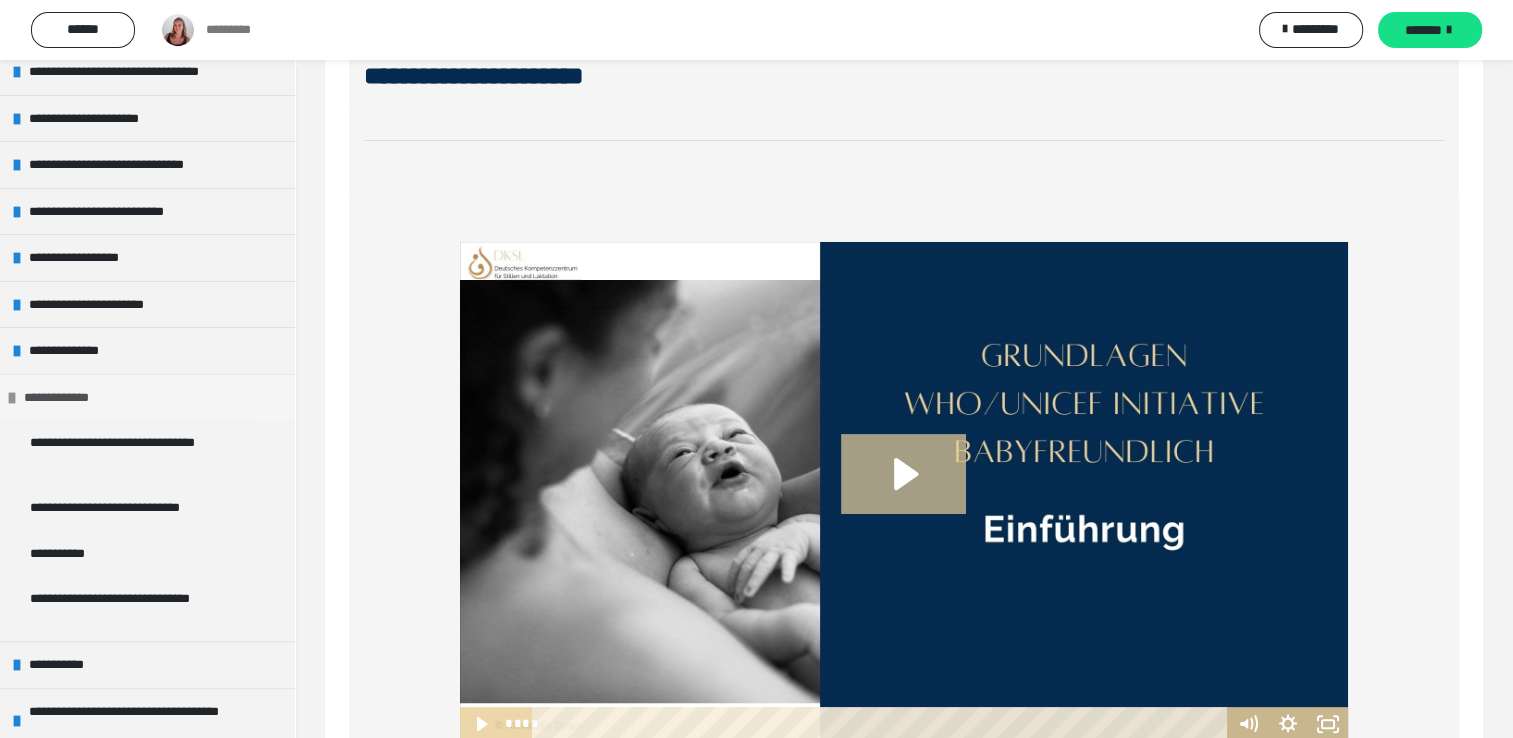 scroll, scrollTop: 700, scrollLeft: 0, axis: vertical 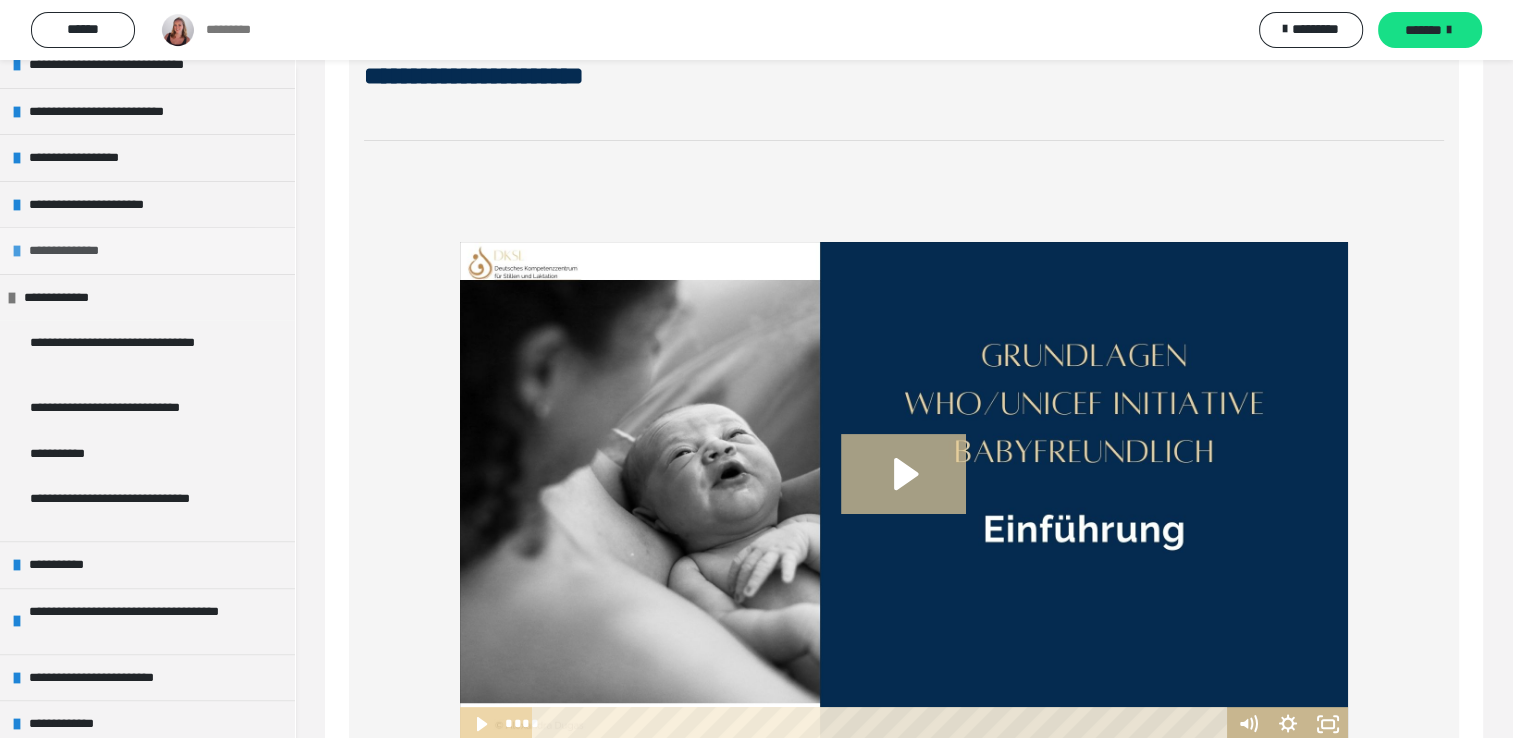 click on "**********" at bounding box center (68, 251) 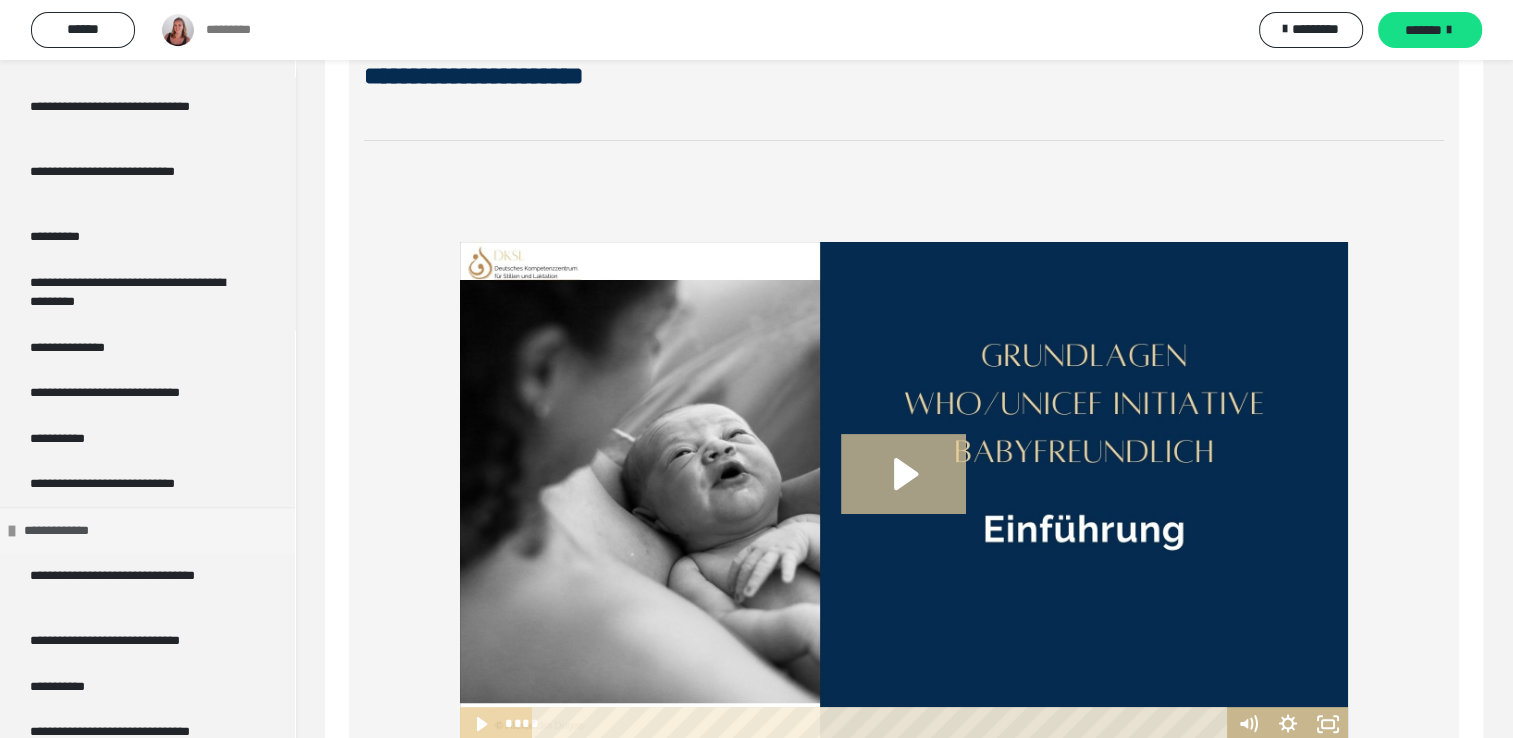 scroll, scrollTop: 1200, scrollLeft: 0, axis: vertical 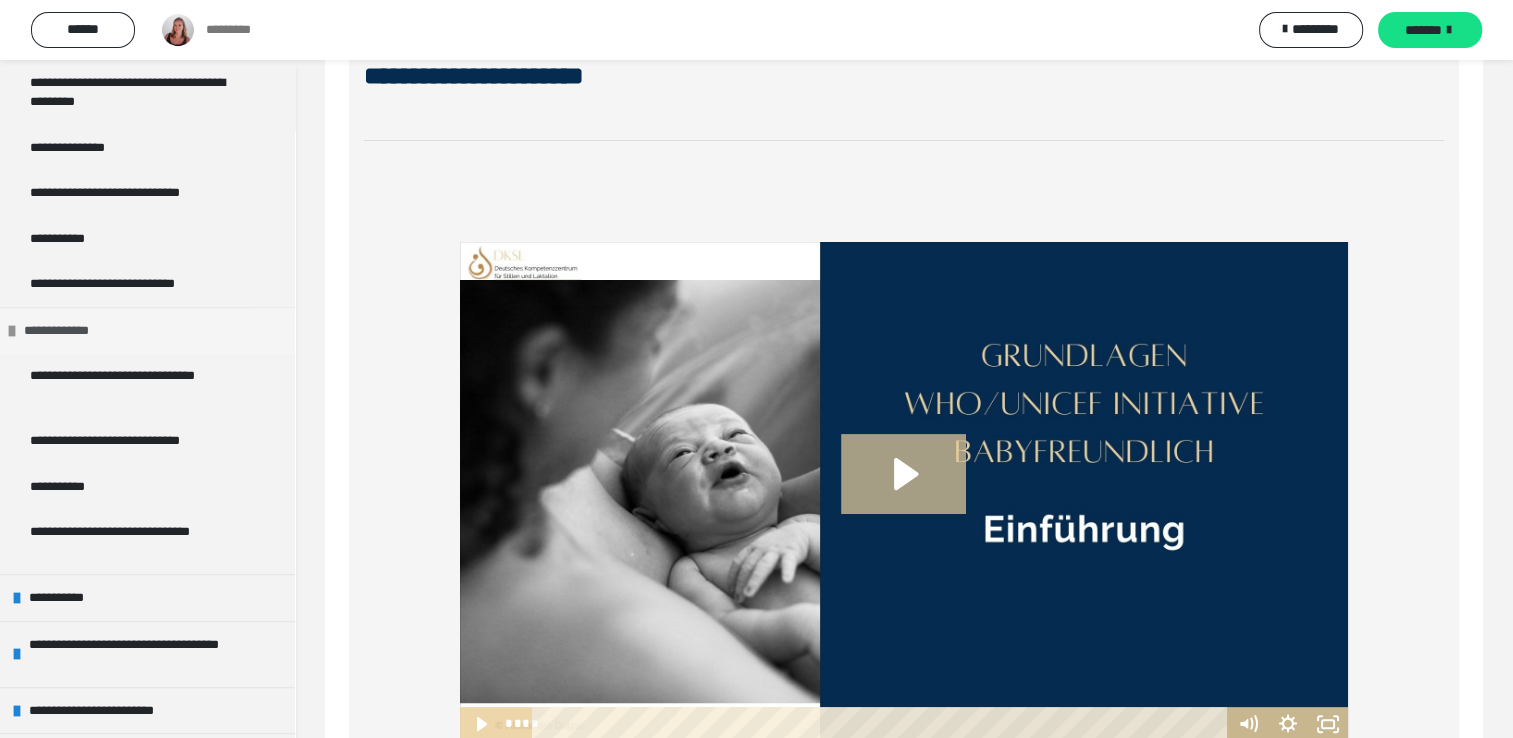 click on "**********" at bounding box center (65, 331) 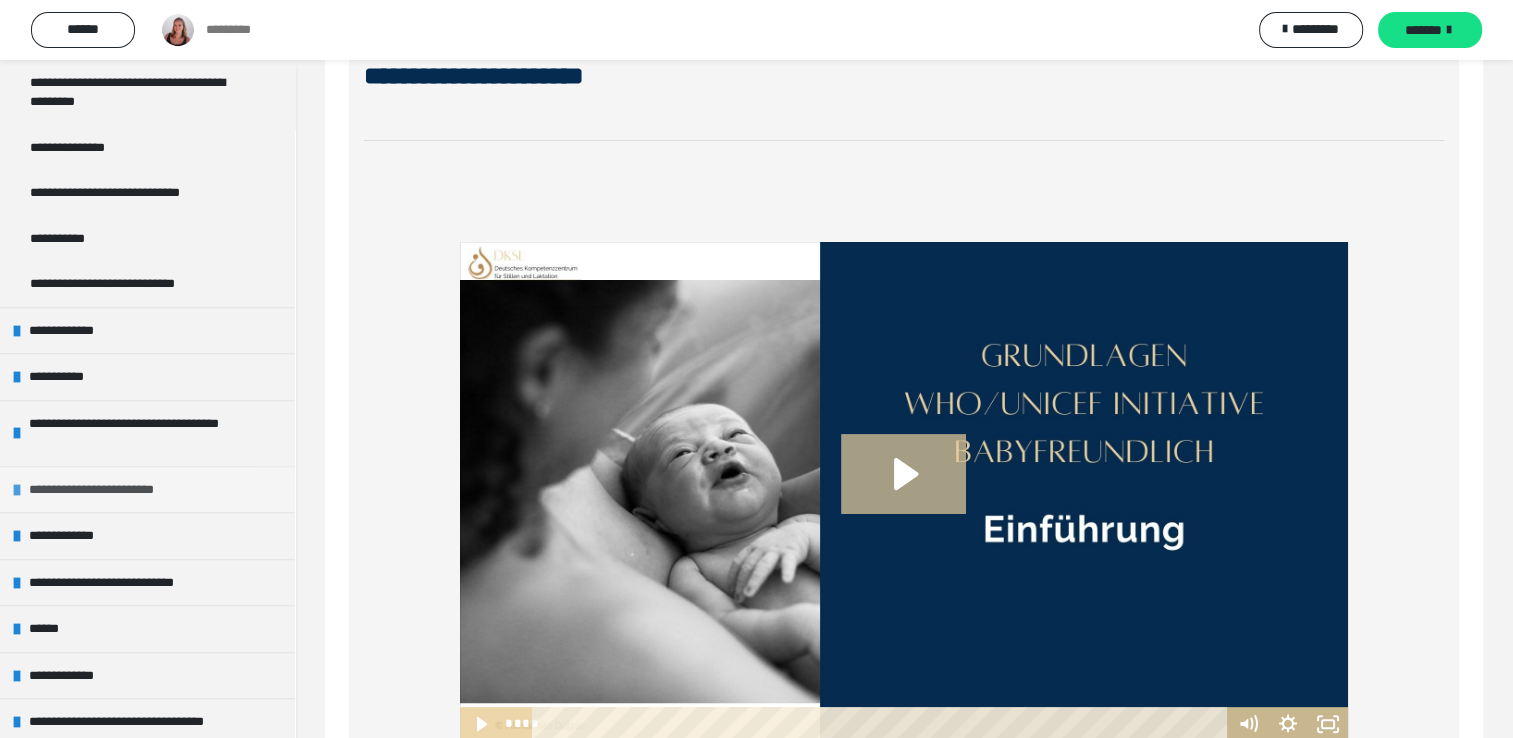 click on "**********" at bounding box center (110, 490) 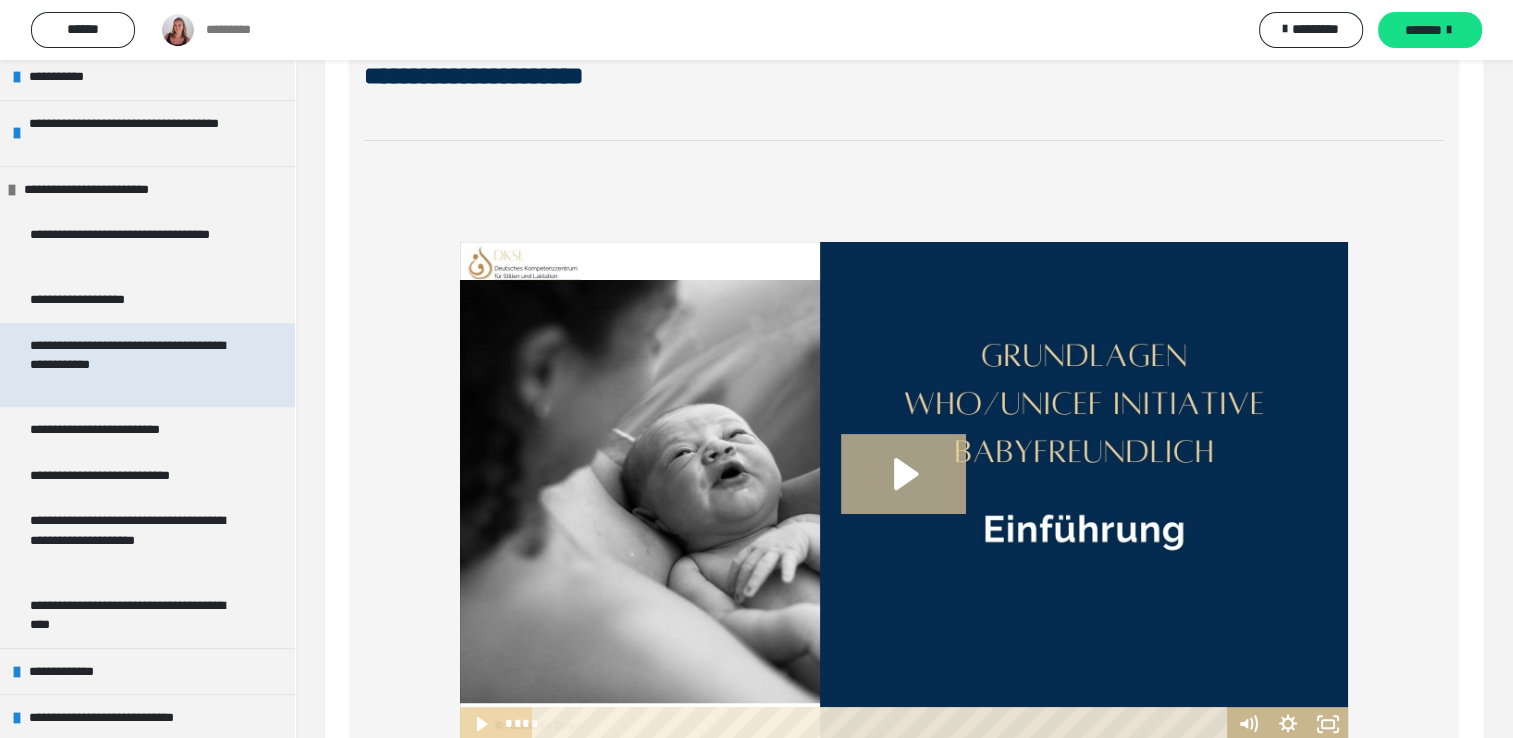 scroll, scrollTop: 1400, scrollLeft: 0, axis: vertical 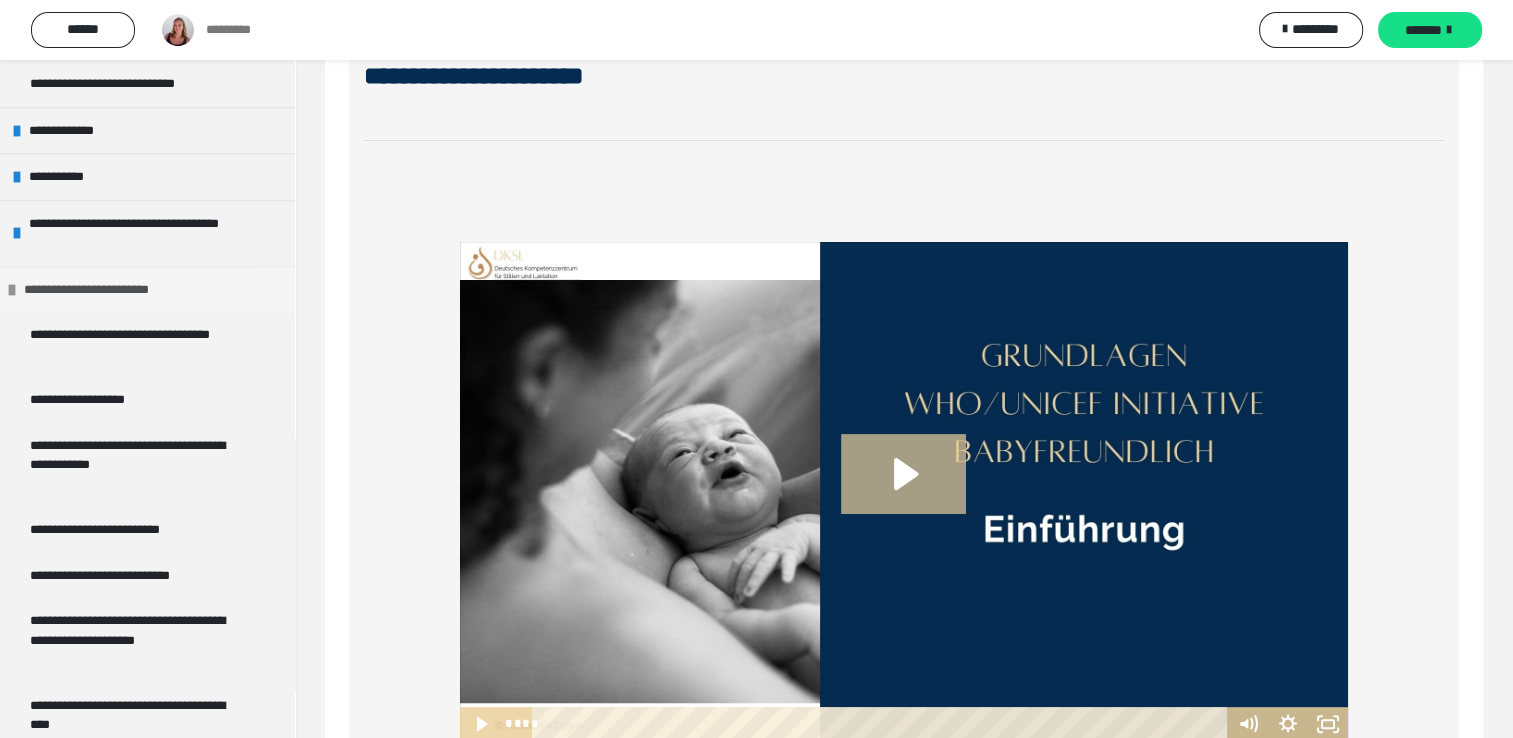 click on "**********" at bounding box center [105, 290] 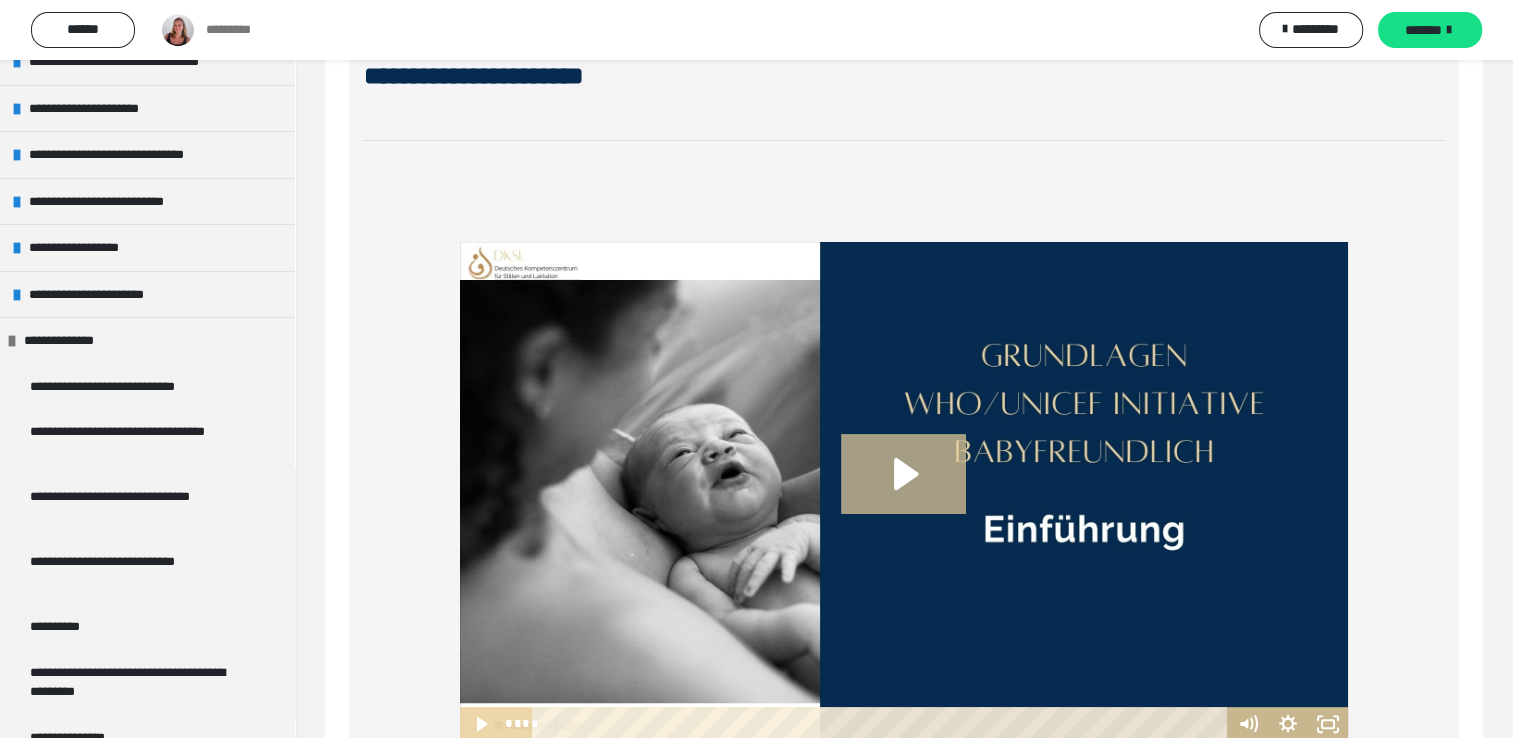 scroll, scrollTop: 600, scrollLeft: 0, axis: vertical 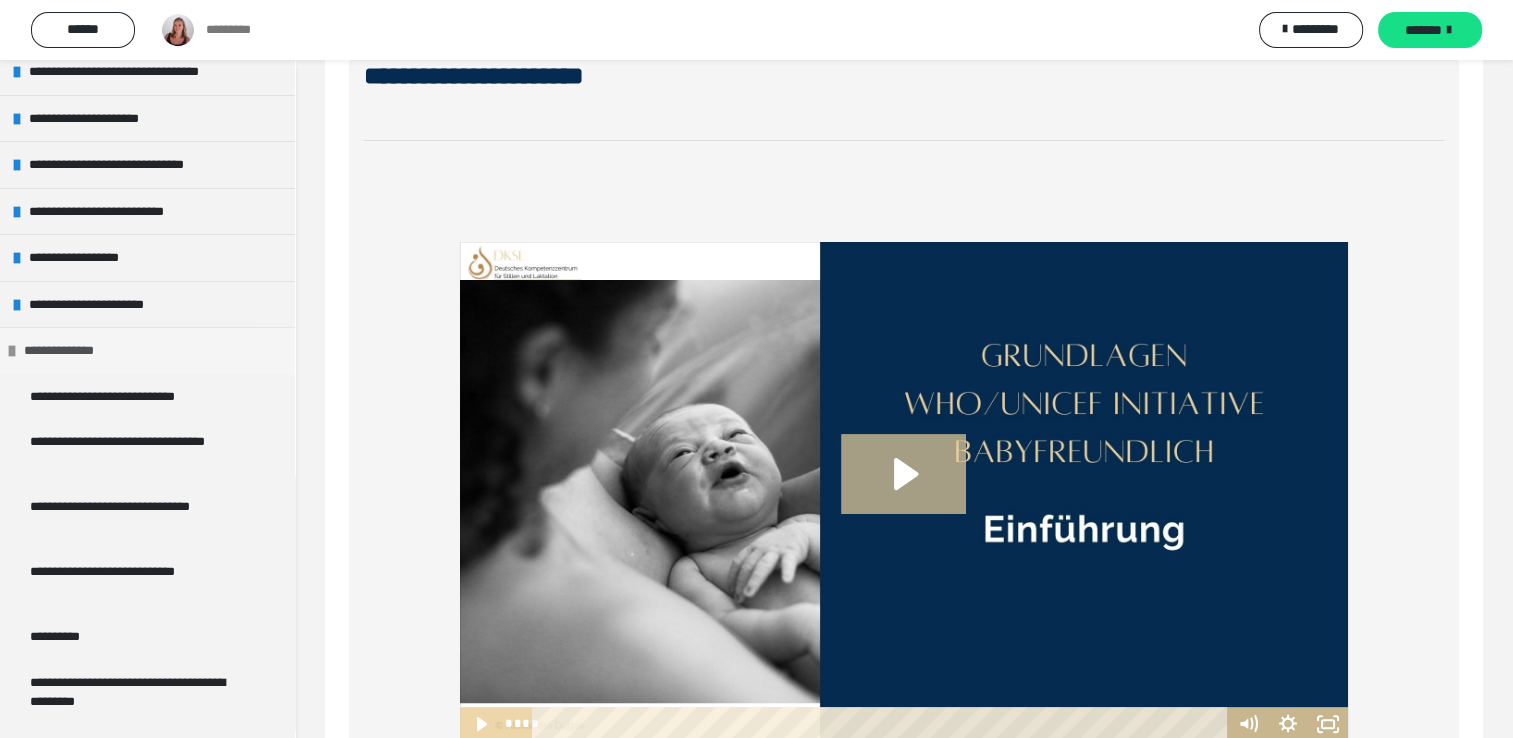 click on "**********" at bounding box center (63, 351) 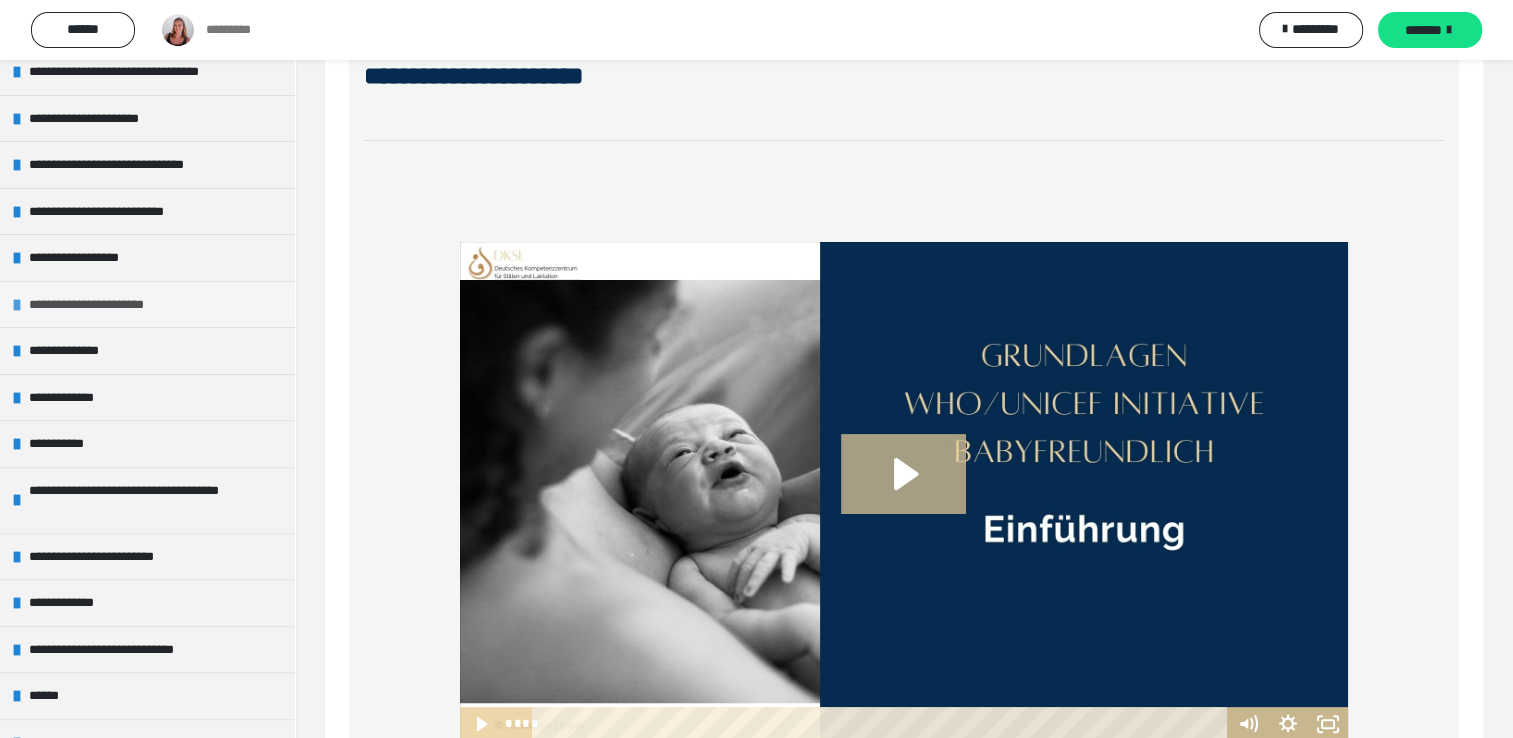 click on "**********" at bounding box center [102, 305] 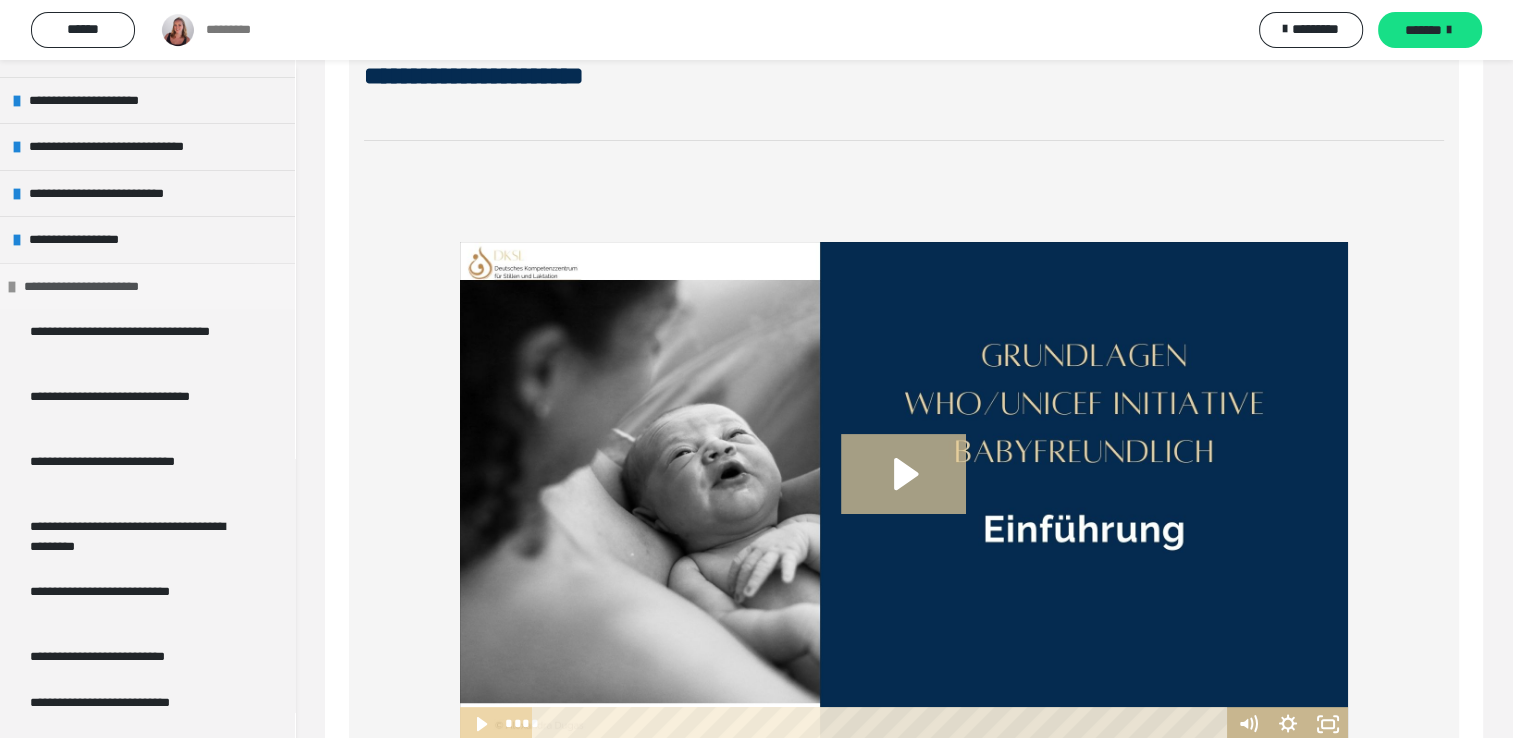 scroll, scrollTop: 600, scrollLeft: 0, axis: vertical 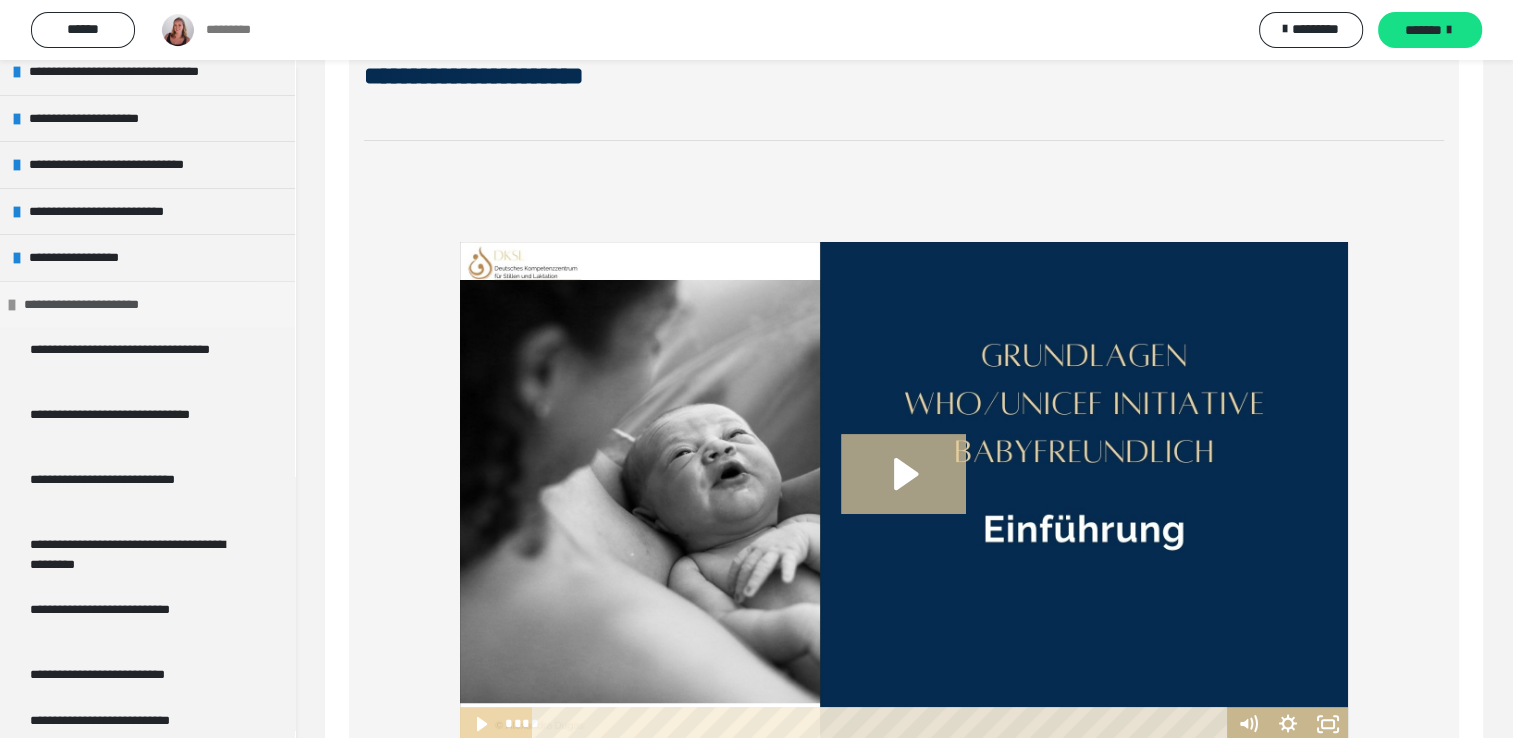 click on "**********" at bounding box center [97, 305] 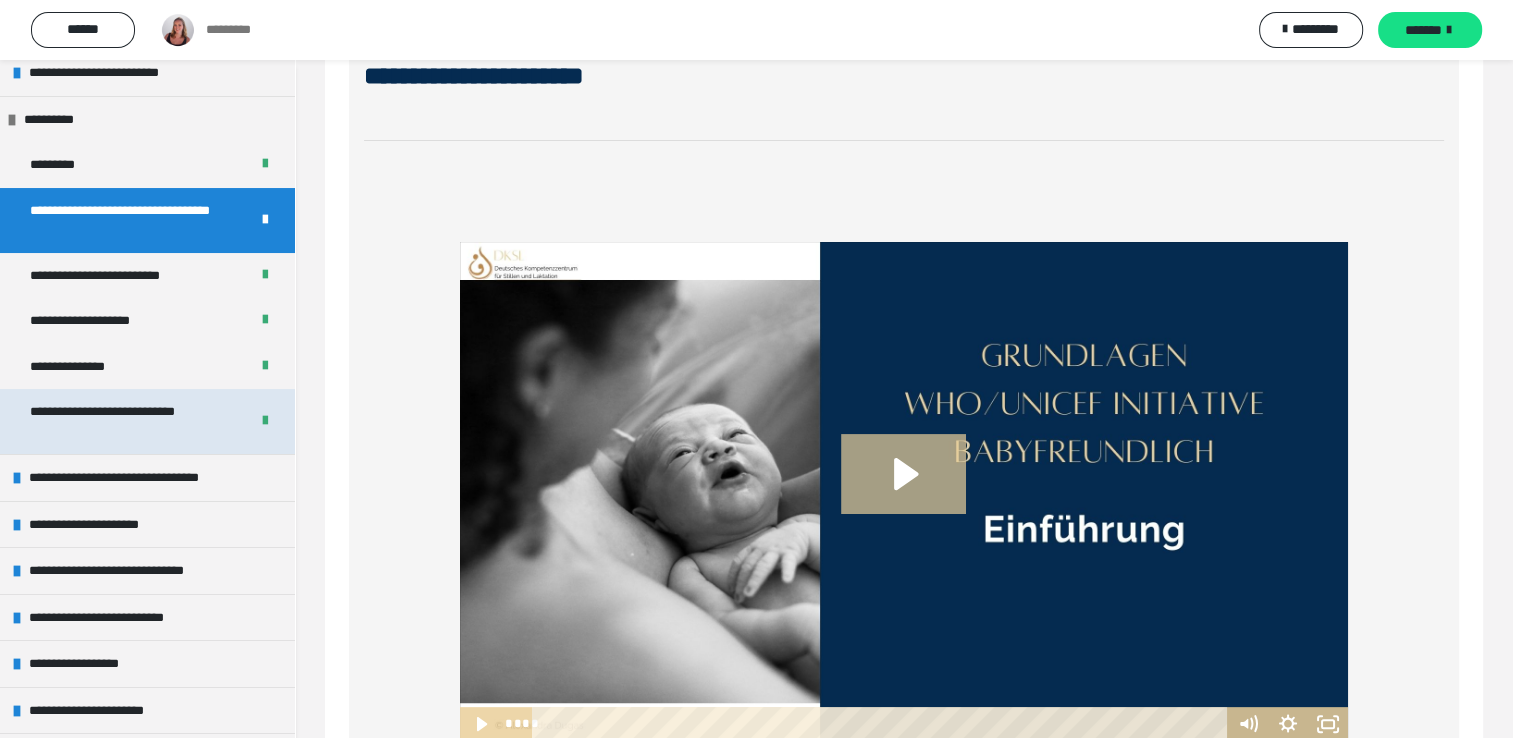 scroll, scrollTop: 100, scrollLeft: 0, axis: vertical 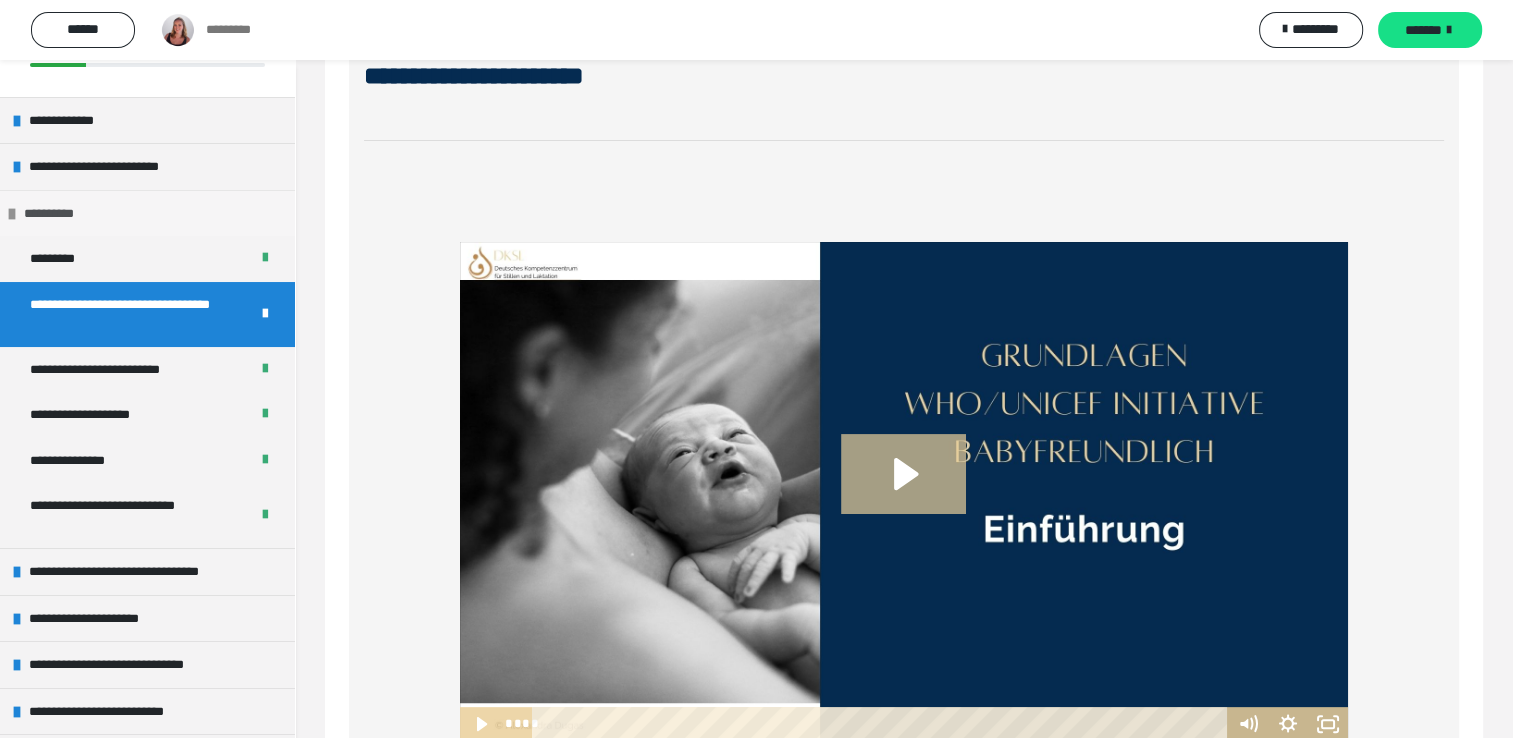 click on "**********" at bounding box center [60, 214] 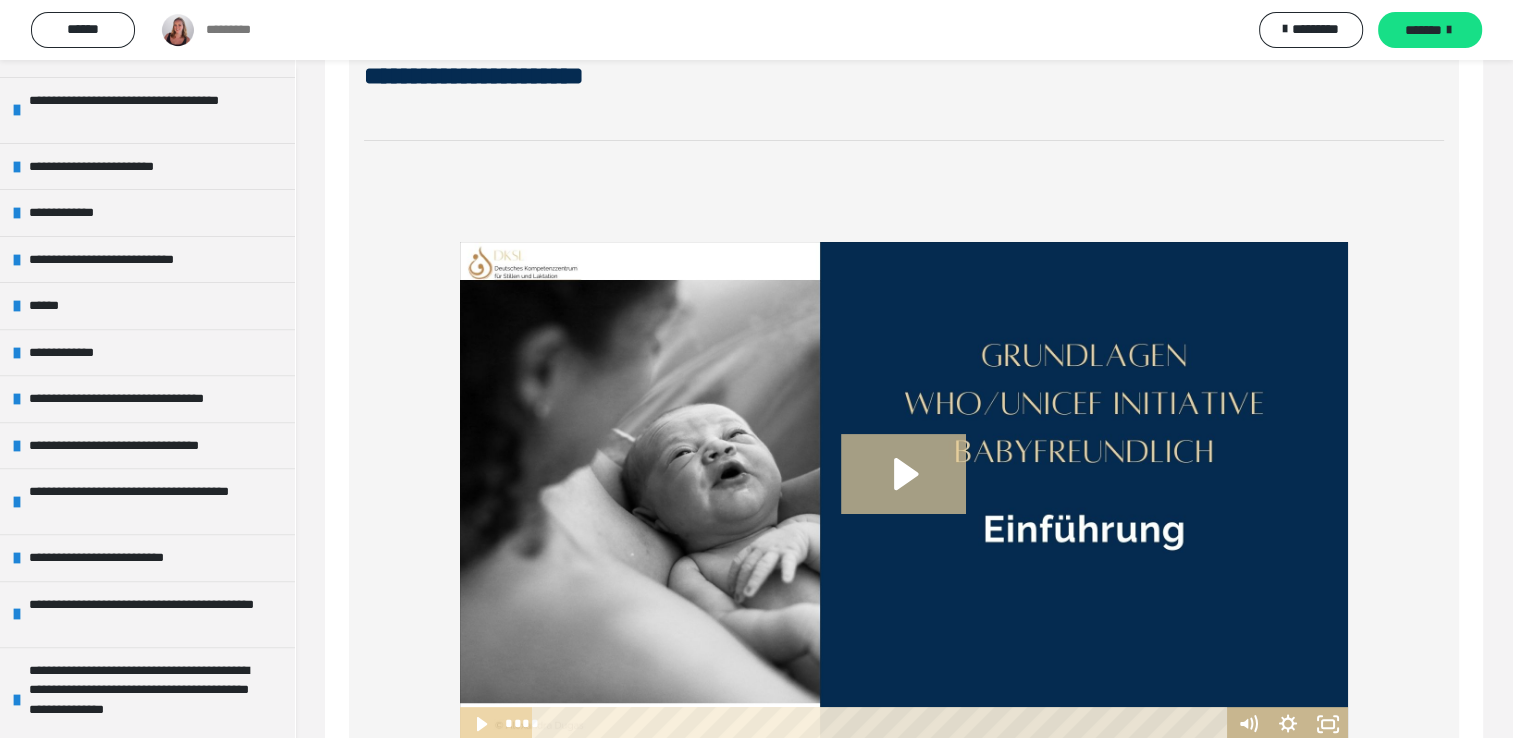 scroll, scrollTop: 692, scrollLeft: 0, axis: vertical 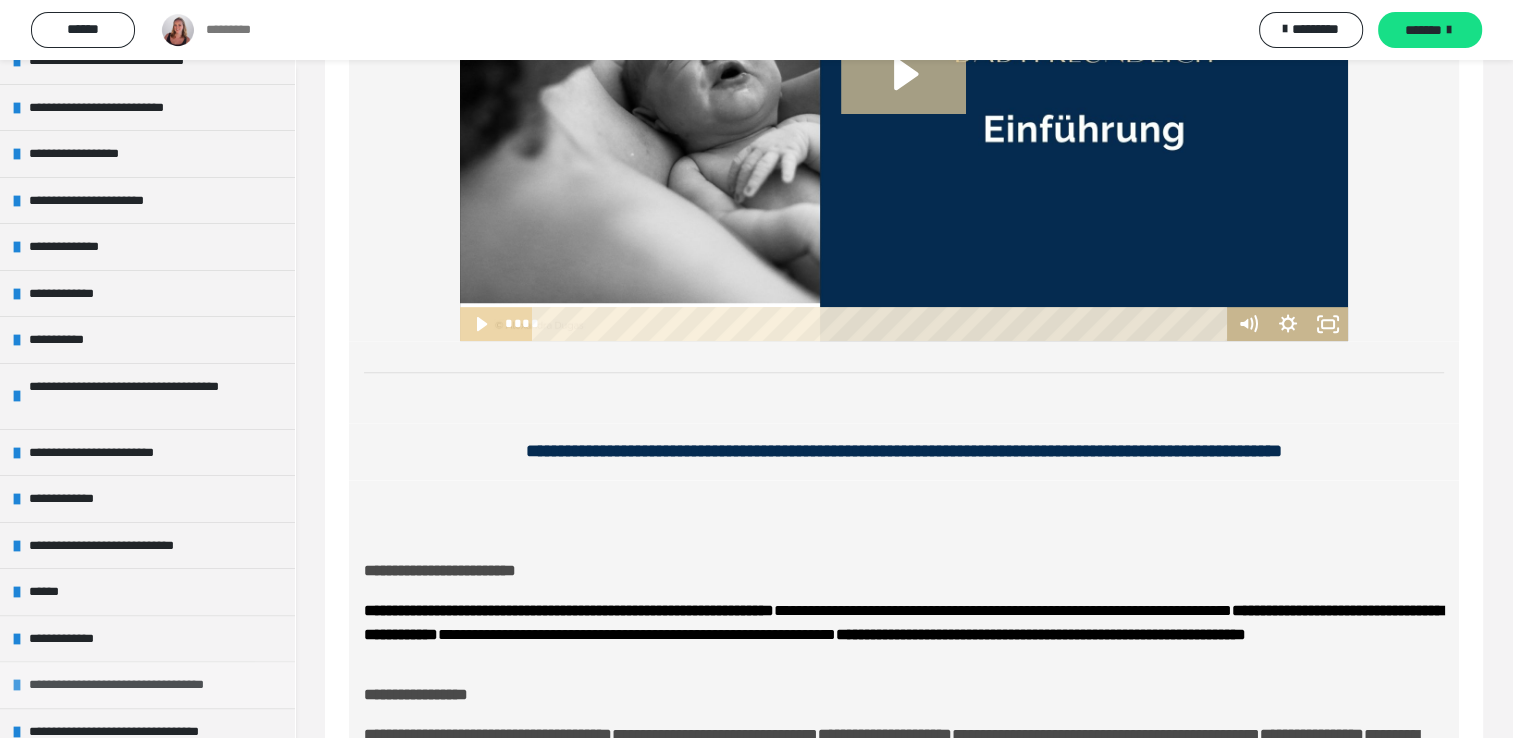 click on "**********" at bounding box center (144, 685) 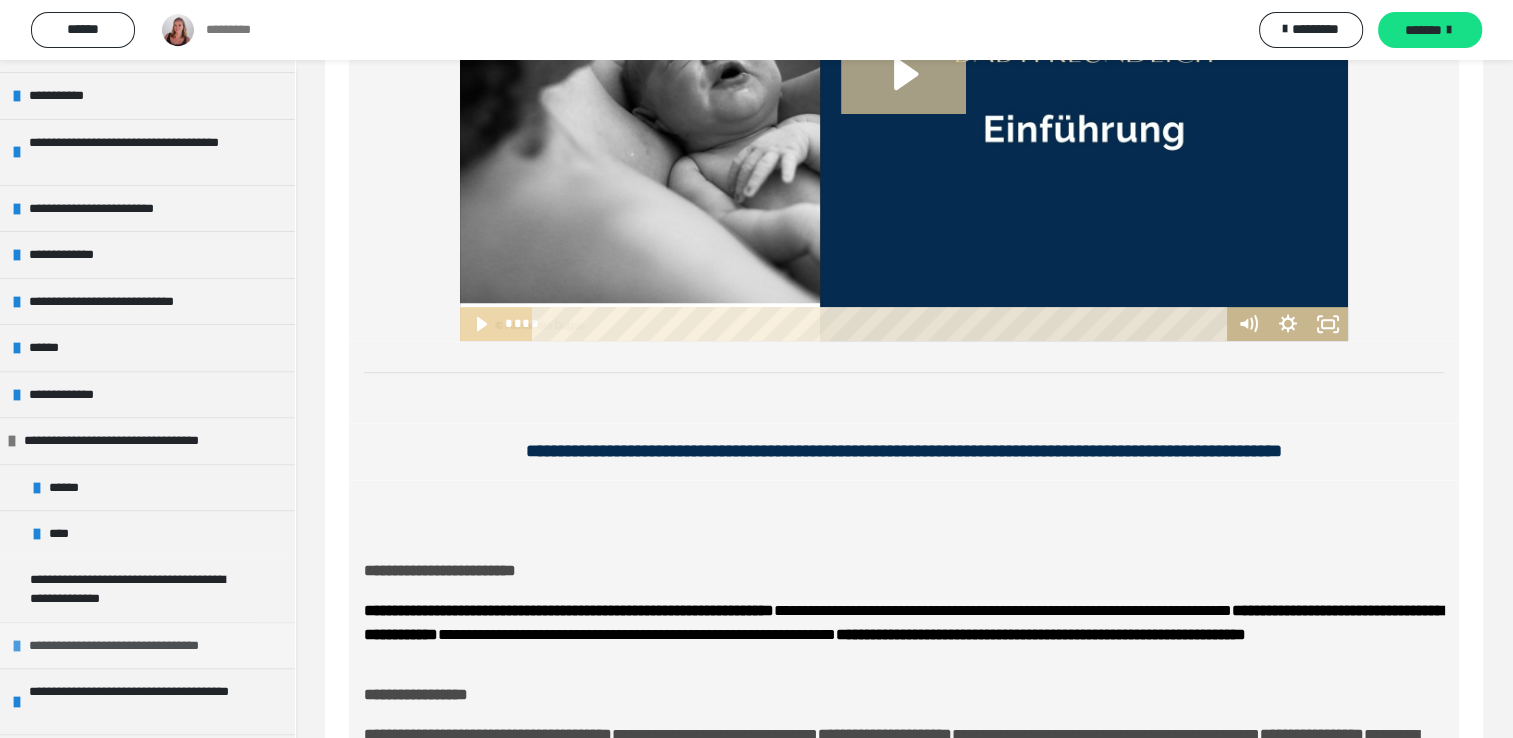 scroll, scrollTop: 692, scrollLeft: 0, axis: vertical 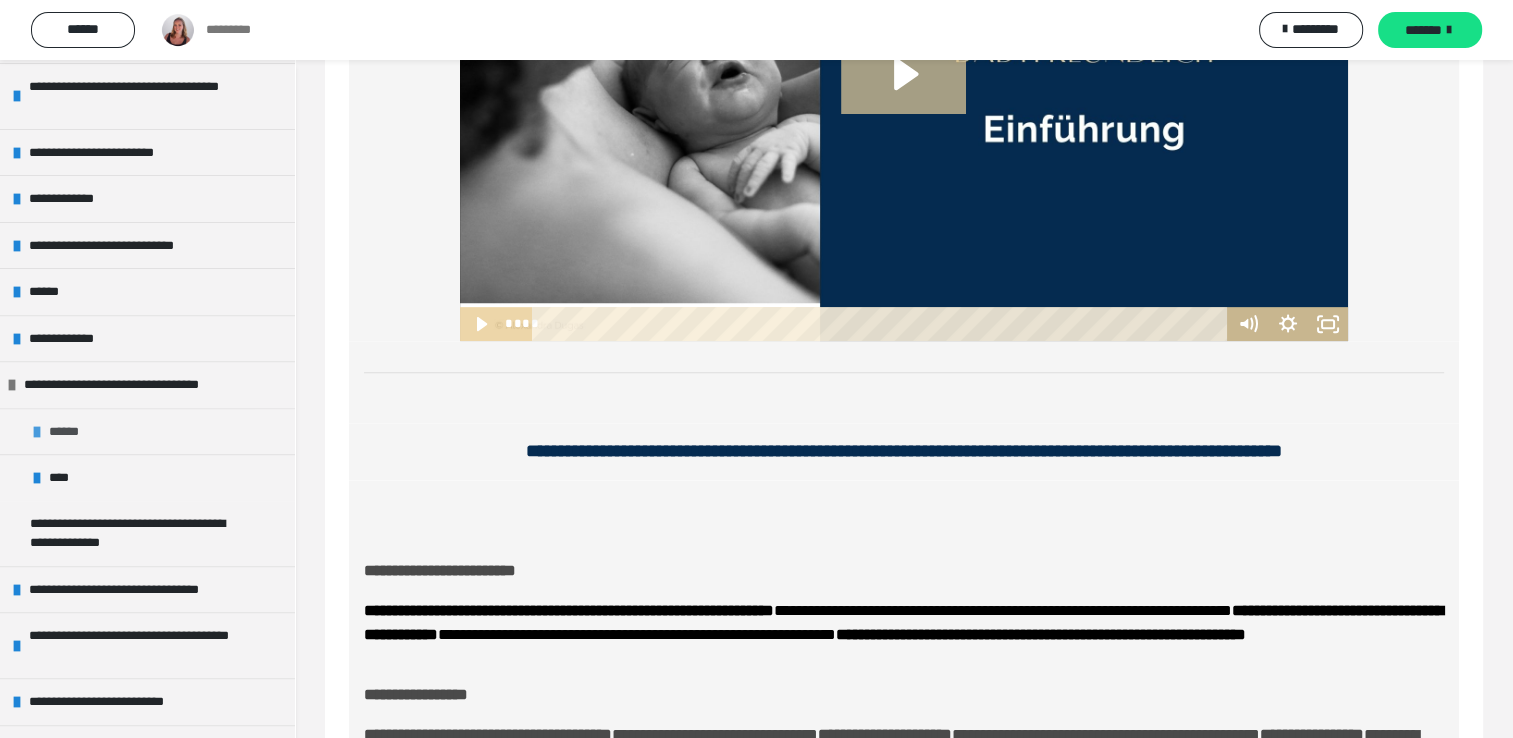 click on "******" at bounding box center [147, 431] 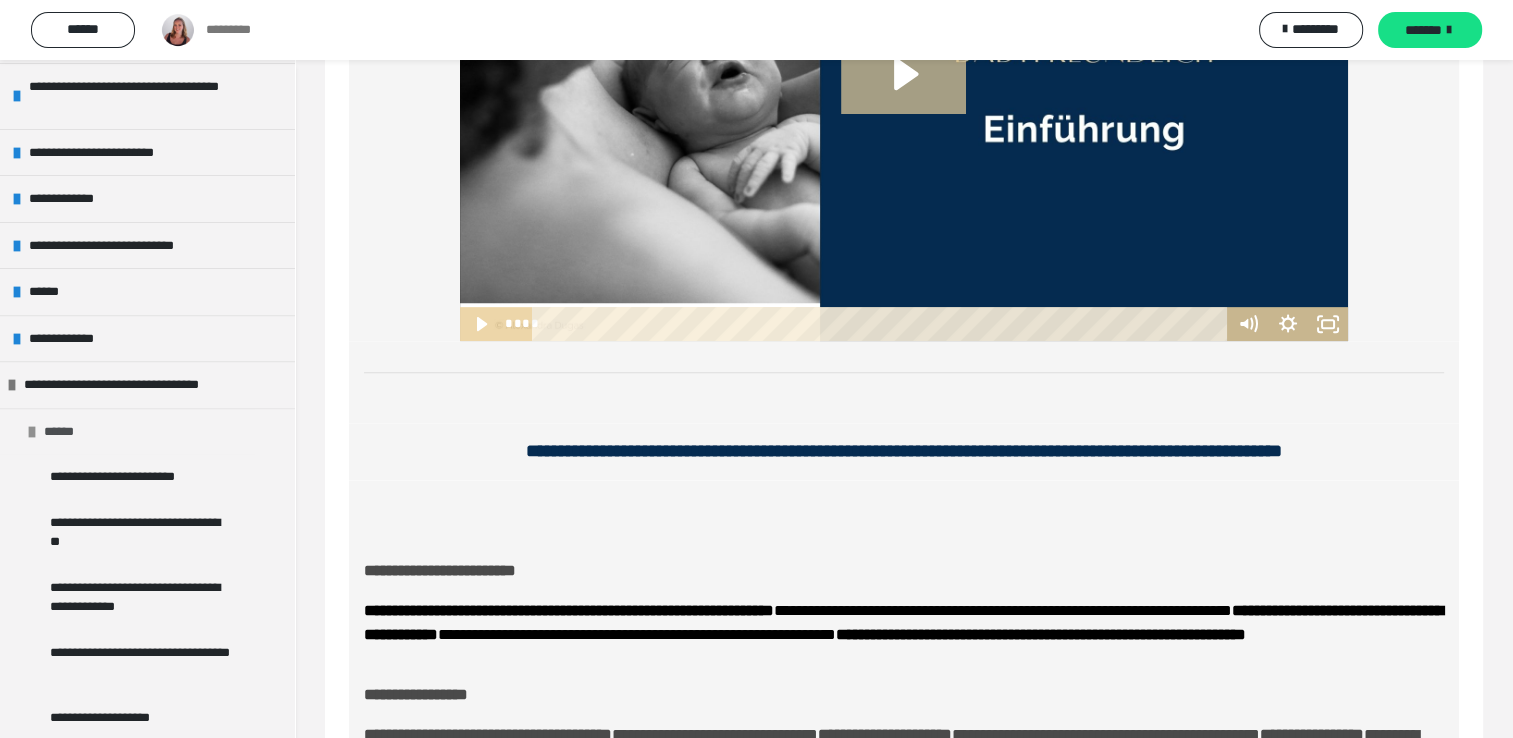 click on "******" at bounding box center (147, 431) 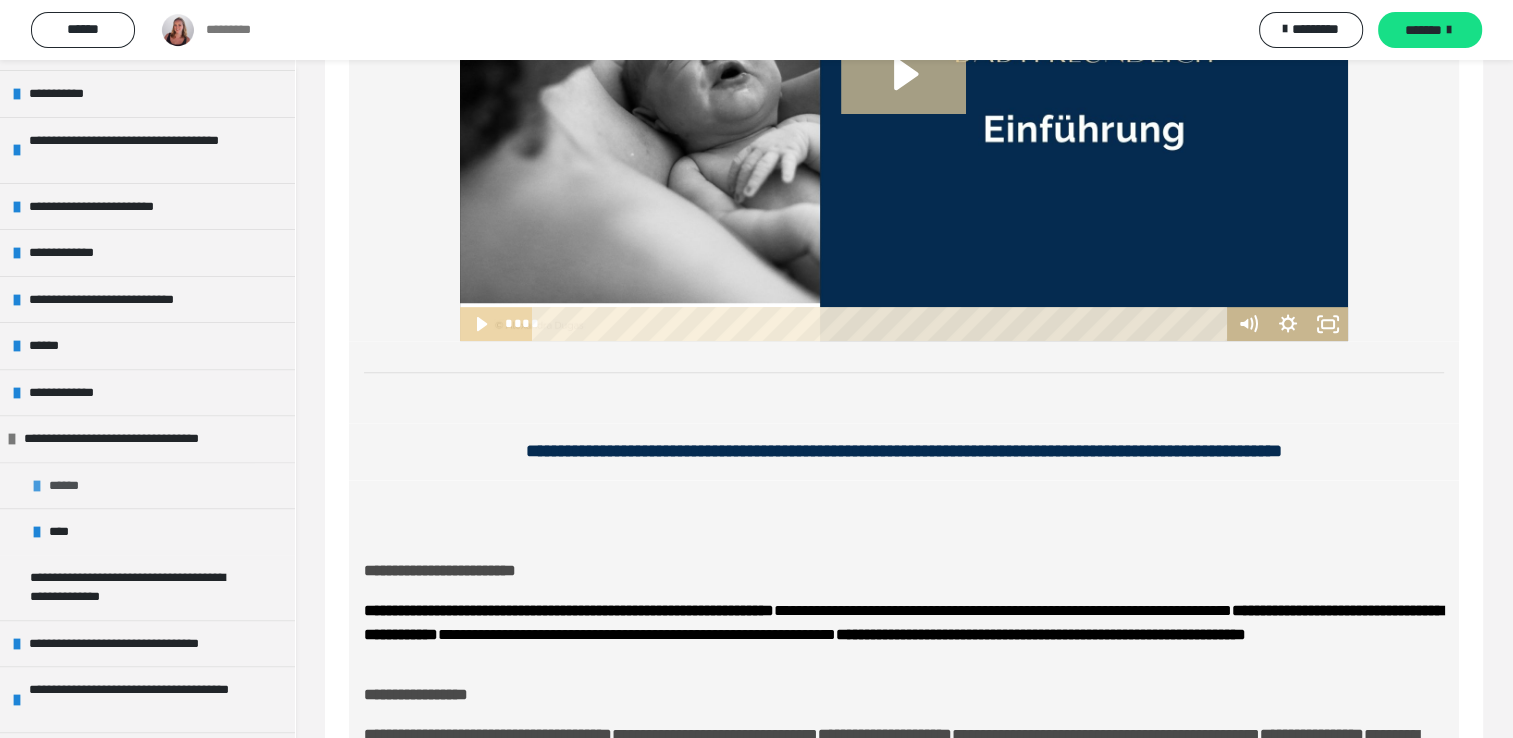 scroll, scrollTop: 592, scrollLeft: 0, axis: vertical 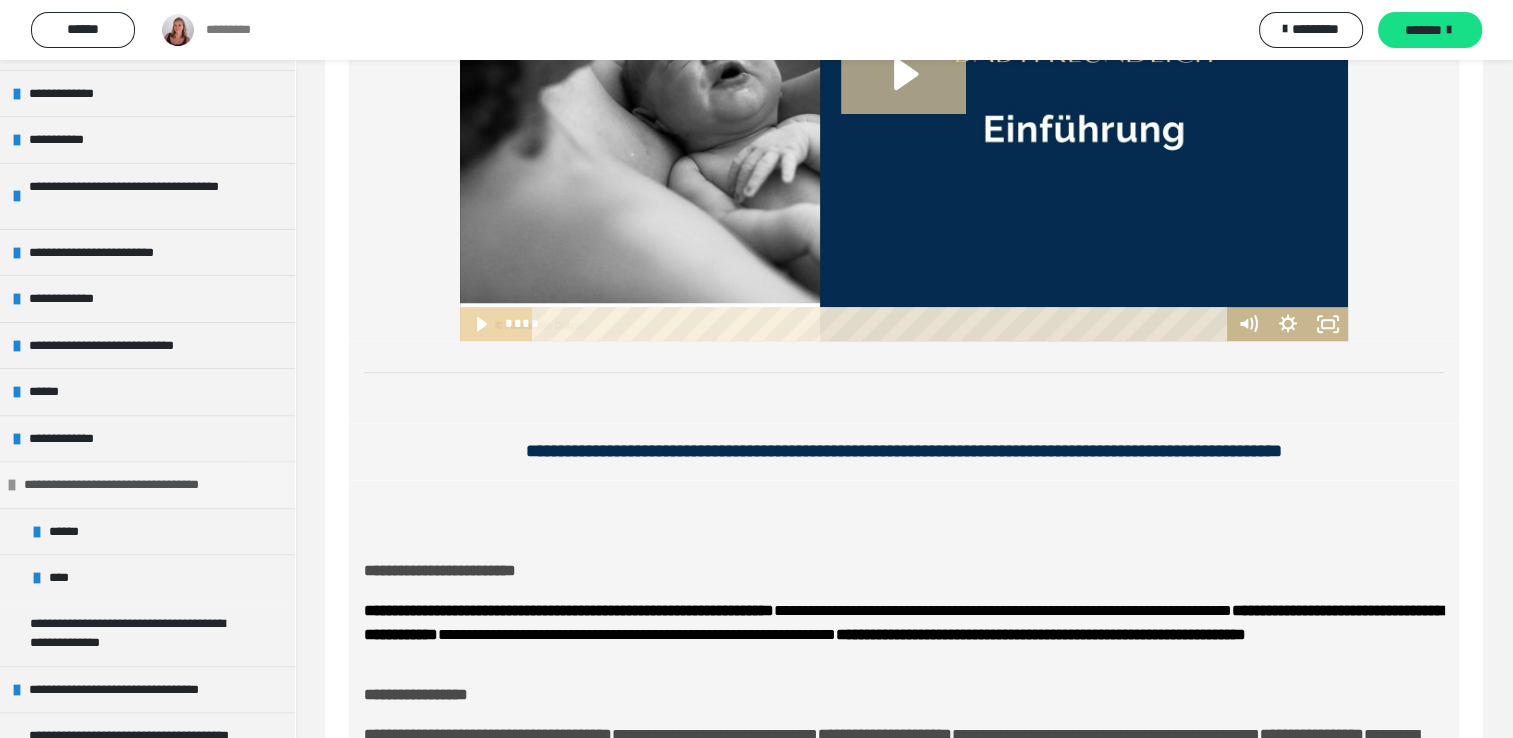 click on "**********" at bounding box center (139, 485) 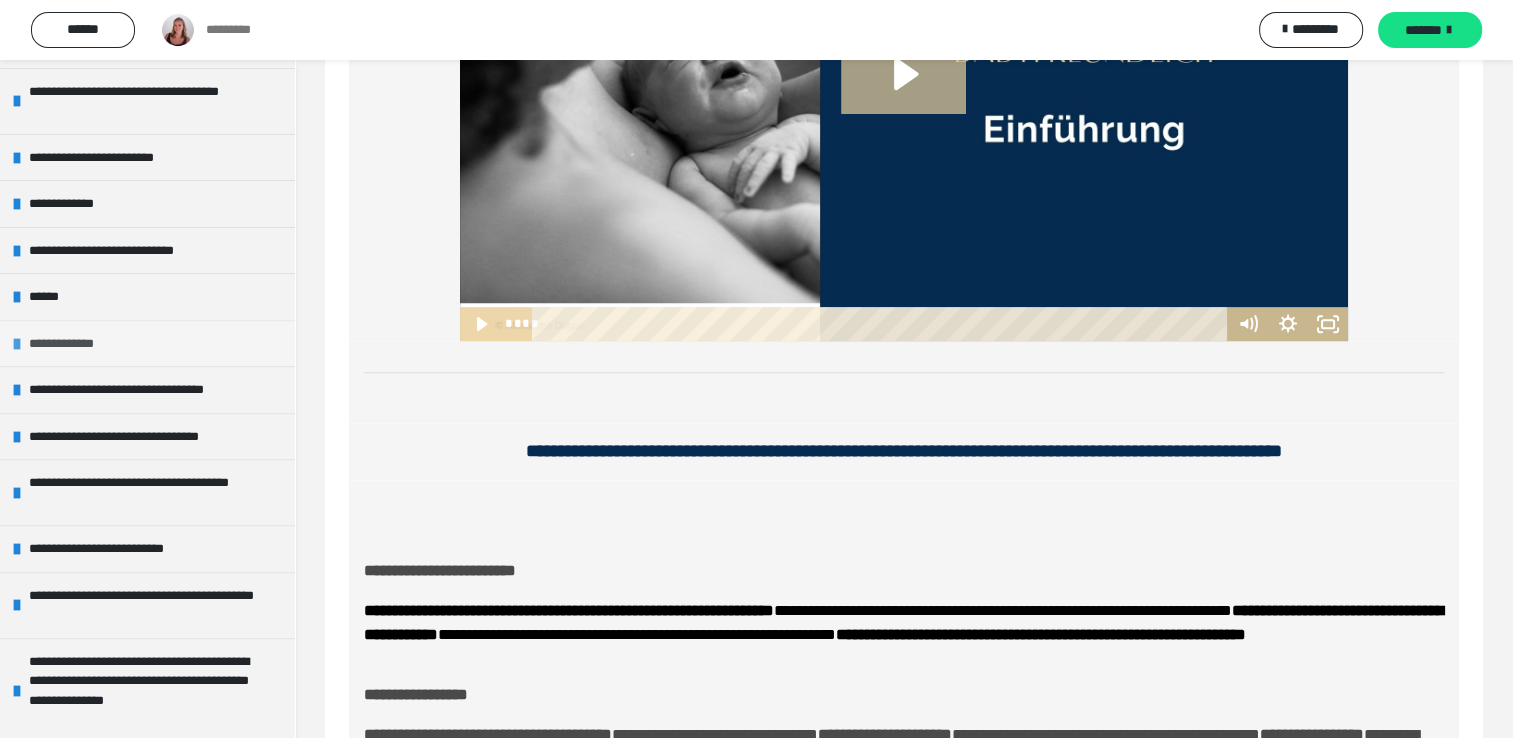 scroll, scrollTop: 692, scrollLeft: 0, axis: vertical 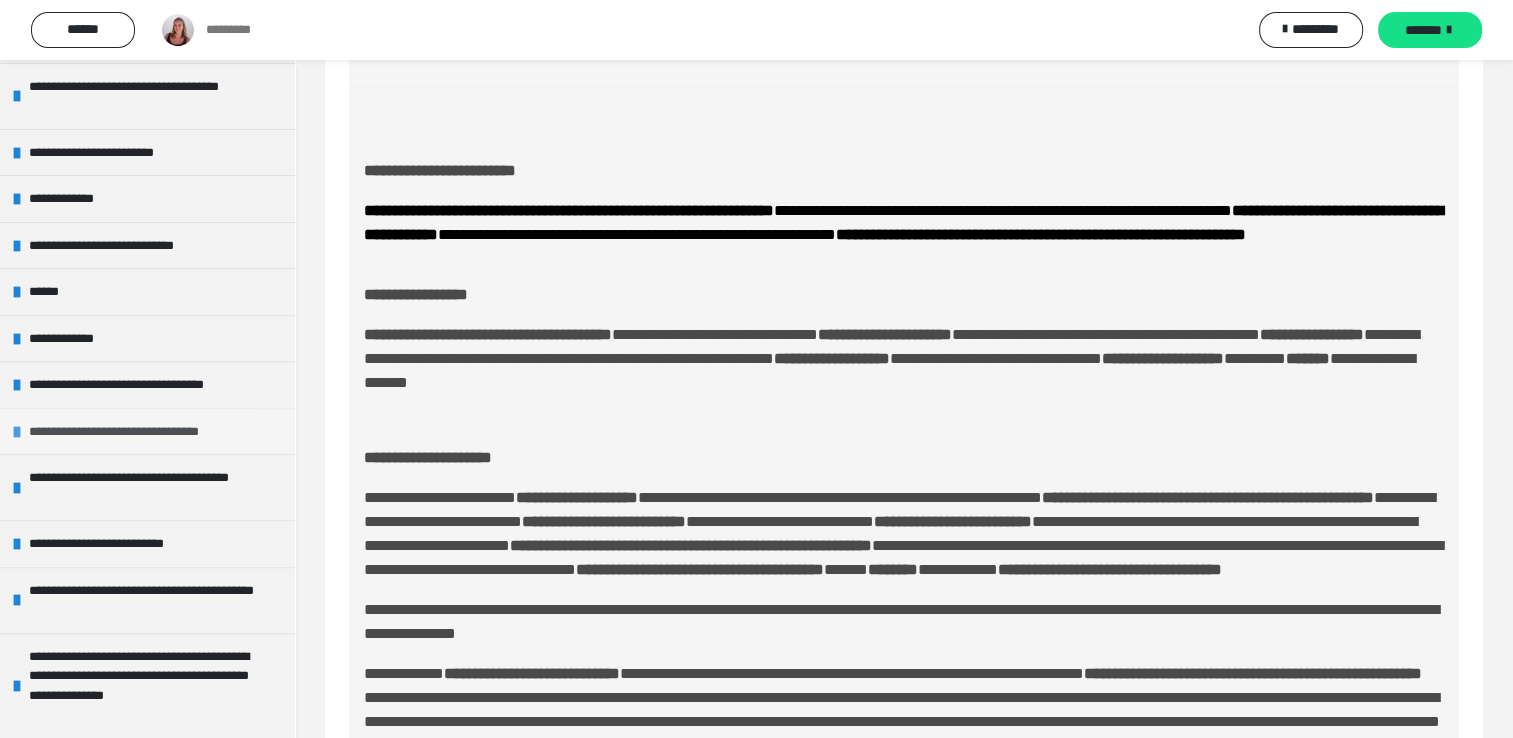 click on "**********" at bounding box center (145, 432) 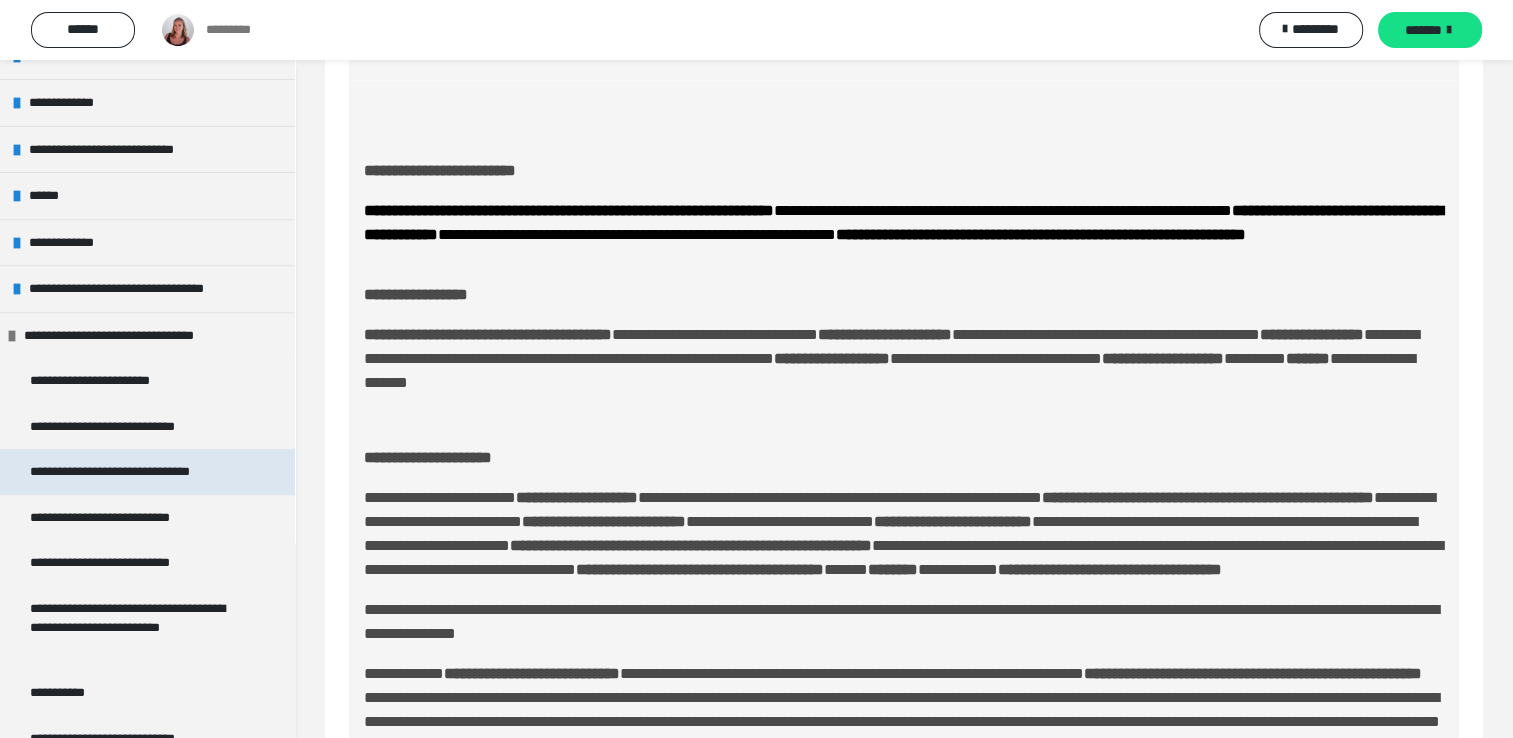 scroll, scrollTop: 792, scrollLeft: 0, axis: vertical 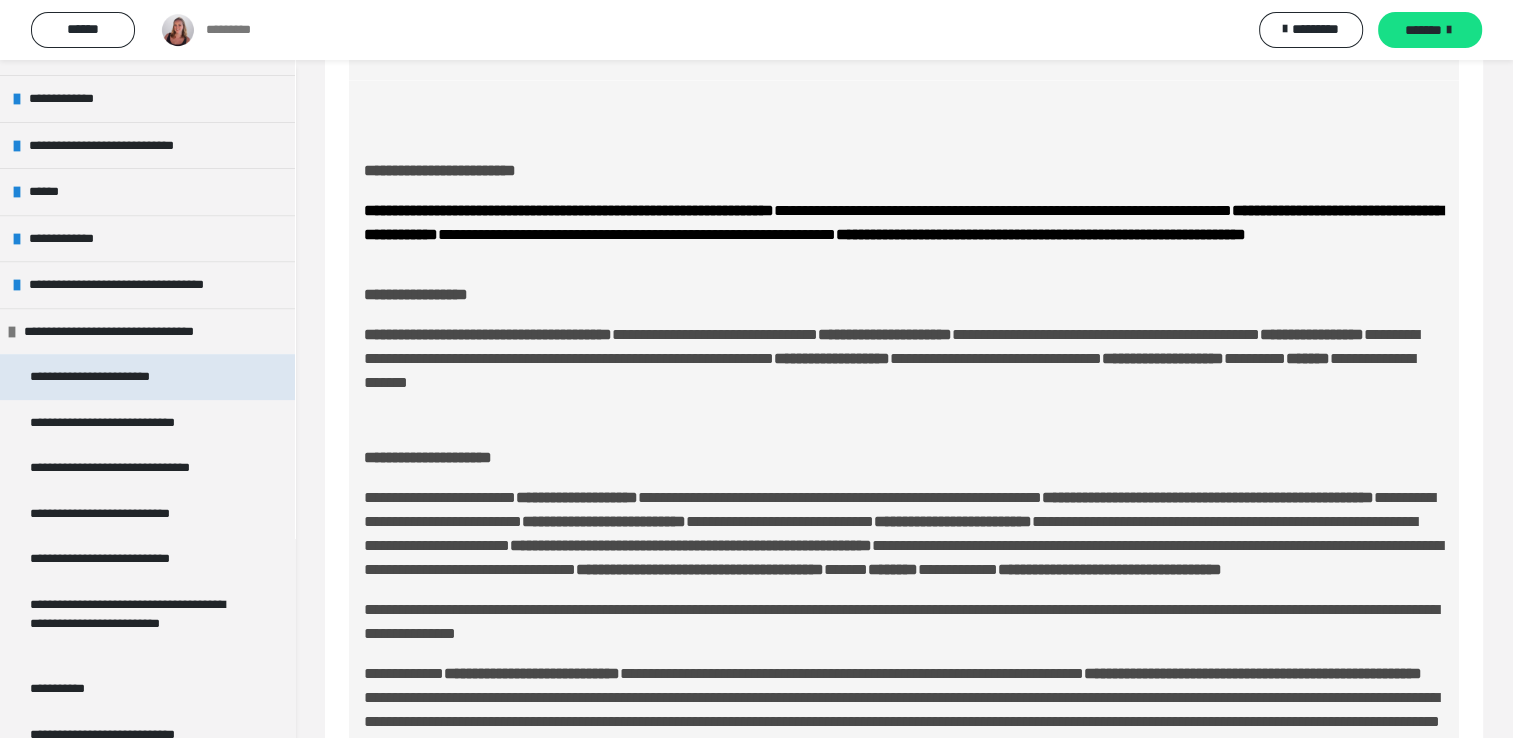 click on "**********" at bounding box center (115, 377) 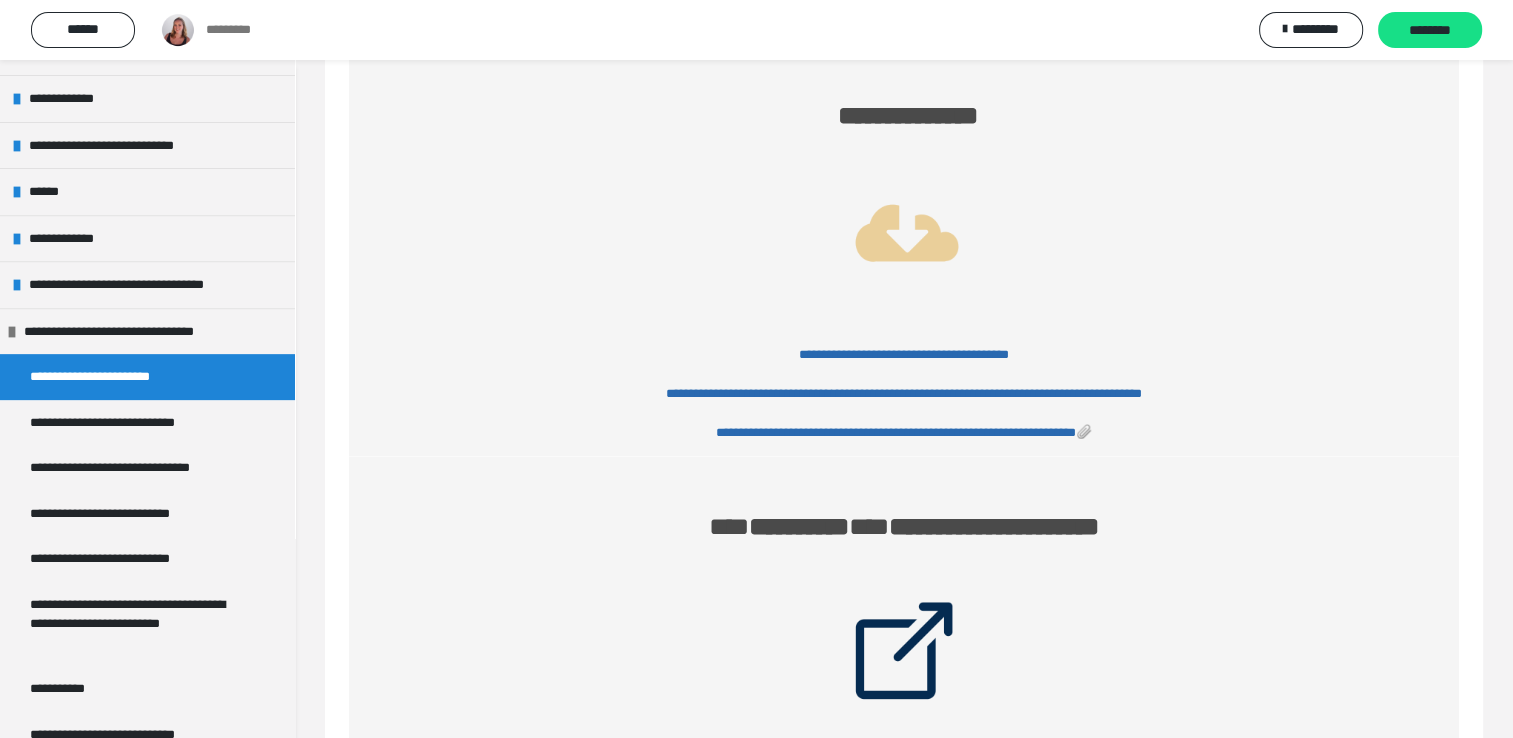 scroll, scrollTop: 4900, scrollLeft: 0, axis: vertical 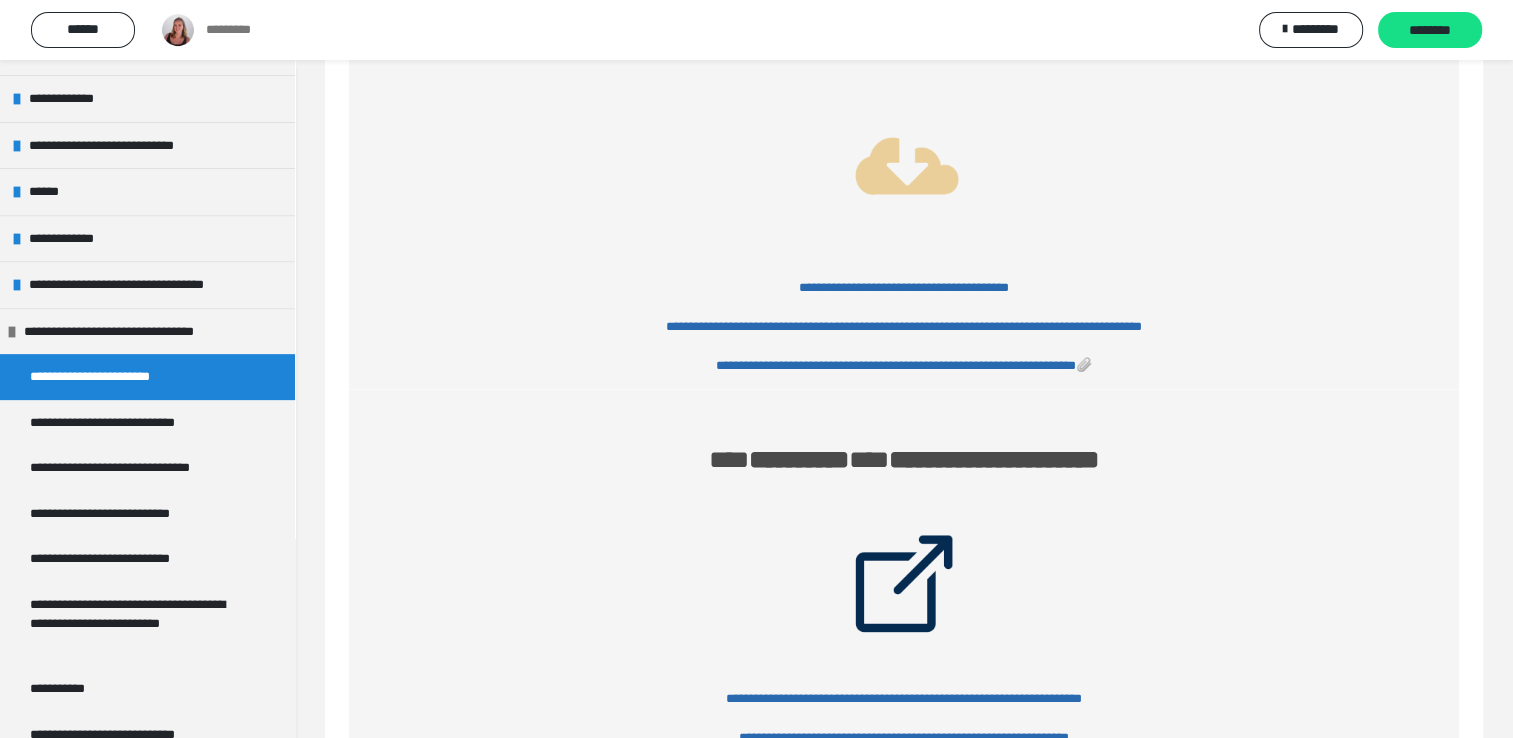 click on "**********" at bounding box center [904, 287] 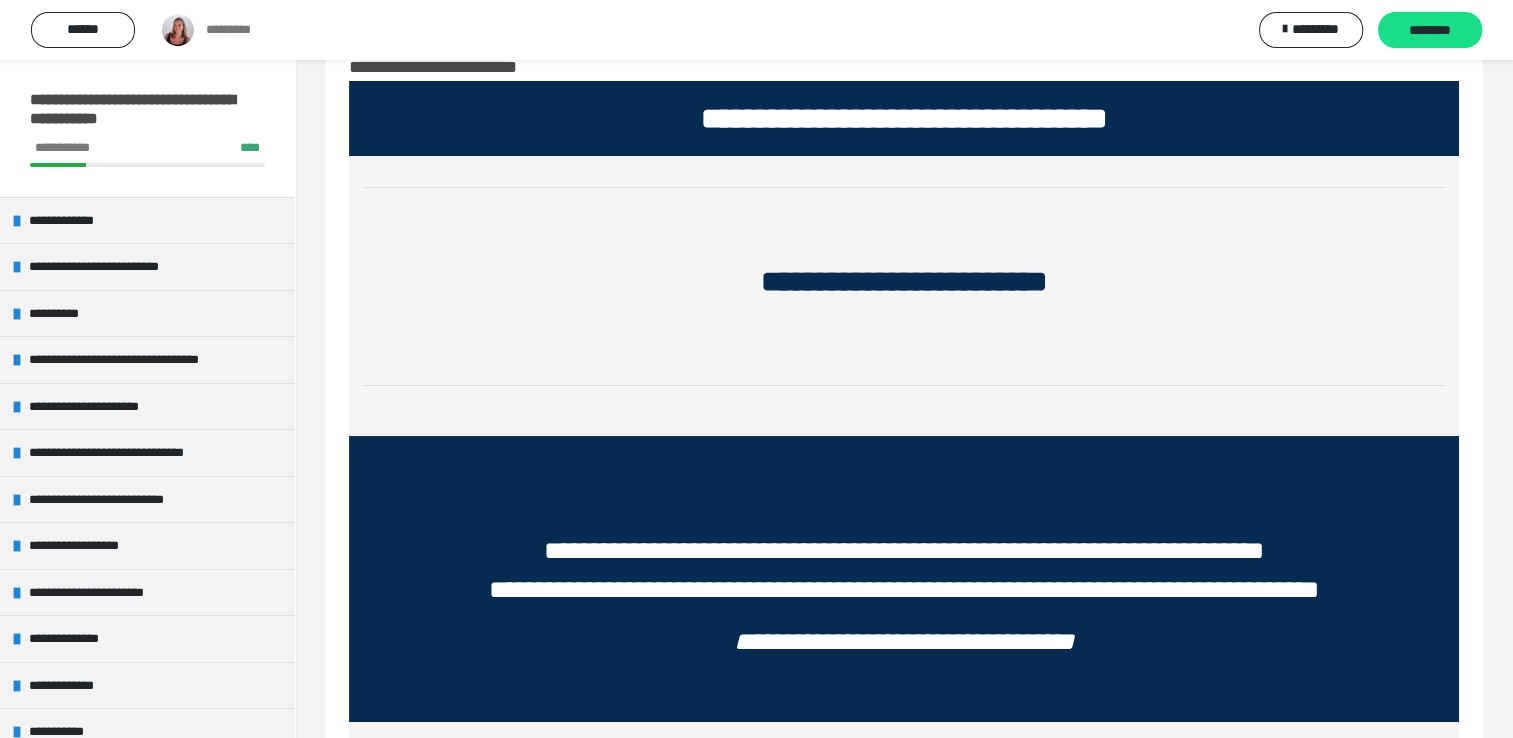 scroll, scrollTop: 60, scrollLeft: 0, axis: vertical 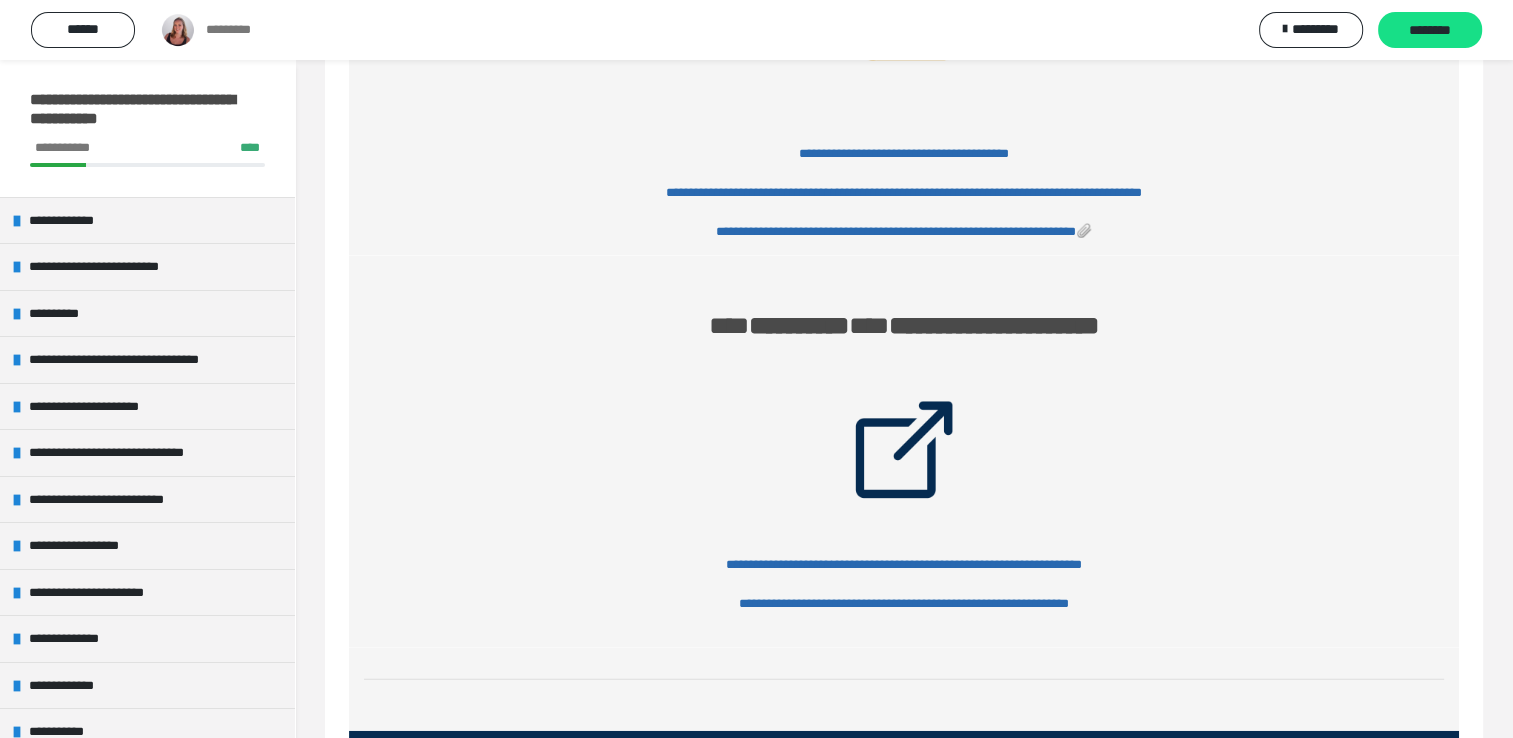 click on "**********" at bounding box center [903, 192] 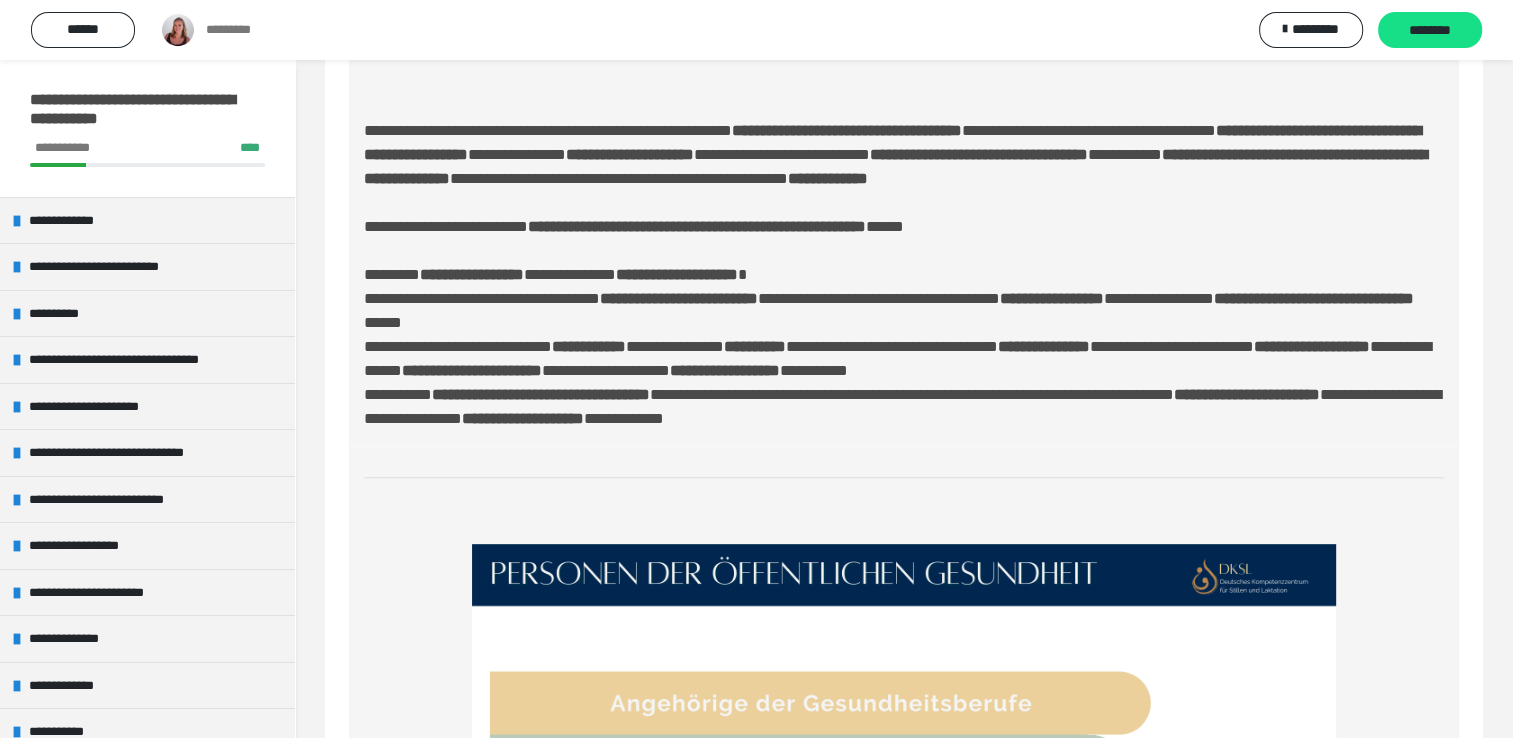 scroll, scrollTop: 1560, scrollLeft: 0, axis: vertical 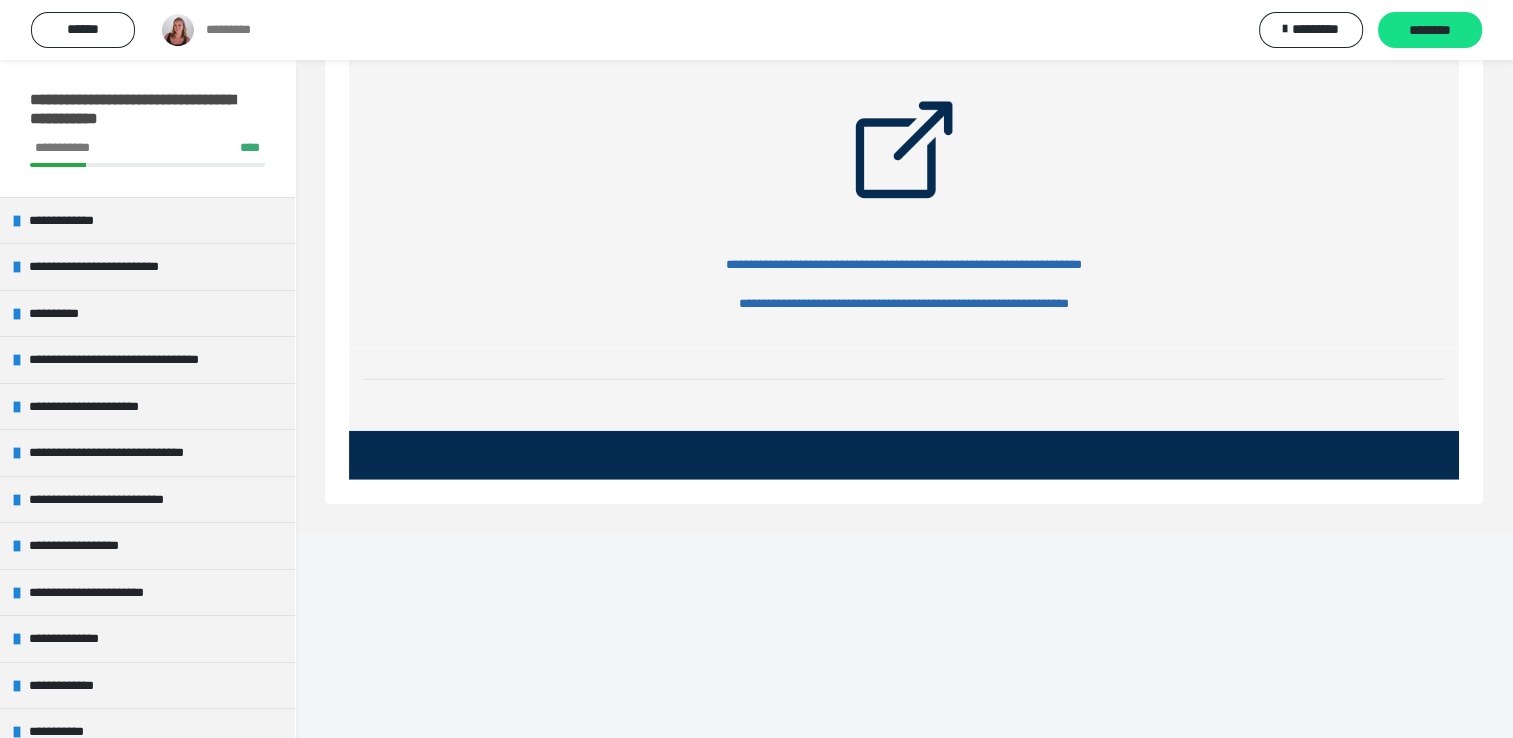 click on "**********" at bounding box center (904, -69) 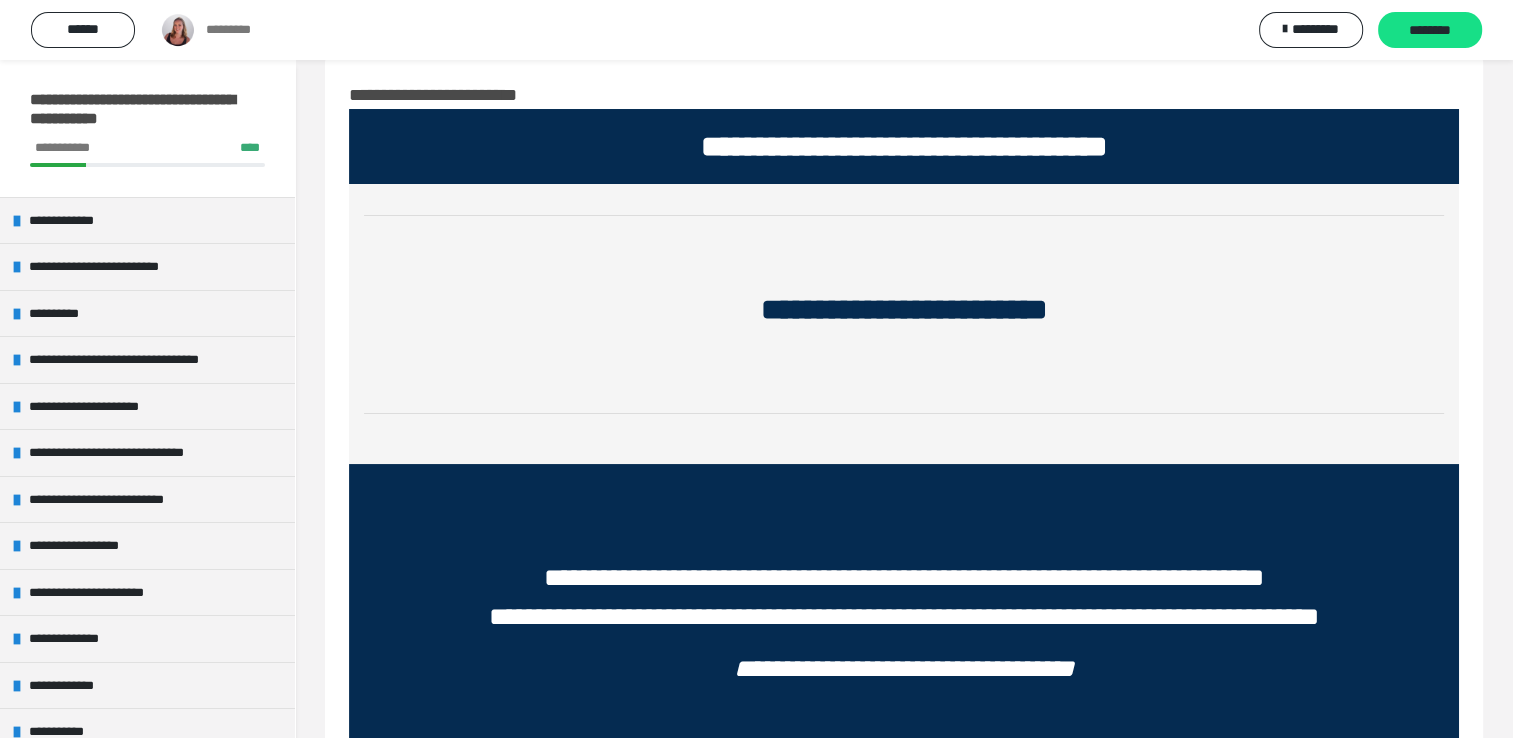 scroll, scrollTop: 0, scrollLeft: 0, axis: both 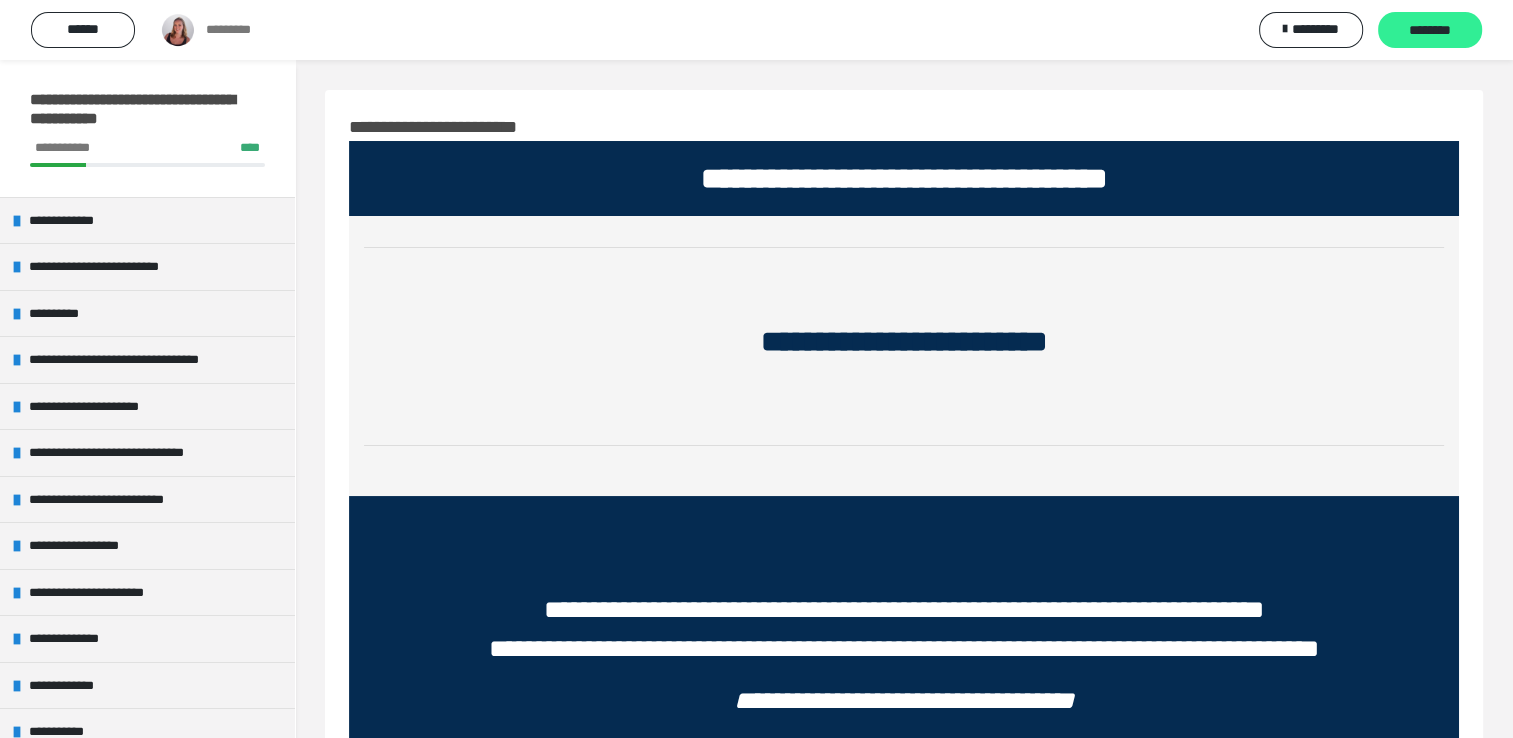 click on "********" at bounding box center [1430, 31] 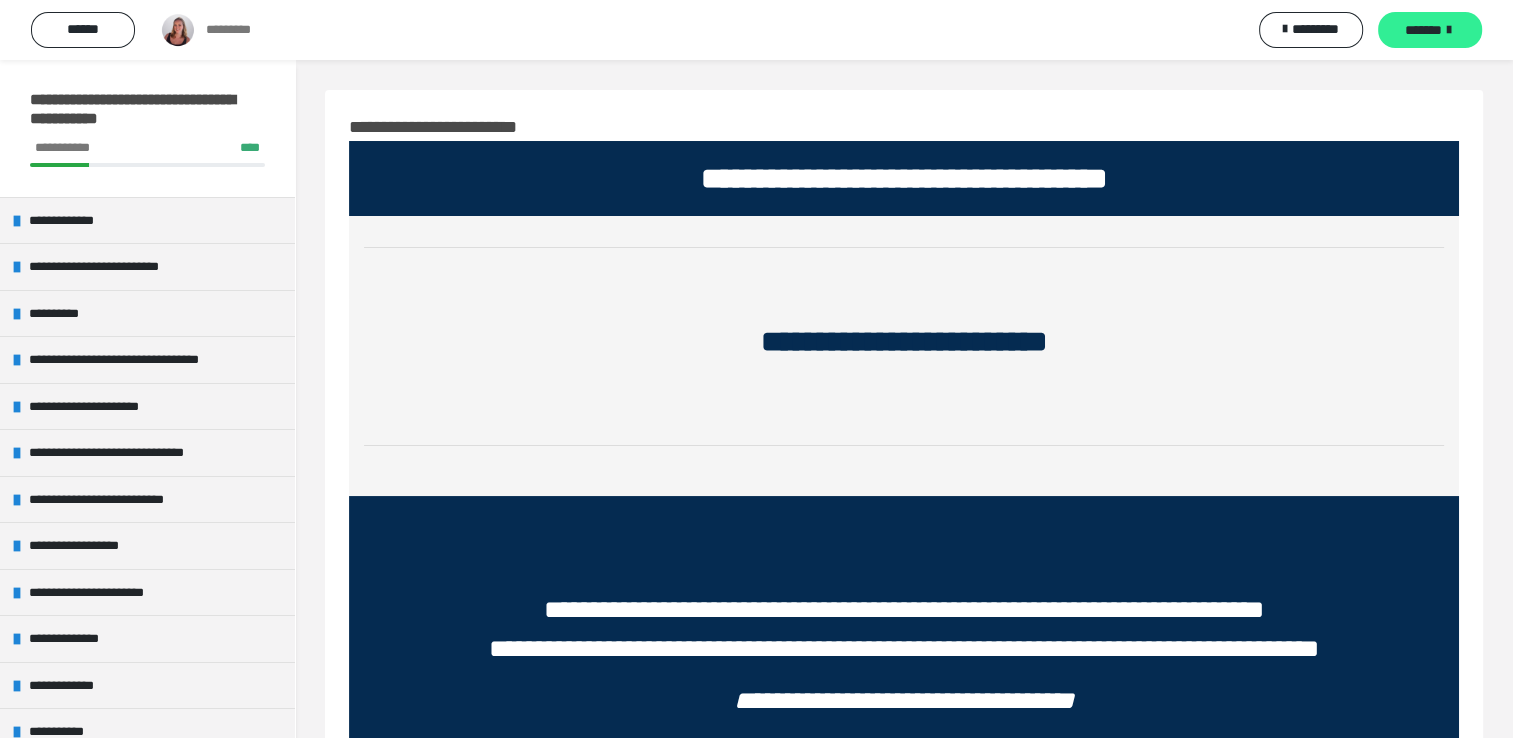 click on "*******" at bounding box center [1430, 30] 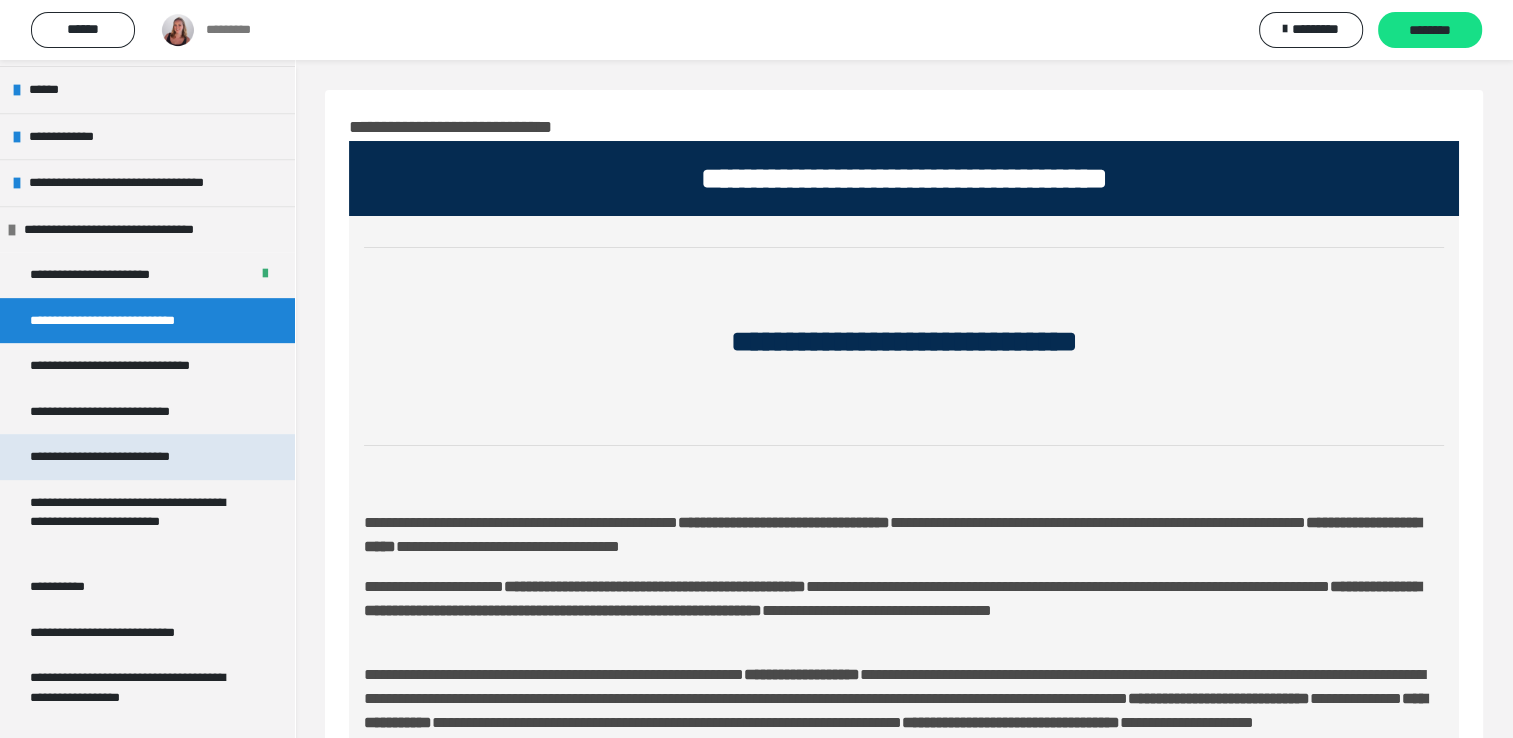 scroll, scrollTop: 900, scrollLeft: 0, axis: vertical 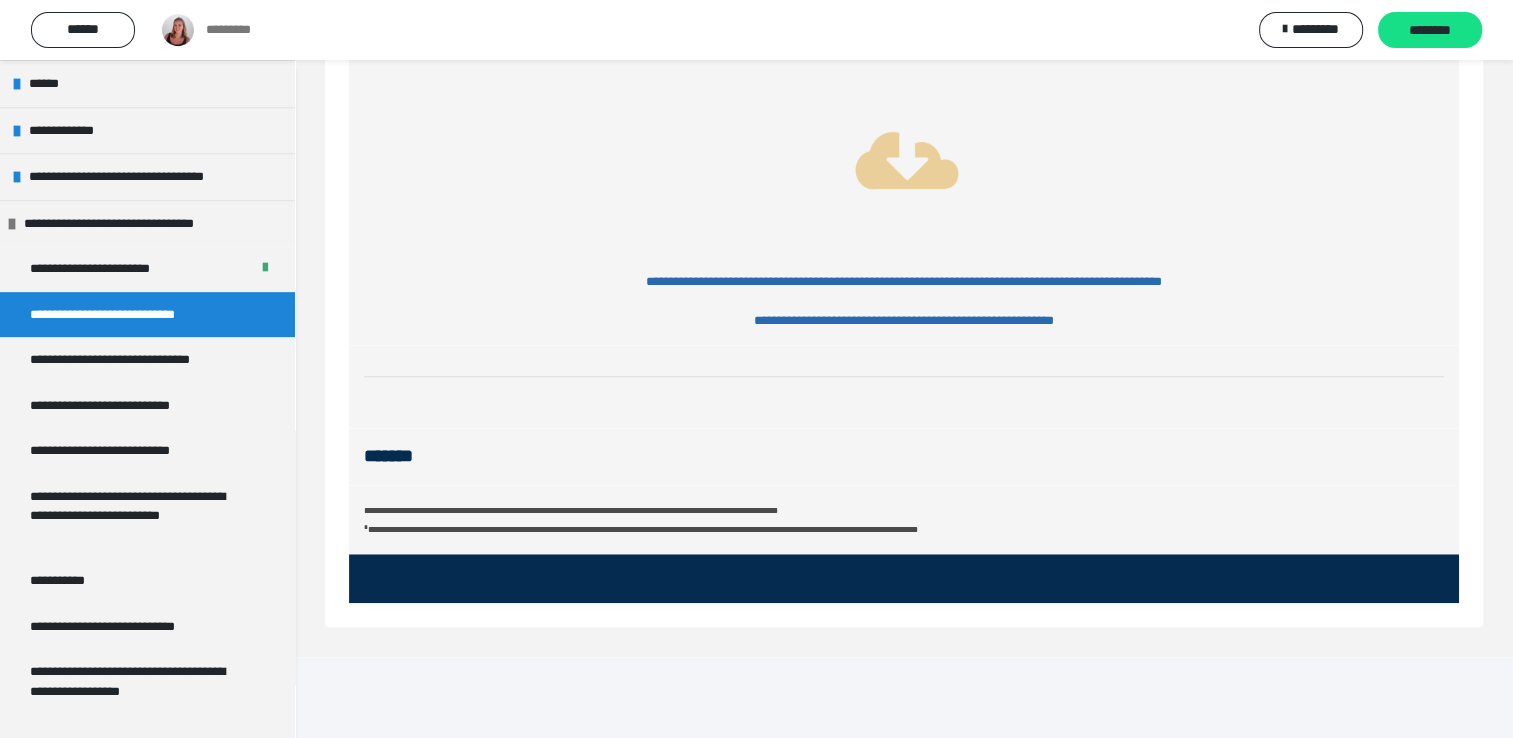 click on "**********" at bounding box center (903, 281) 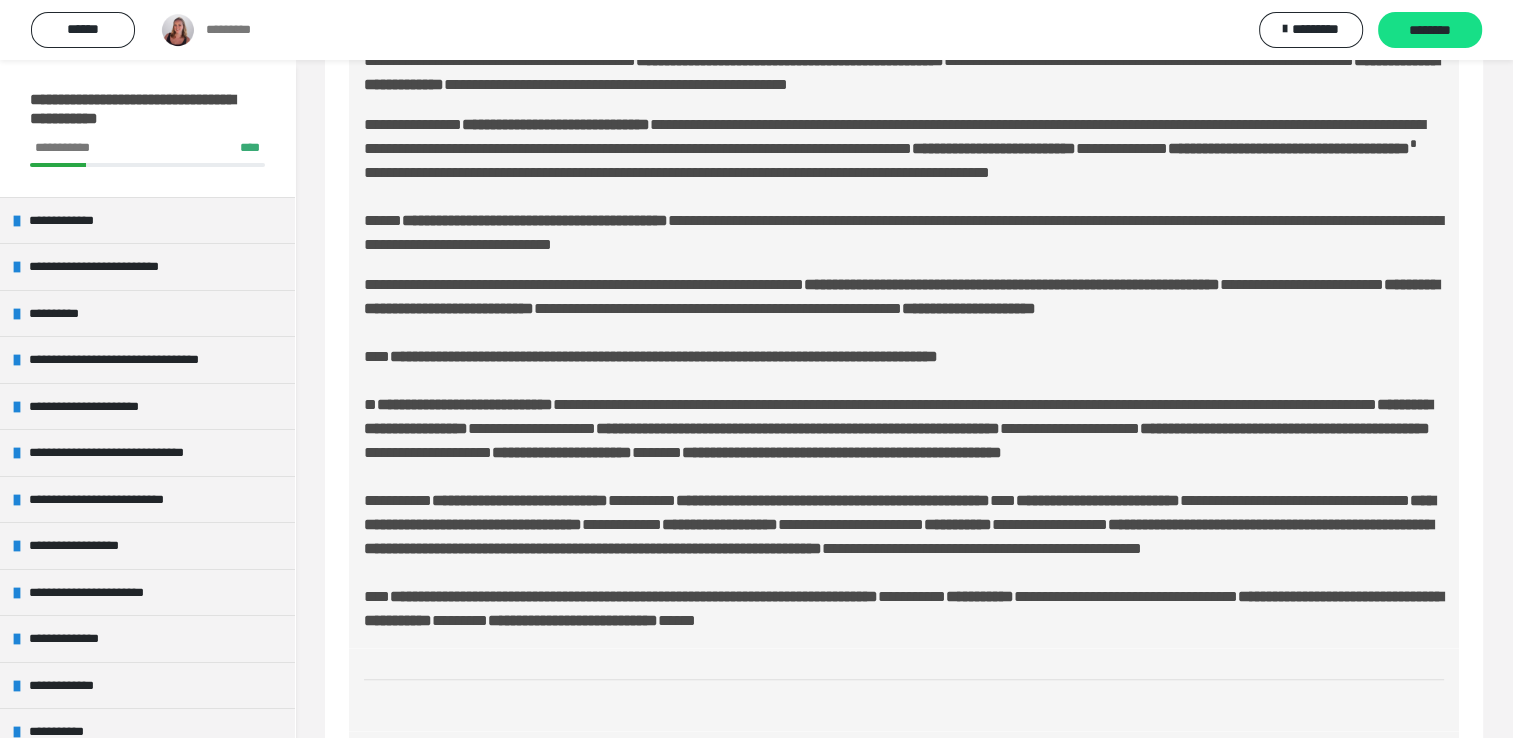 scroll, scrollTop: 1160, scrollLeft: 0, axis: vertical 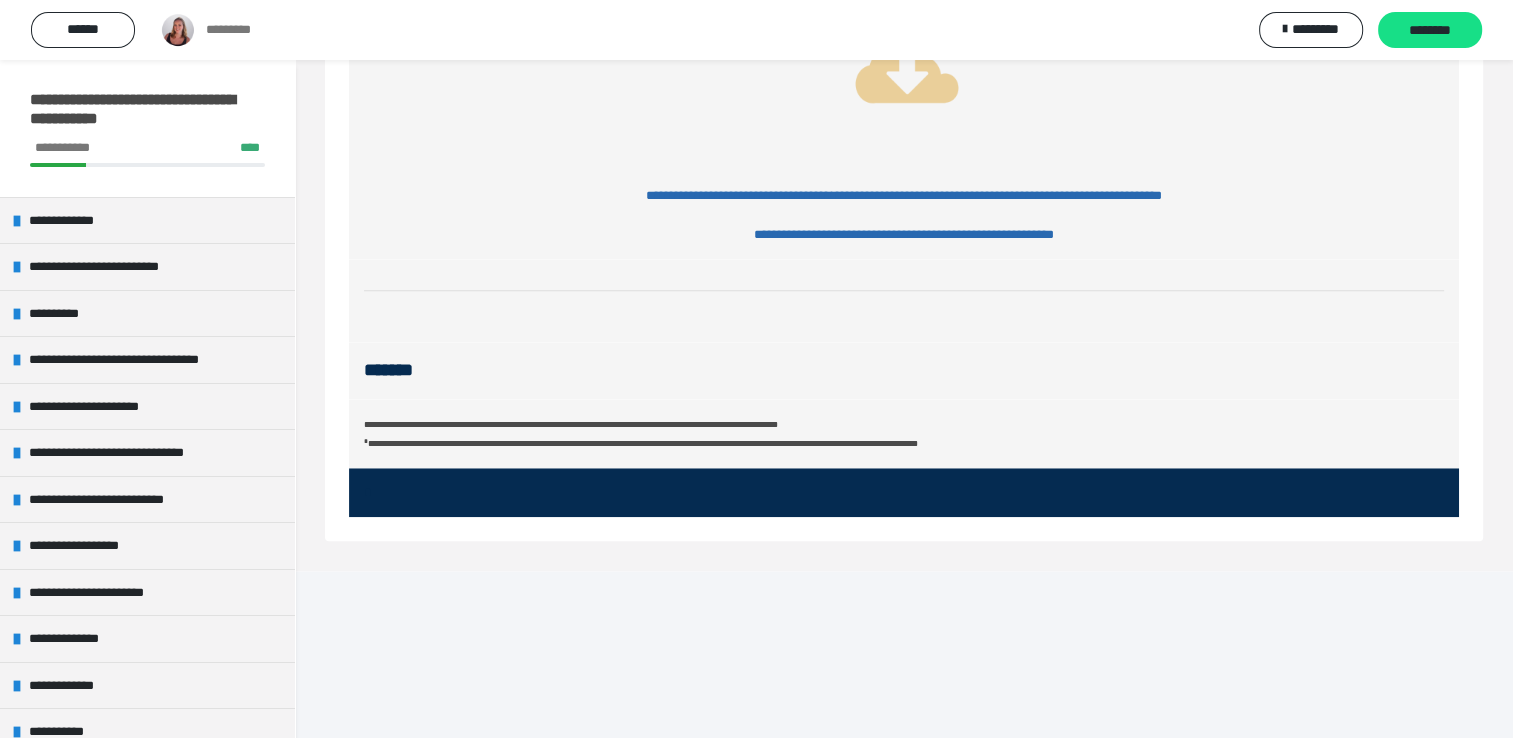 click on "**********" at bounding box center [904, 234] 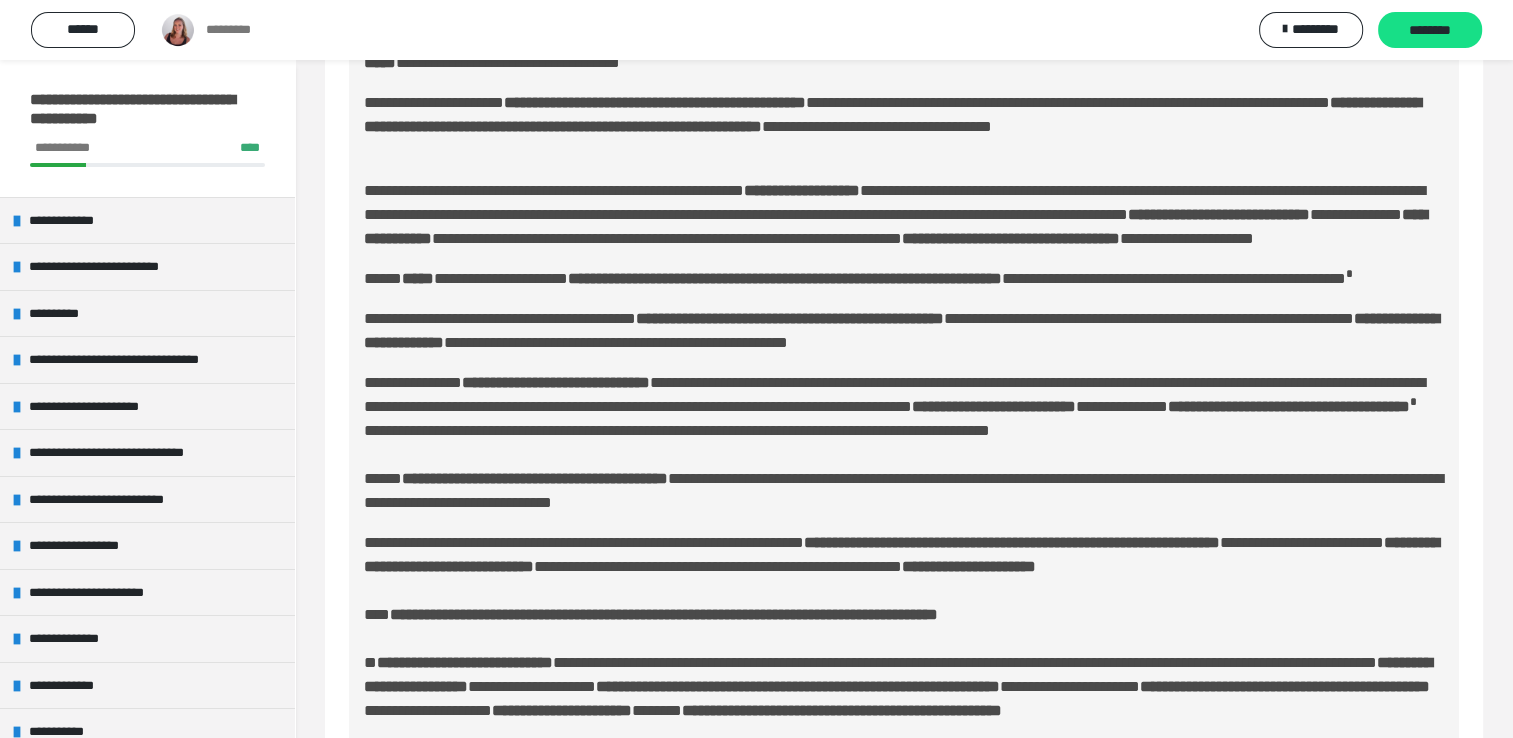 scroll, scrollTop: 560, scrollLeft: 0, axis: vertical 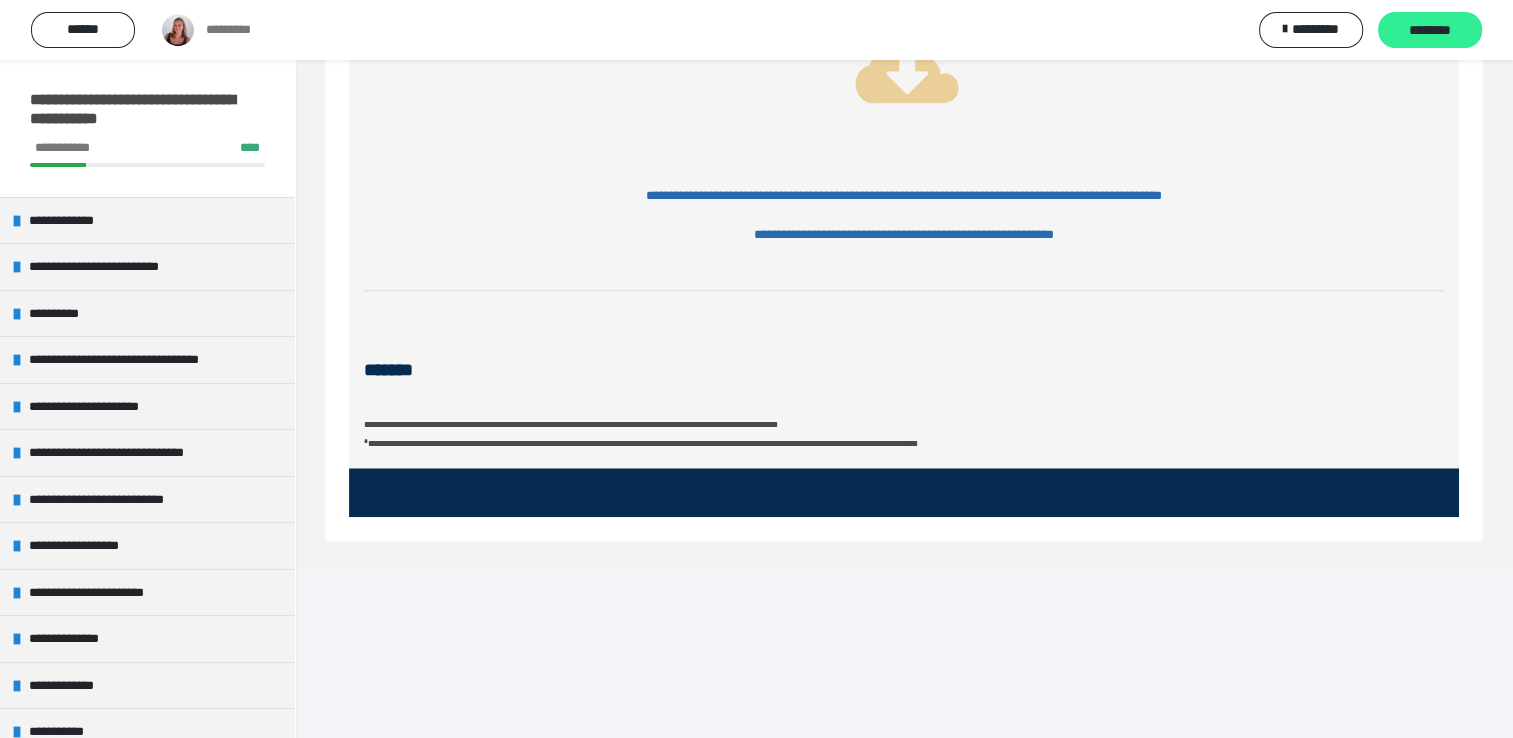 click on "********" at bounding box center (1430, 31) 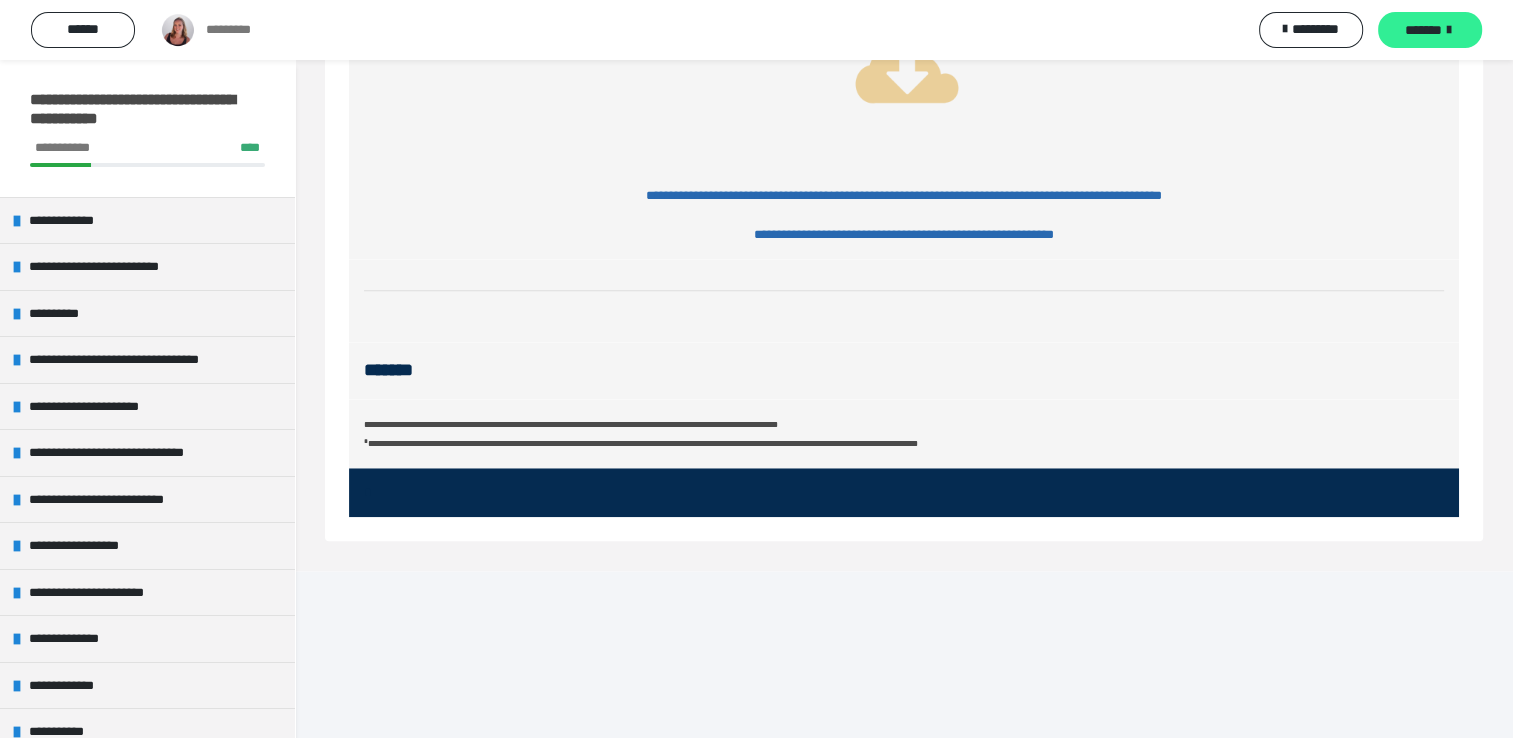 click on "*******" at bounding box center (1430, 30) 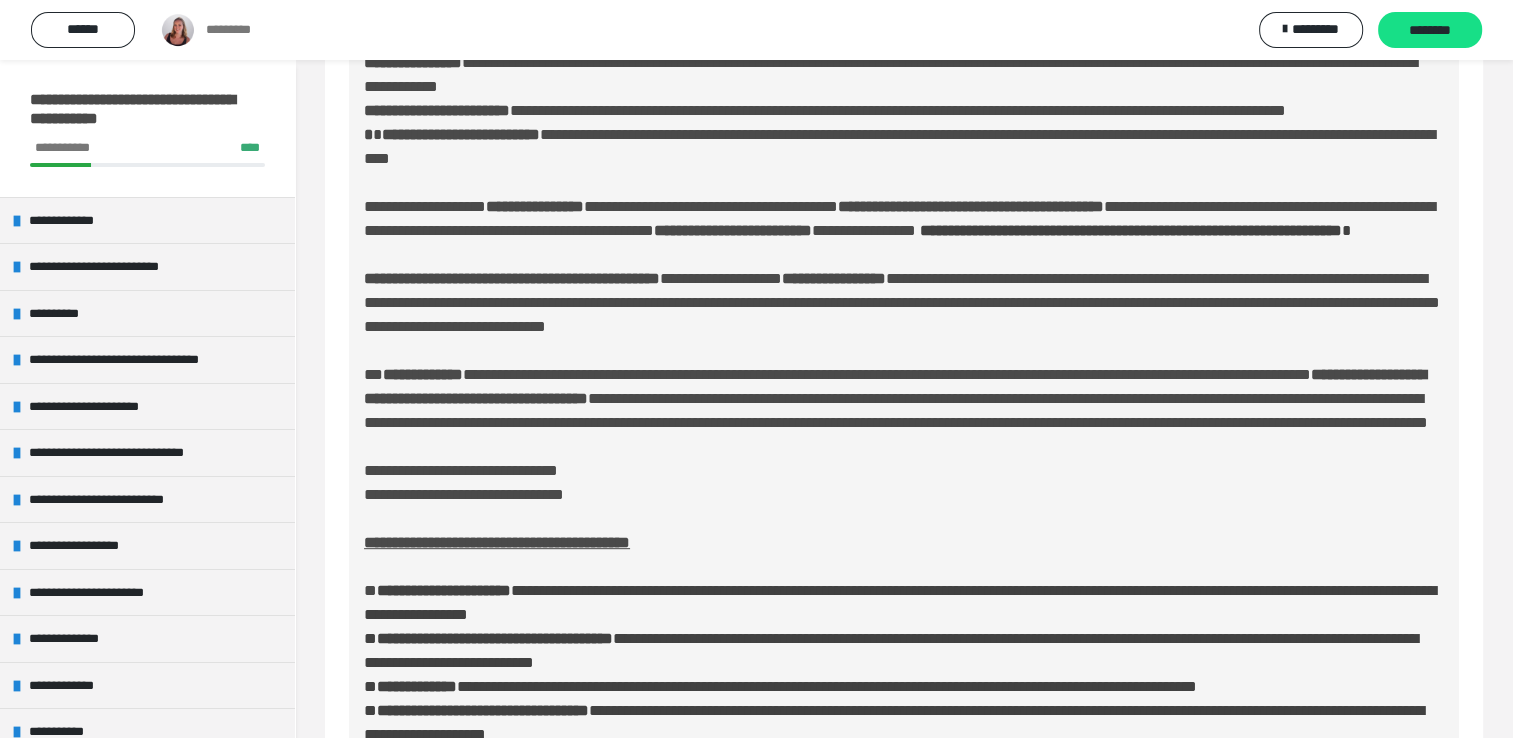 scroll, scrollTop: 800, scrollLeft: 0, axis: vertical 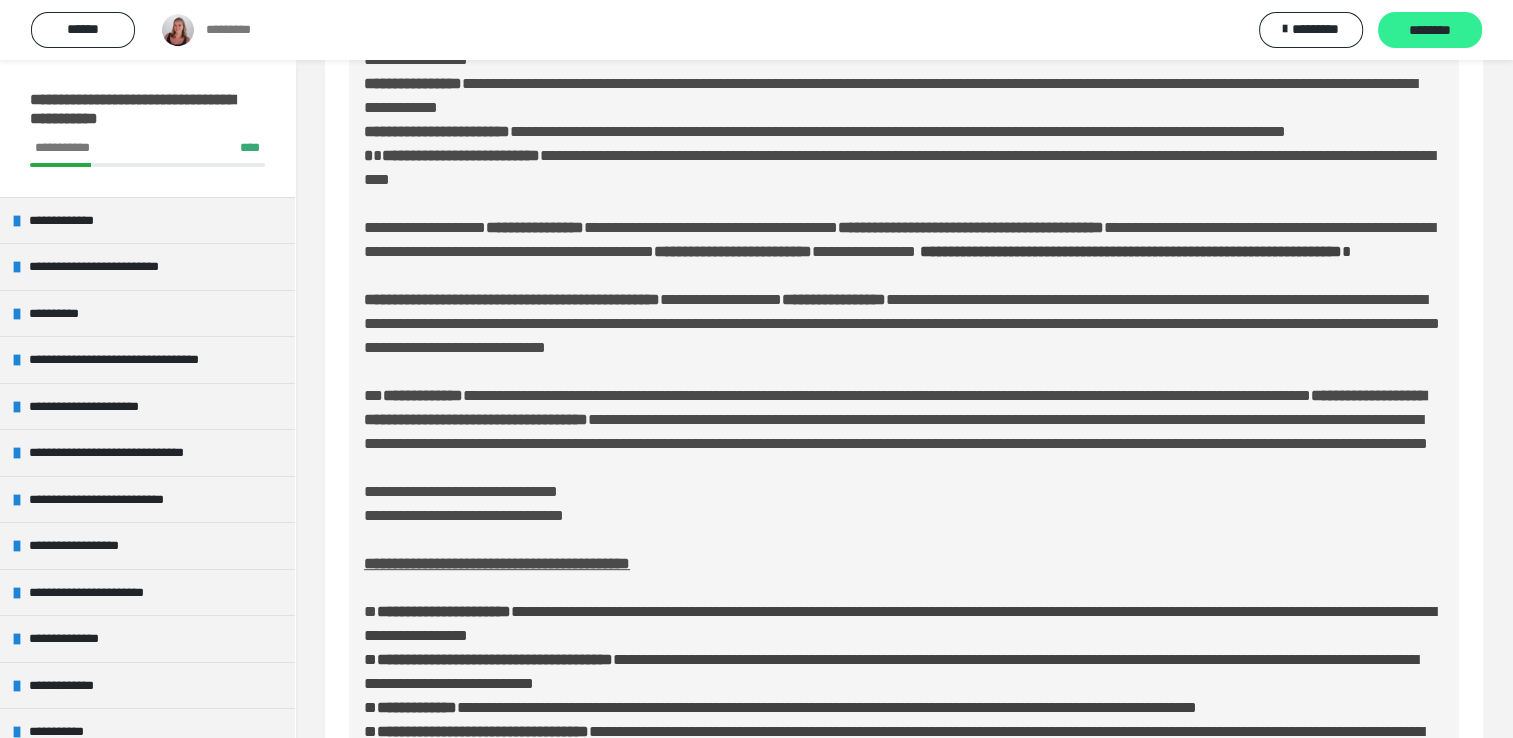 click on "********" at bounding box center (1430, 31) 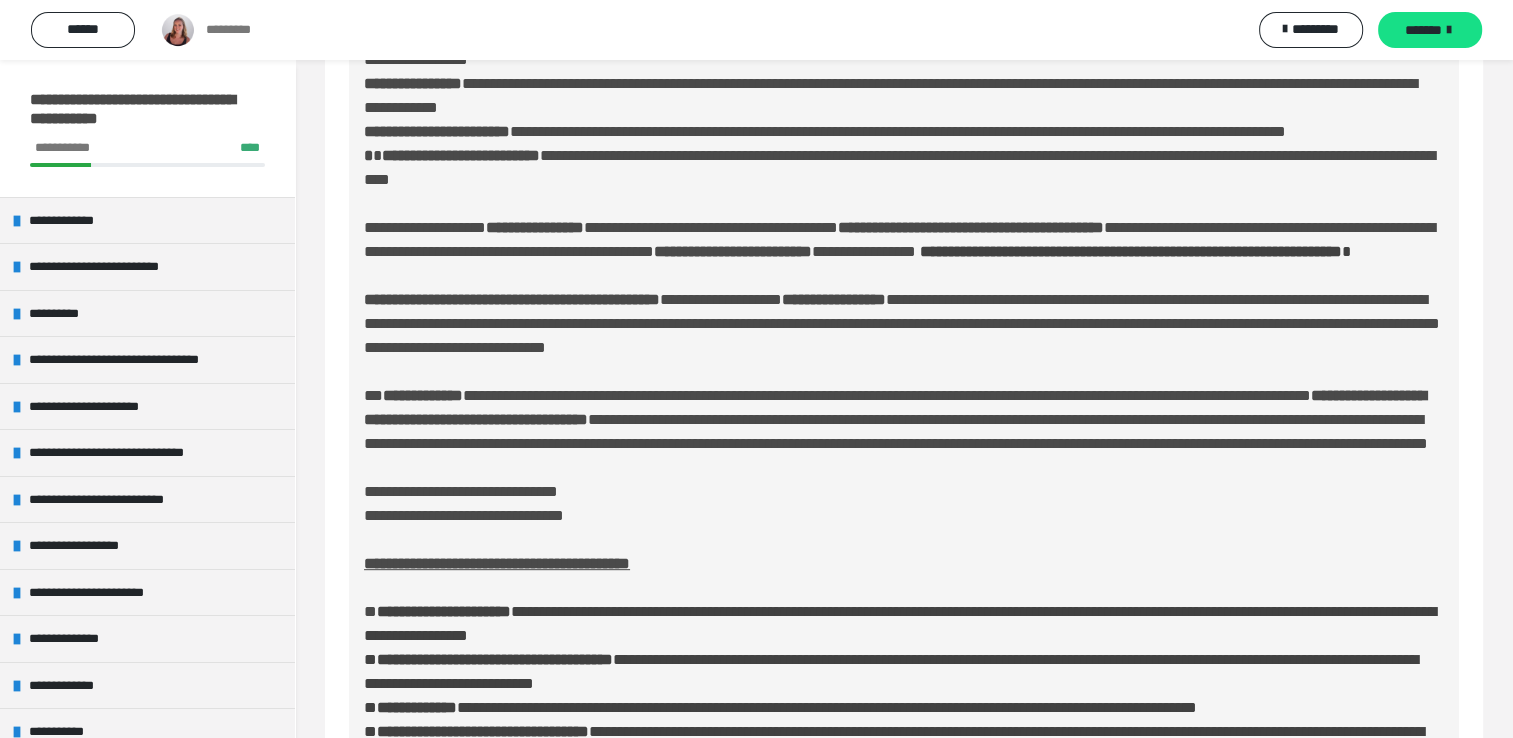 click on "*******" at bounding box center [1423, 30] 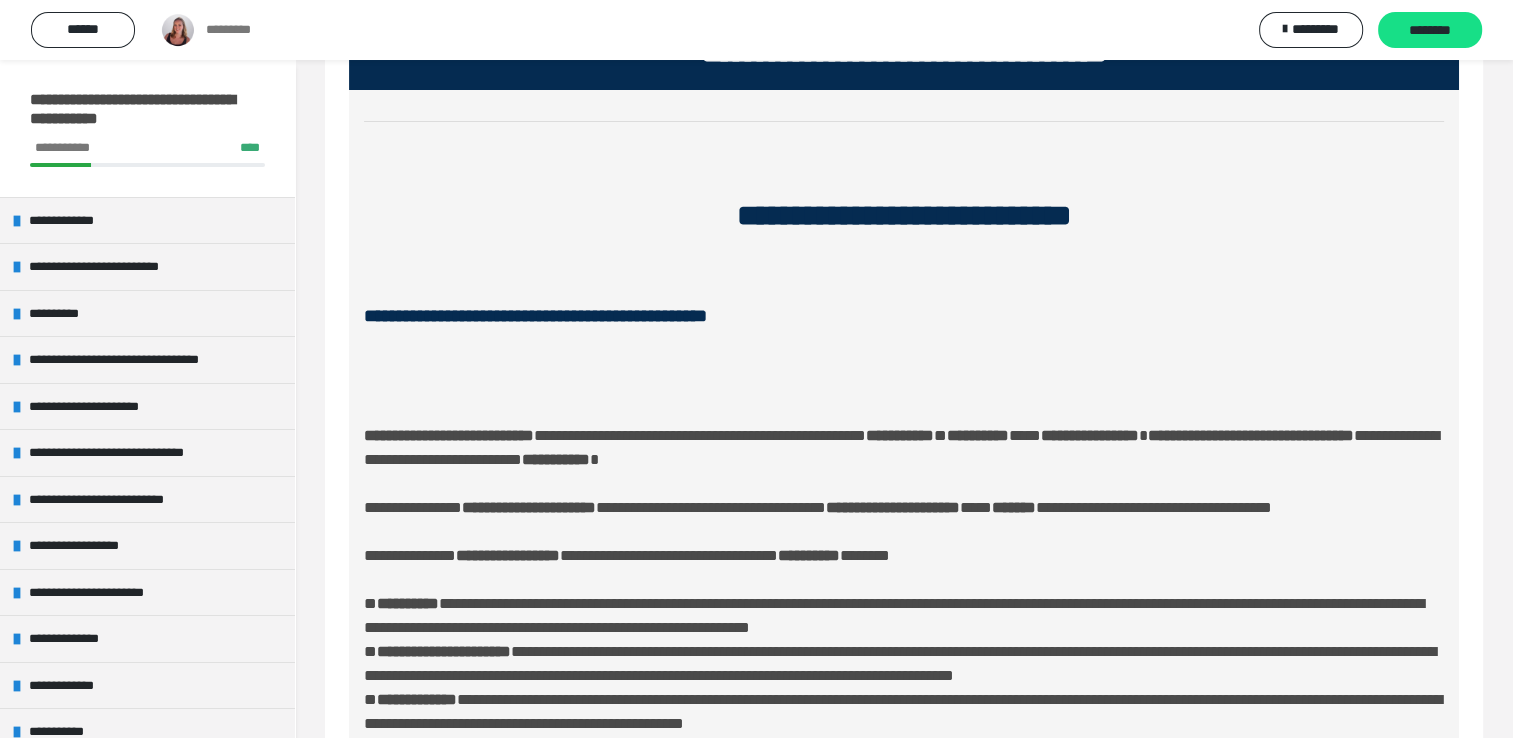 scroll, scrollTop: 200, scrollLeft: 0, axis: vertical 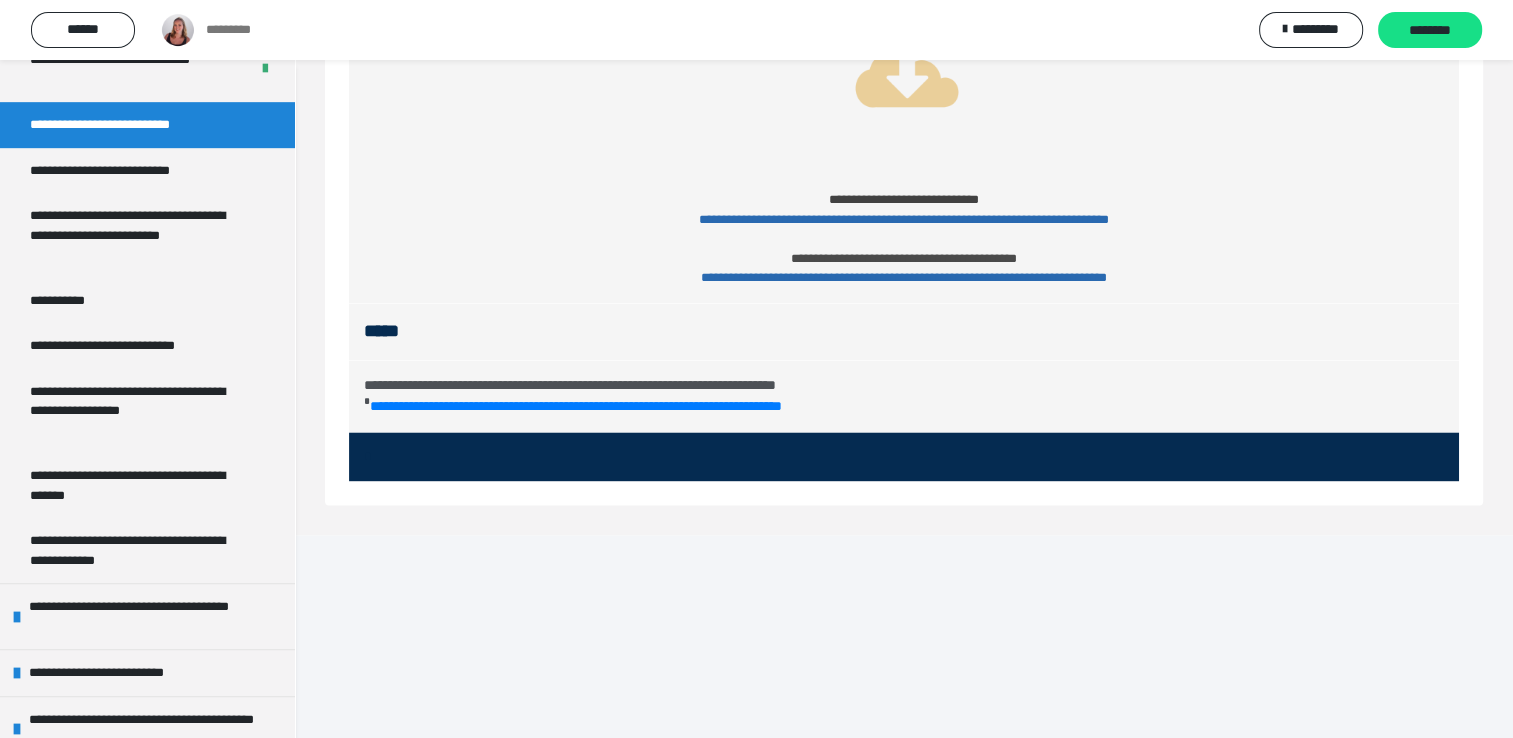 click on "**********" at bounding box center [904, 219] 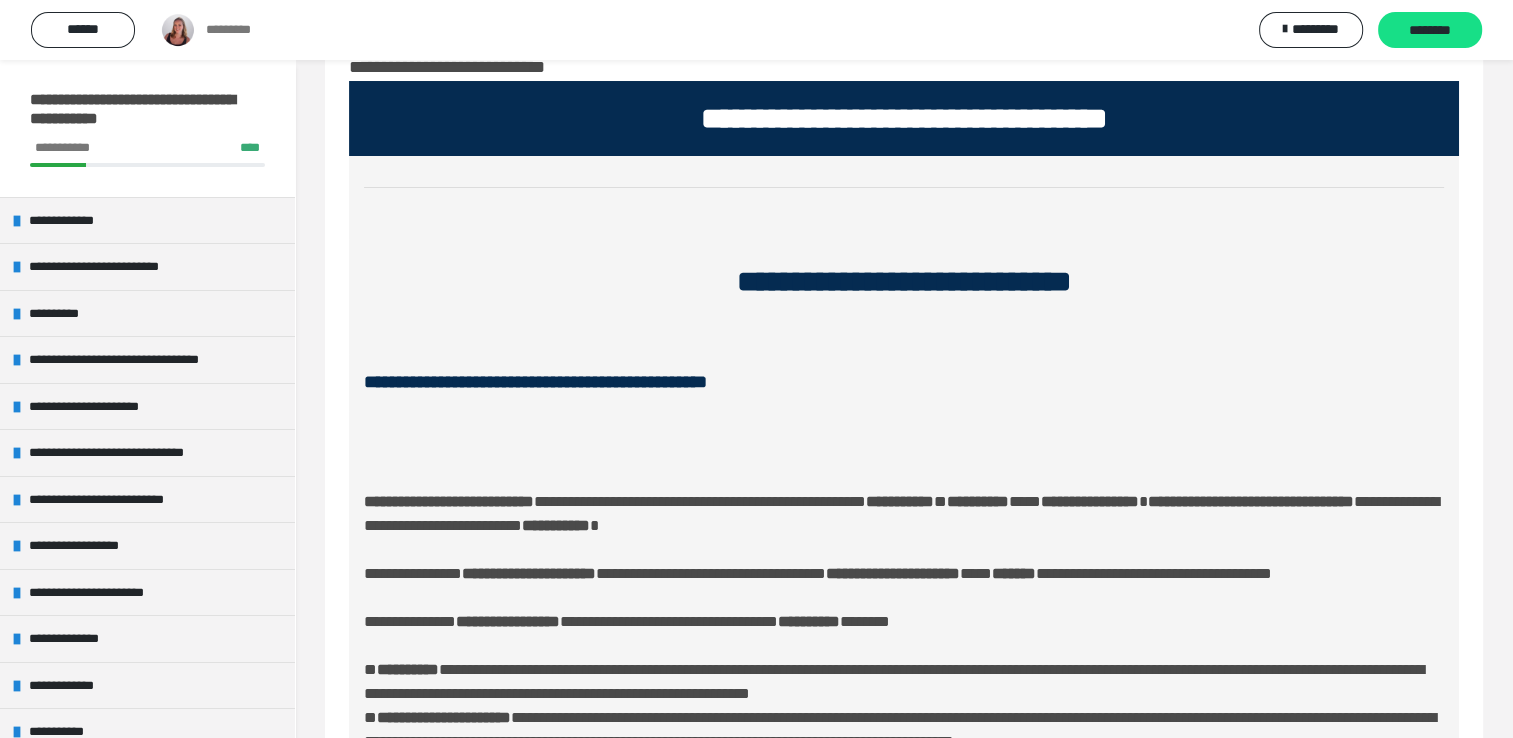 scroll, scrollTop: 60, scrollLeft: 0, axis: vertical 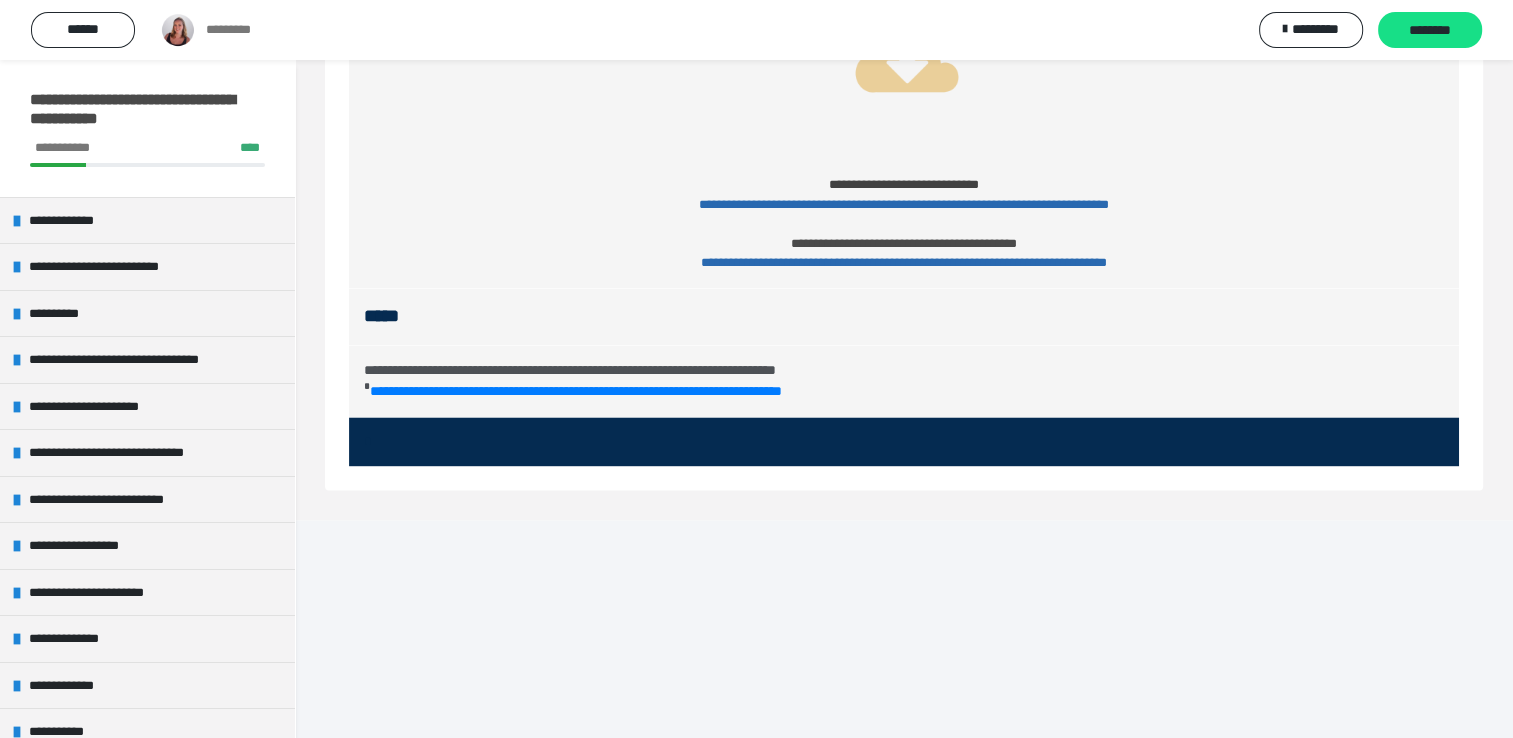 click on "**********" at bounding box center [903, 262] 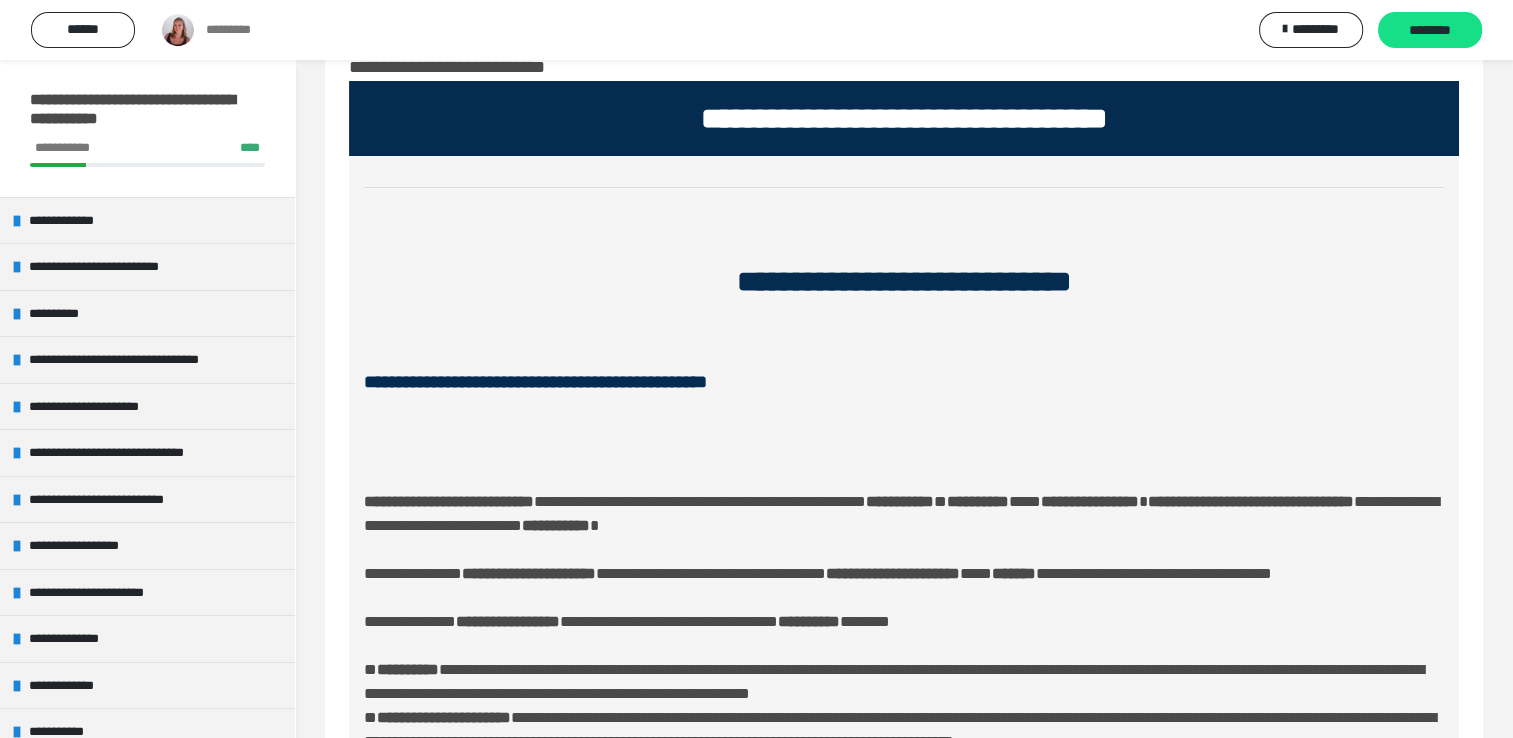 scroll, scrollTop: 60, scrollLeft: 0, axis: vertical 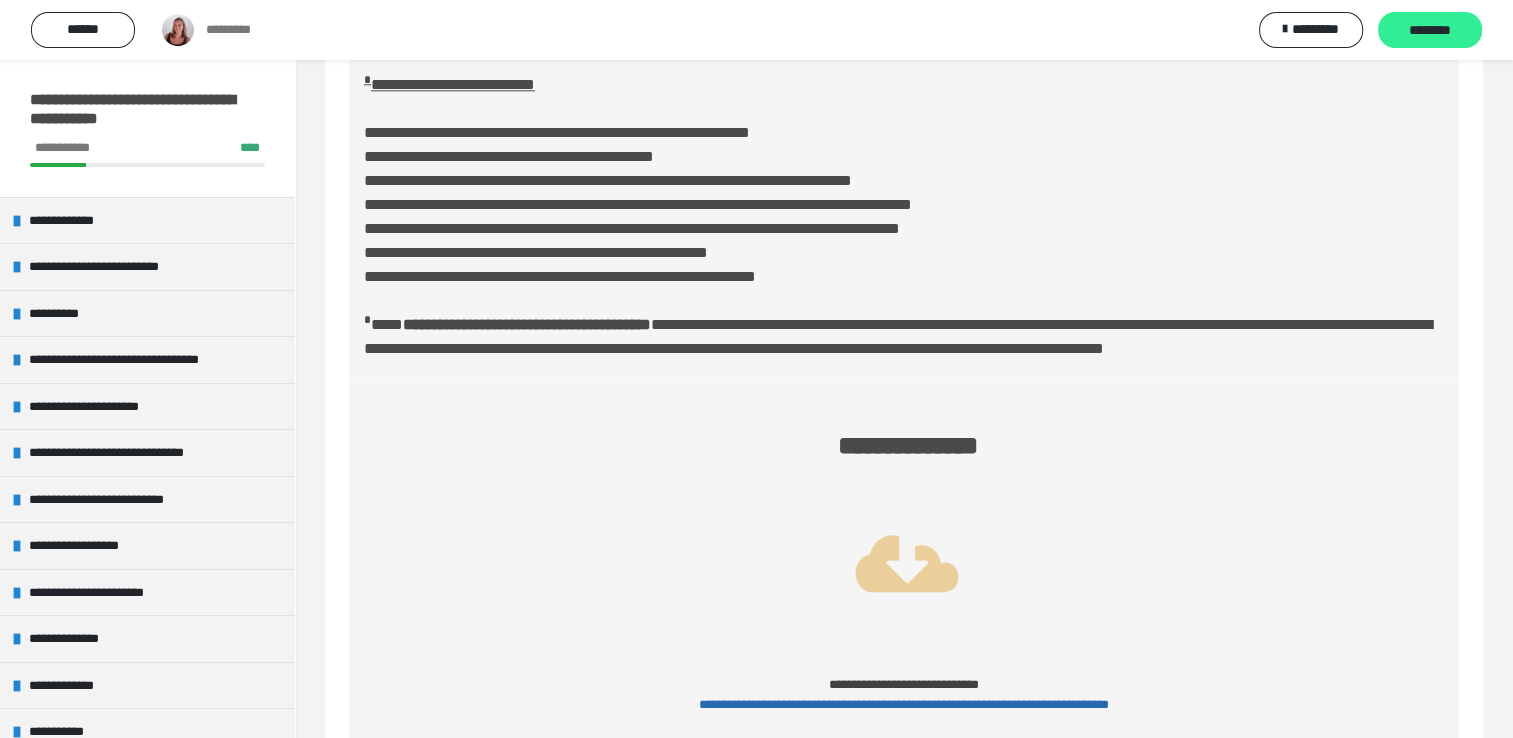 click on "********" at bounding box center (1430, 31) 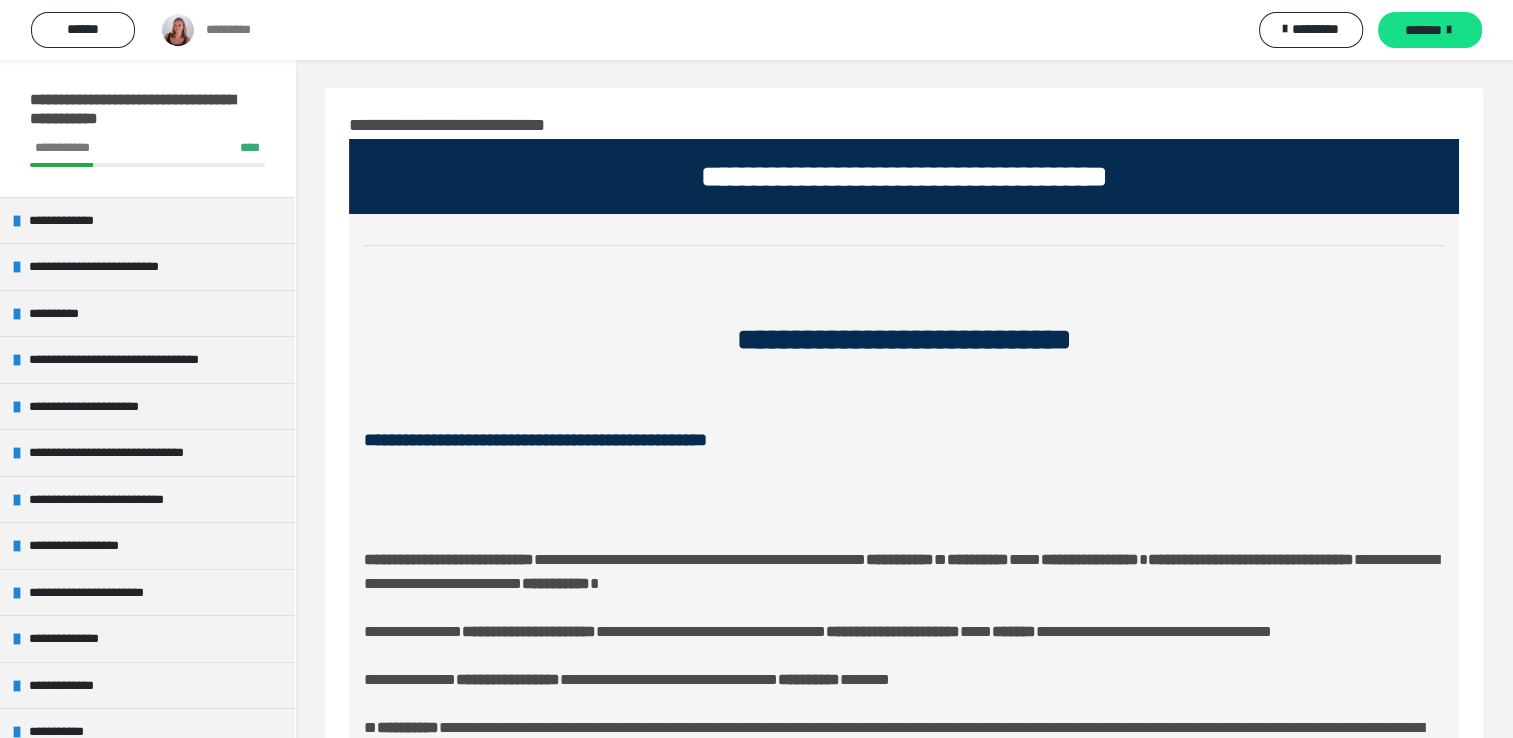 scroll, scrollTop: 0, scrollLeft: 0, axis: both 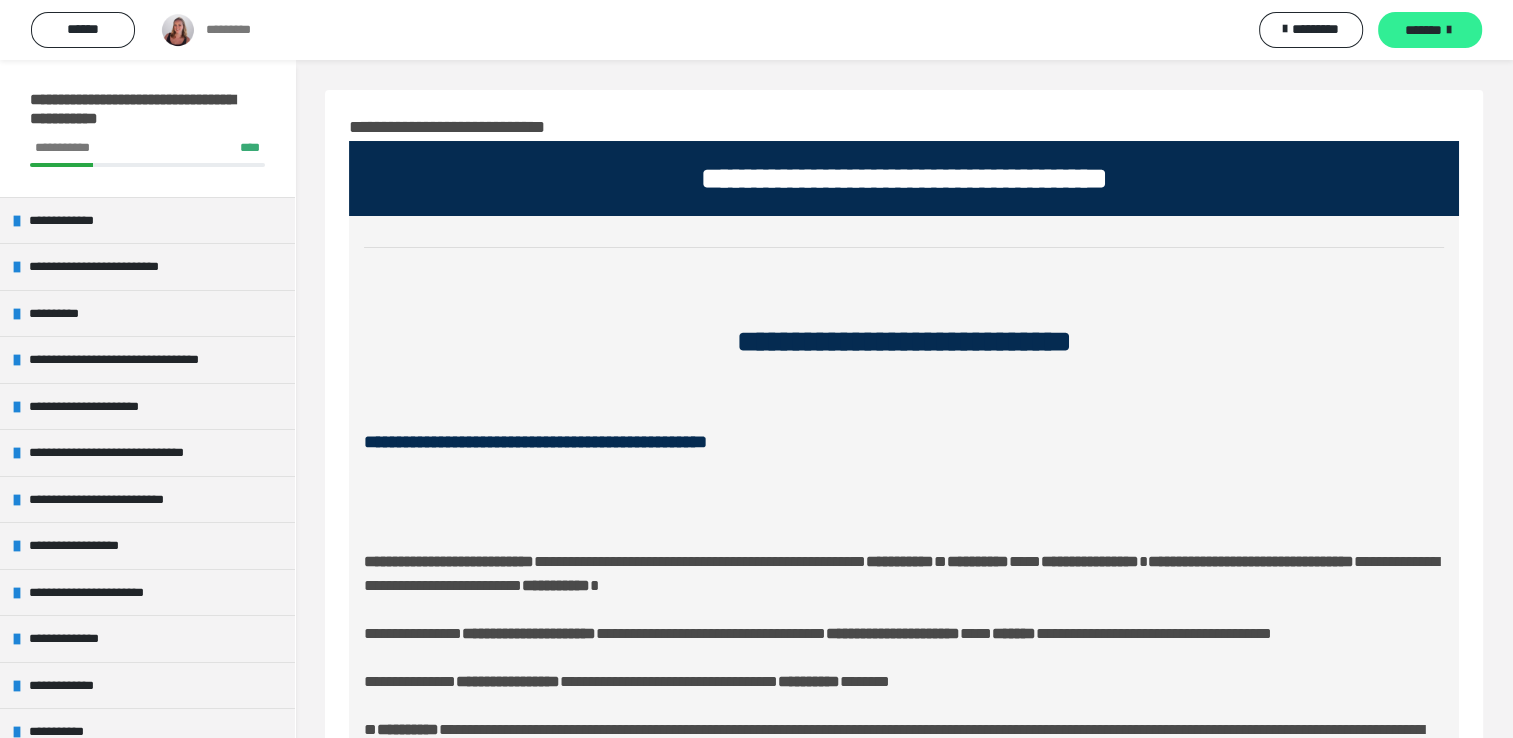 click on "*******" at bounding box center [1430, 30] 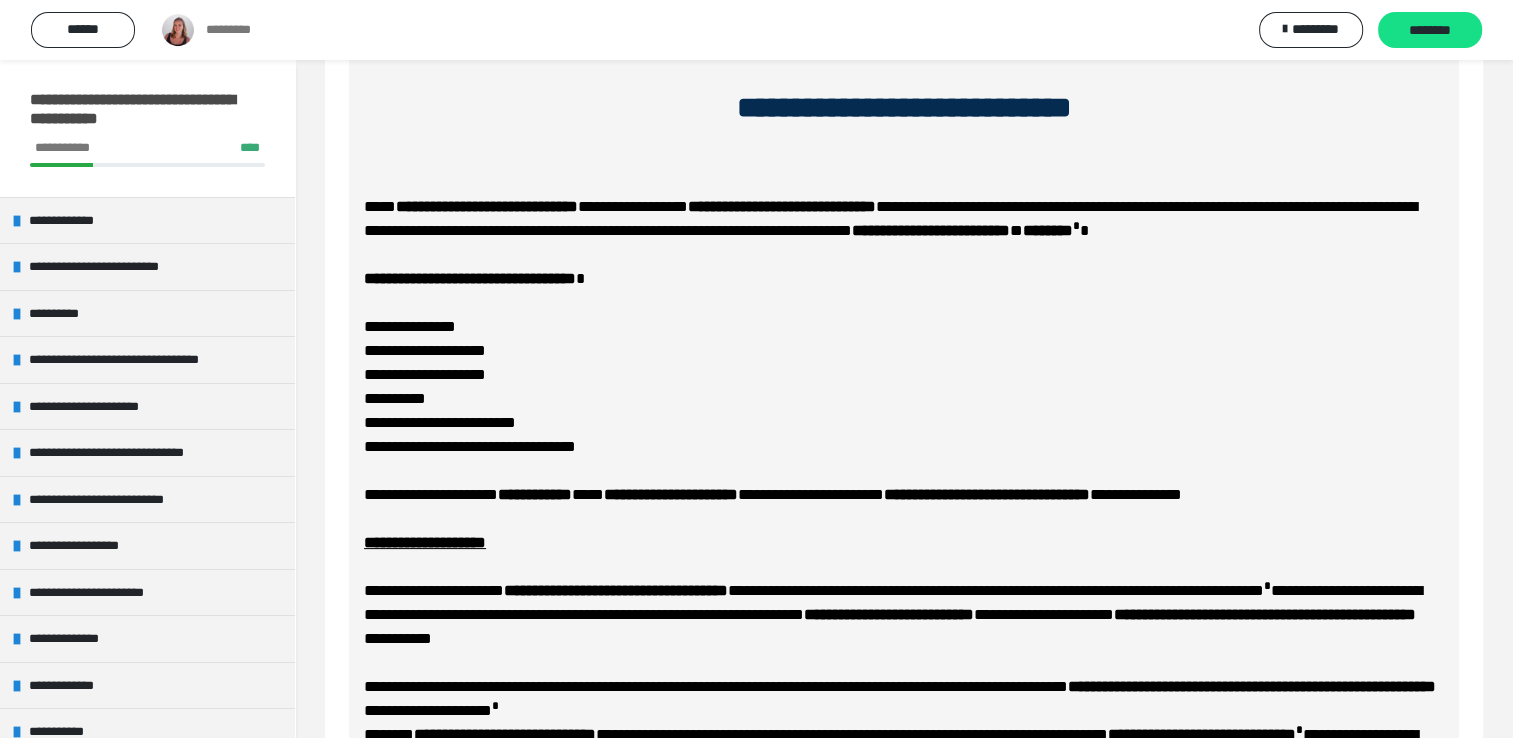 scroll, scrollTop: 200, scrollLeft: 0, axis: vertical 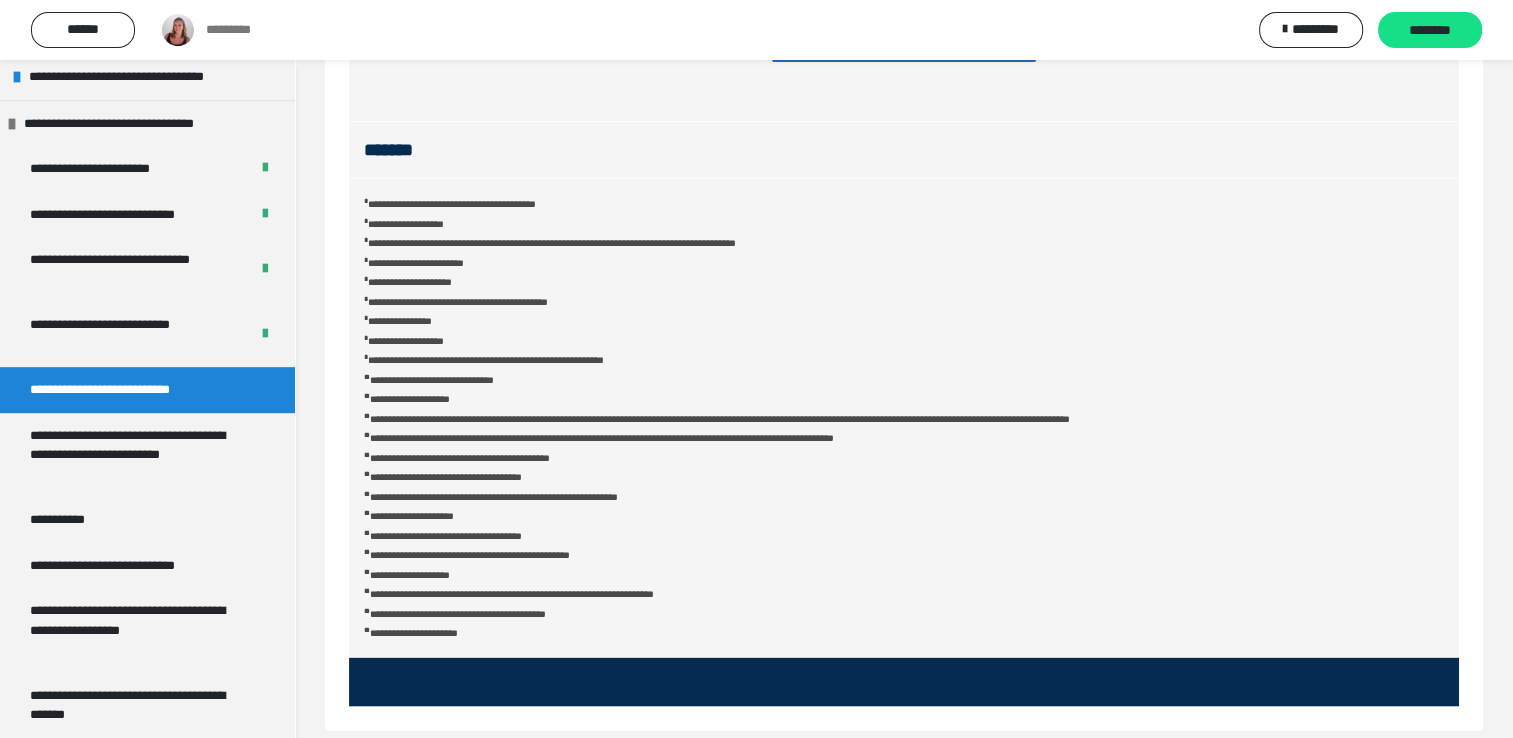click on "**********" at bounding box center (903, 58) 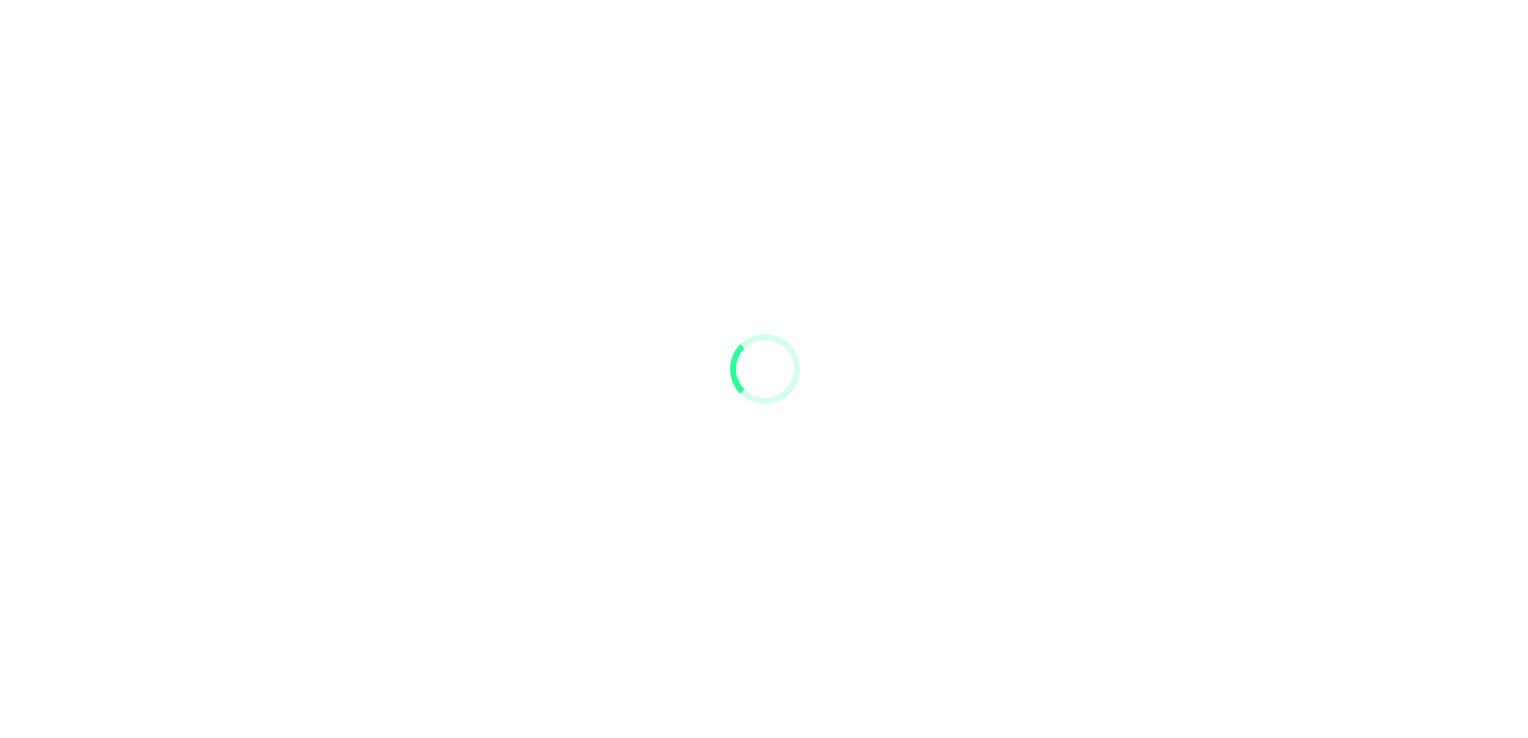 scroll, scrollTop: 0, scrollLeft: 0, axis: both 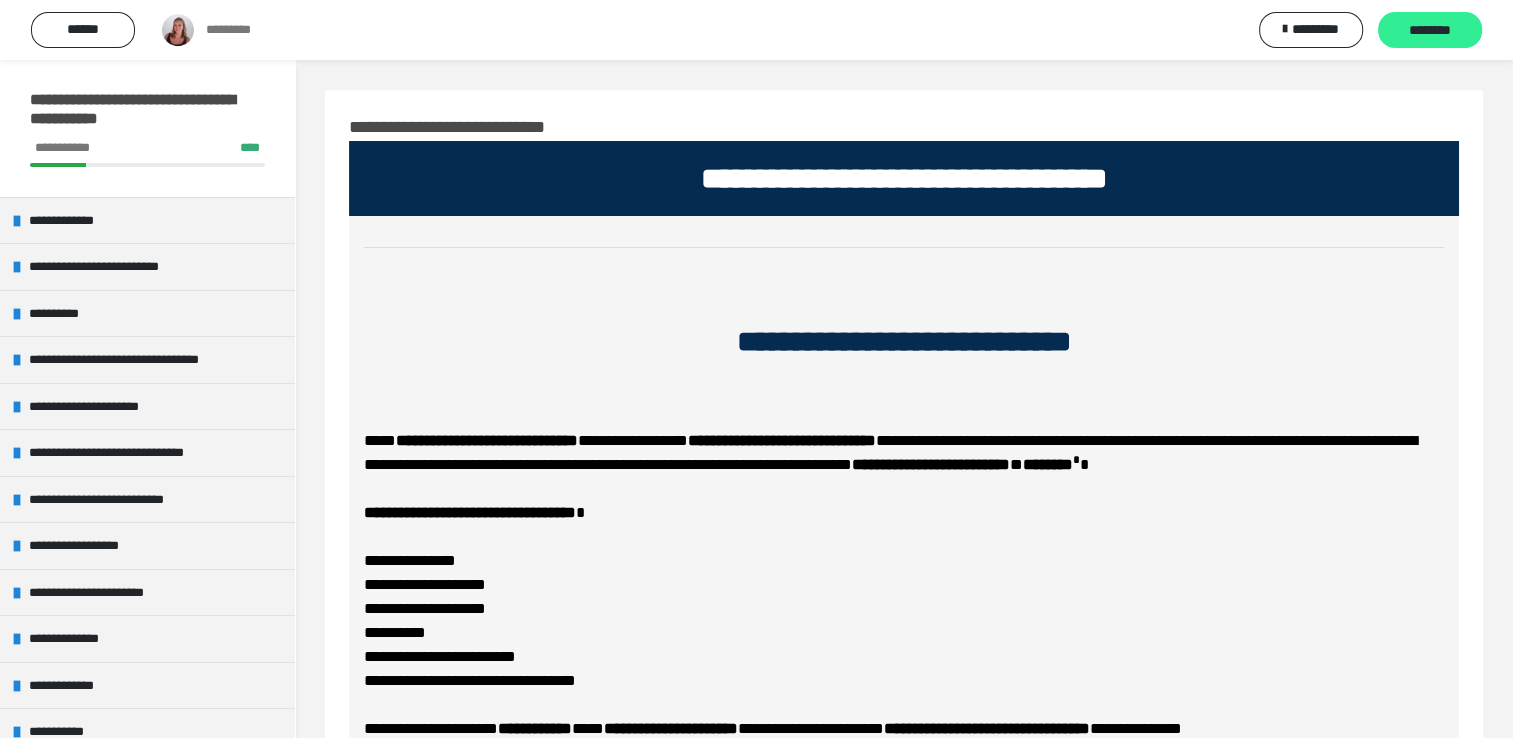 click on "********" at bounding box center (1430, 31) 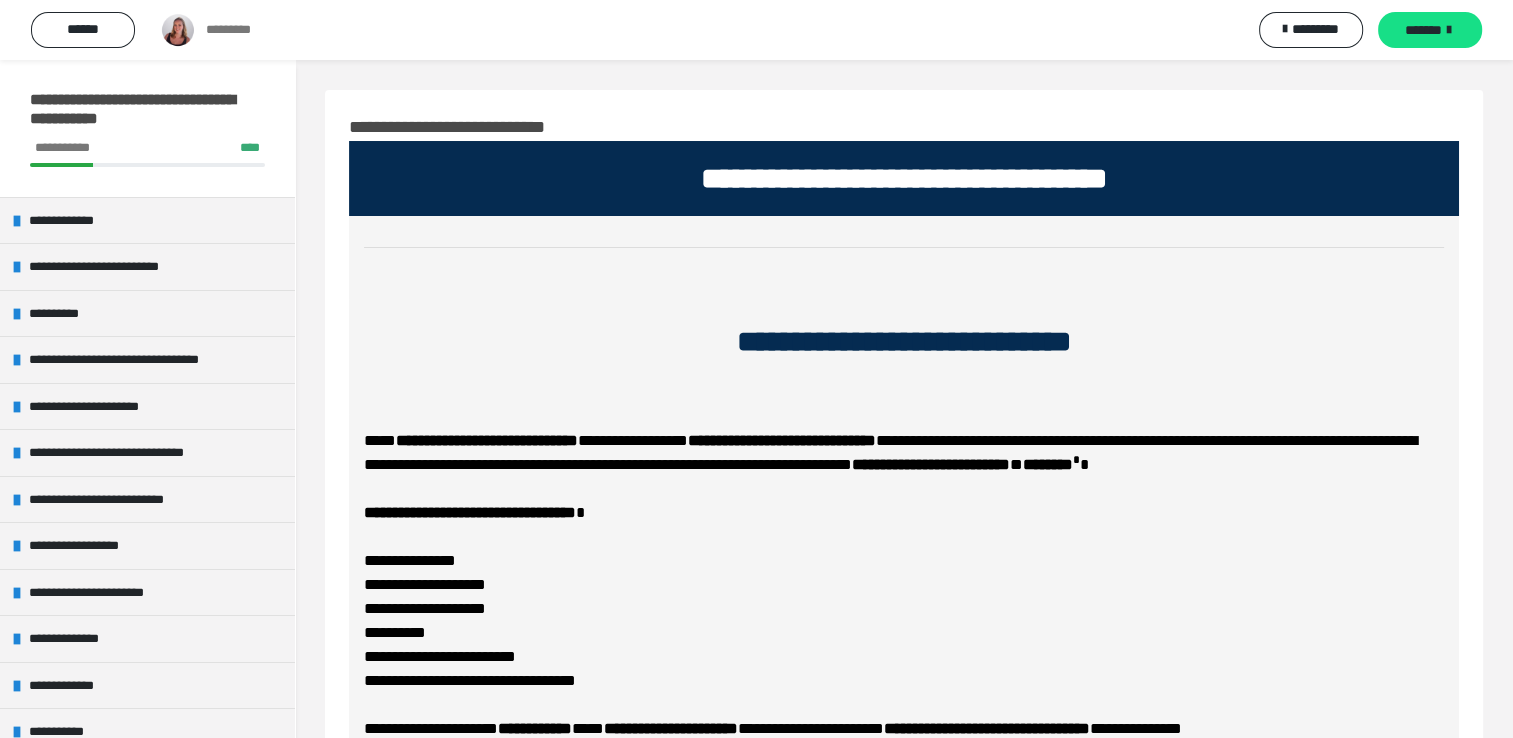 click on "*******" at bounding box center (1430, 30) 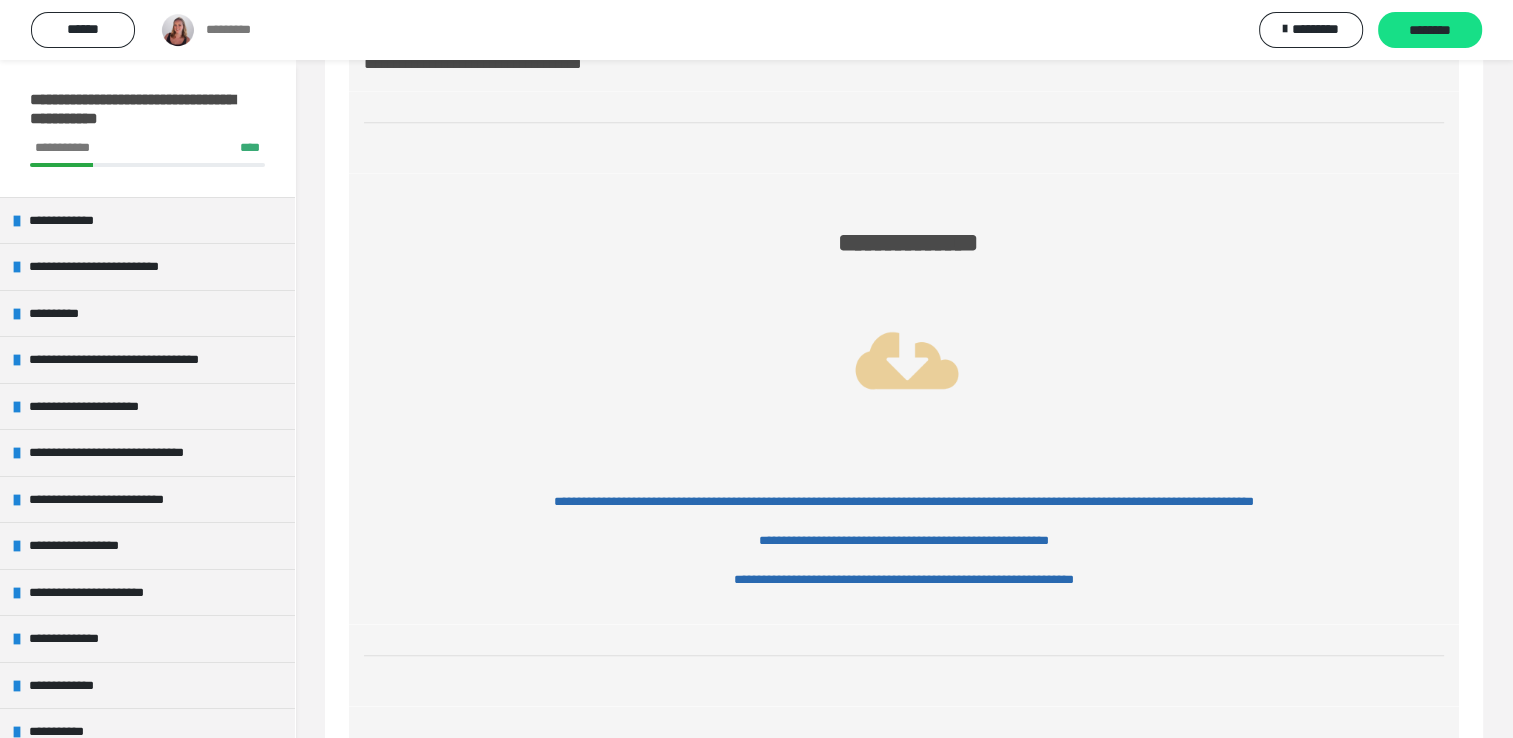 scroll, scrollTop: 1900, scrollLeft: 0, axis: vertical 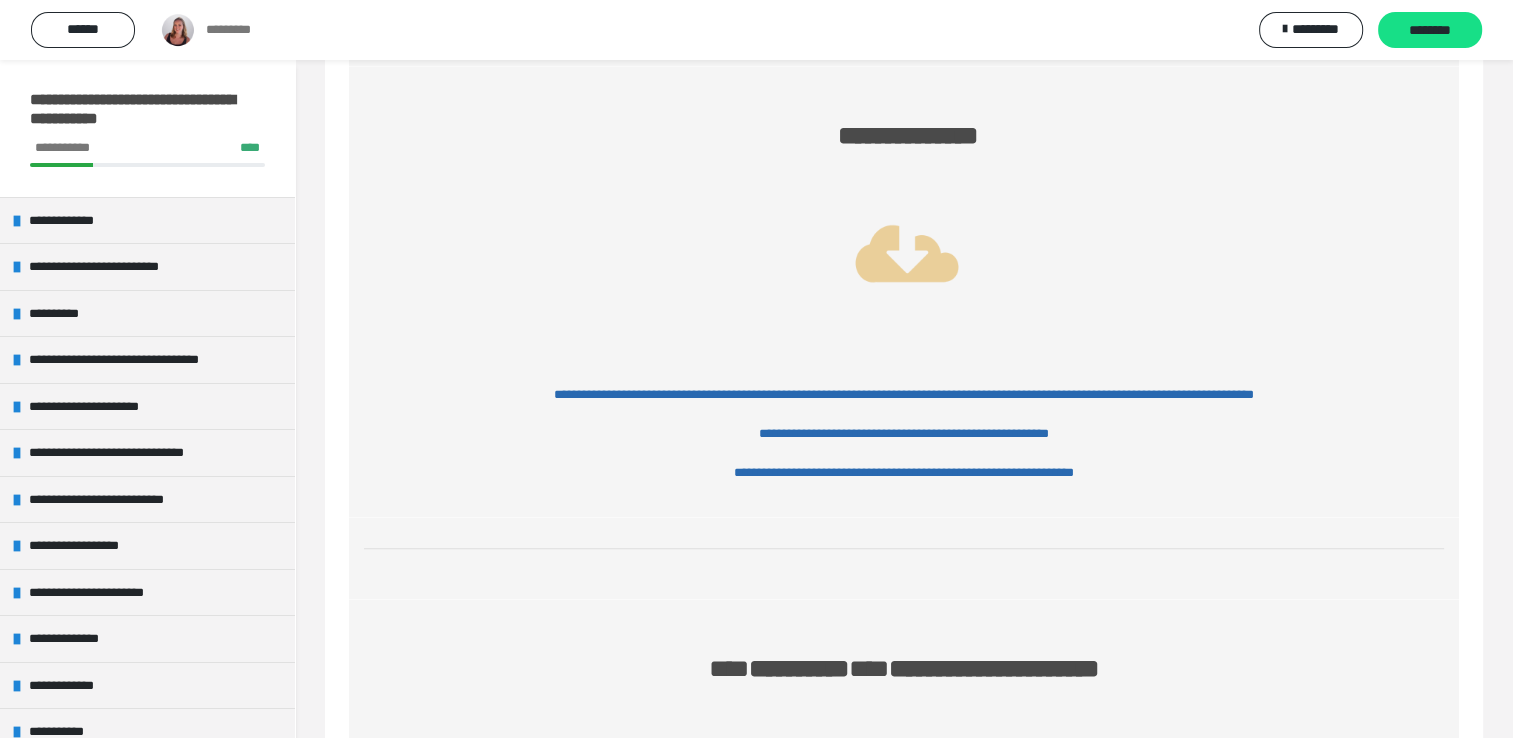 click on "**********" at bounding box center (904, 394) 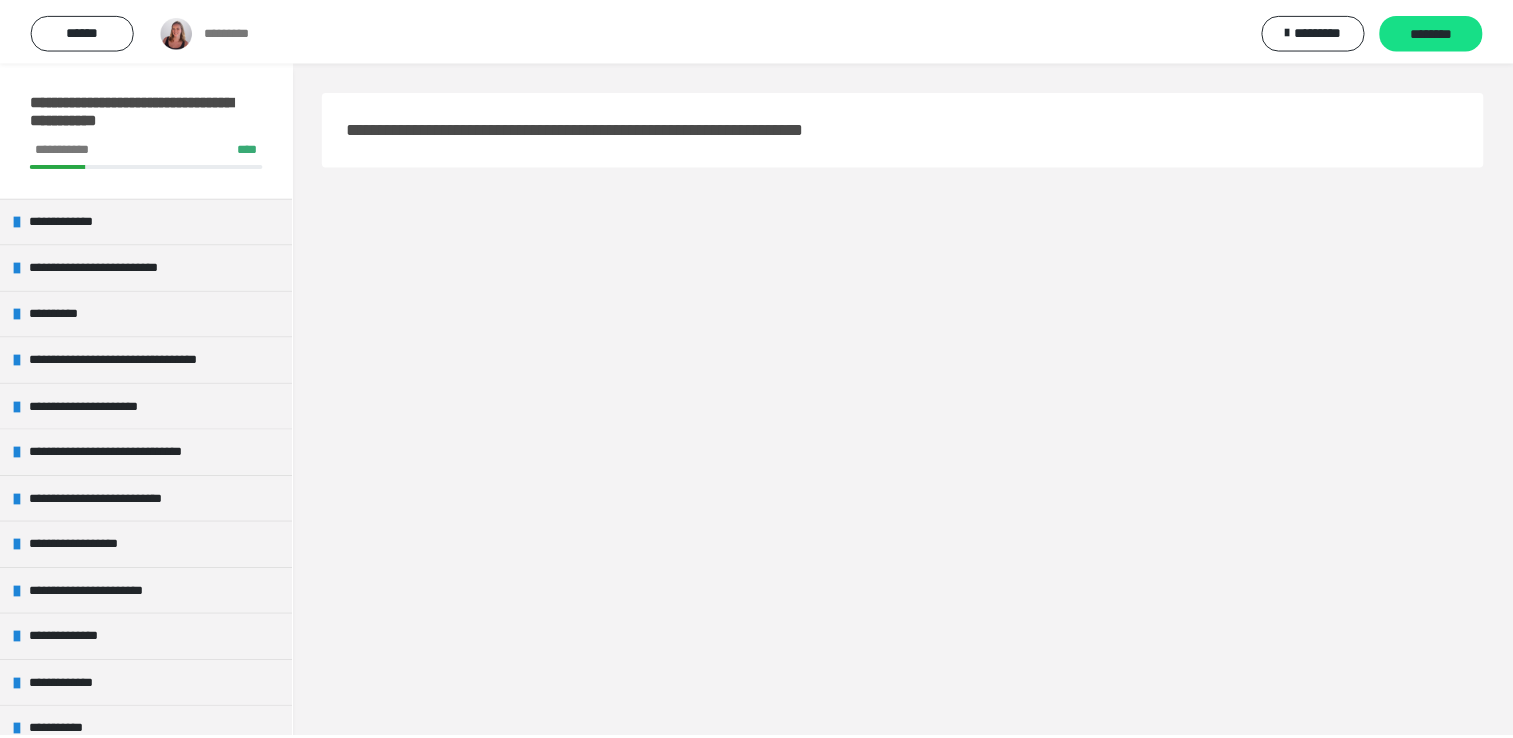 scroll, scrollTop: 1900, scrollLeft: 0, axis: vertical 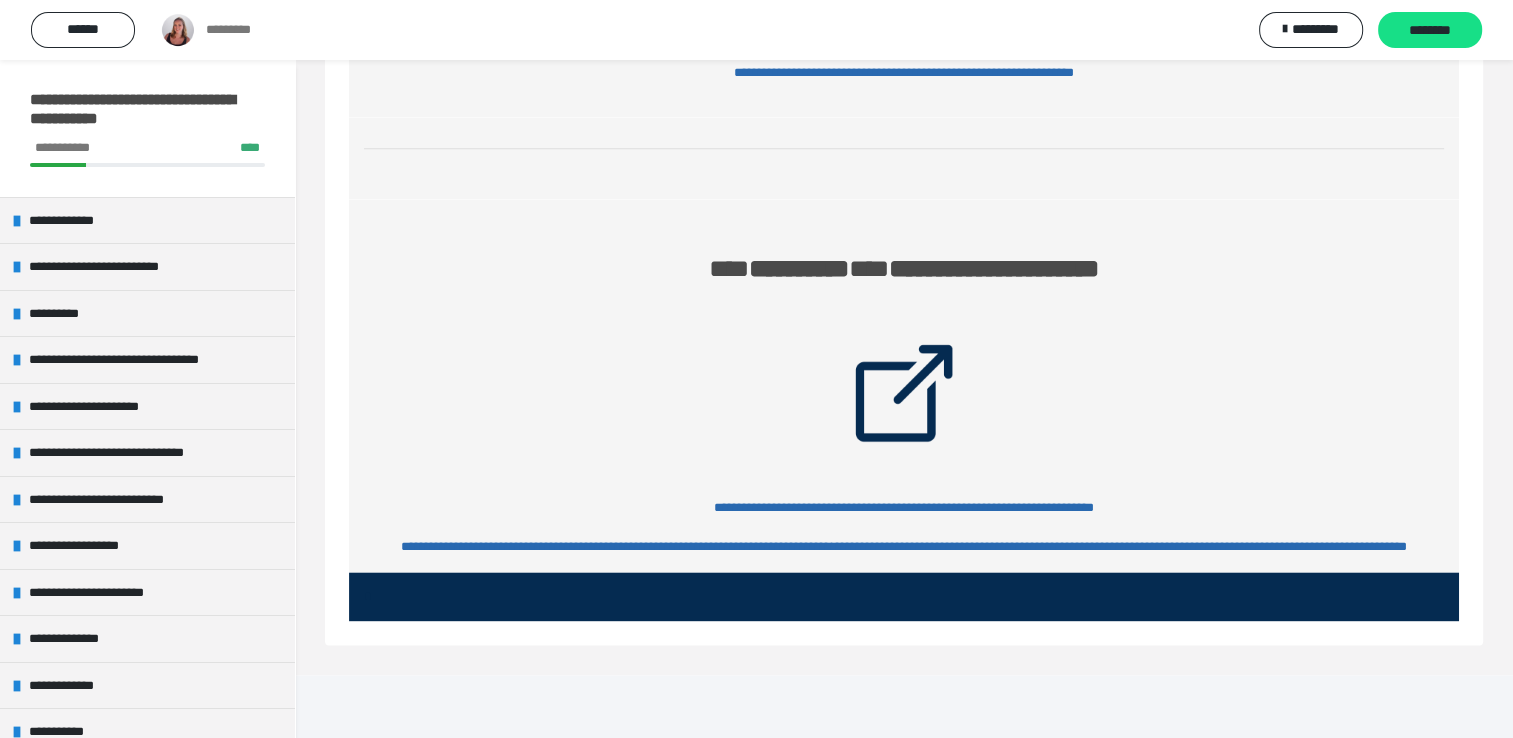 click on "**********" at bounding box center [904, 33] 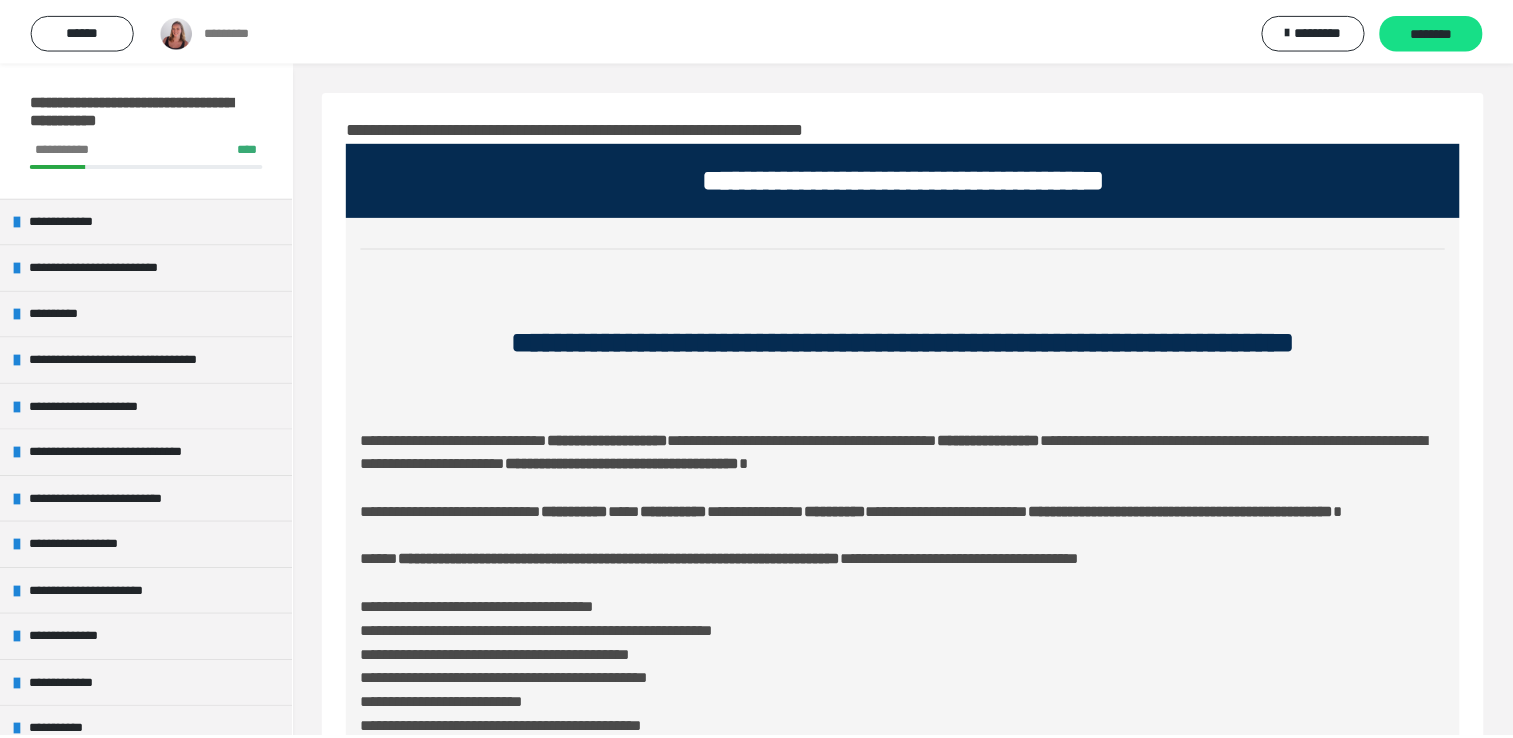 scroll, scrollTop: 60, scrollLeft: 0, axis: vertical 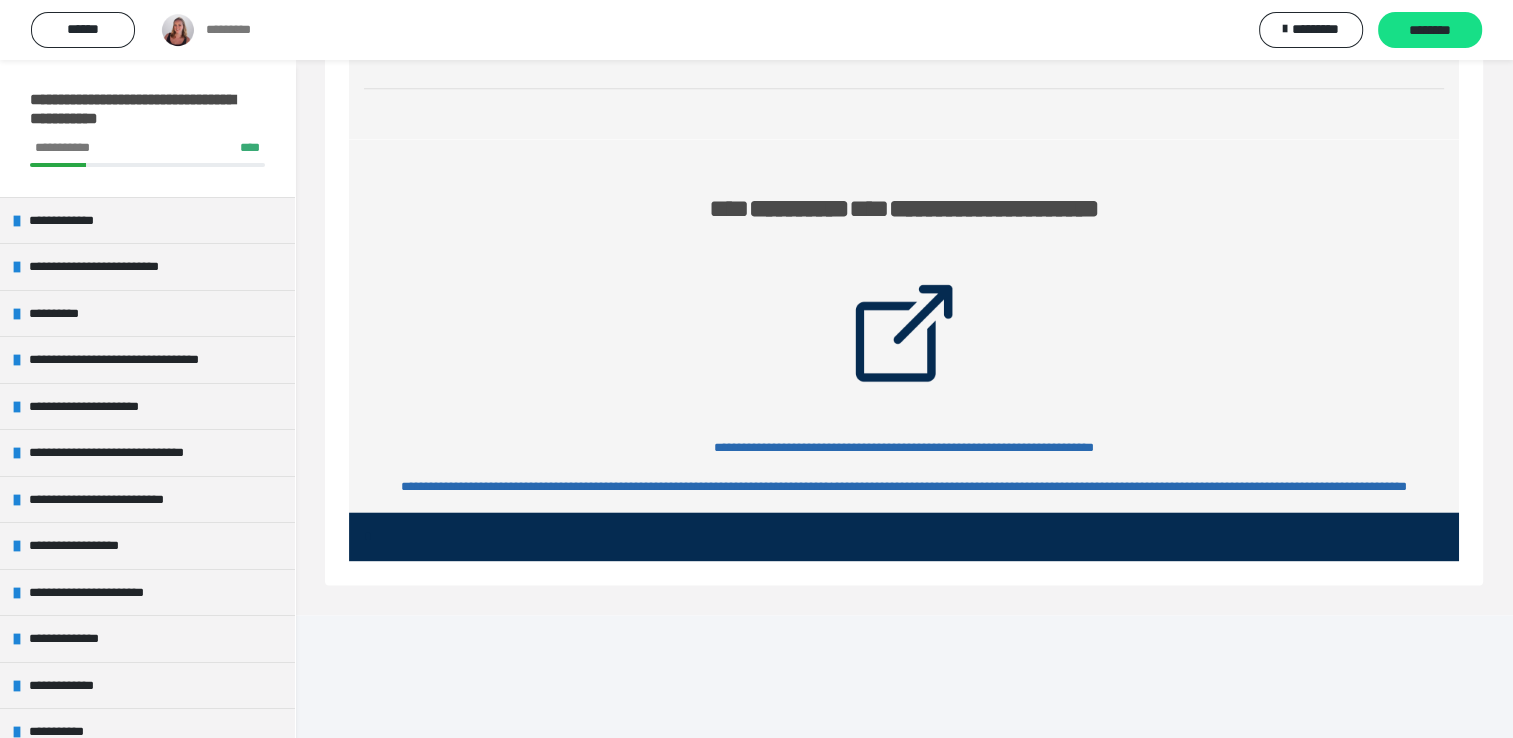 click on "**********" at bounding box center (904, 12) 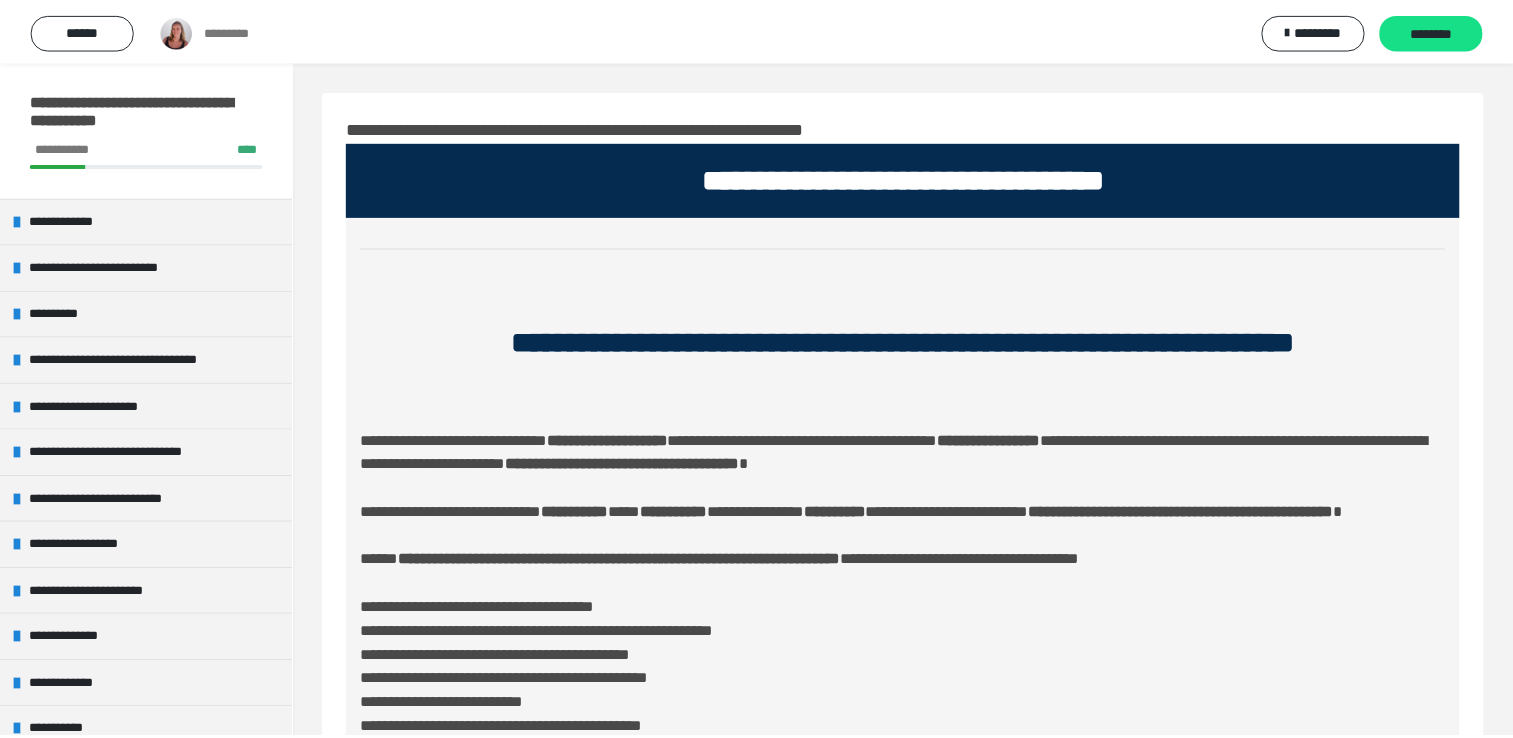 scroll, scrollTop: 60, scrollLeft: 0, axis: vertical 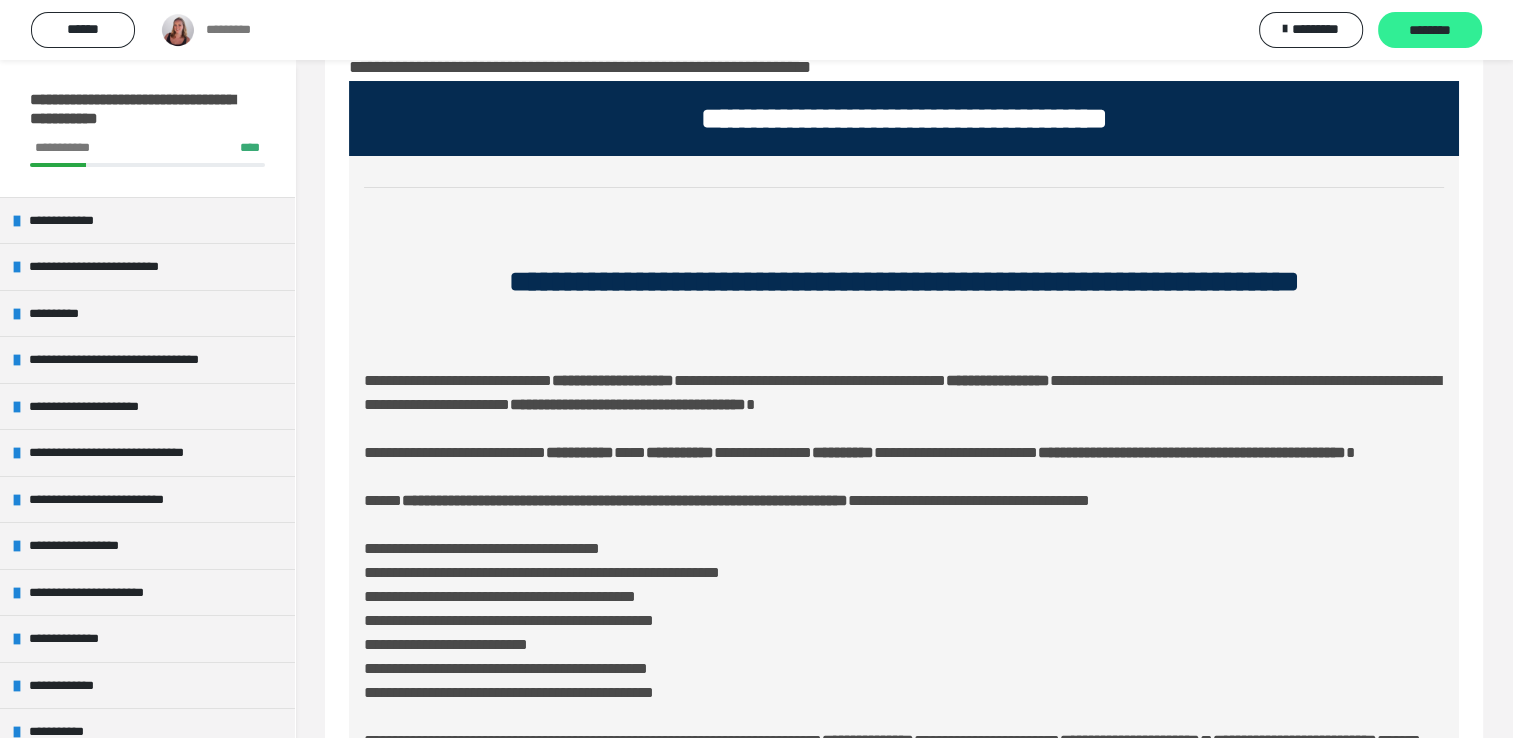 click on "********" at bounding box center (1430, 31) 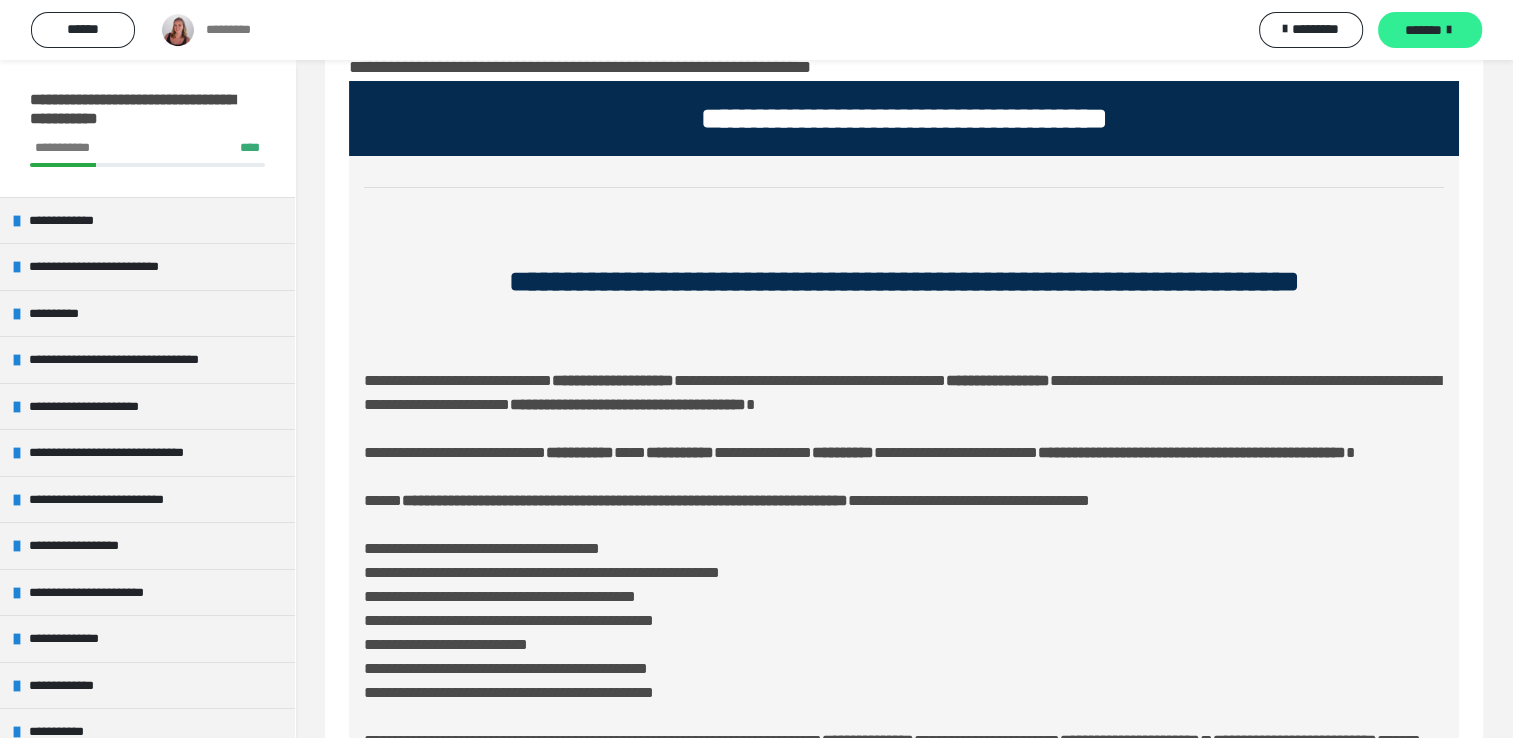 click on "*******" at bounding box center (1423, 30) 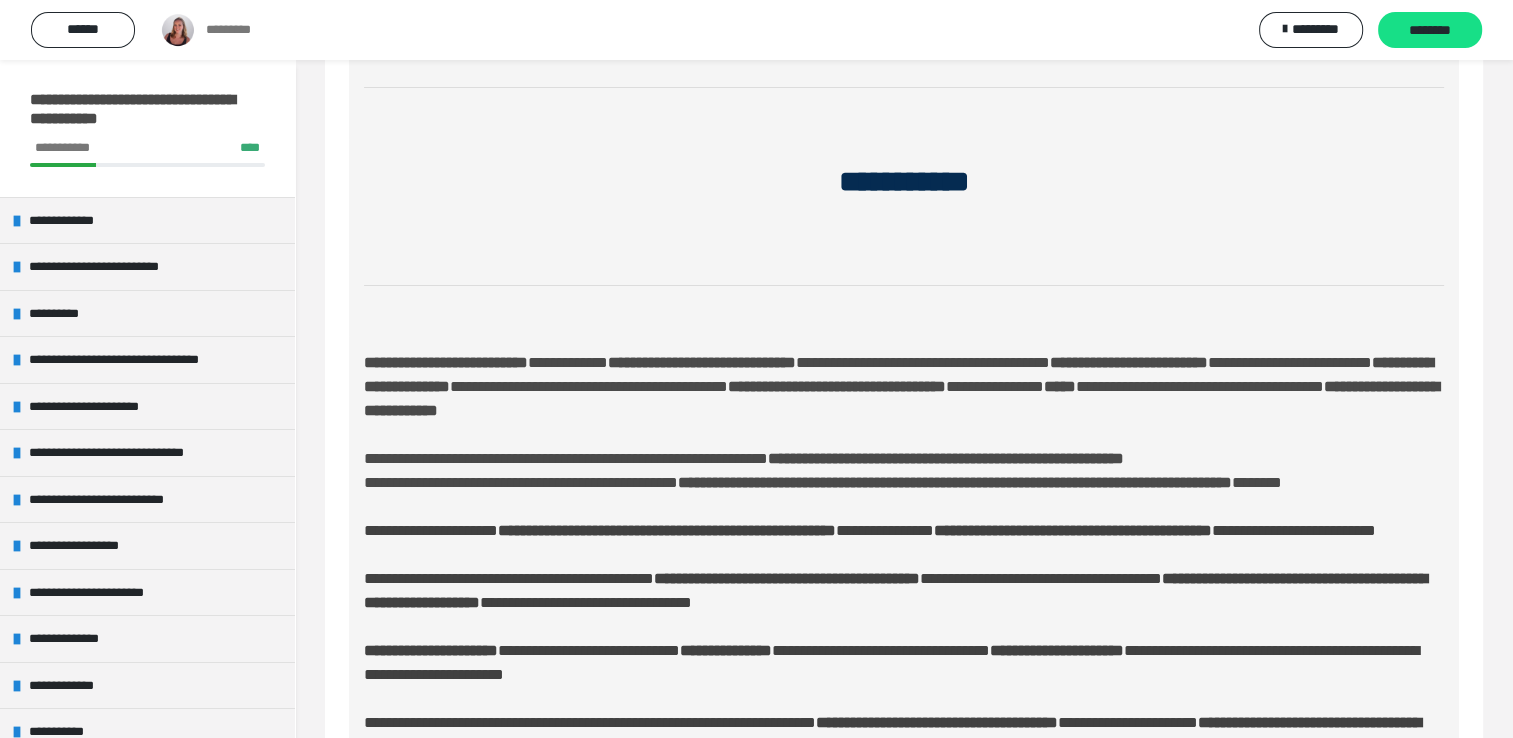 scroll, scrollTop: 60, scrollLeft: 0, axis: vertical 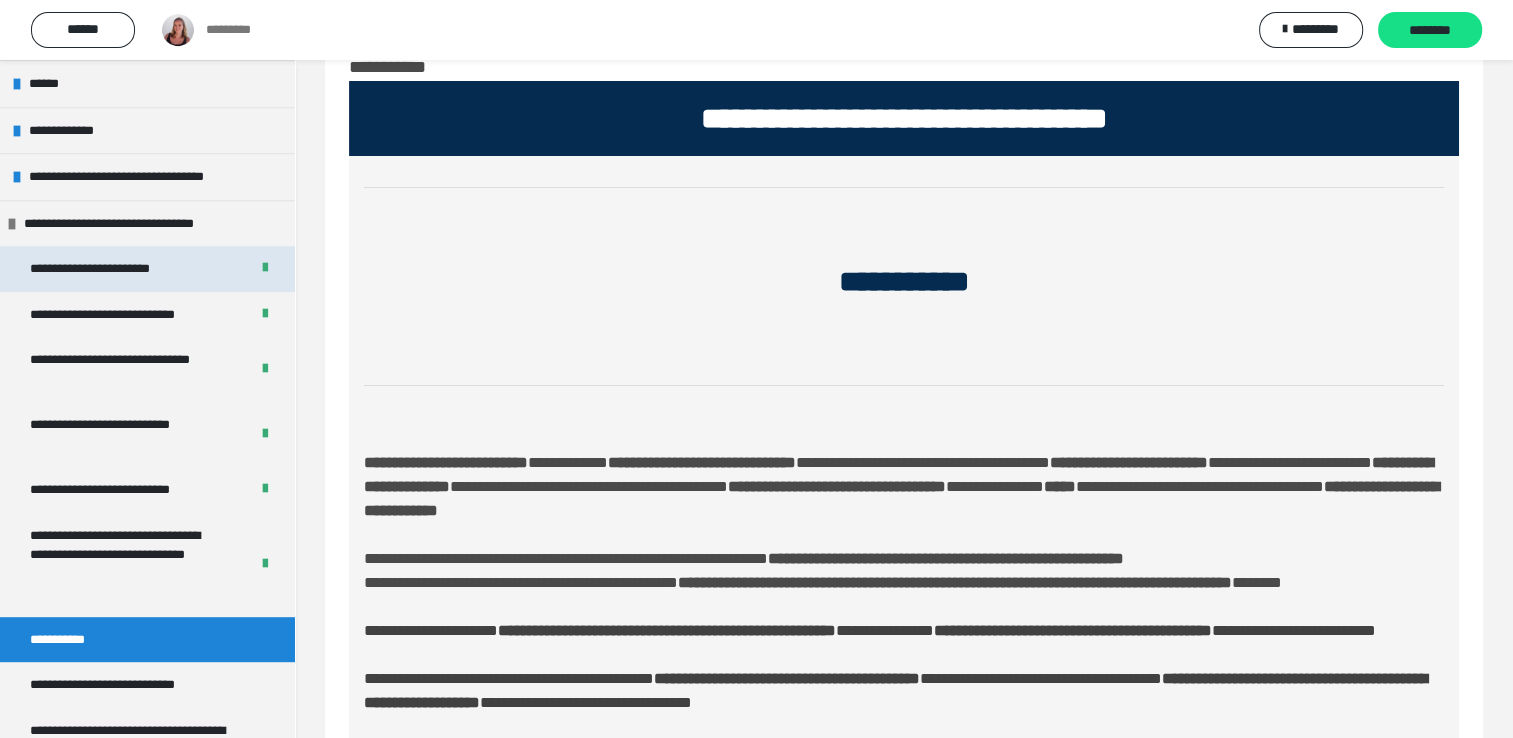 click on "**********" at bounding box center (115, 269) 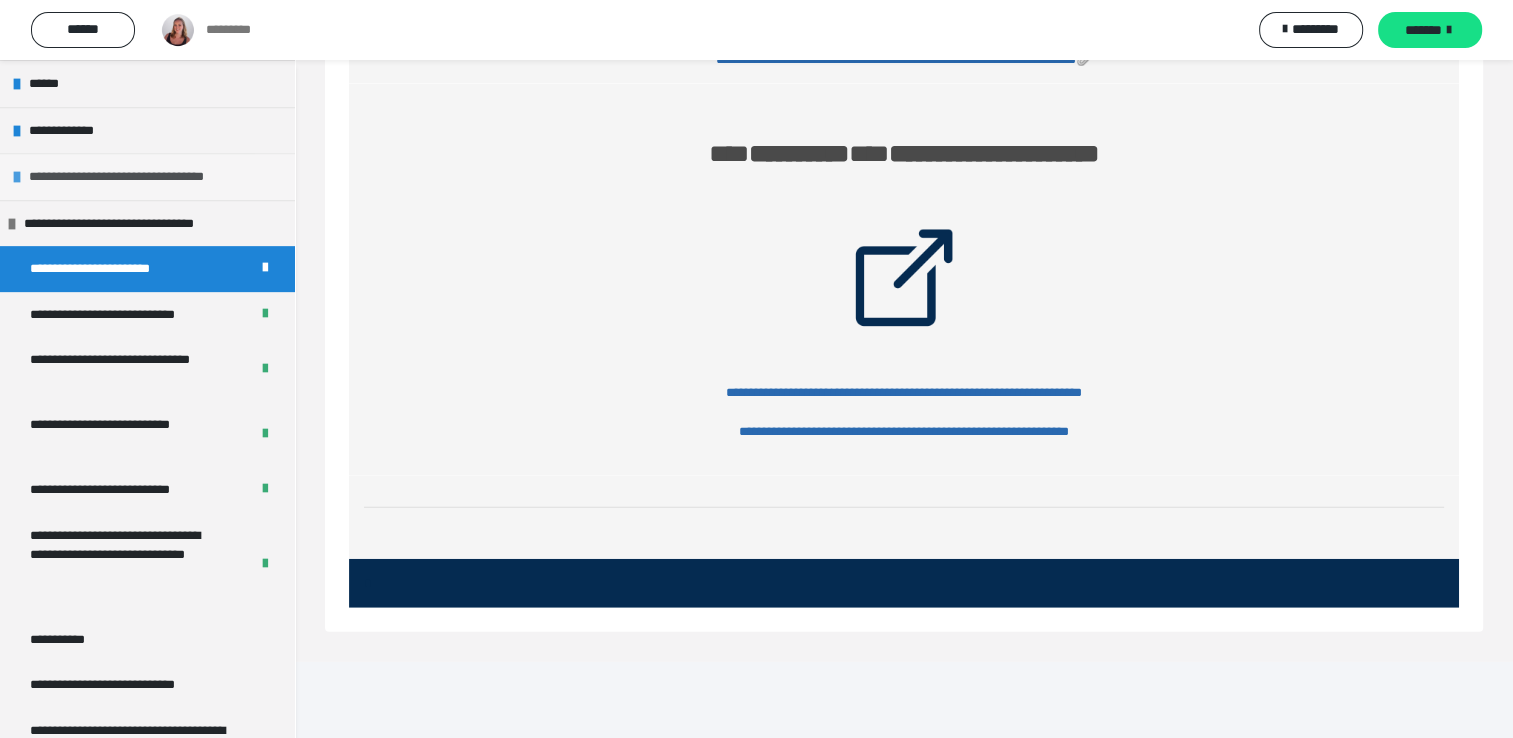 scroll, scrollTop: 5234, scrollLeft: 0, axis: vertical 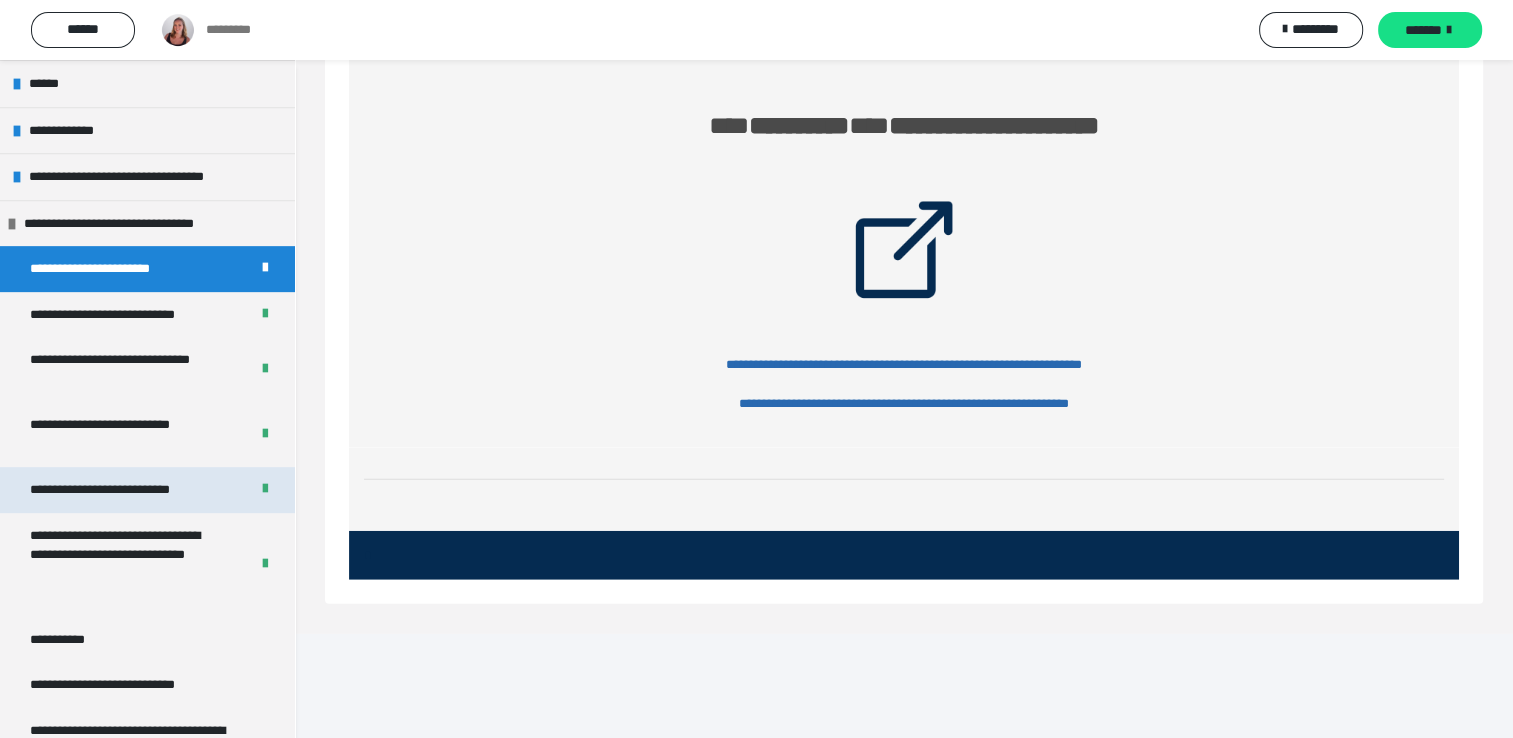 click on "**********" at bounding box center (114, 490) 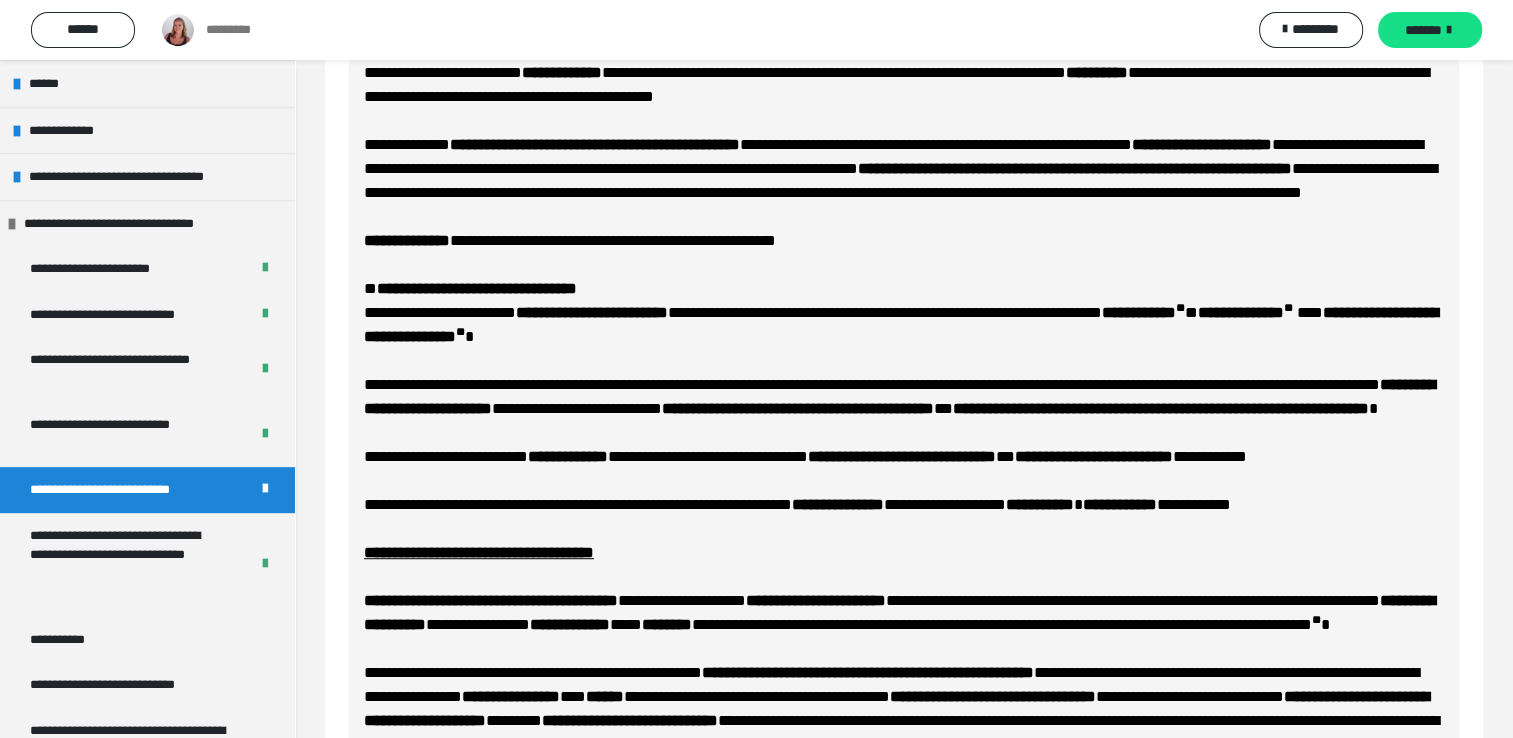 scroll, scrollTop: 1100, scrollLeft: 0, axis: vertical 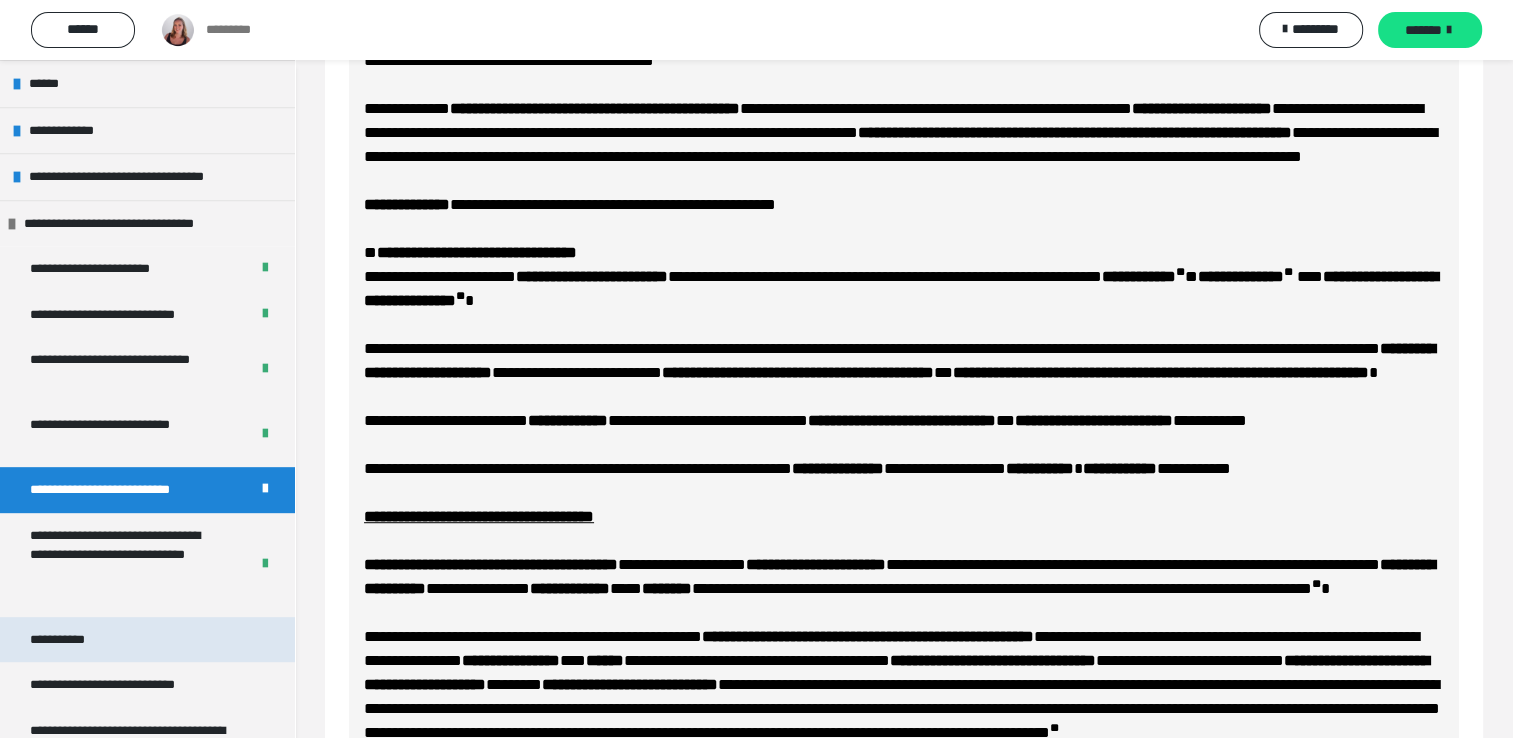 click on "**********" at bounding box center (147, 640) 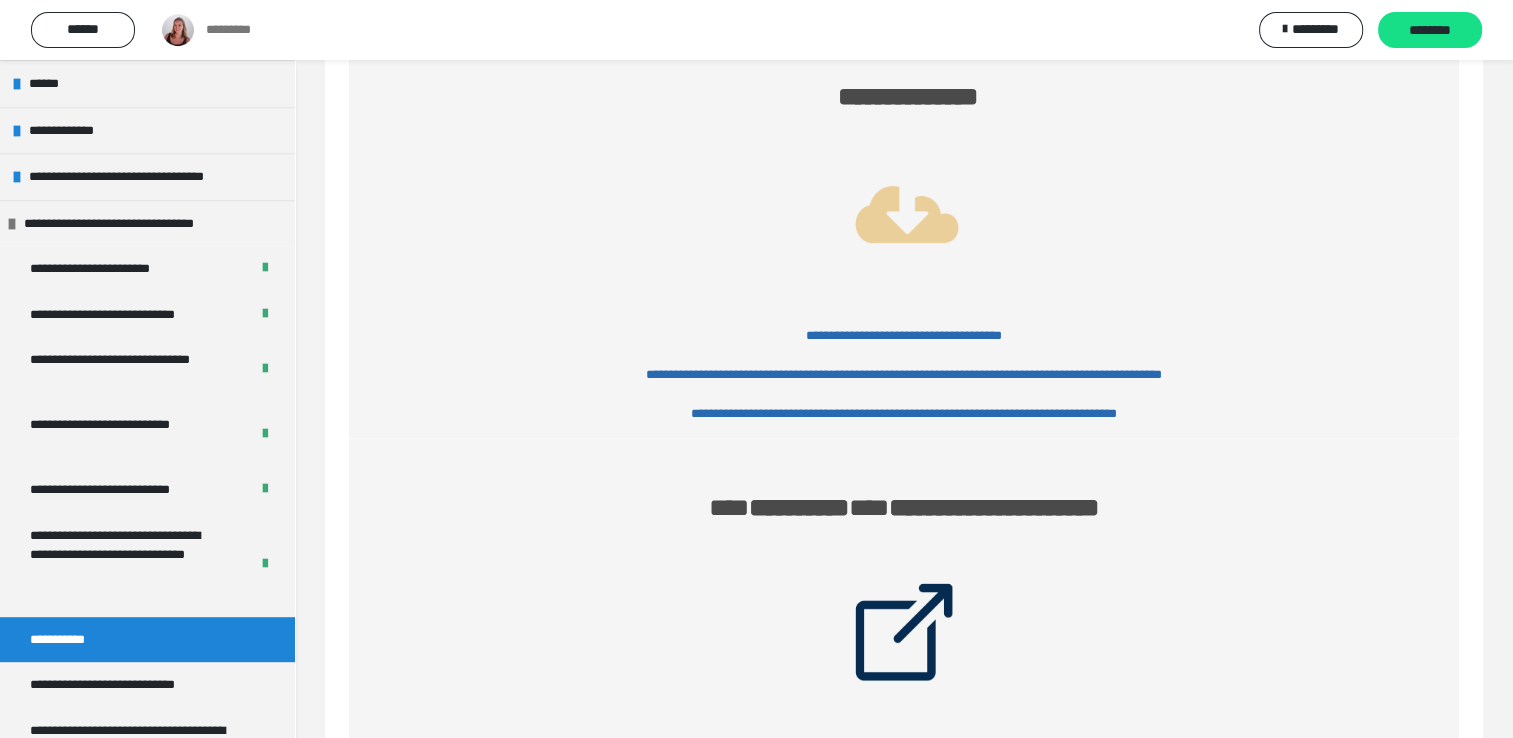 scroll, scrollTop: 1400, scrollLeft: 0, axis: vertical 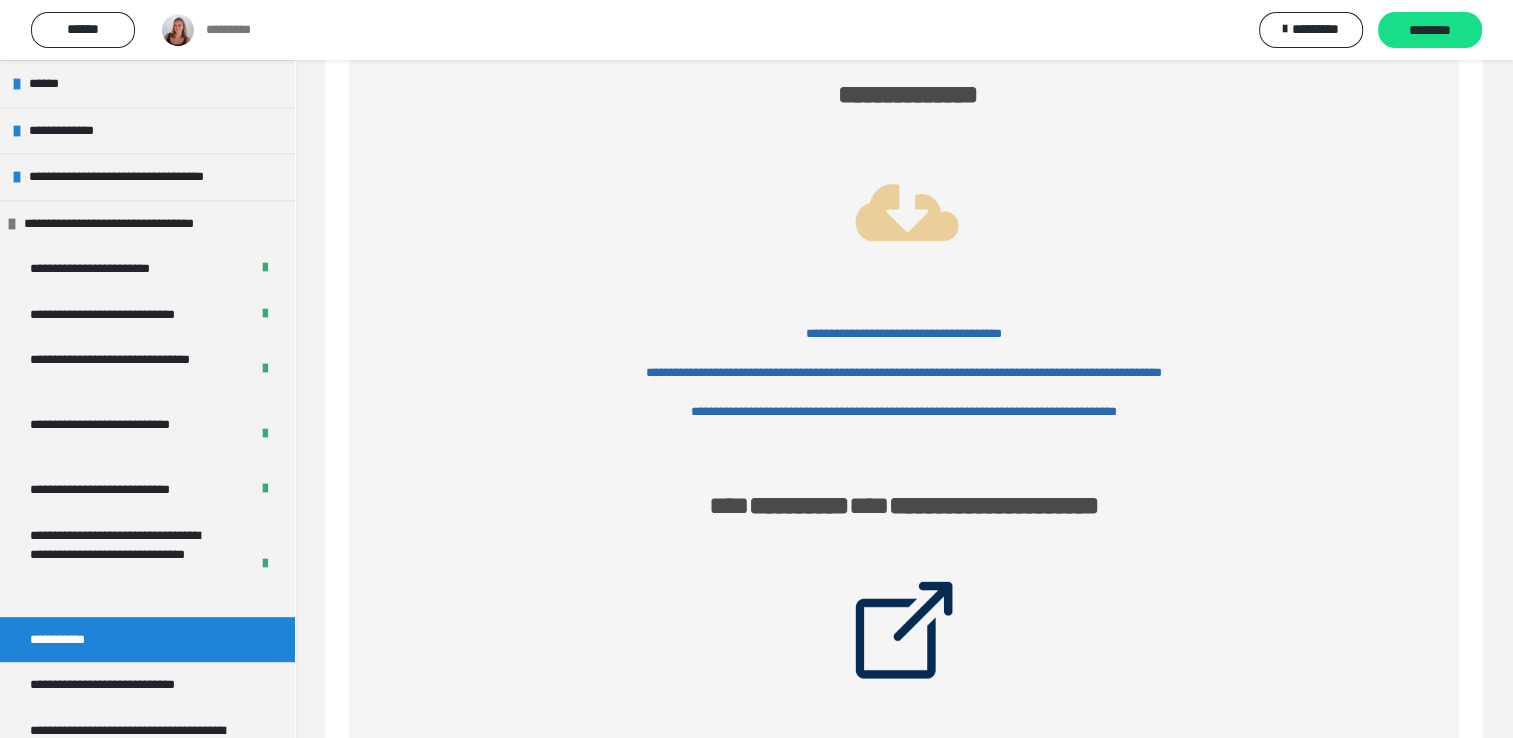 click on "**********" at bounding box center [903, 333] 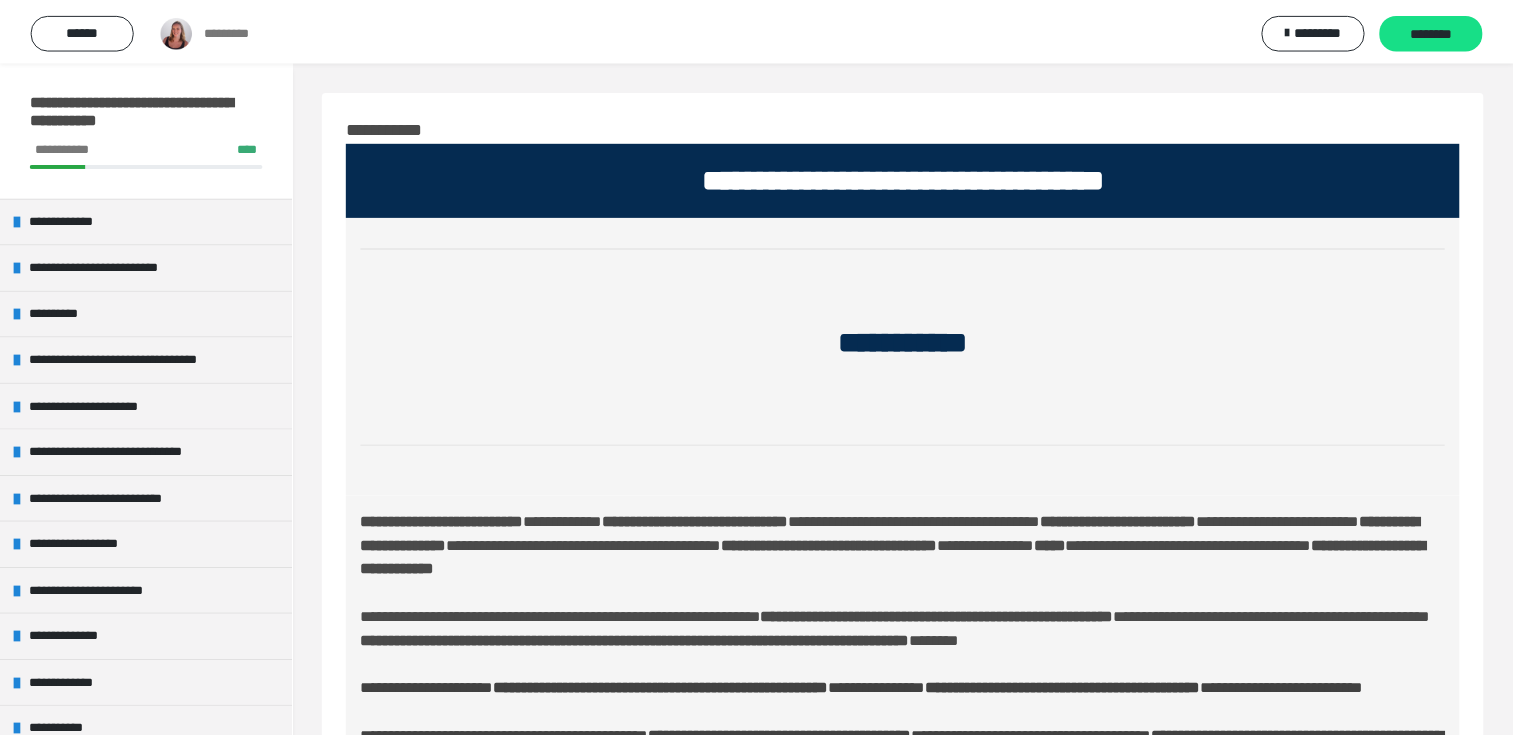 scroll, scrollTop: 1400, scrollLeft: 0, axis: vertical 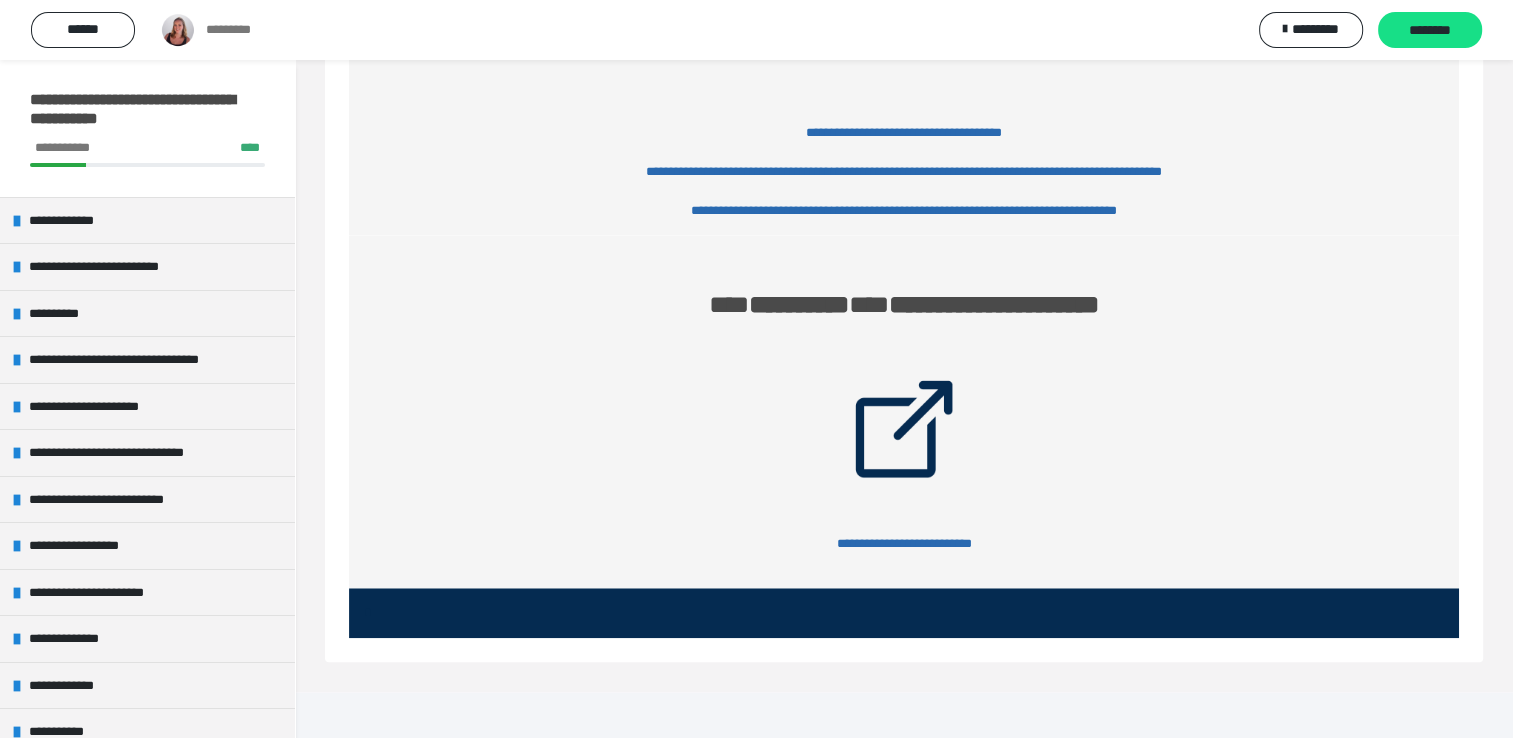 click on "**********" at bounding box center [903, 171] 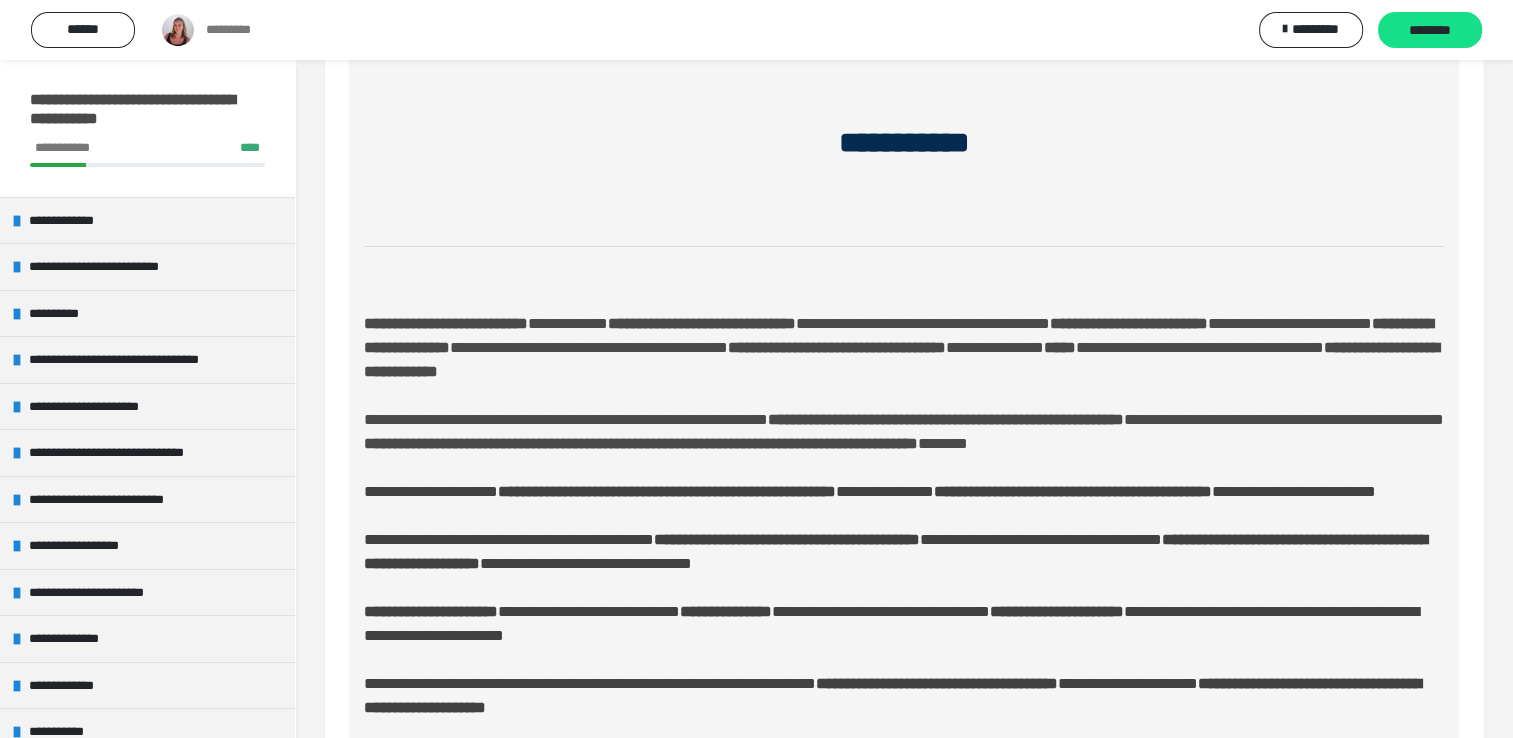 scroll, scrollTop: 620, scrollLeft: 0, axis: vertical 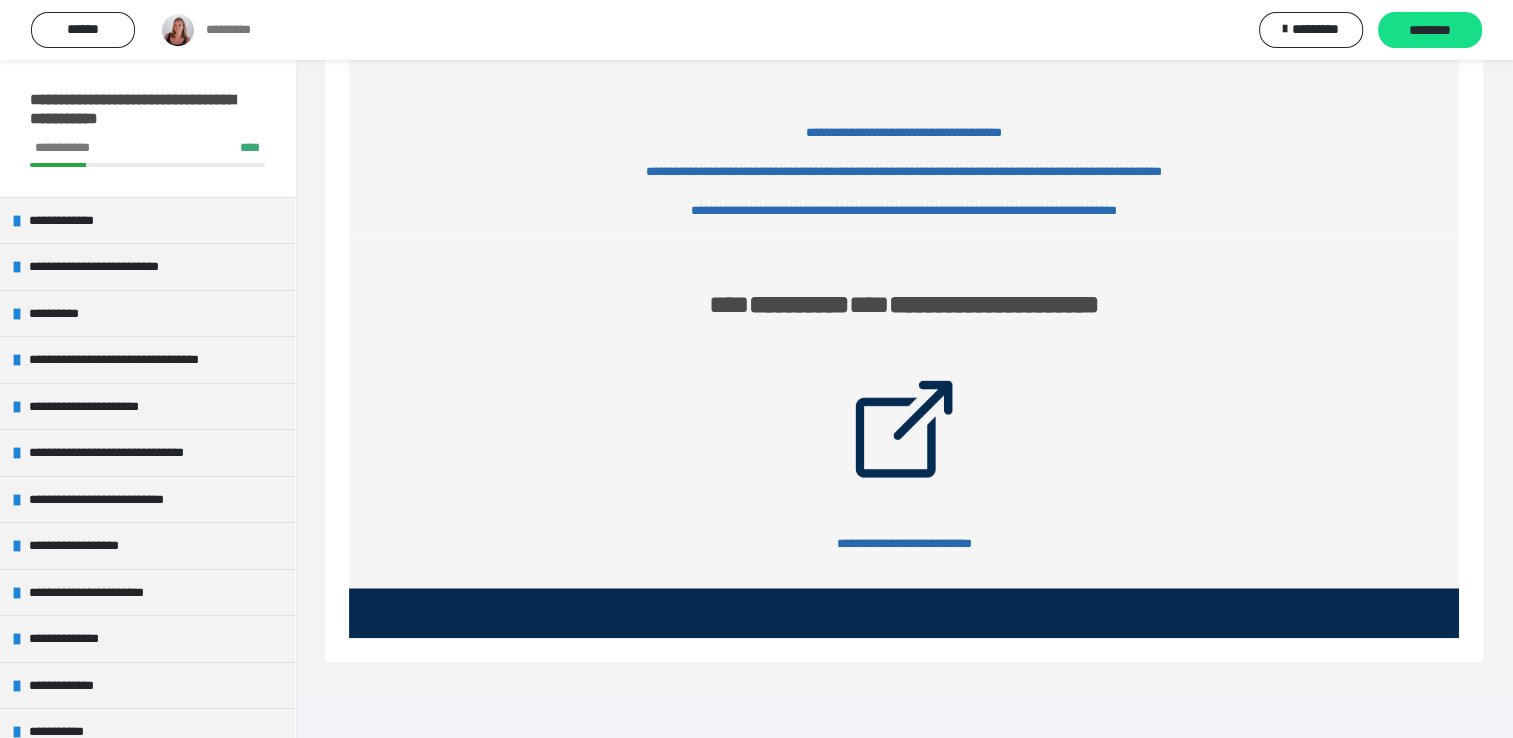 click on "**********" at bounding box center [903, 210] 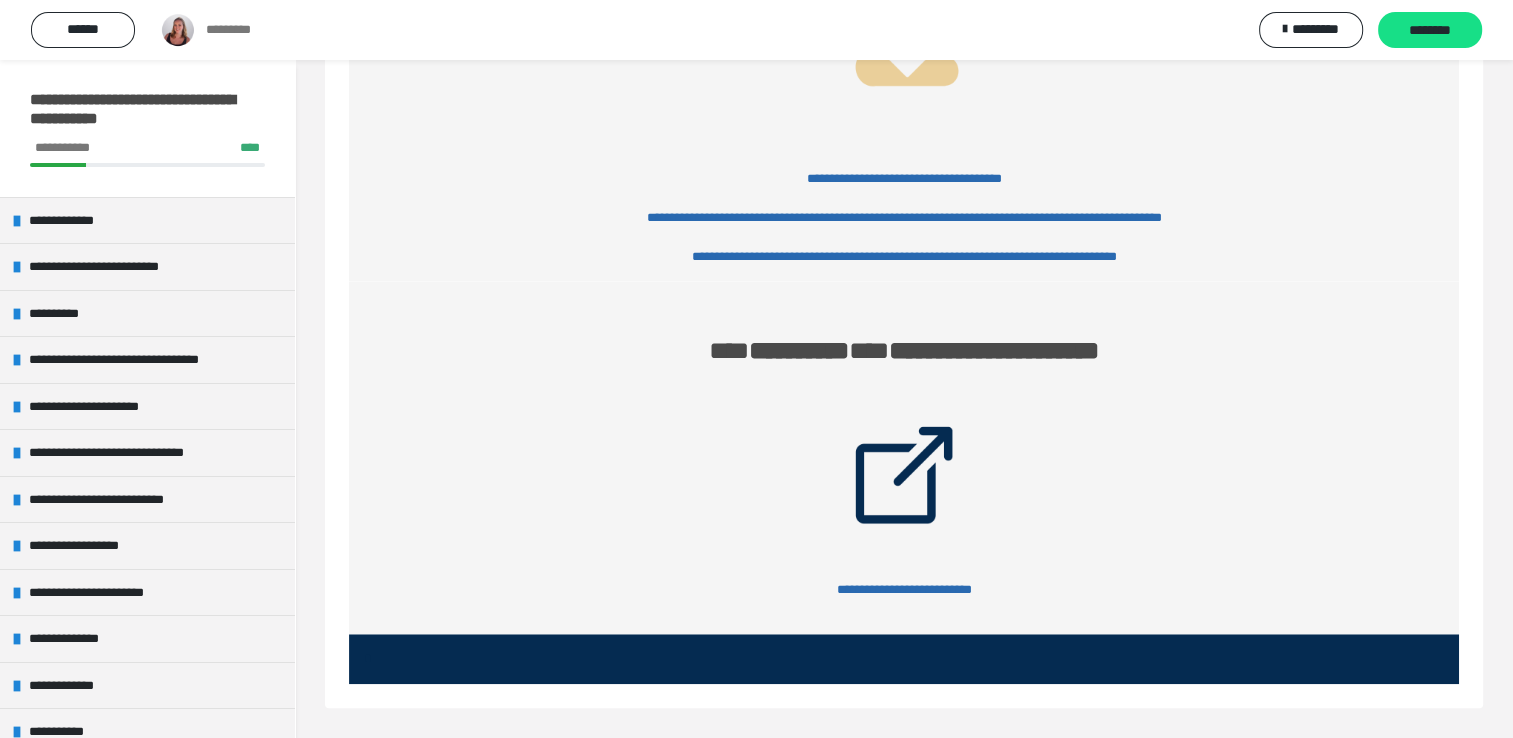 scroll, scrollTop: 1601, scrollLeft: 0, axis: vertical 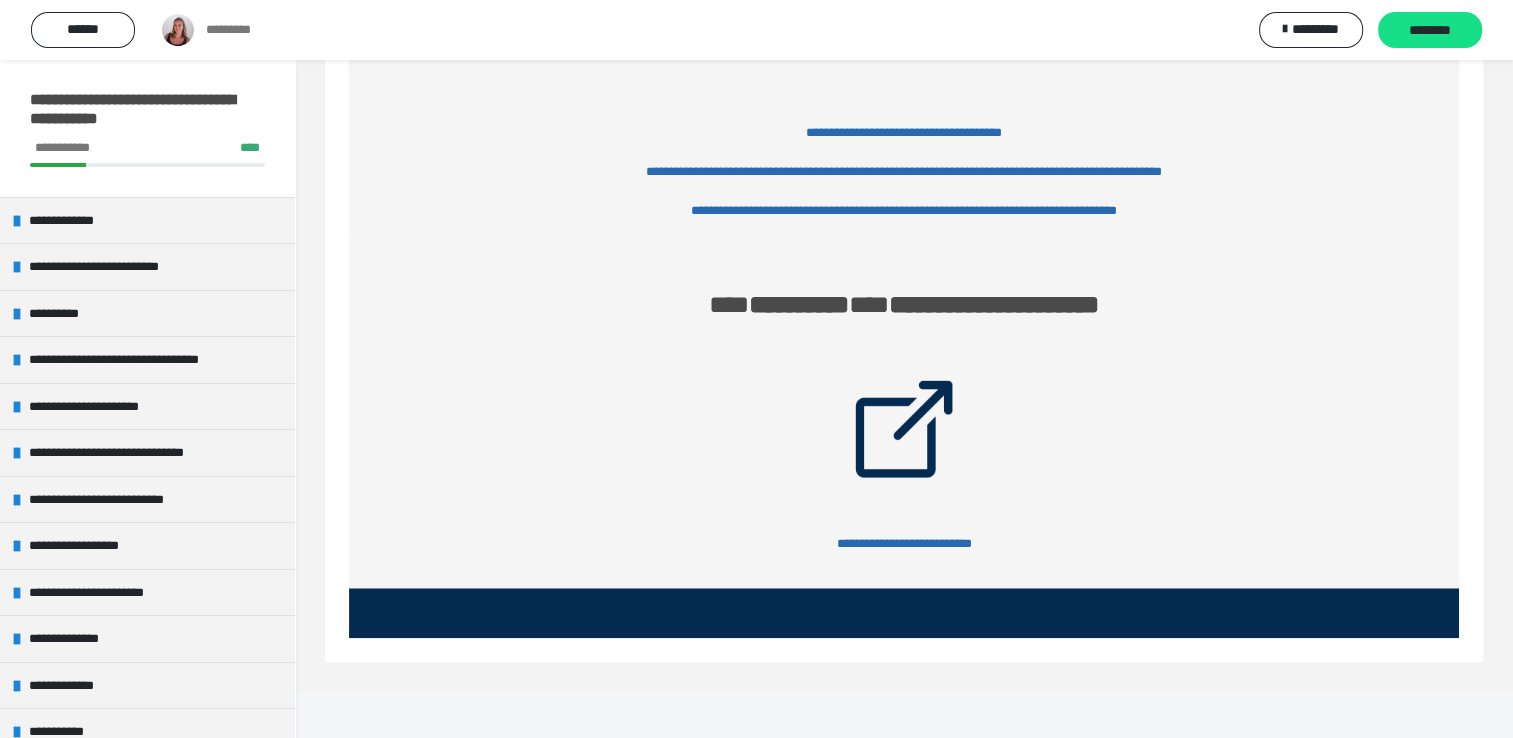 click on "**********" at bounding box center [903, 210] 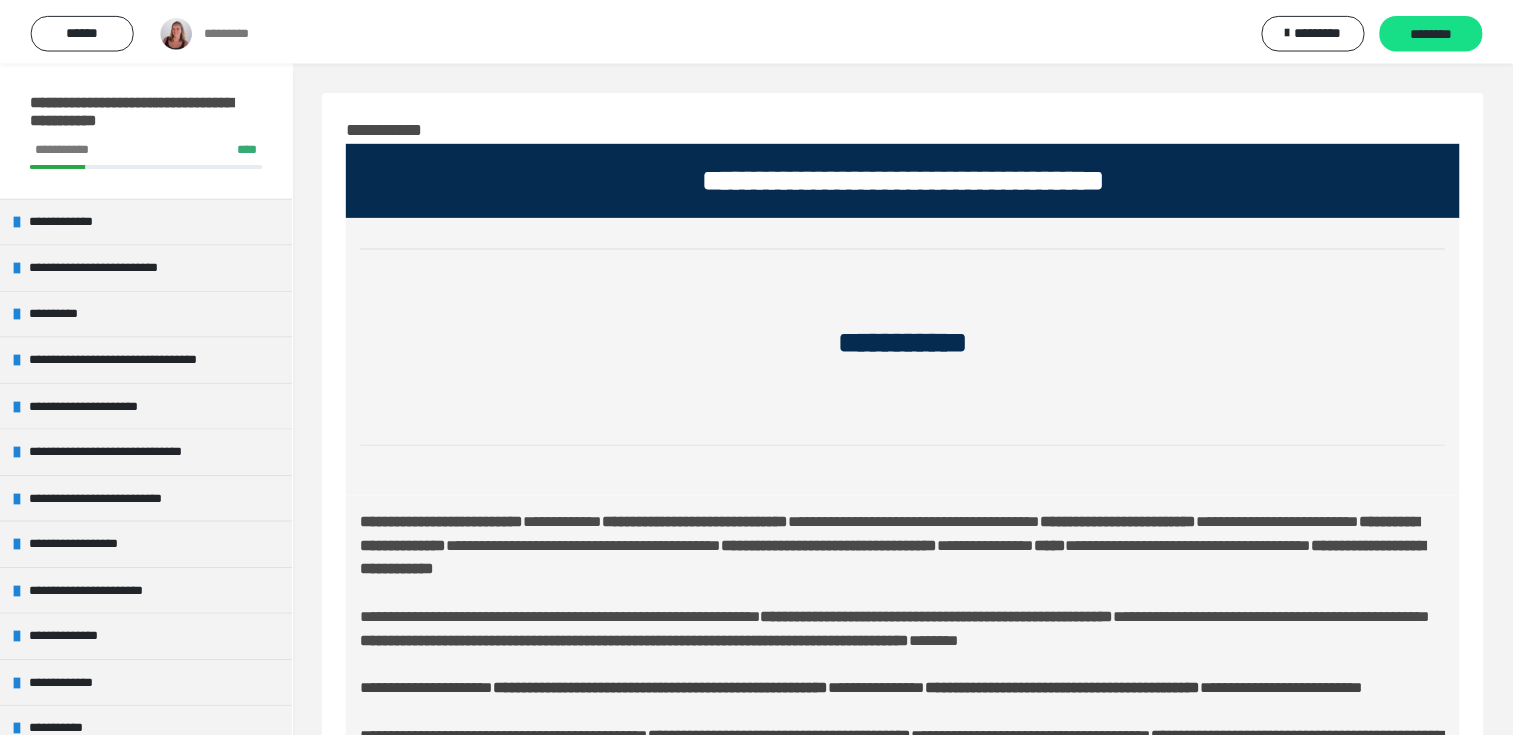 scroll, scrollTop: 60, scrollLeft: 0, axis: vertical 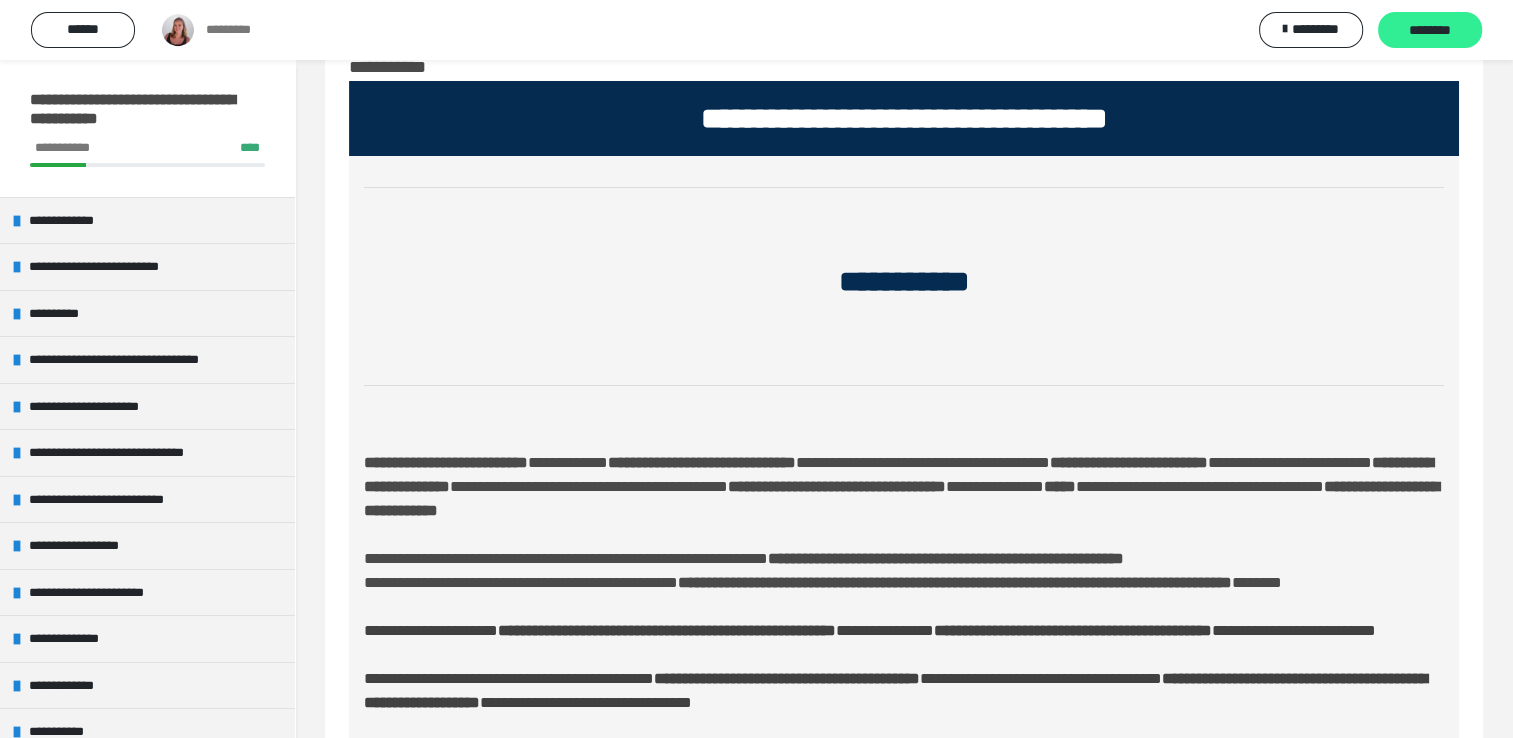 click on "********" at bounding box center (1430, 30) 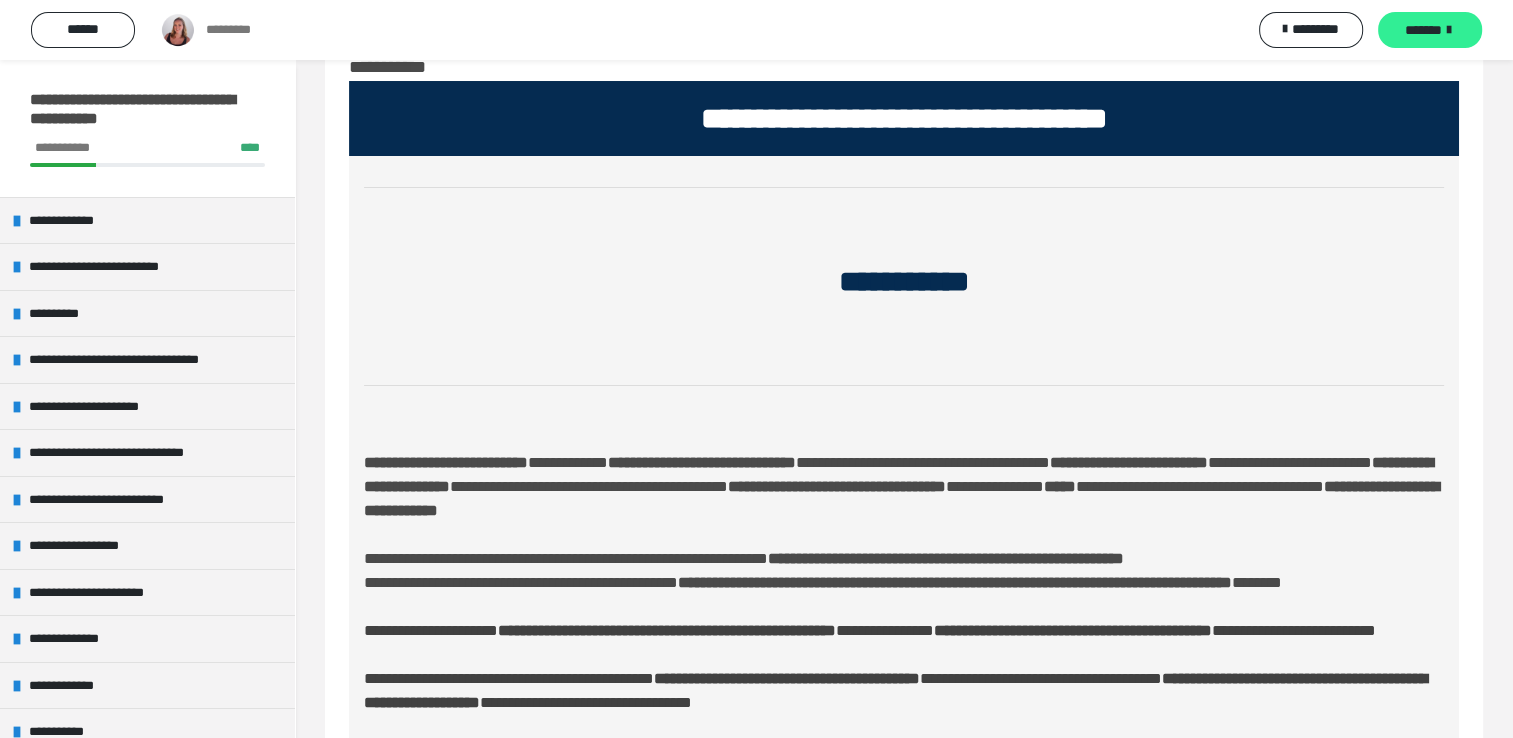 click on "*******" at bounding box center [1423, 30] 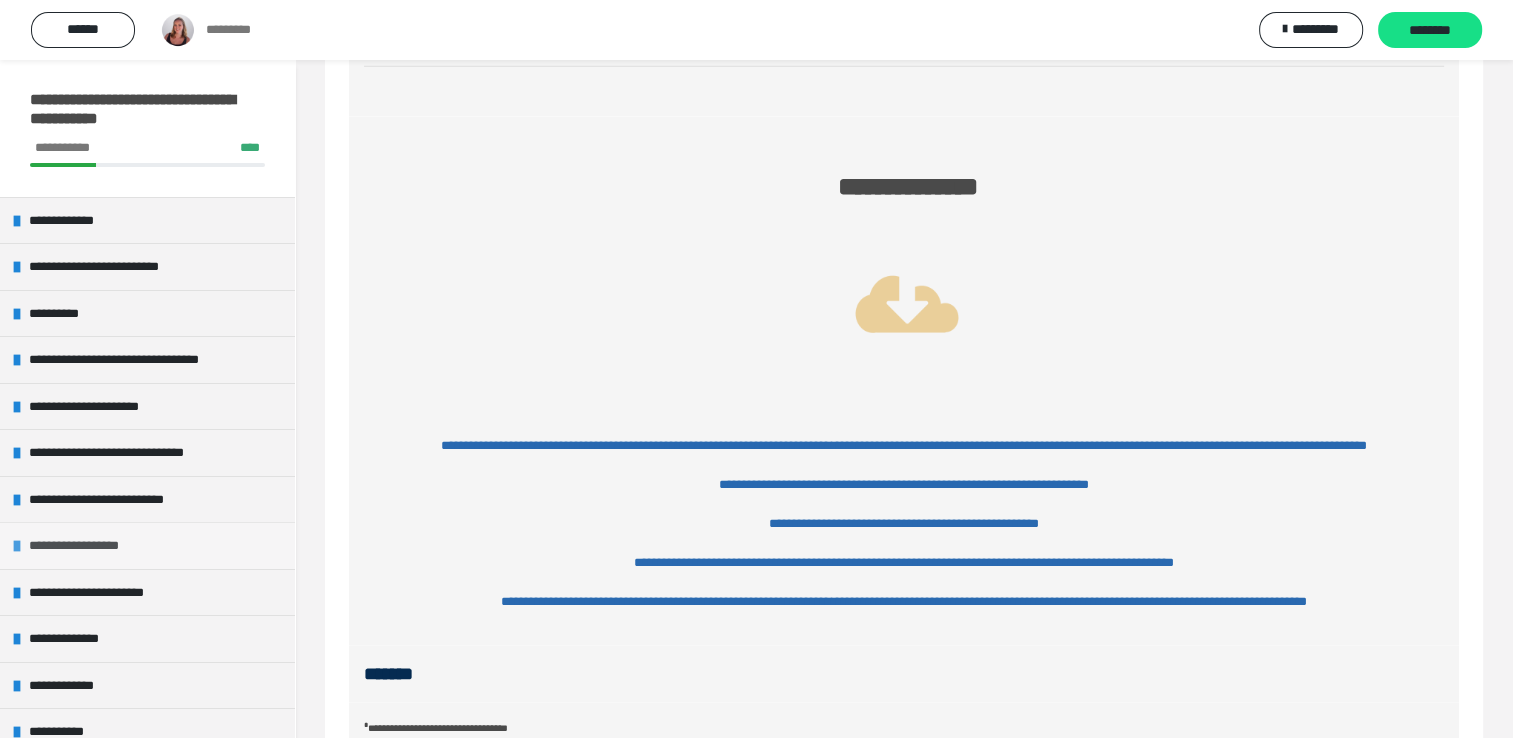 scroll, scrollTop: 5960, scrollLeft: 0, axis: vertical 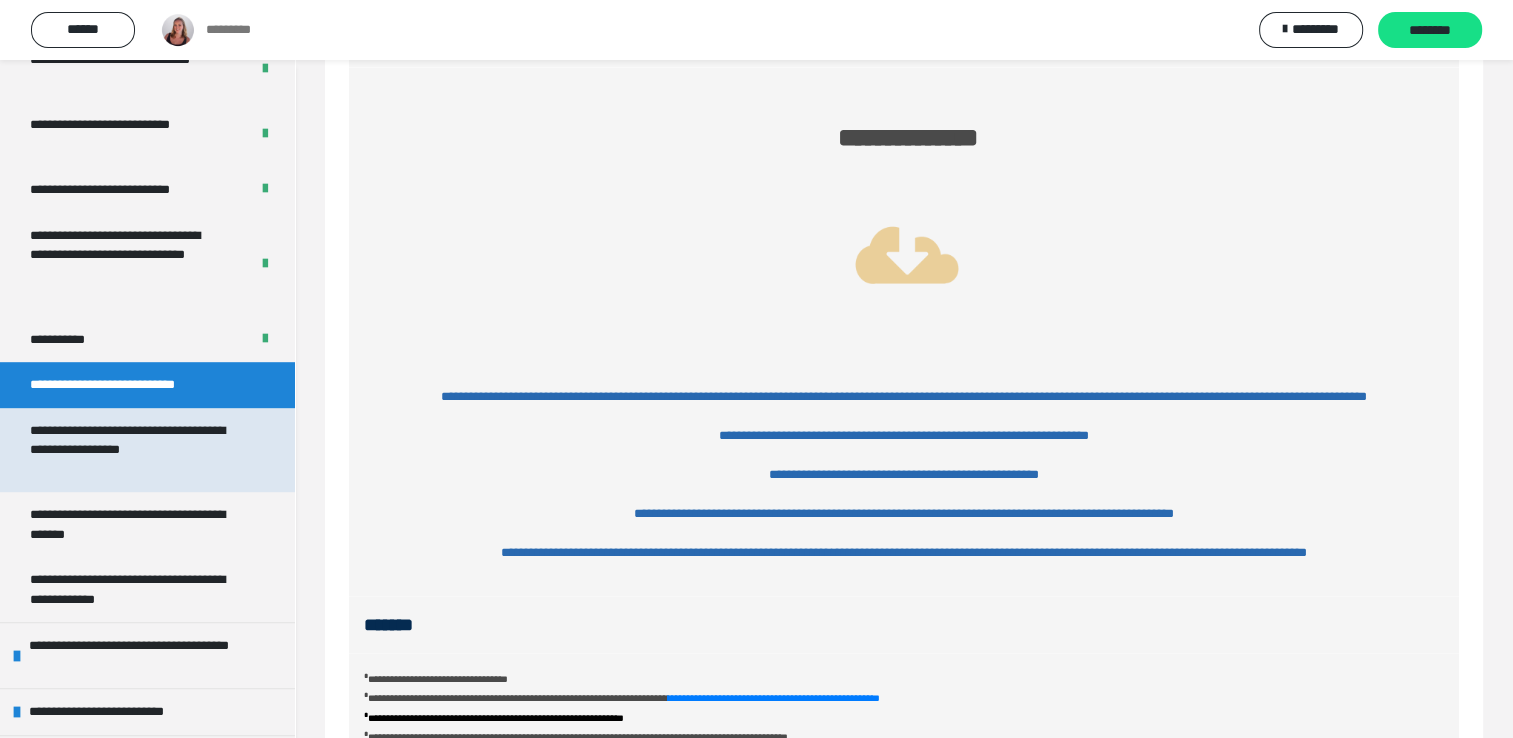 click on "**********" at bounding box center [132, 450] 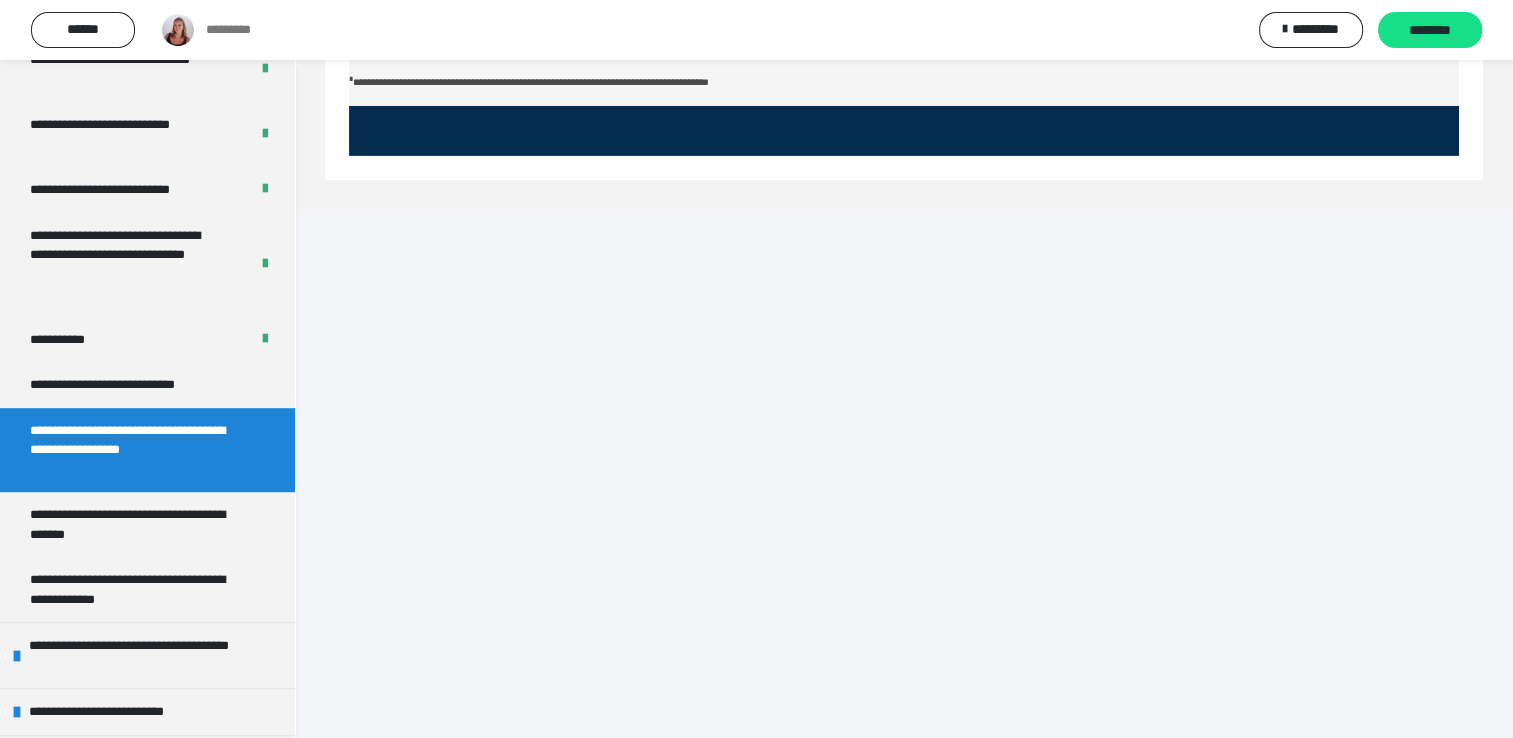 scroll, scrollTop: 6562, scrollLeft: 0, axis: vertical 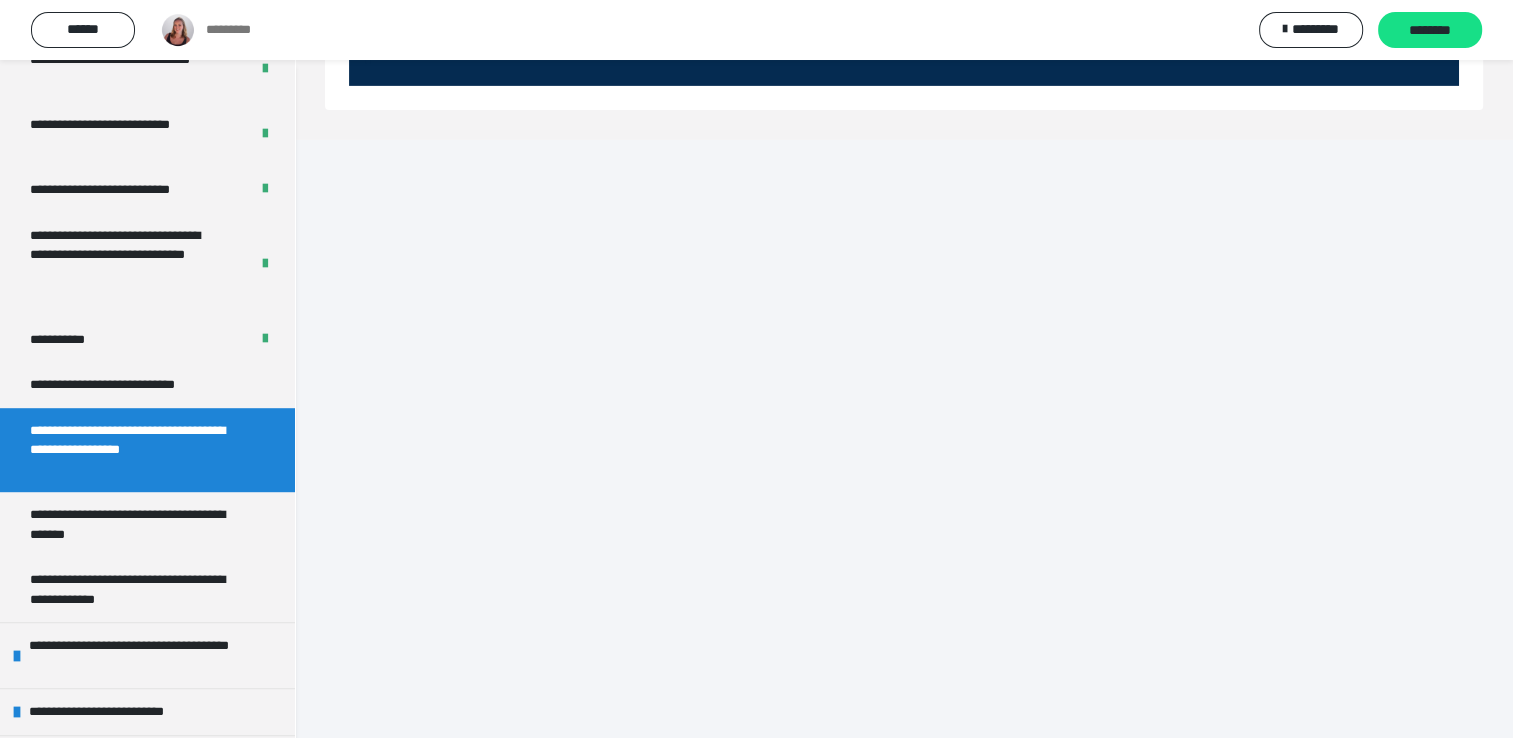 click on "**********" at bounding box center (903, -93) 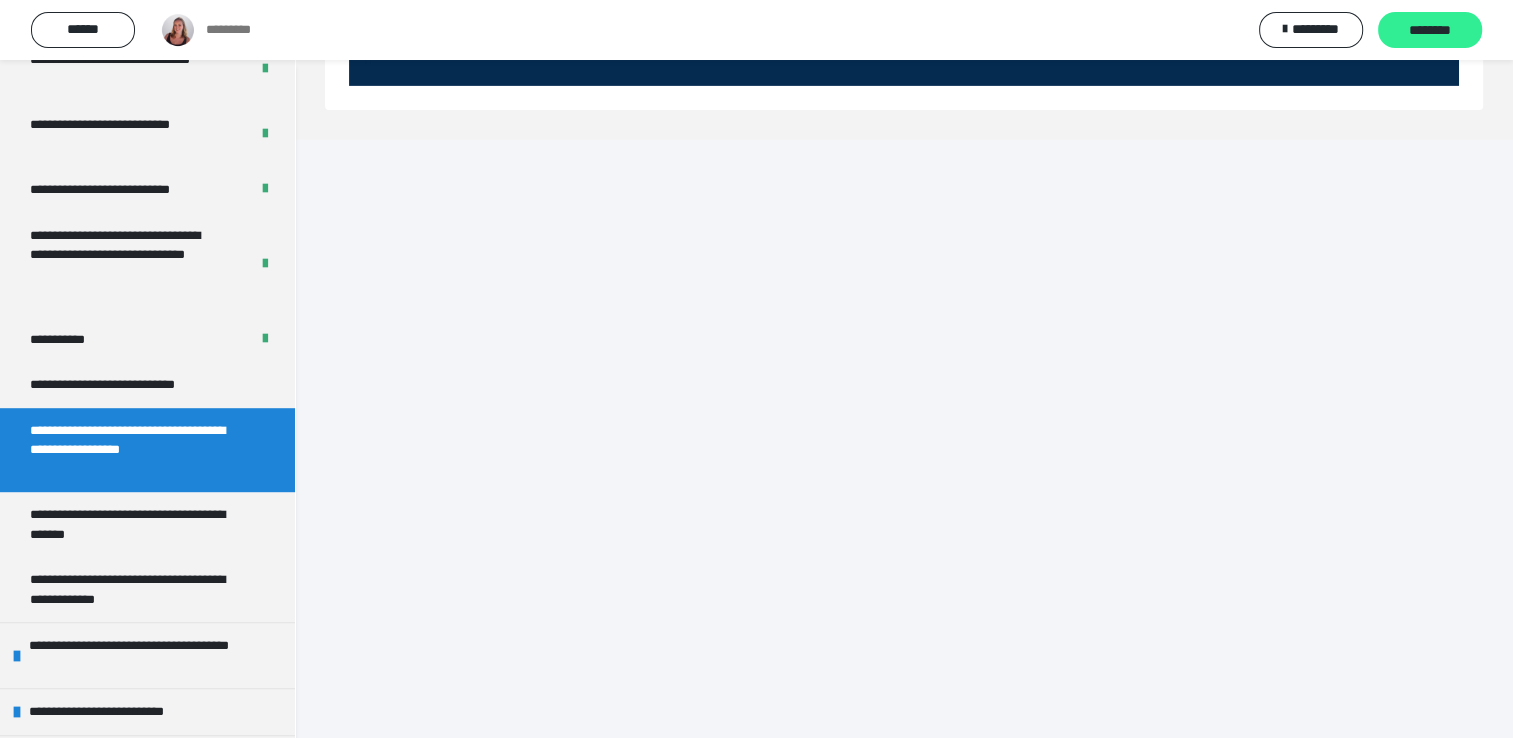 click on "********" at bounding box center [1430, 30] 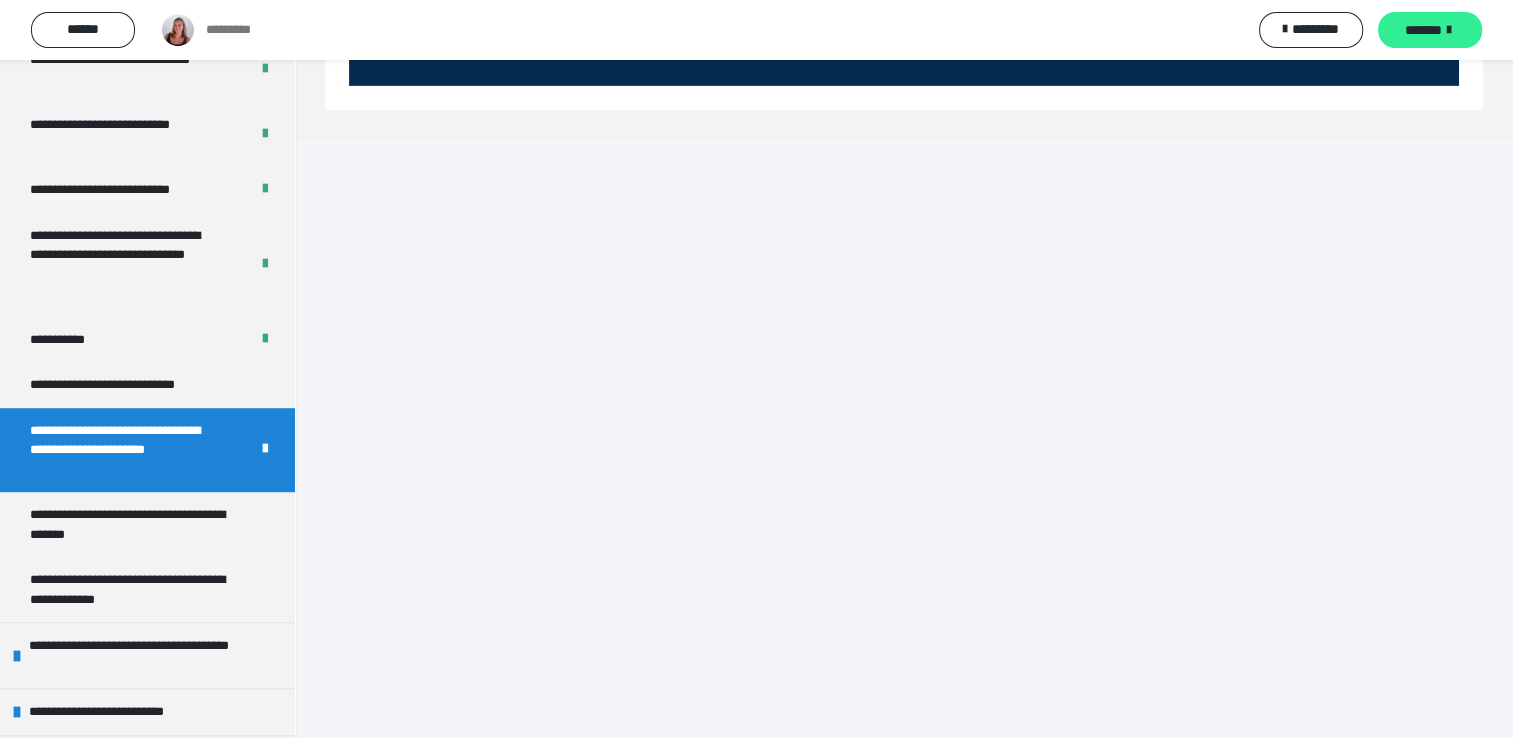 click on "*******" at bounding box center [1430, 30] 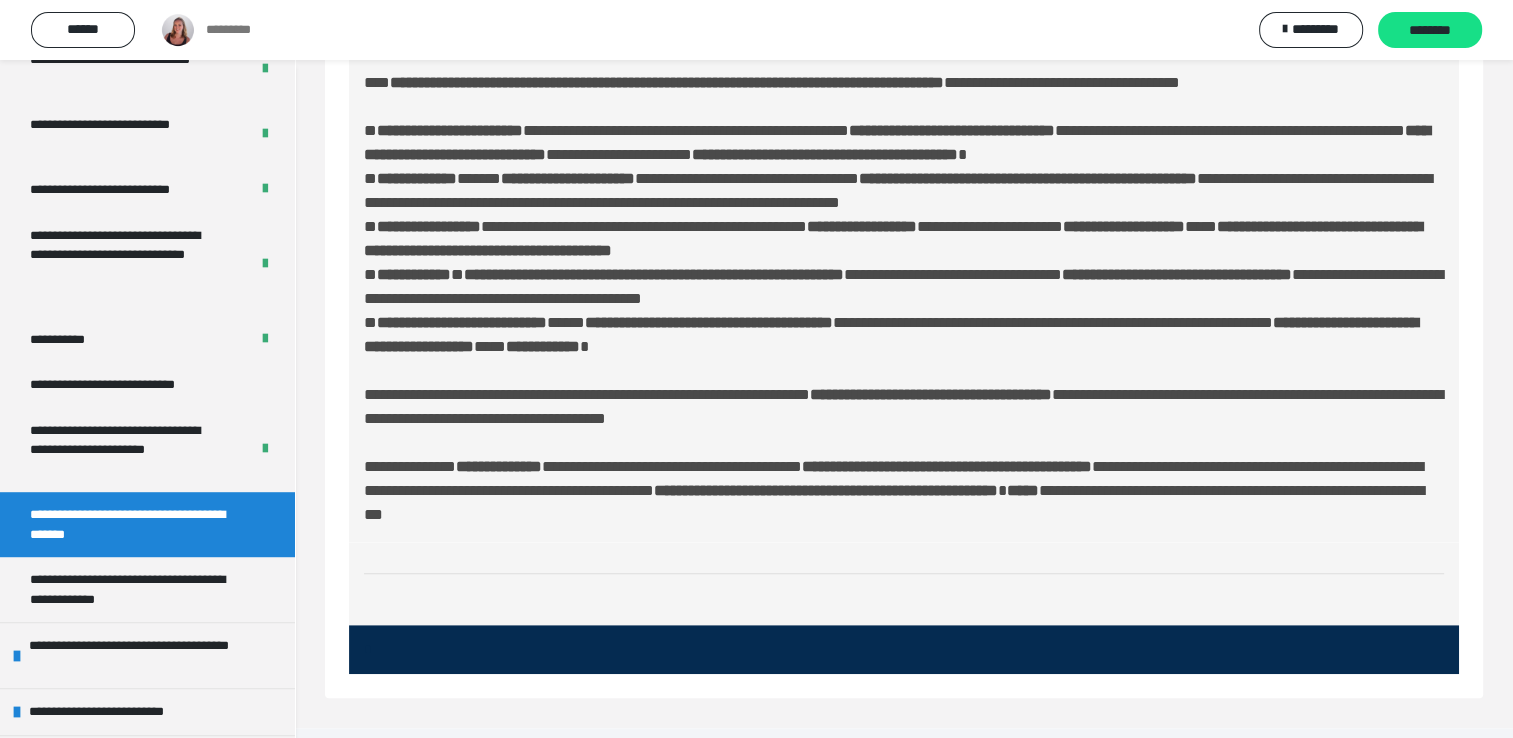 scroll, scrollTop: 860, scrollLeft: 0, axis: vertical 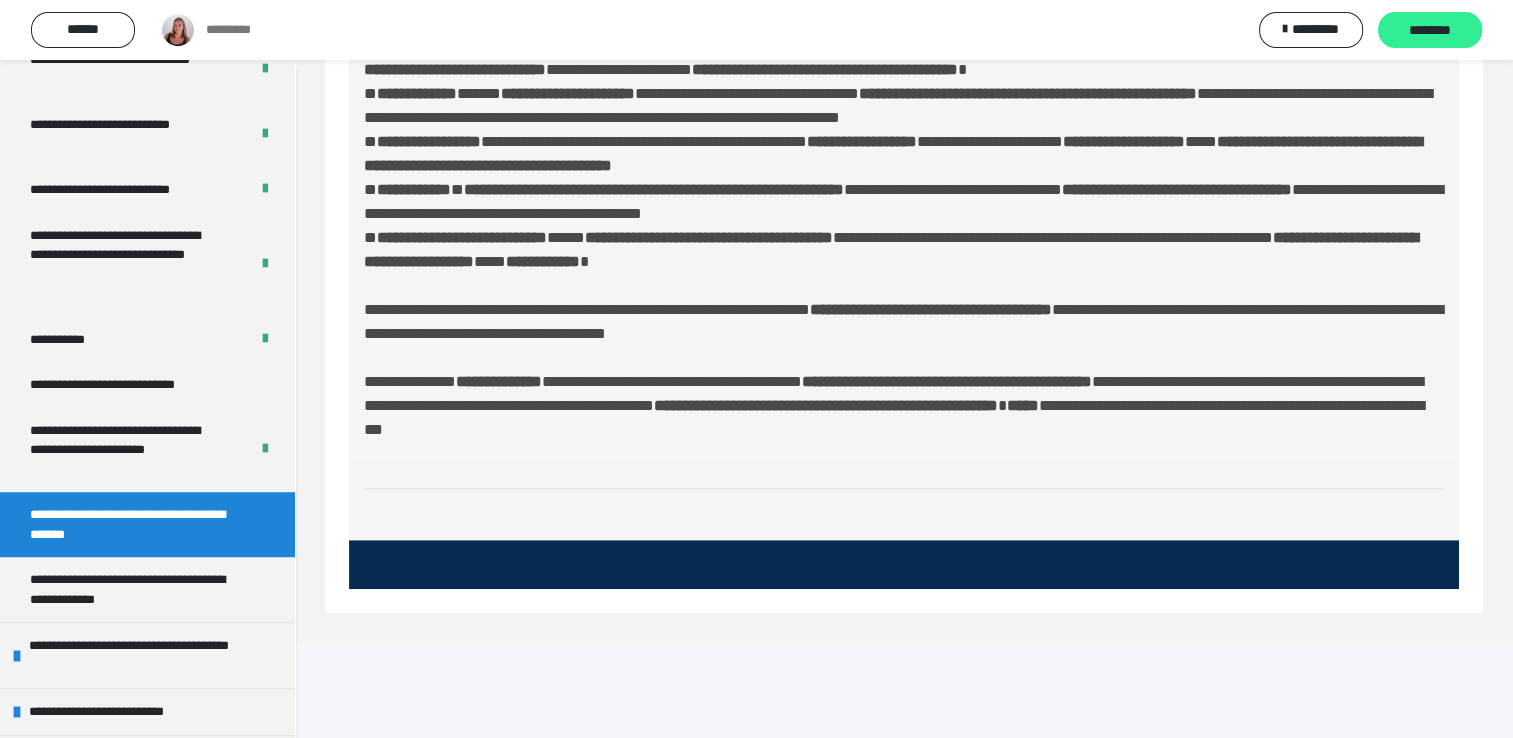 click on "********" at bounding box center [1430, 30] 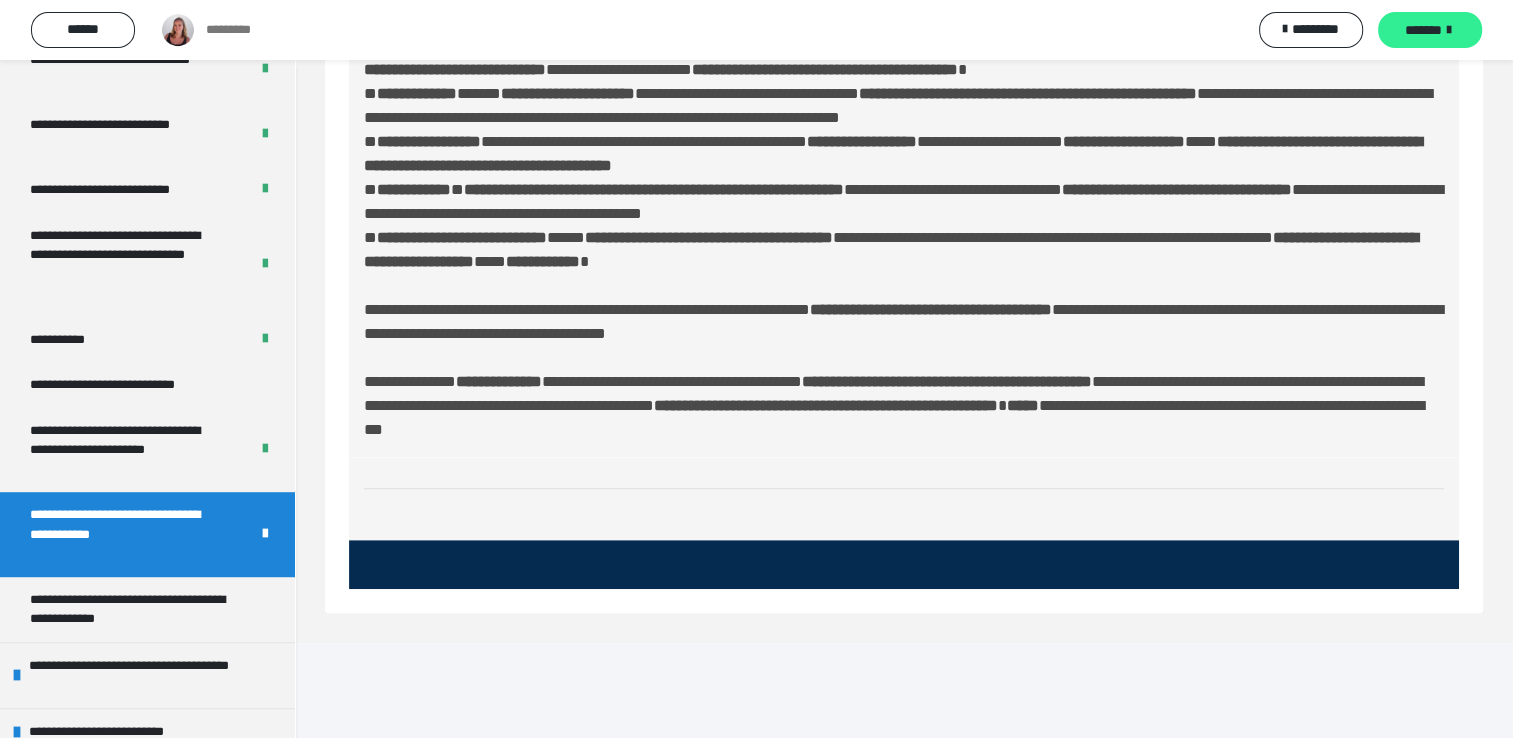 click on "*******" at bounding box center [1423, 30] 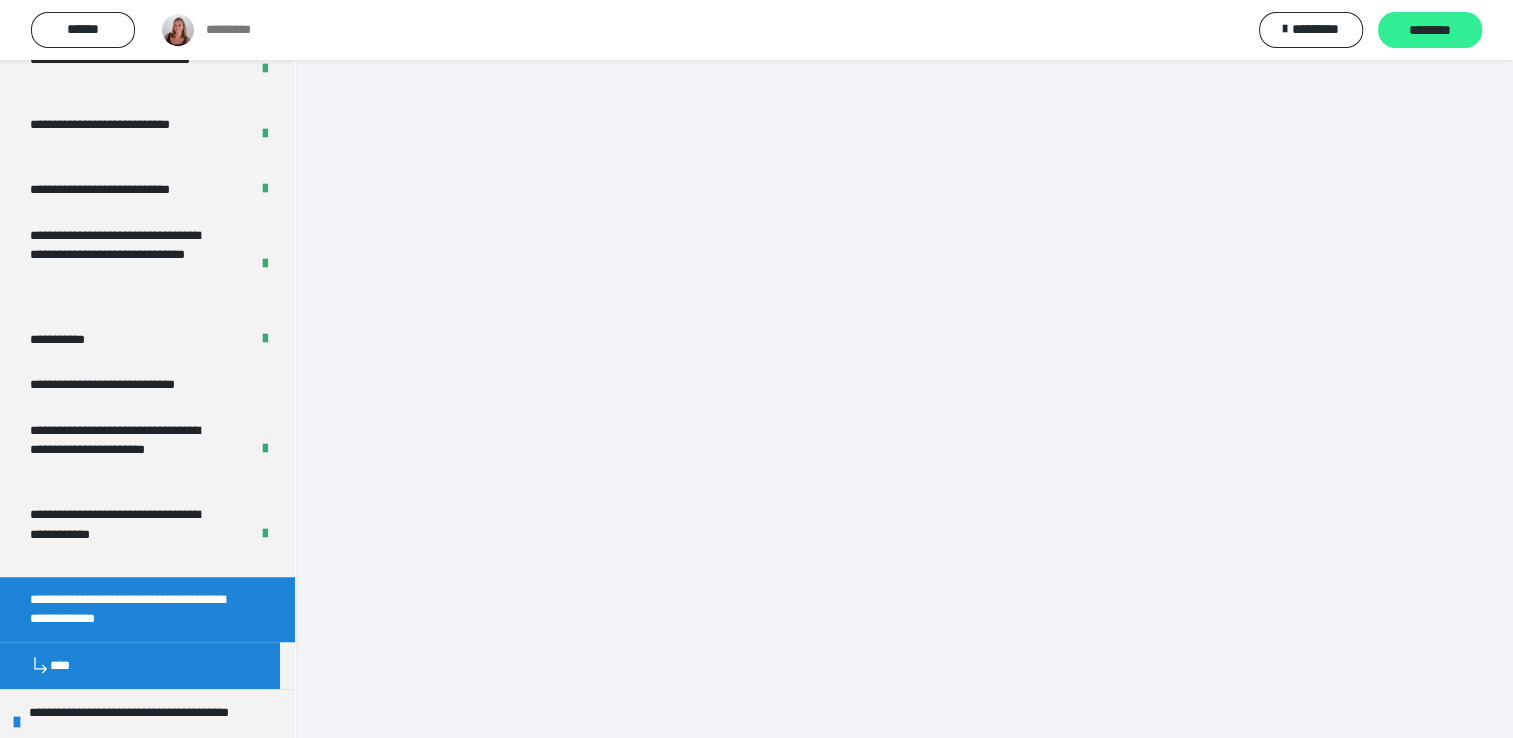 scroll, scrollTop: 60, scrollLeft: 0, axis: vertical 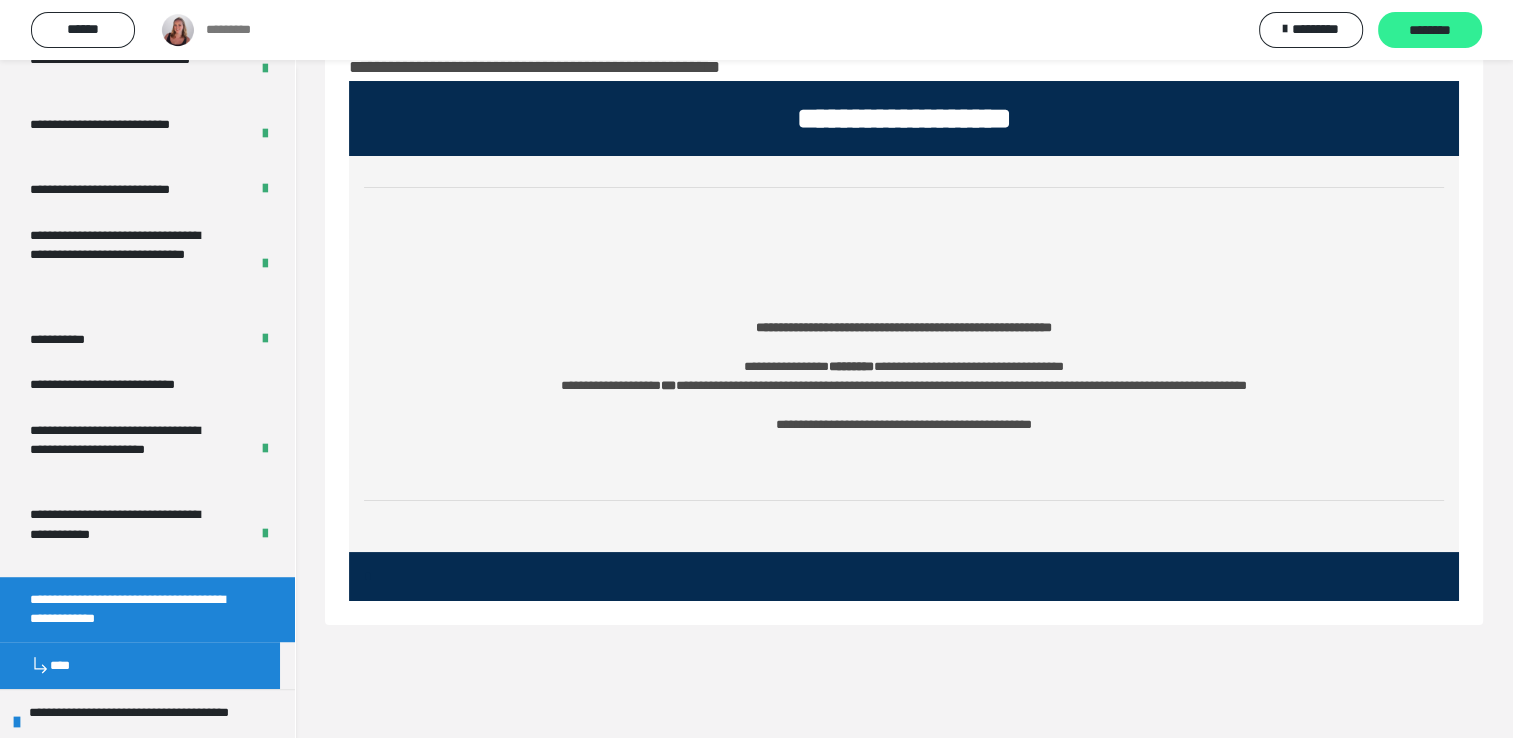 click on "********" at bounding box center [1430, 31] 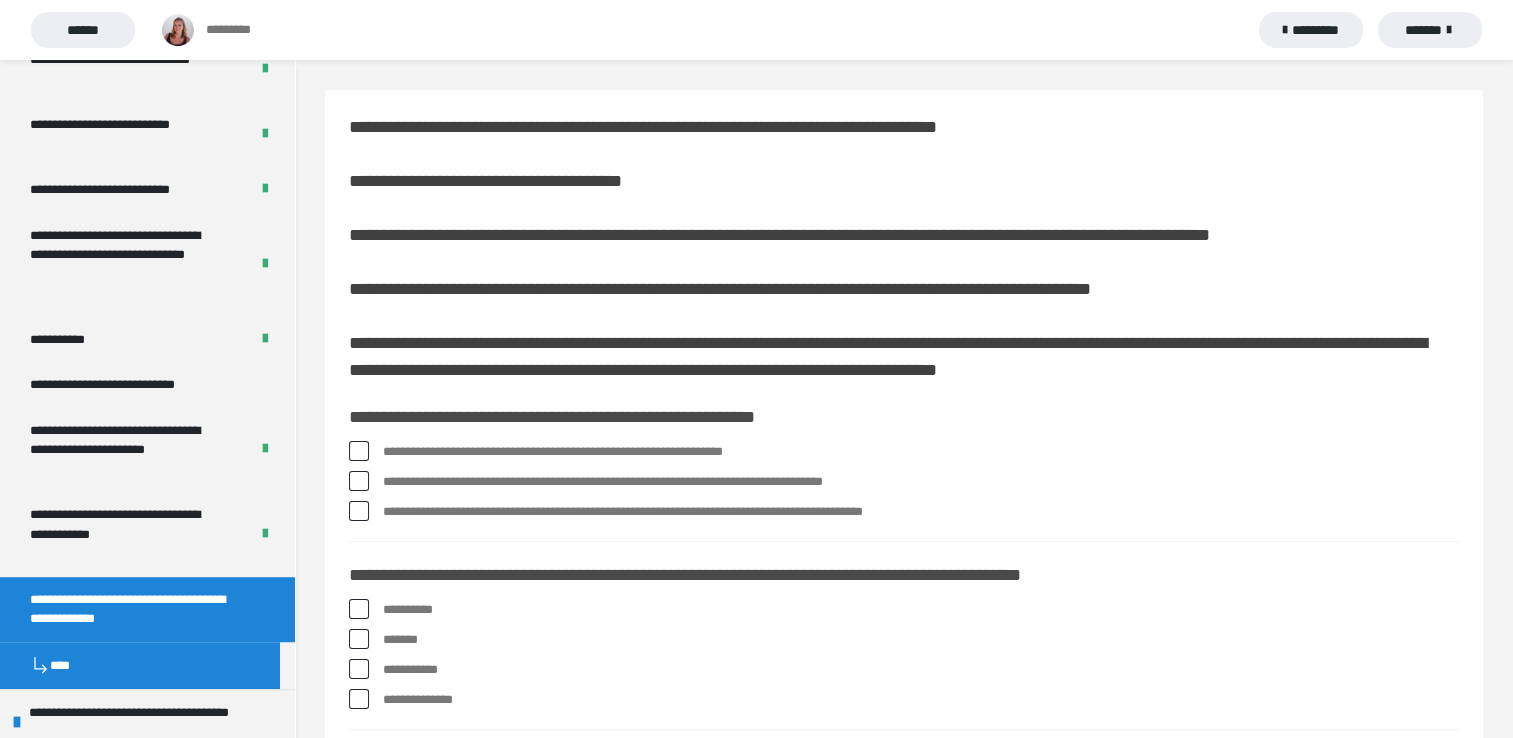 click at bounding box center (359, 511) 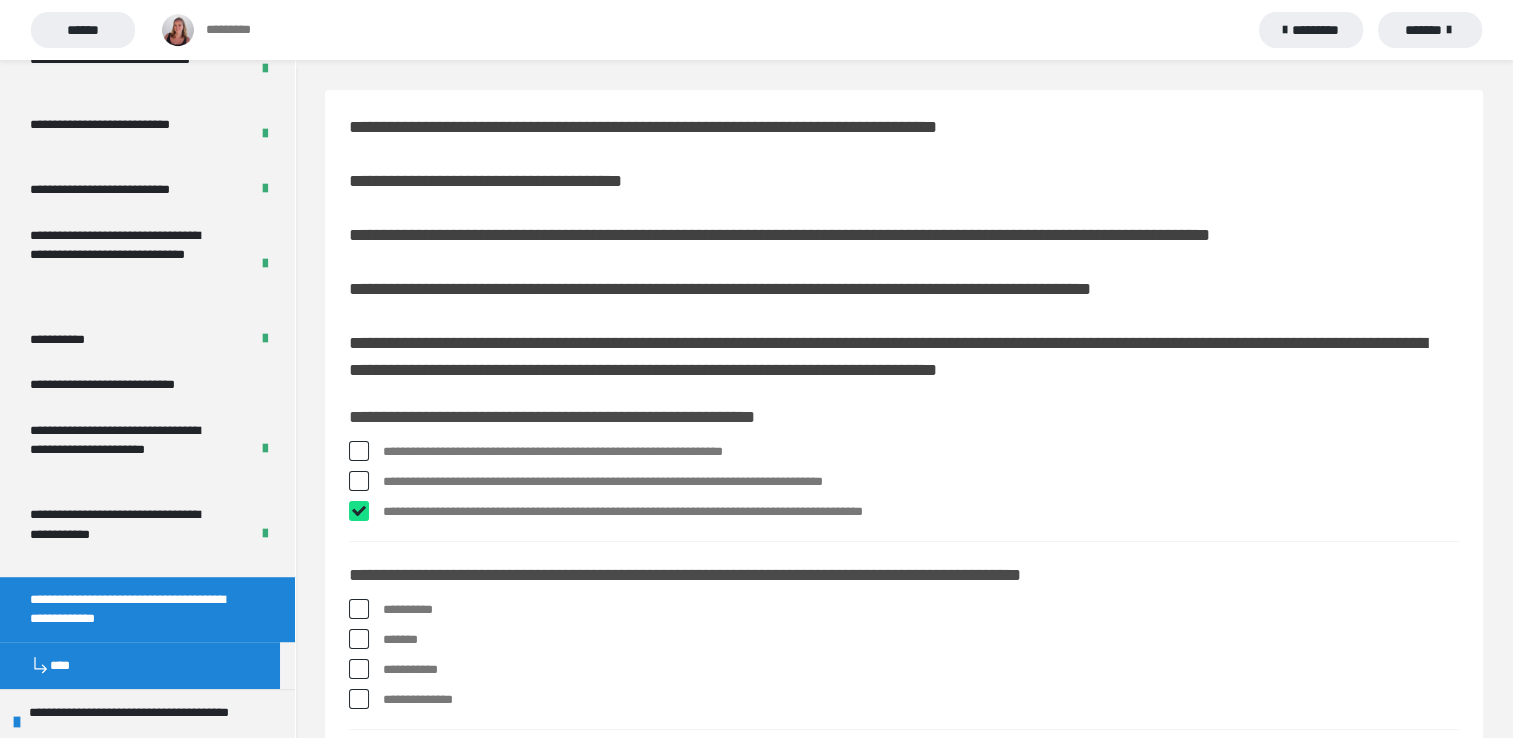 checkbox on "****" 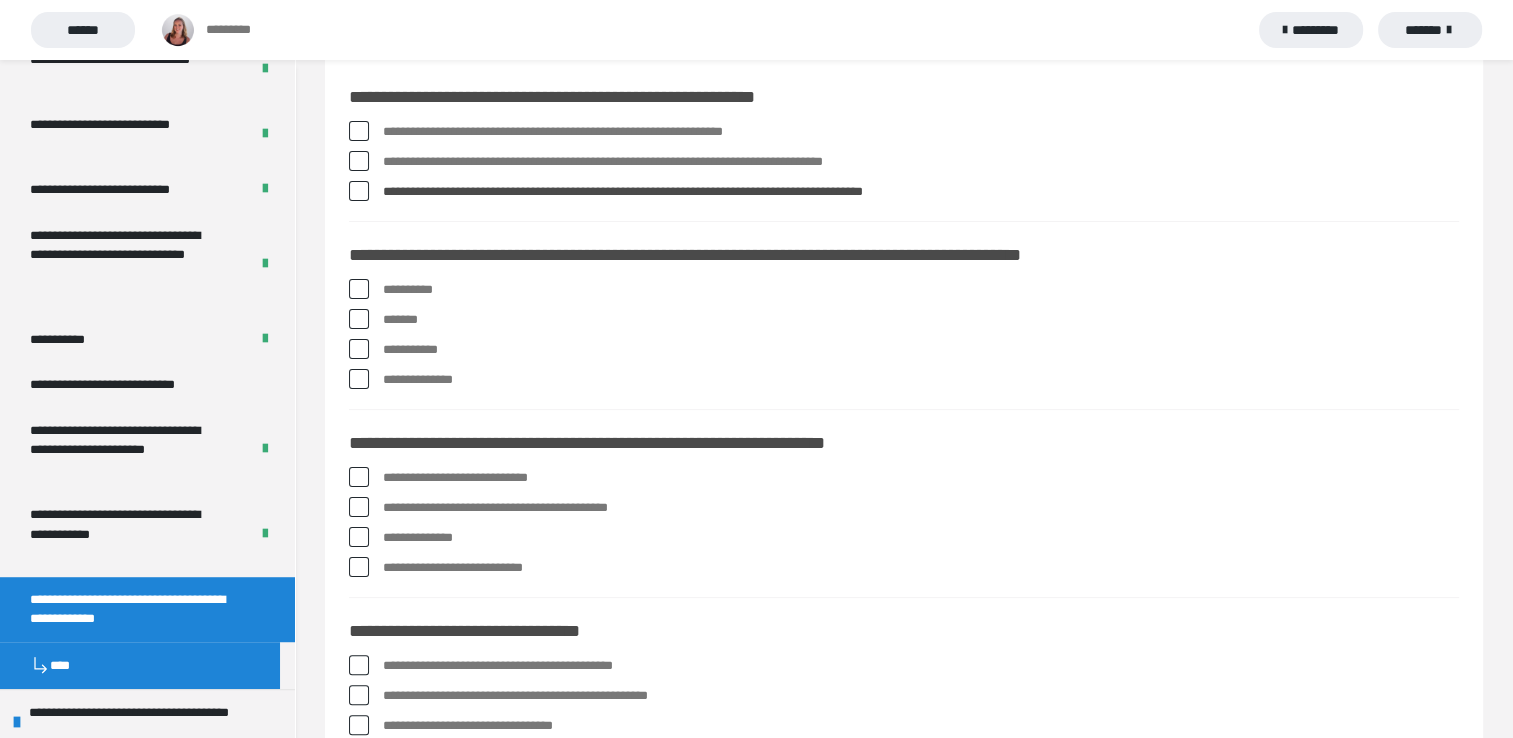 scroll, scrollTop: 360, scrollLeft: 0, axis: vertical 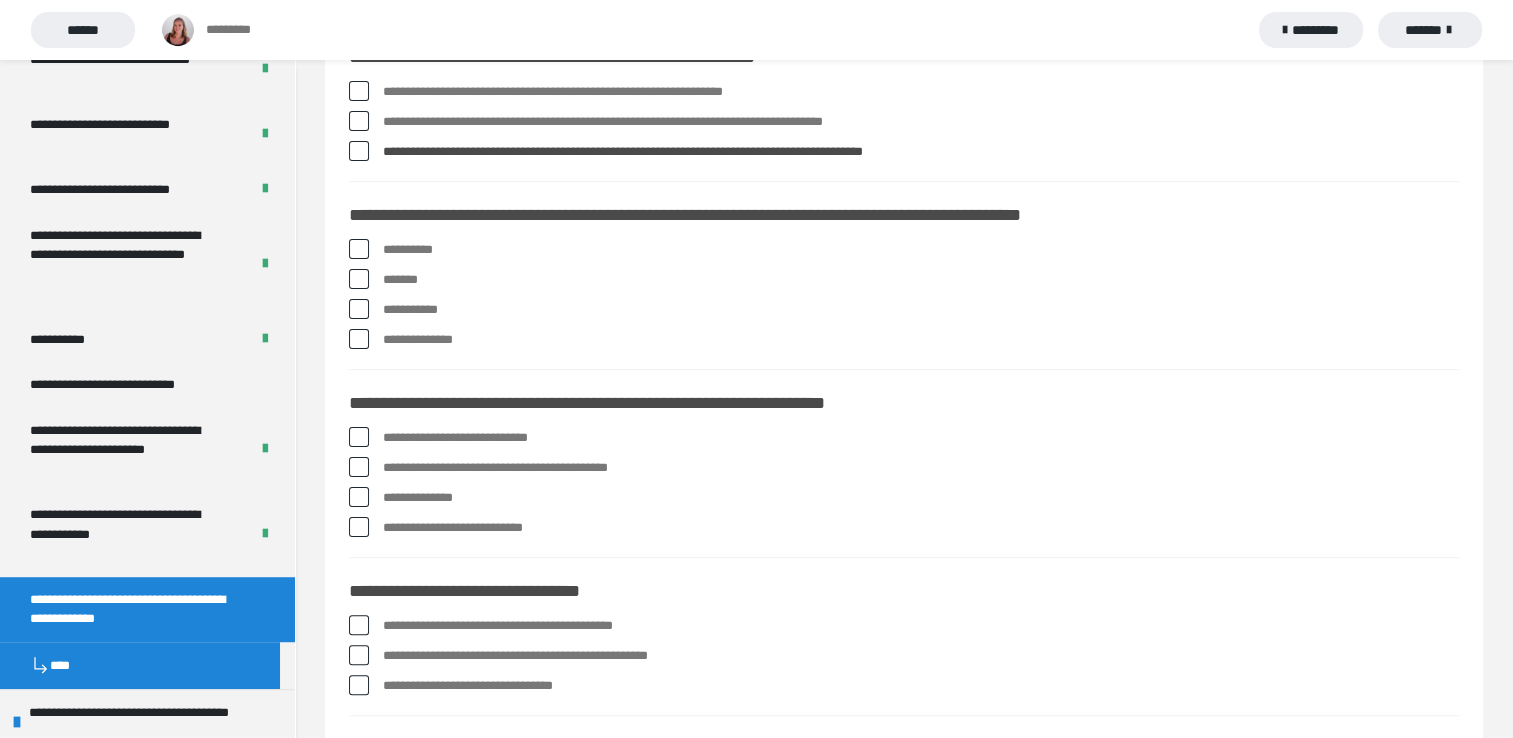 click at bounding box center [359, 309] 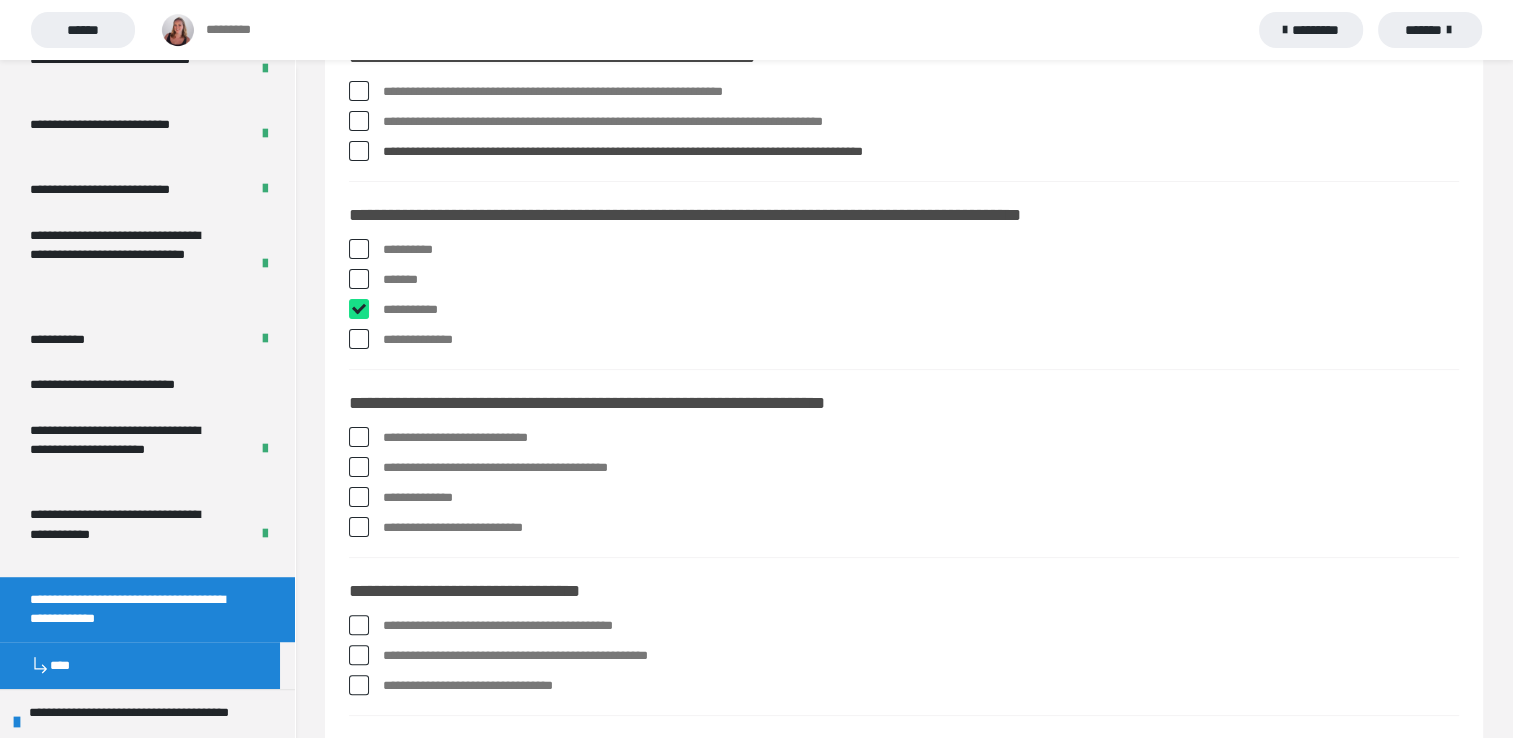 checkbox on "****" 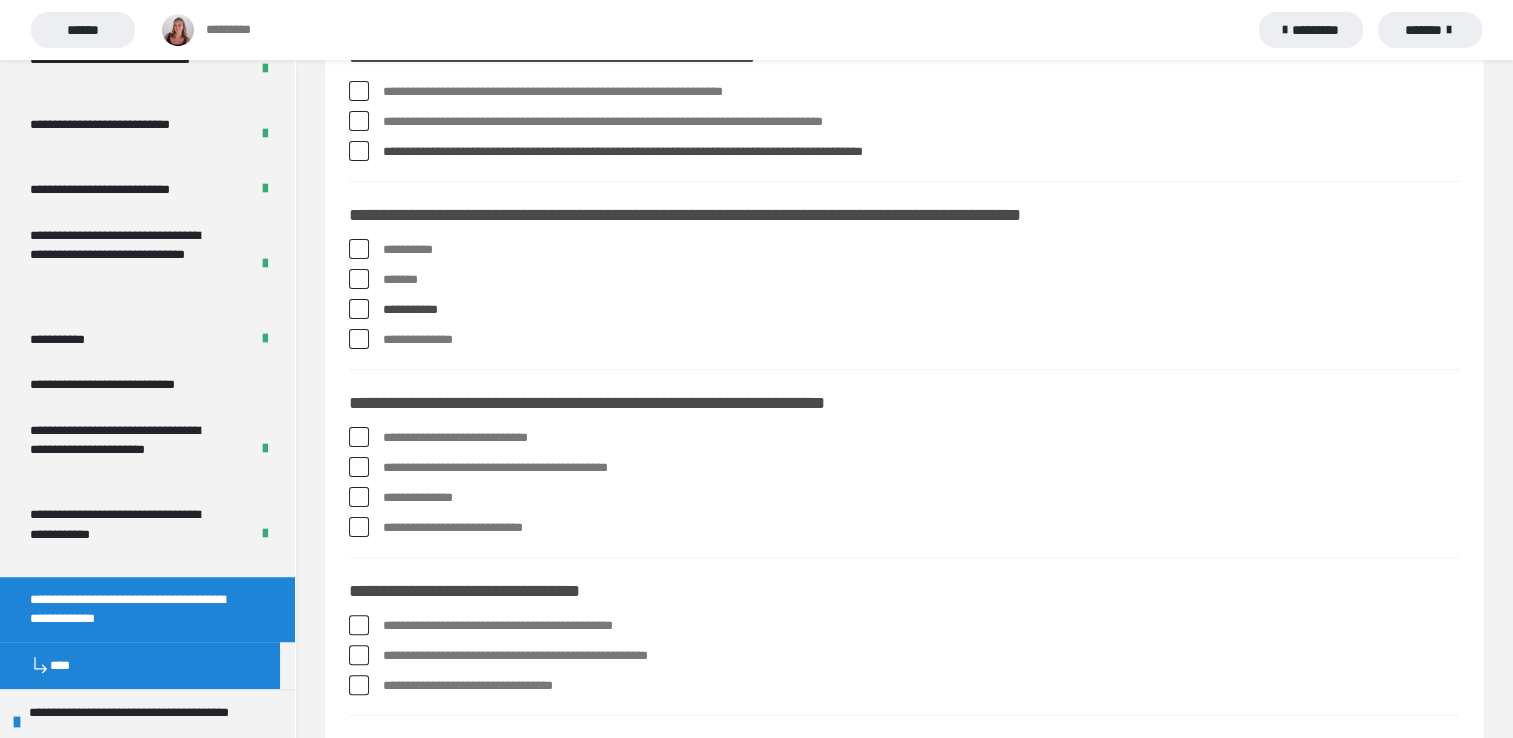click at bounding box center (359, 249) 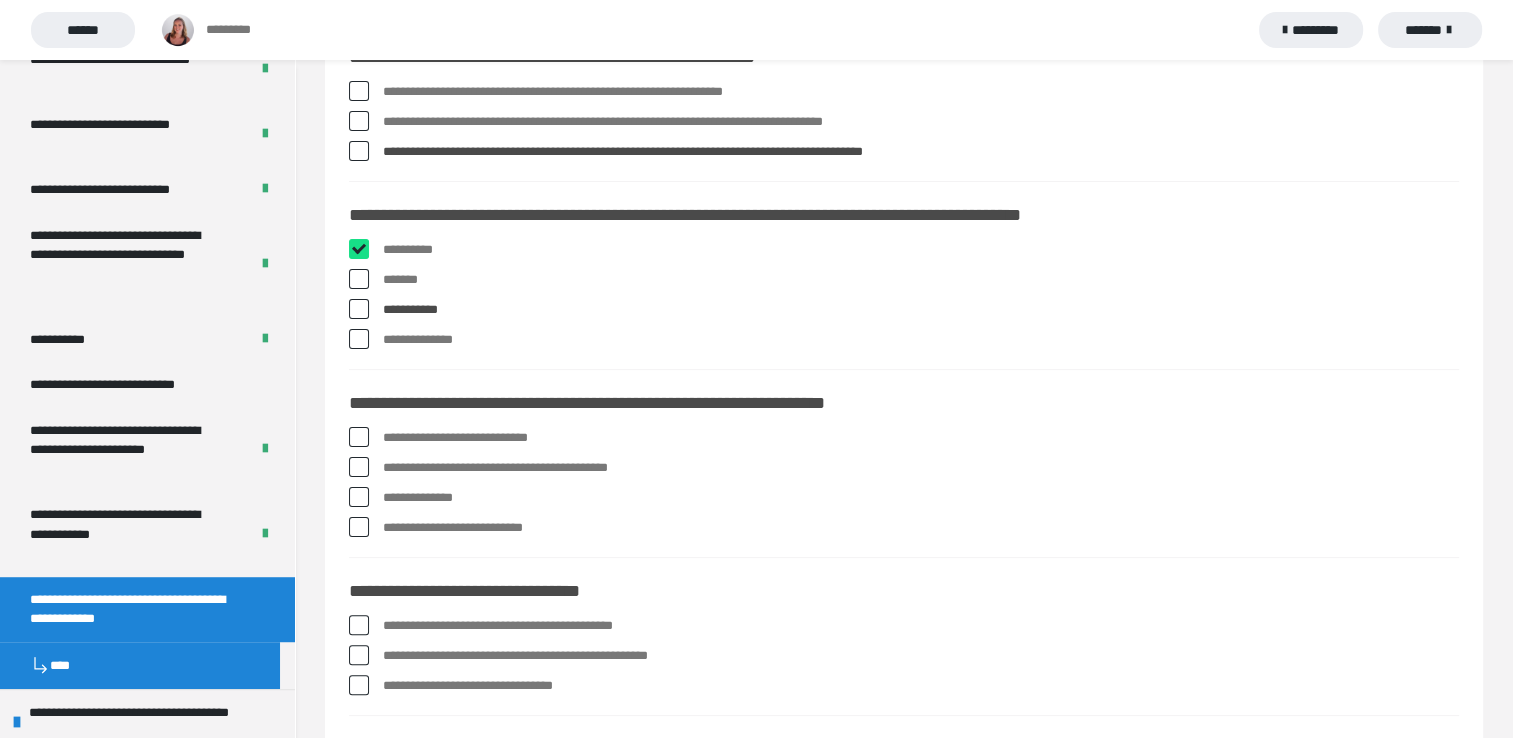 checkbox on "****" 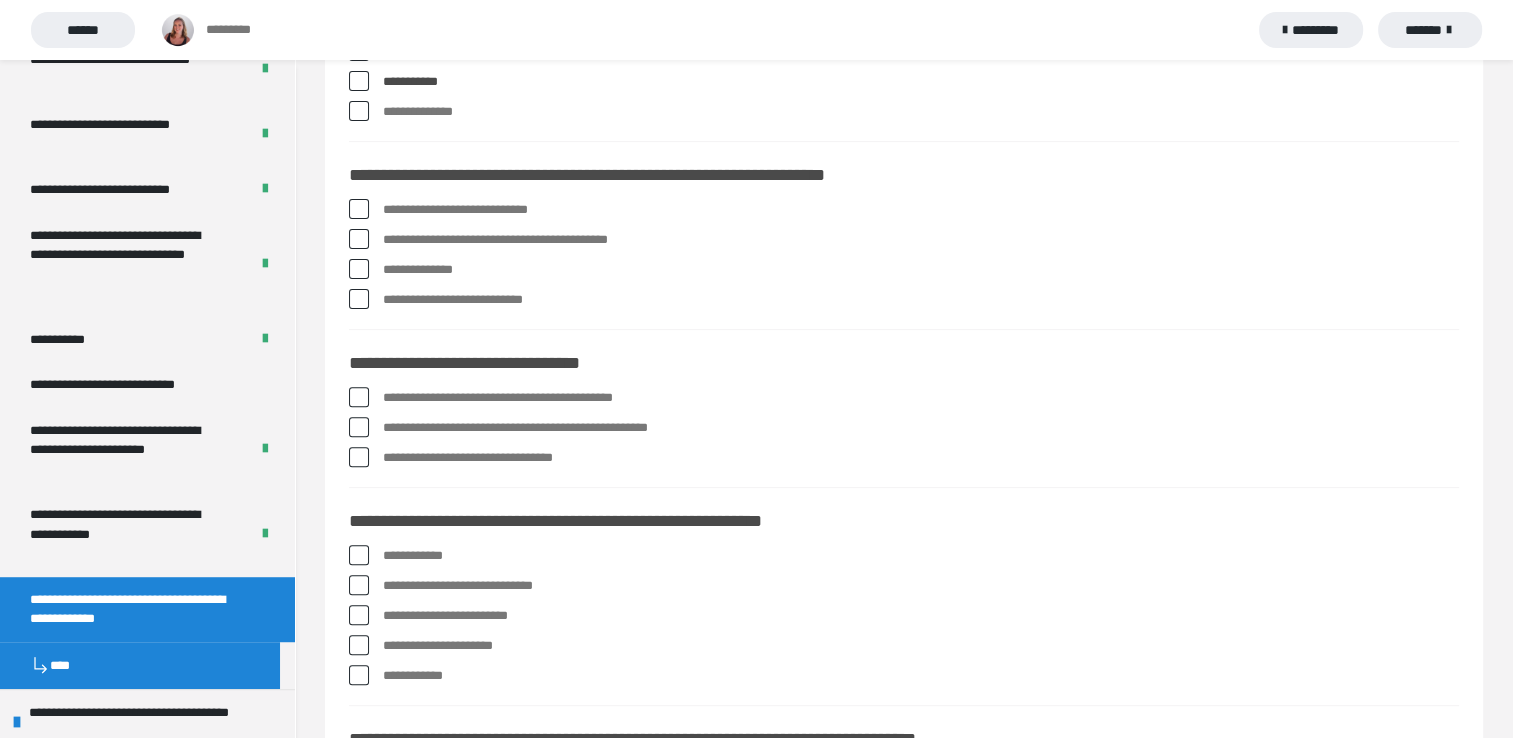 scroll, scrollTop: 600, scrollLeft: 0, axis: vertical 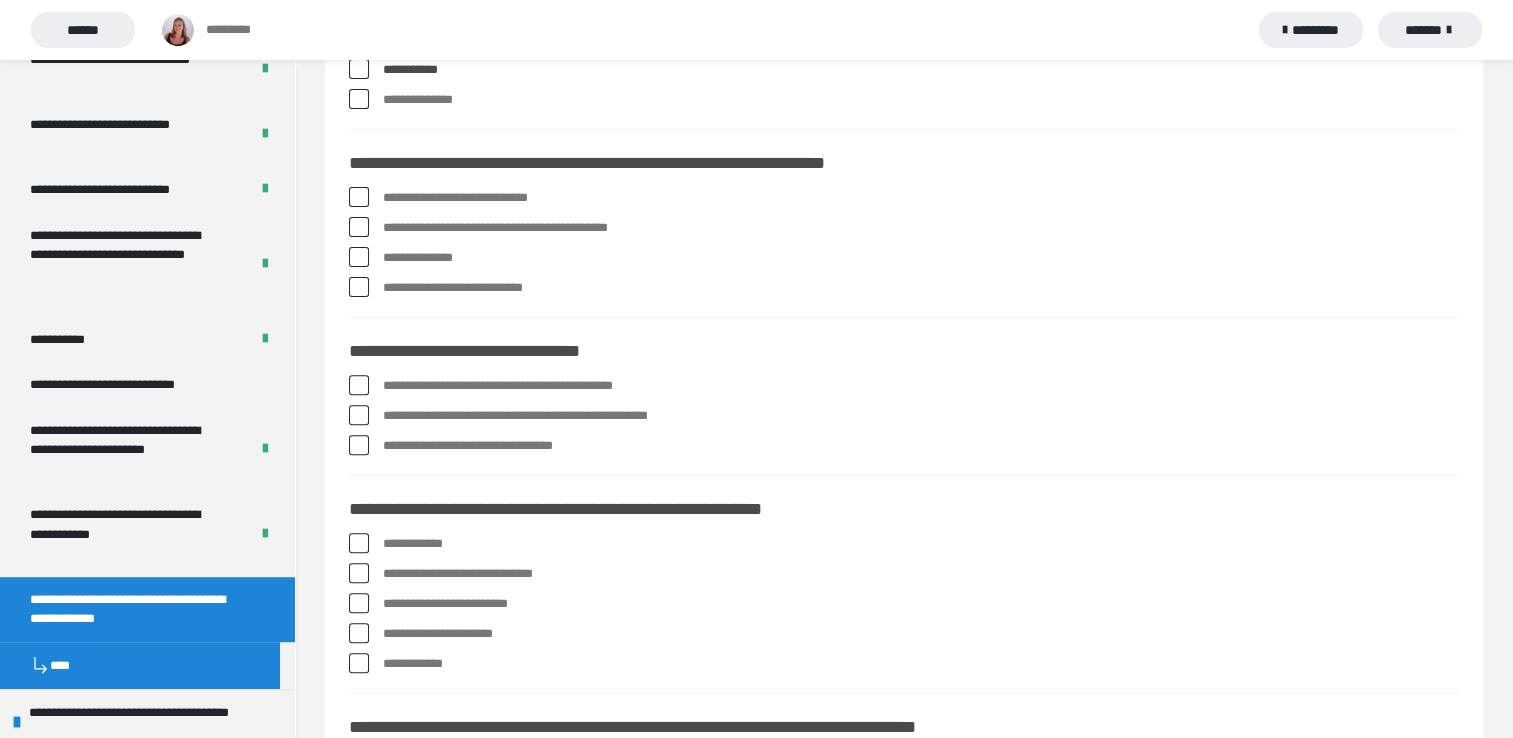 click on "**********" at bounding box center [921, 228] 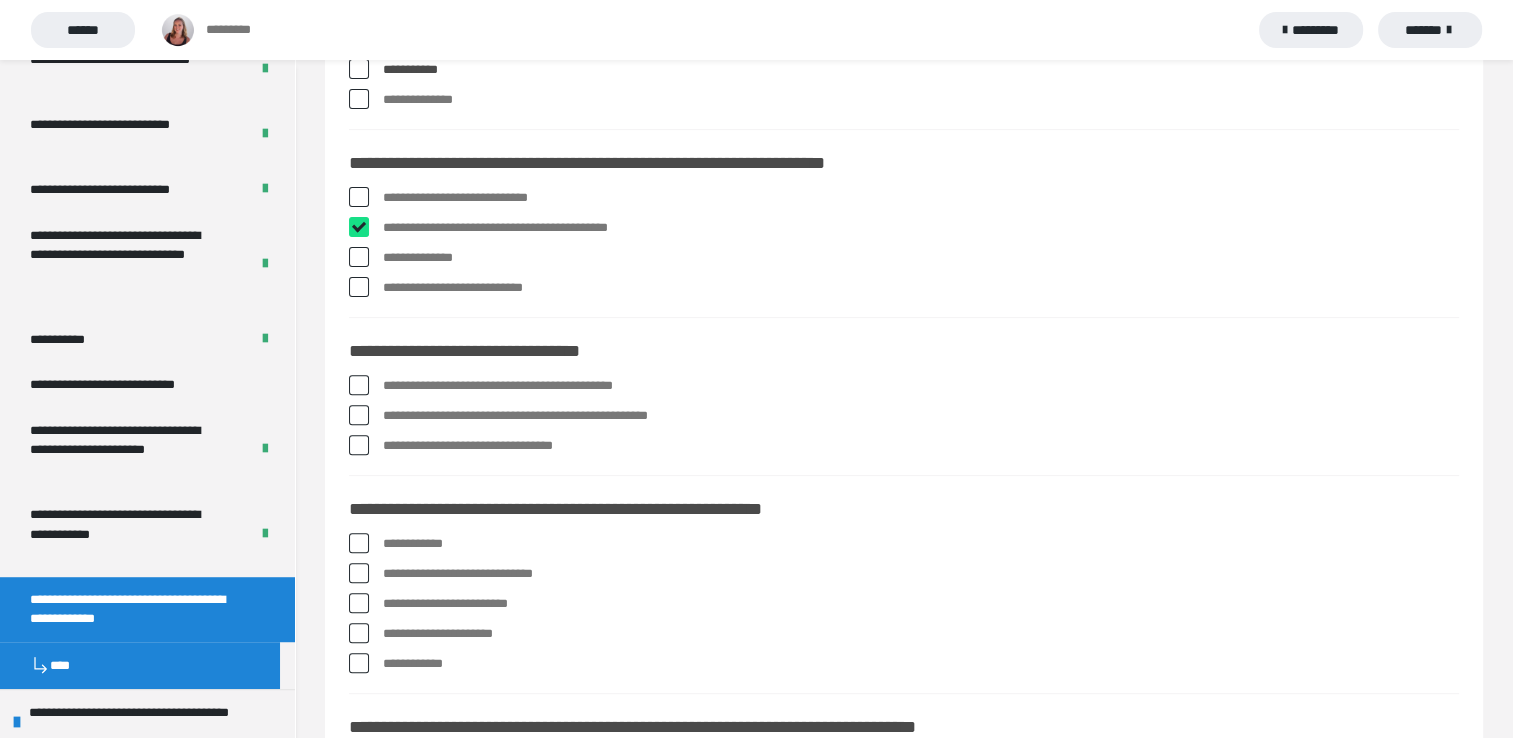checkbox on "****" 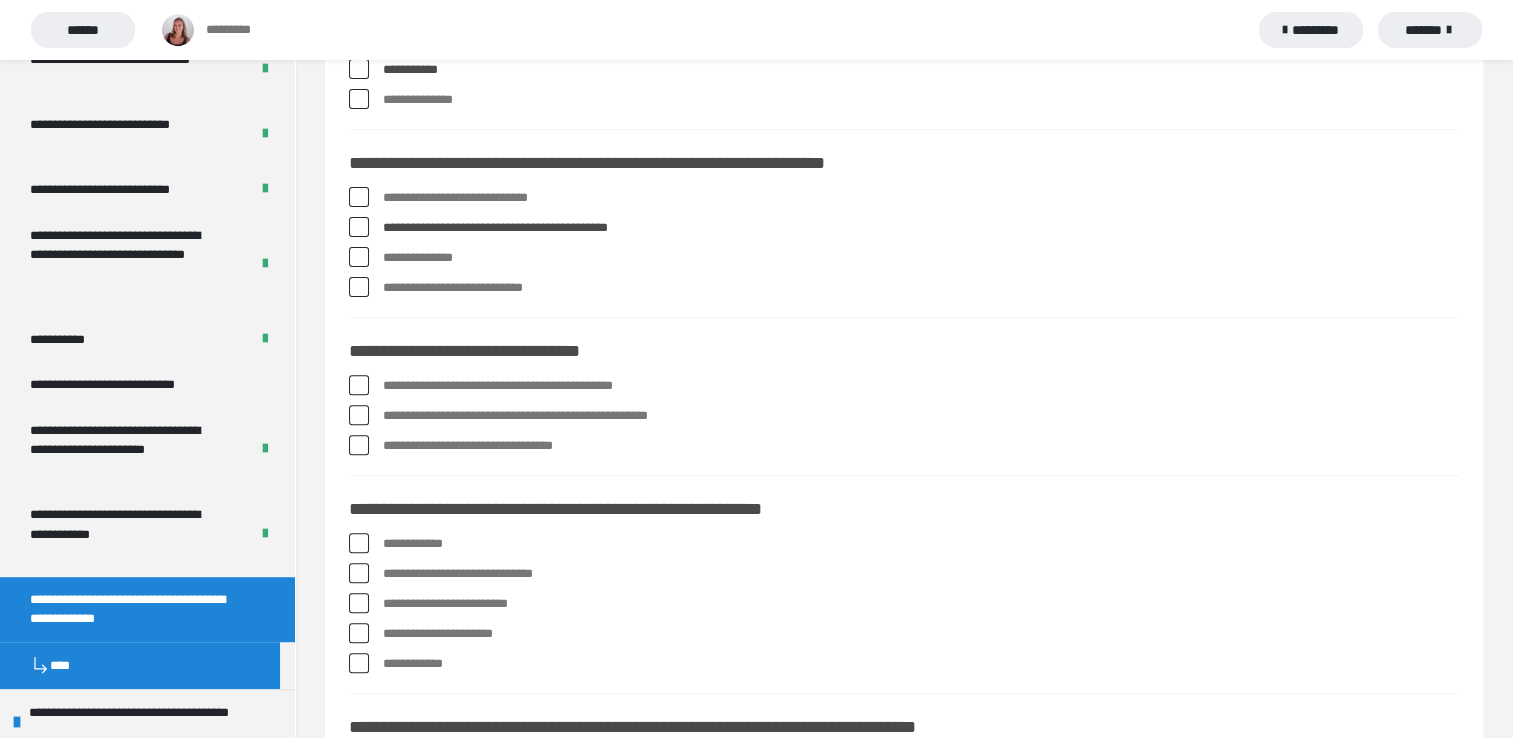 click on "**********" at bounding box center (921, 288) 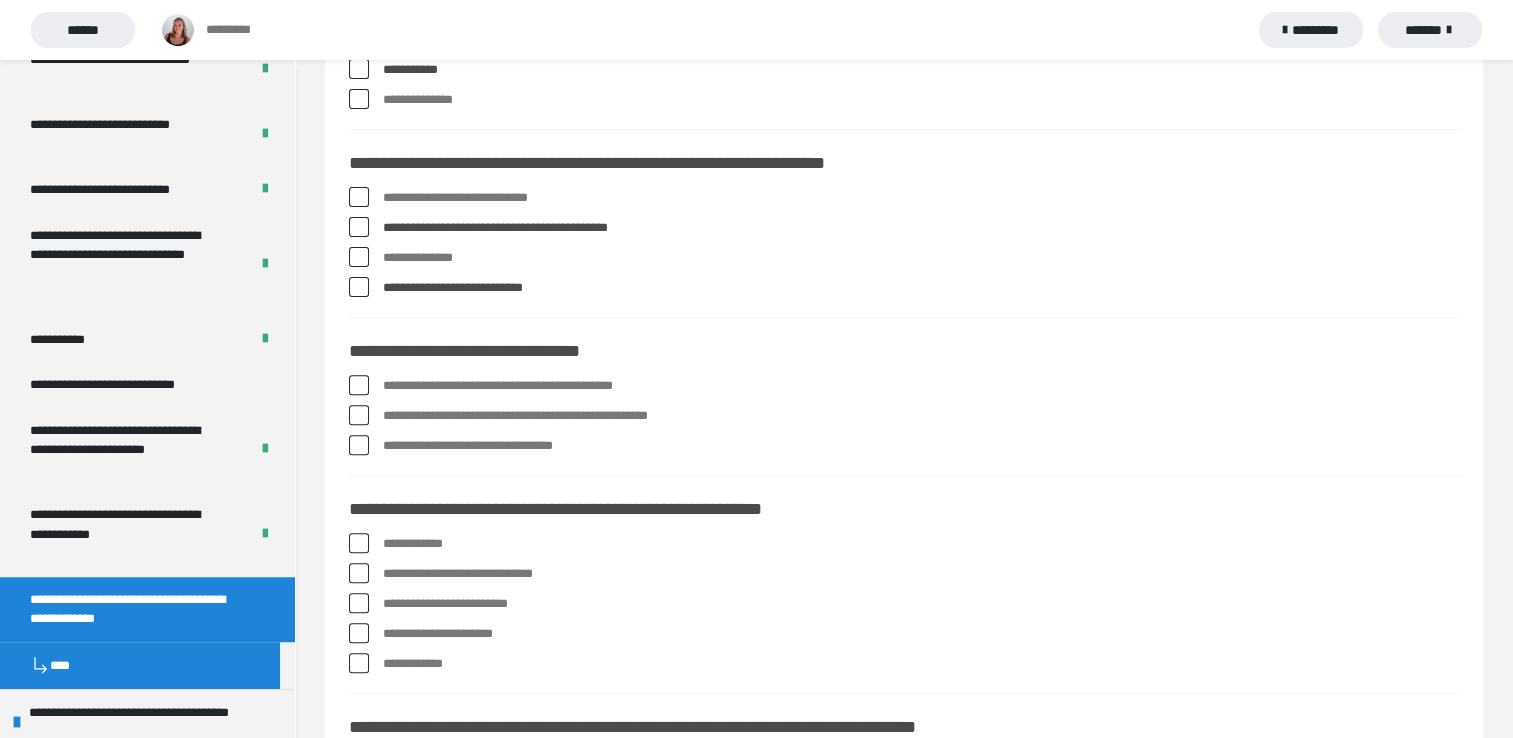 click on "**********" at bounding box center (921, 288) 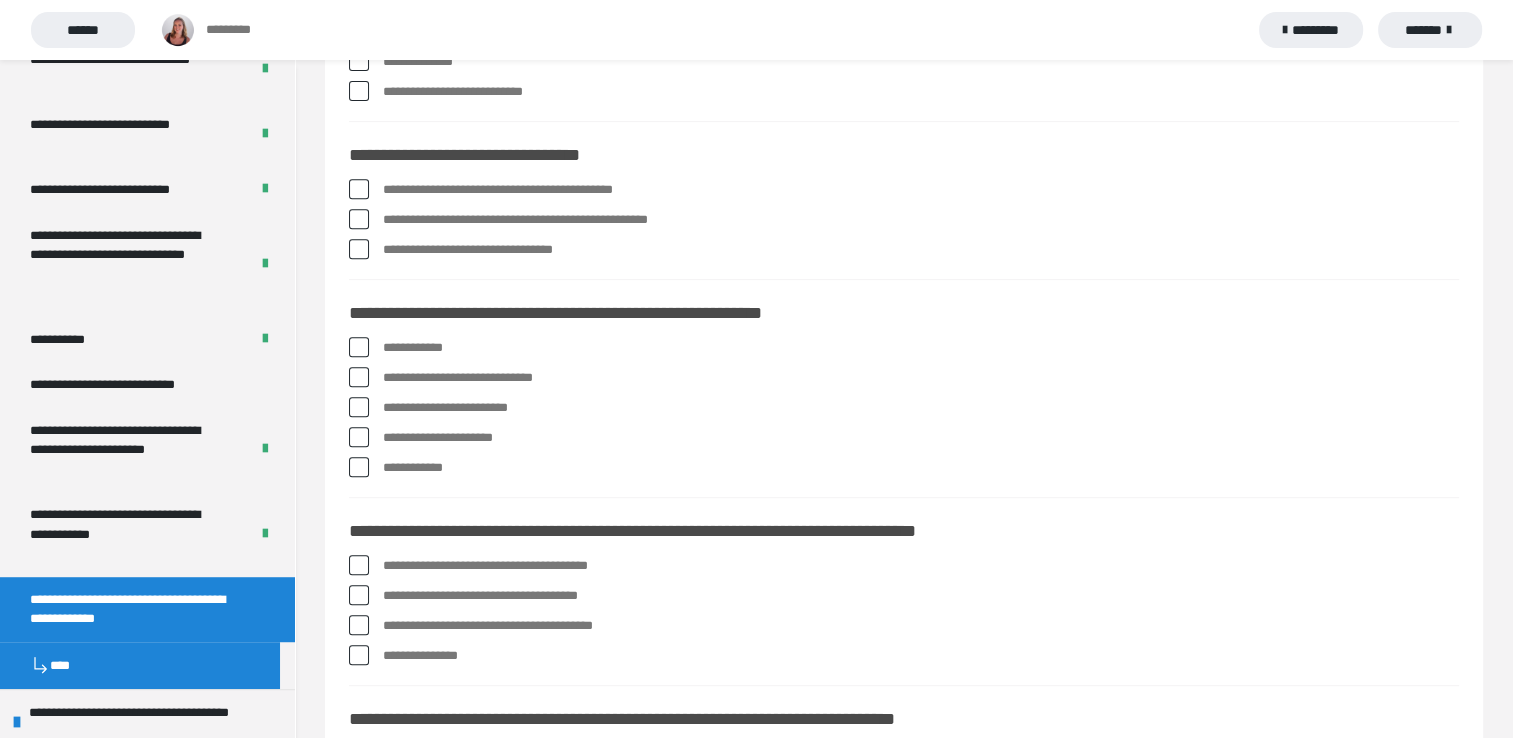 scroll, scrollTop: 800, scrollLeft: 0, axis: vertical 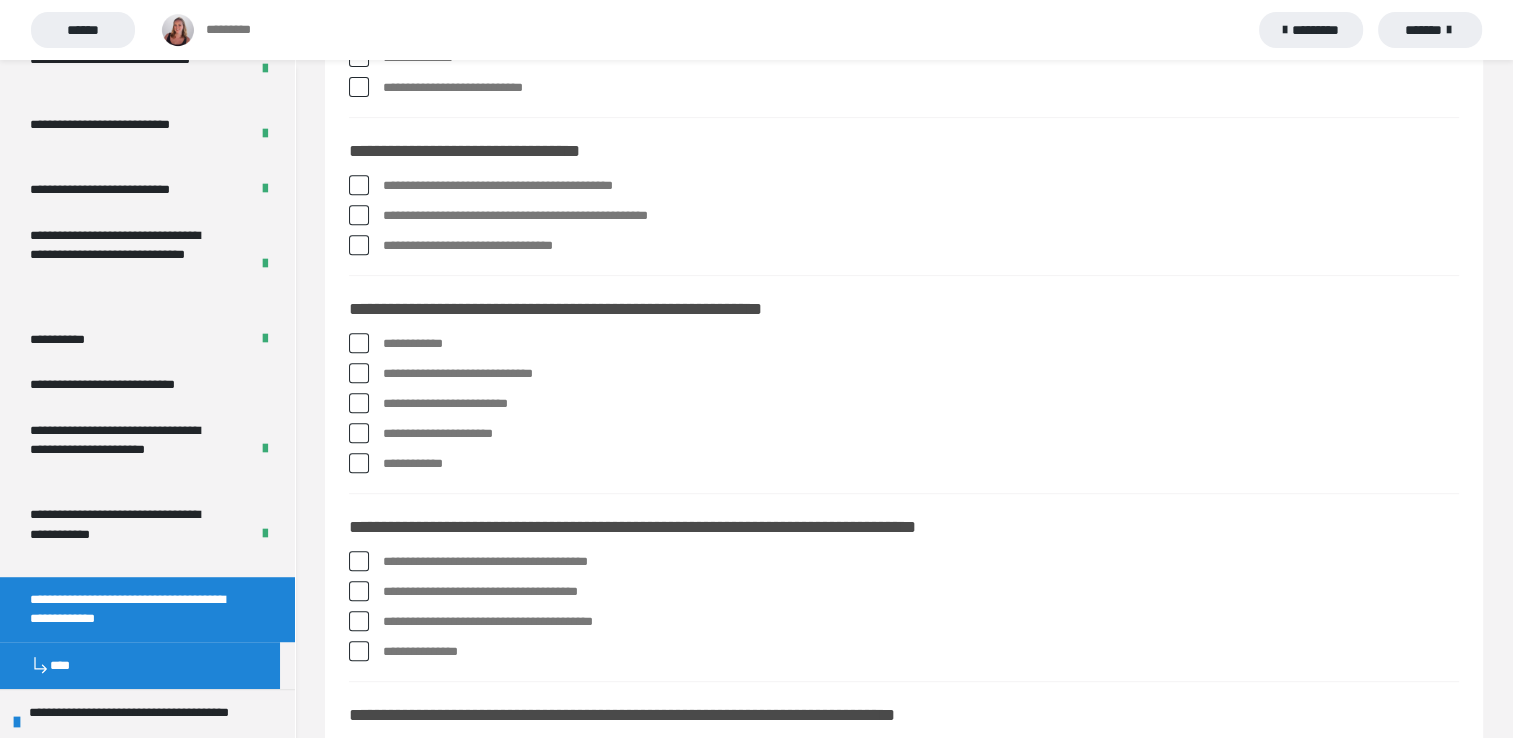 click on "**********" at bounding box center (921, 186) 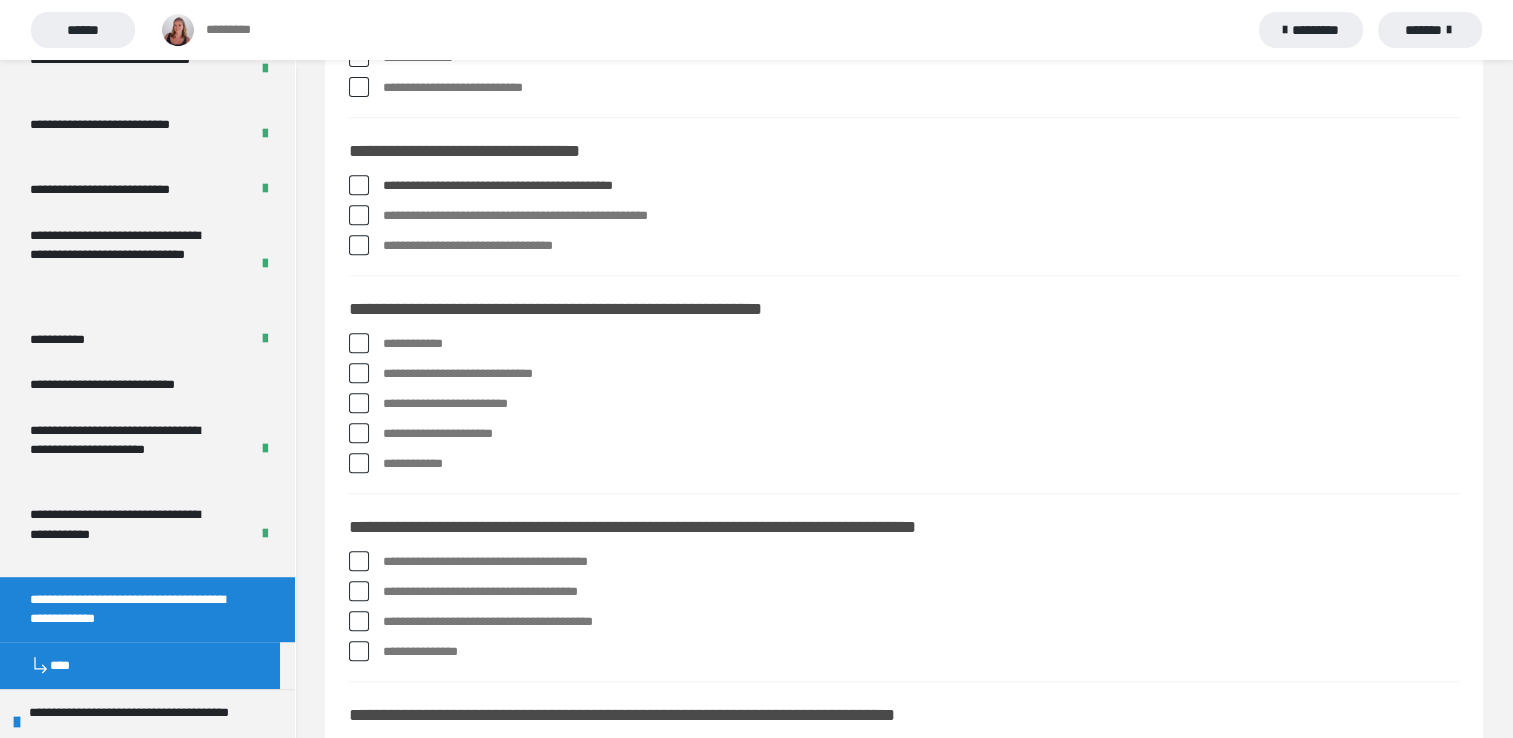 click at bounding box center (359, 245) 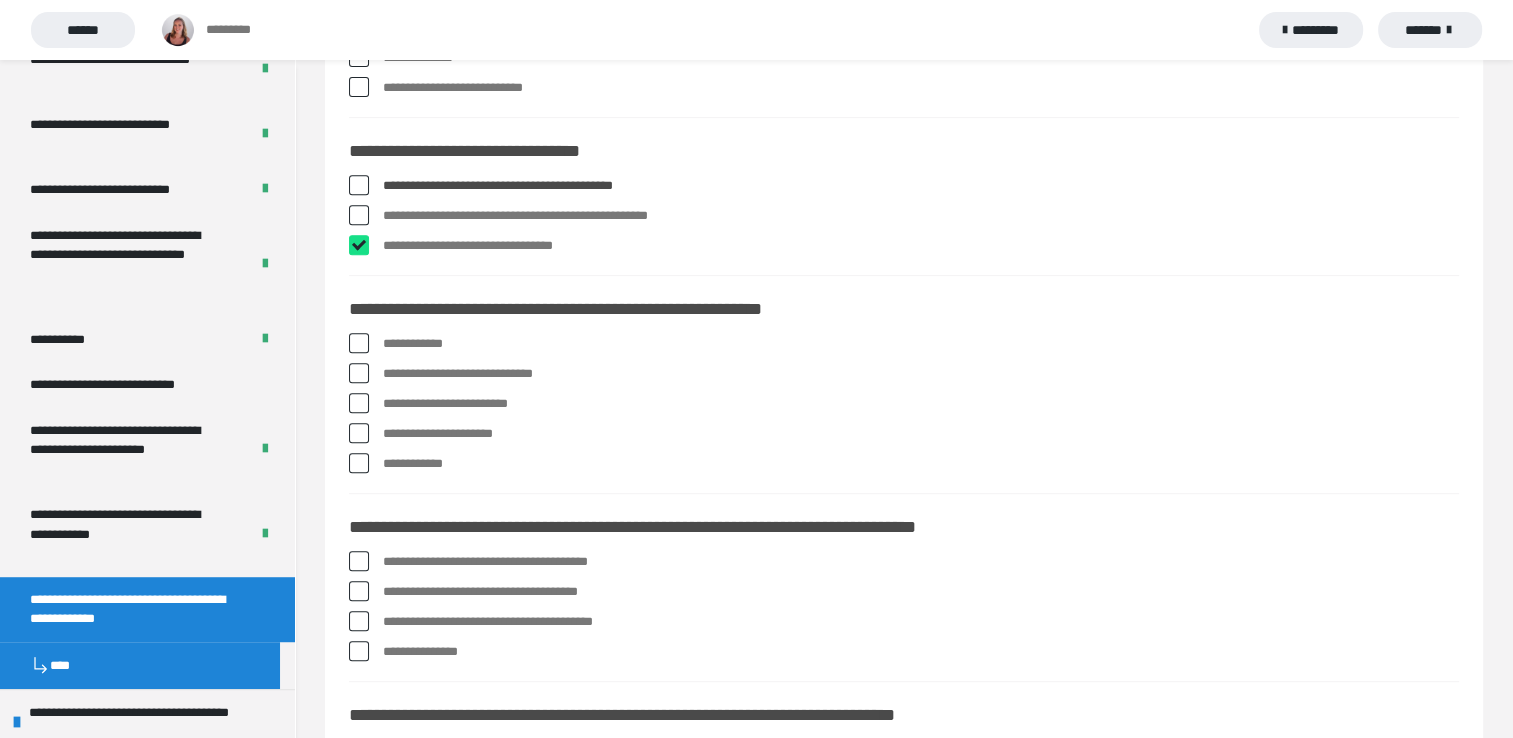 checkbox on "****" 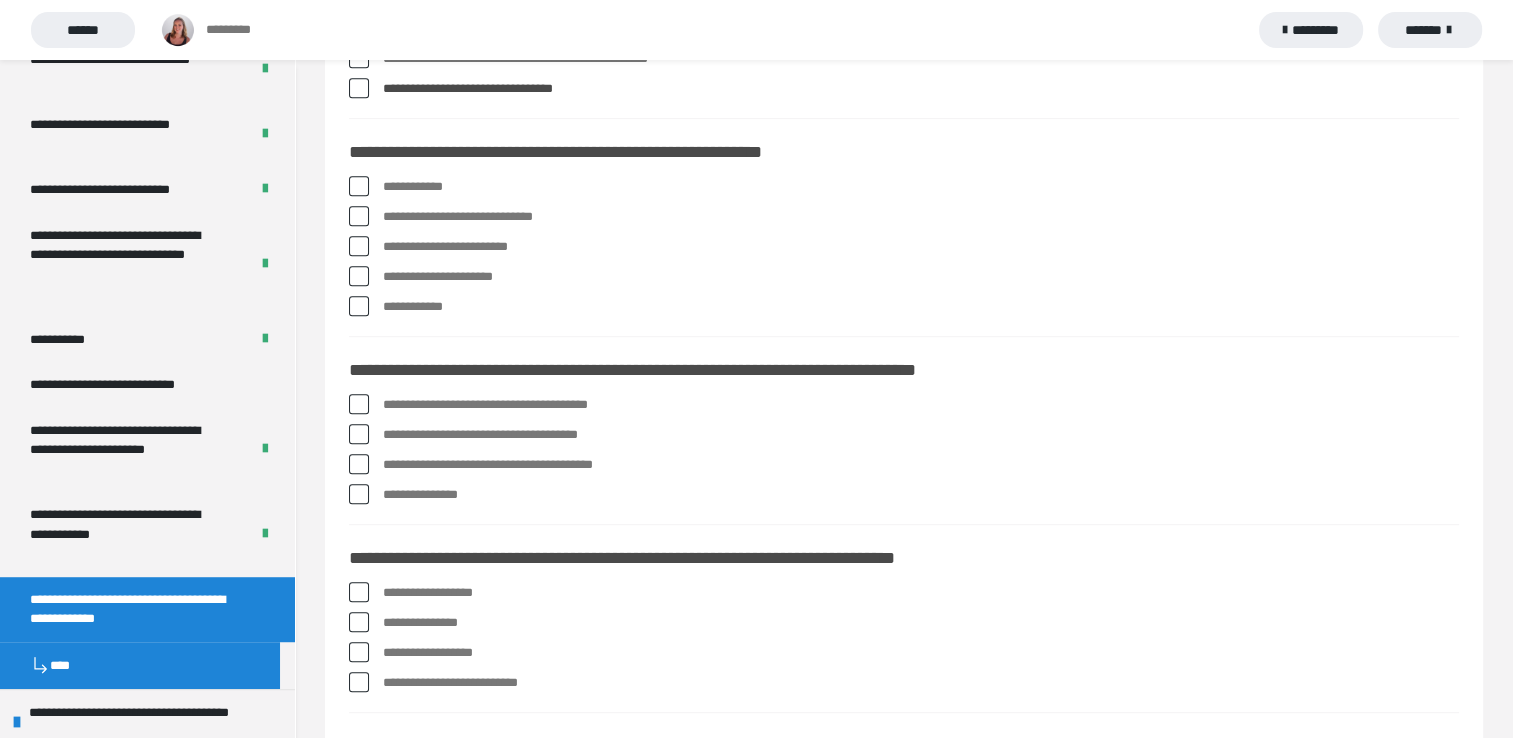 scroll, scrollTop: 960, scrollLeft: 0, axis: vertical 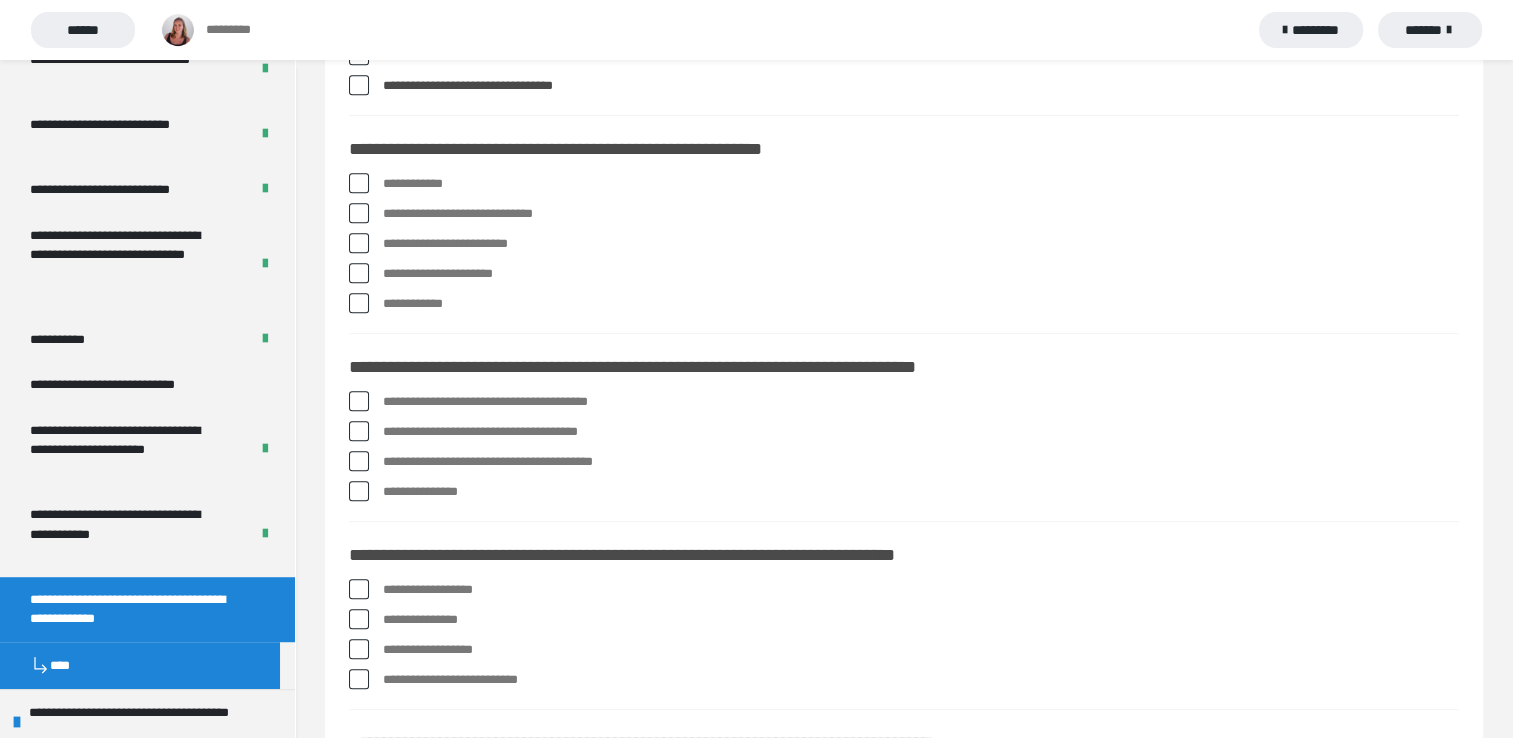 click at bounding box center [359, 243] 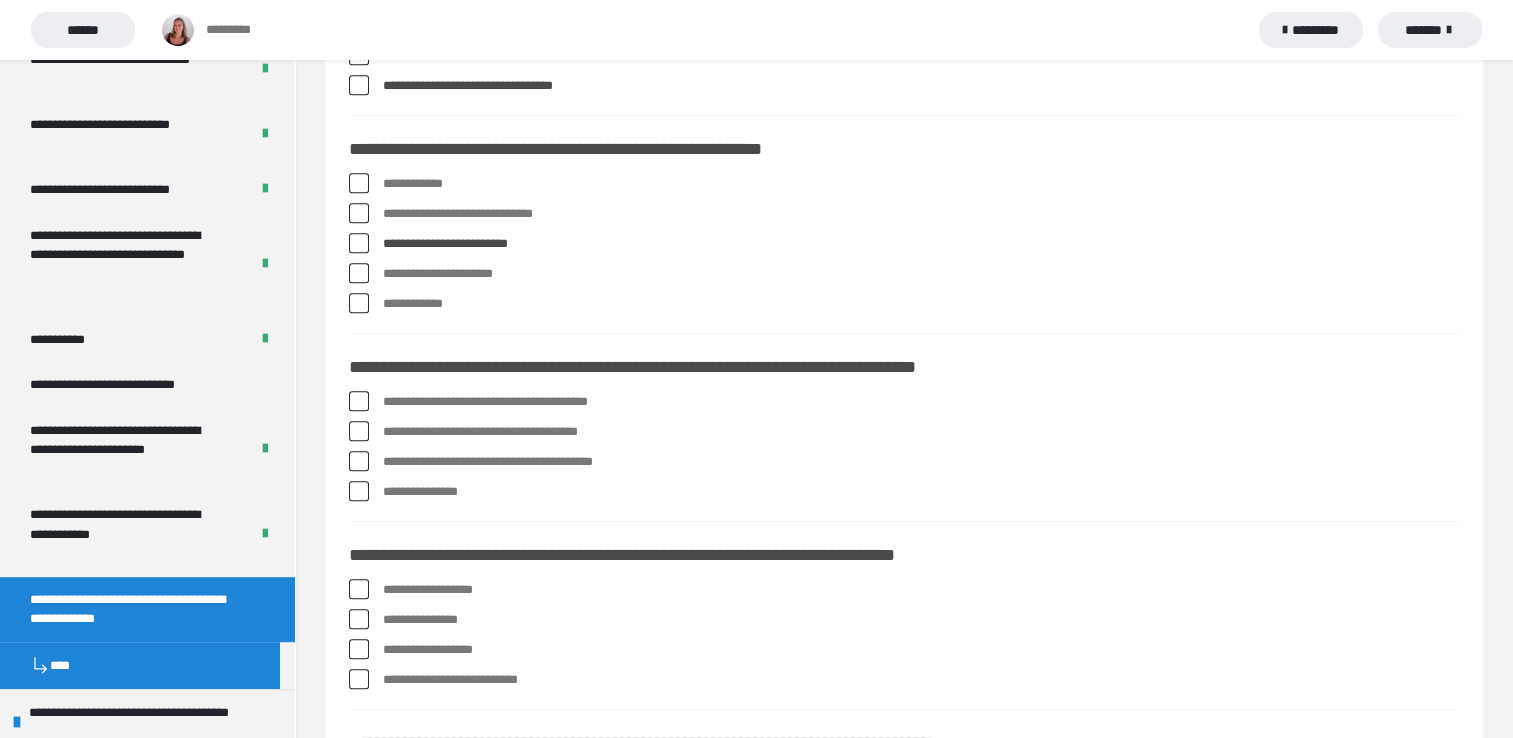 click at bounding box center (359, 303) 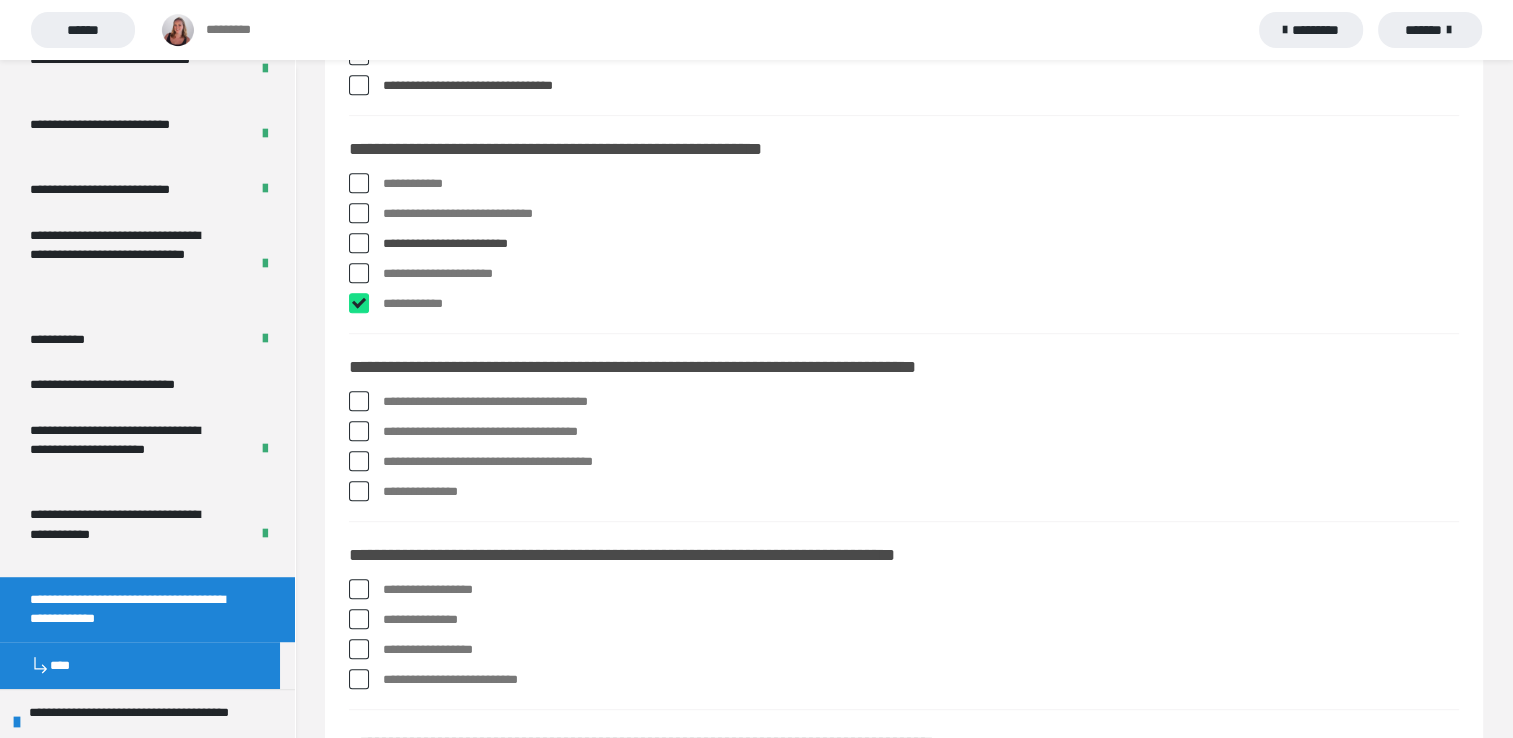 checkbox on "****" 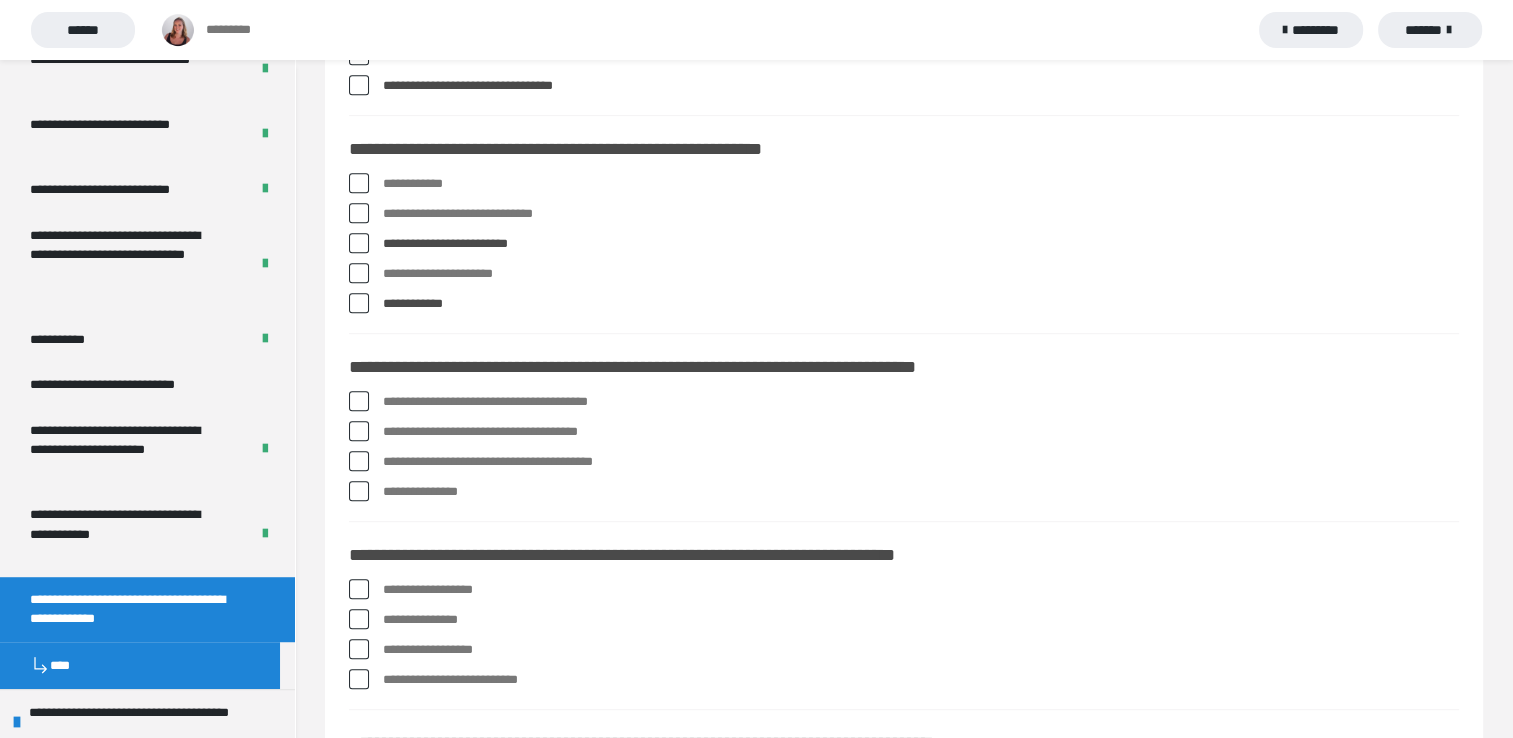 click at bounding box center [359, 213] 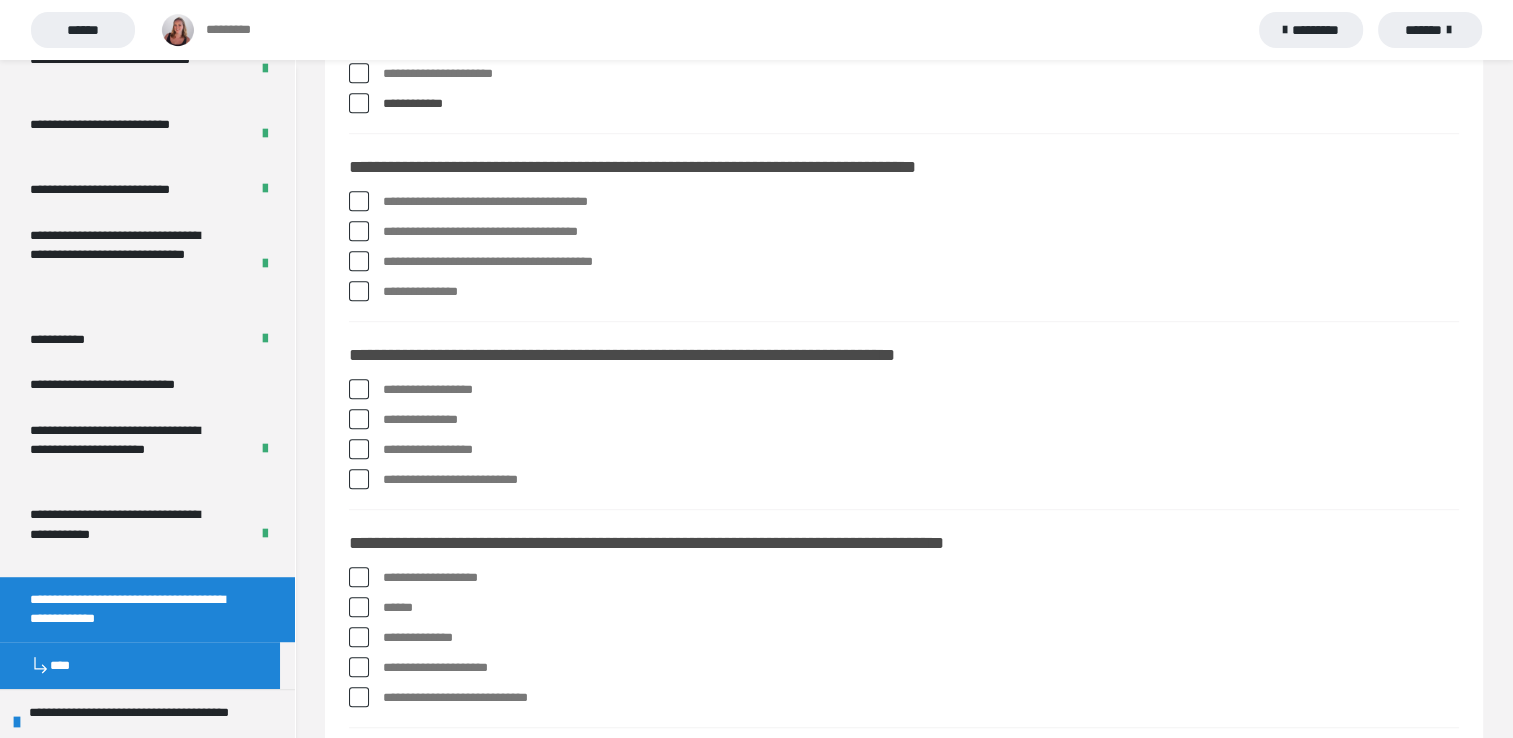 scroll, scrollTop: 1200, scrollLeft: 0, axis: vertical 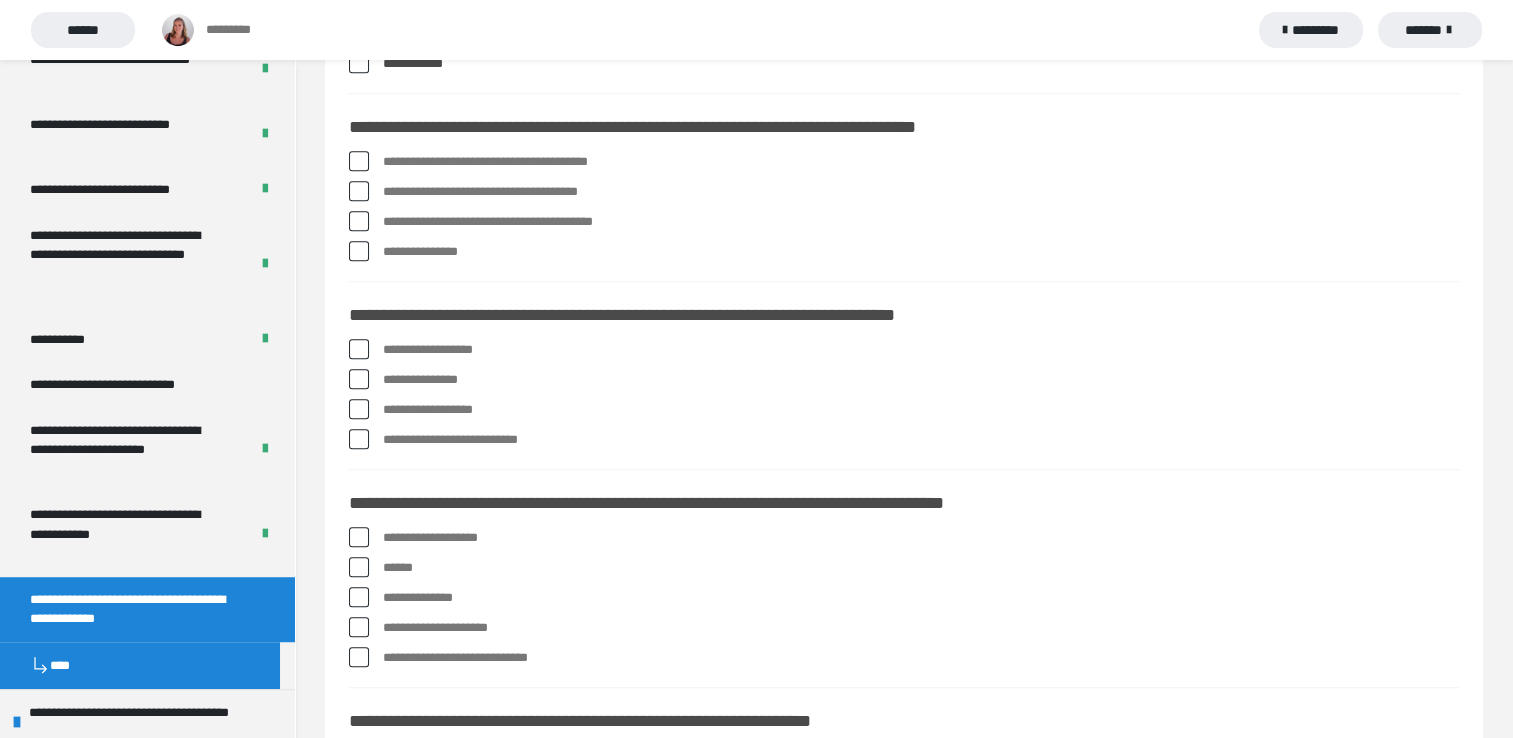 click at bounding box center [359, 191] 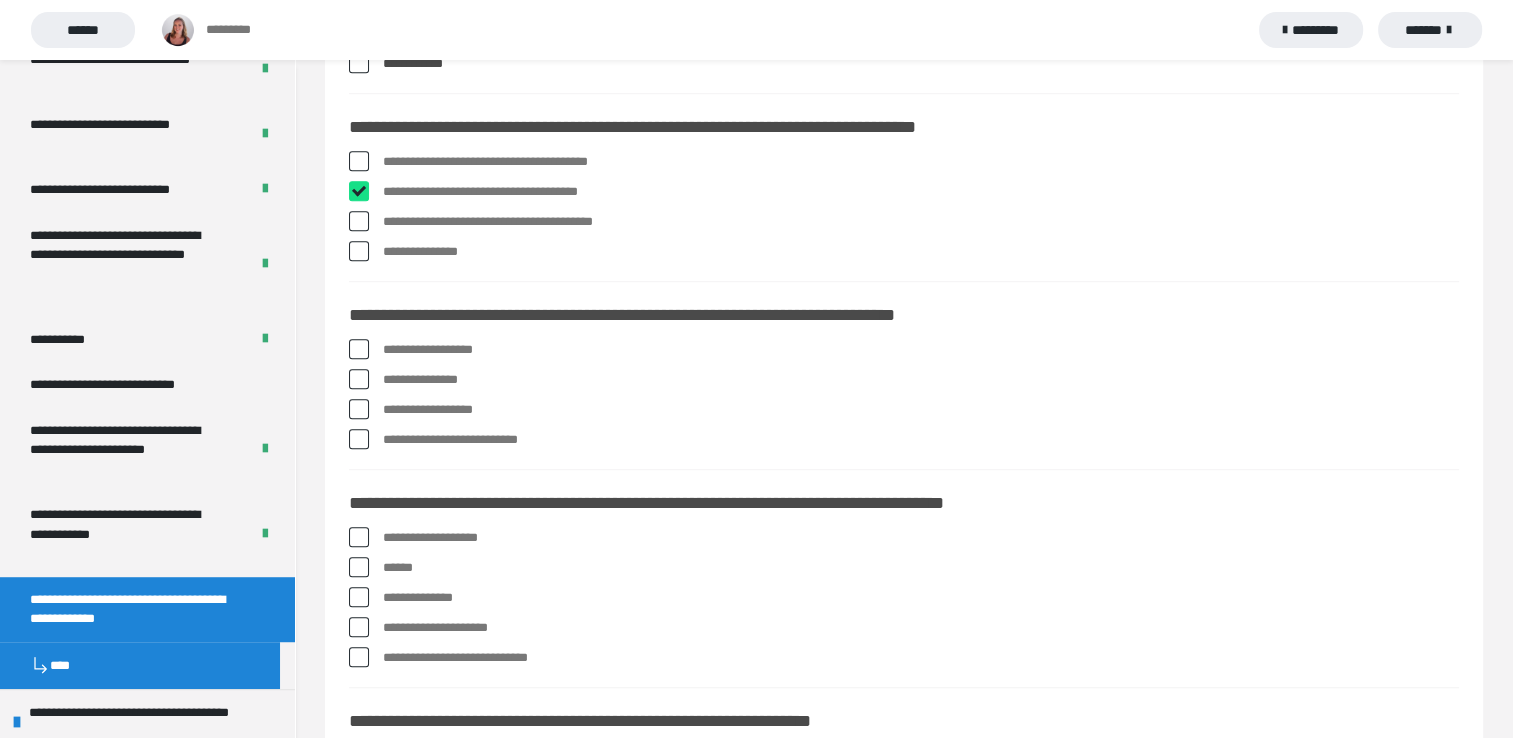 checkbox on "****" 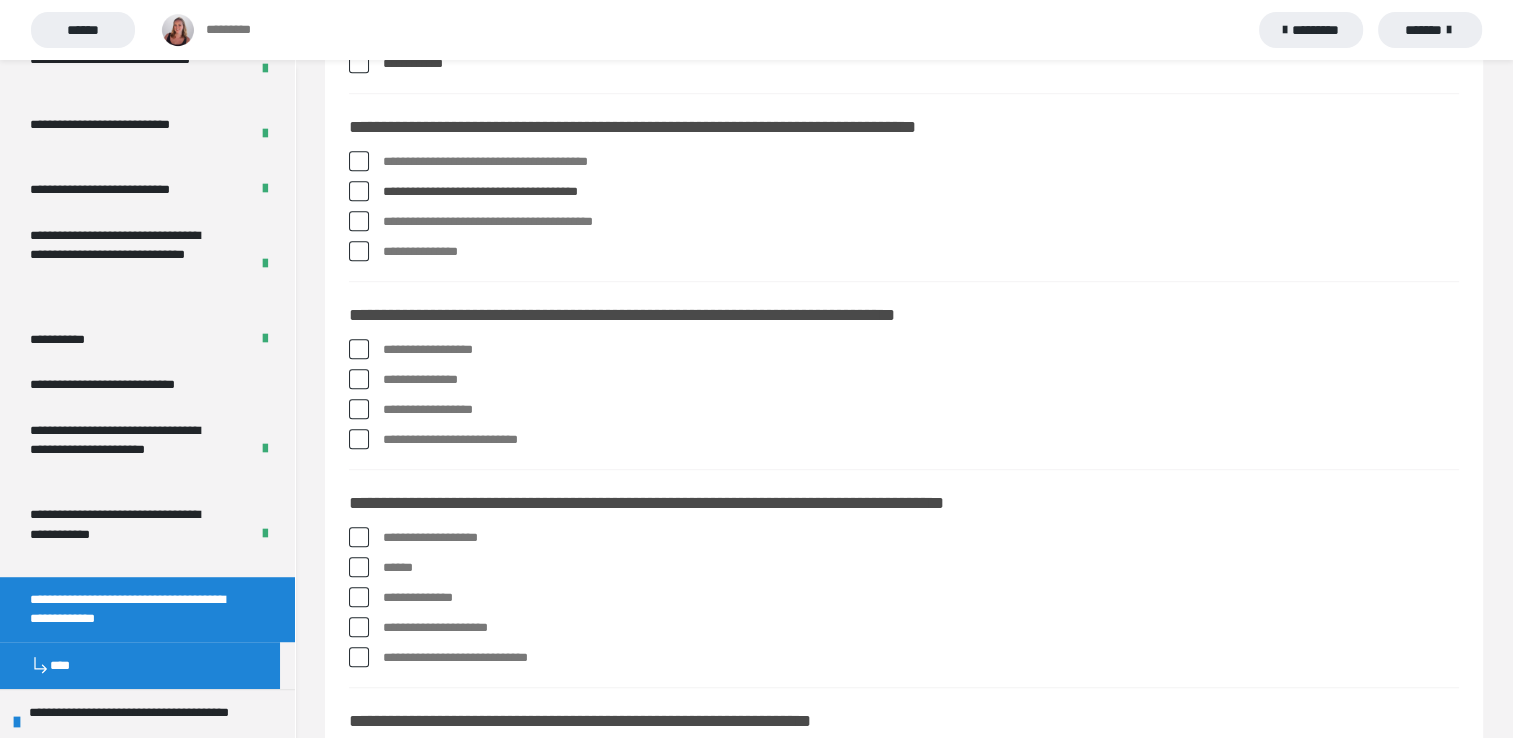click at bounding box center (359, 221) 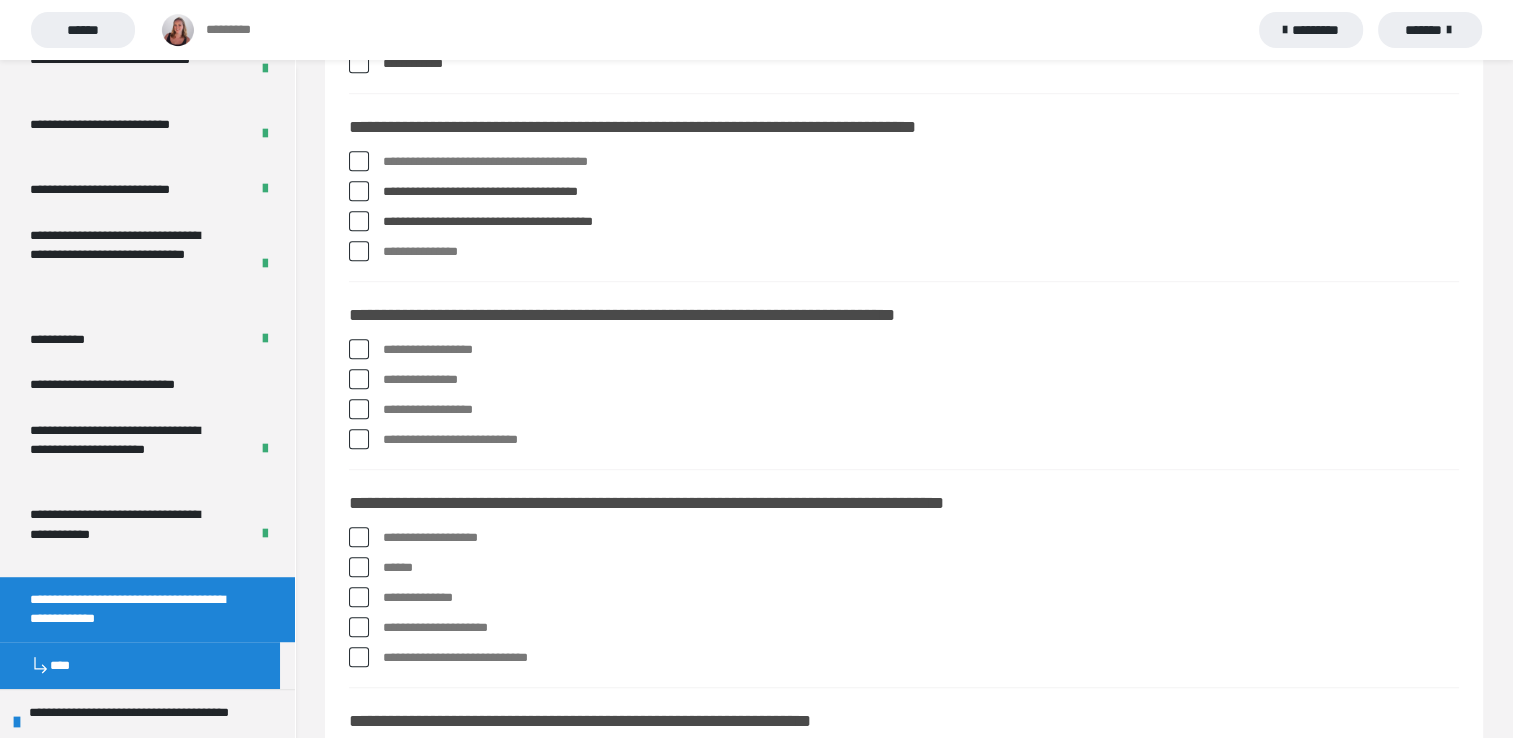 click at bounding box center (359, 161) 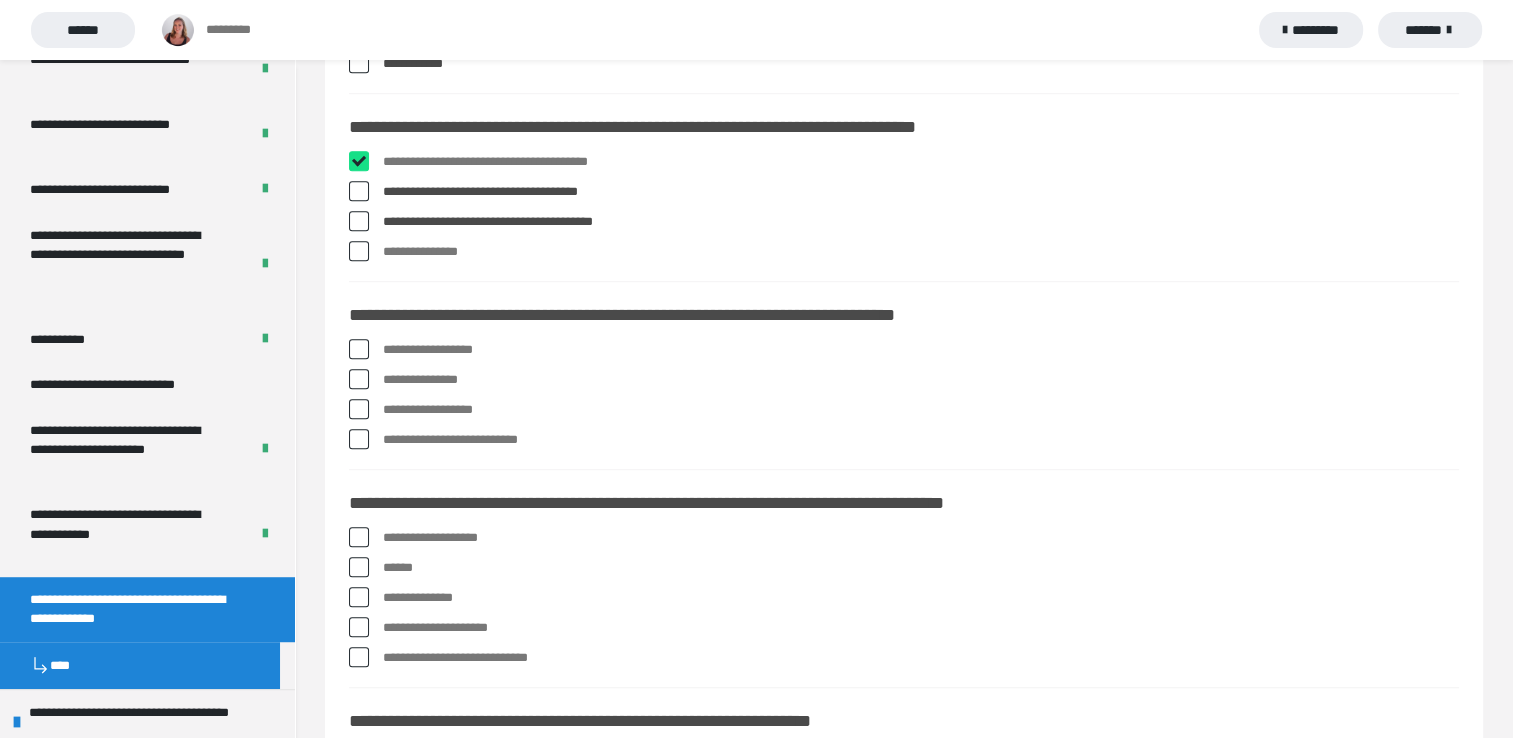 checkbox on "****" 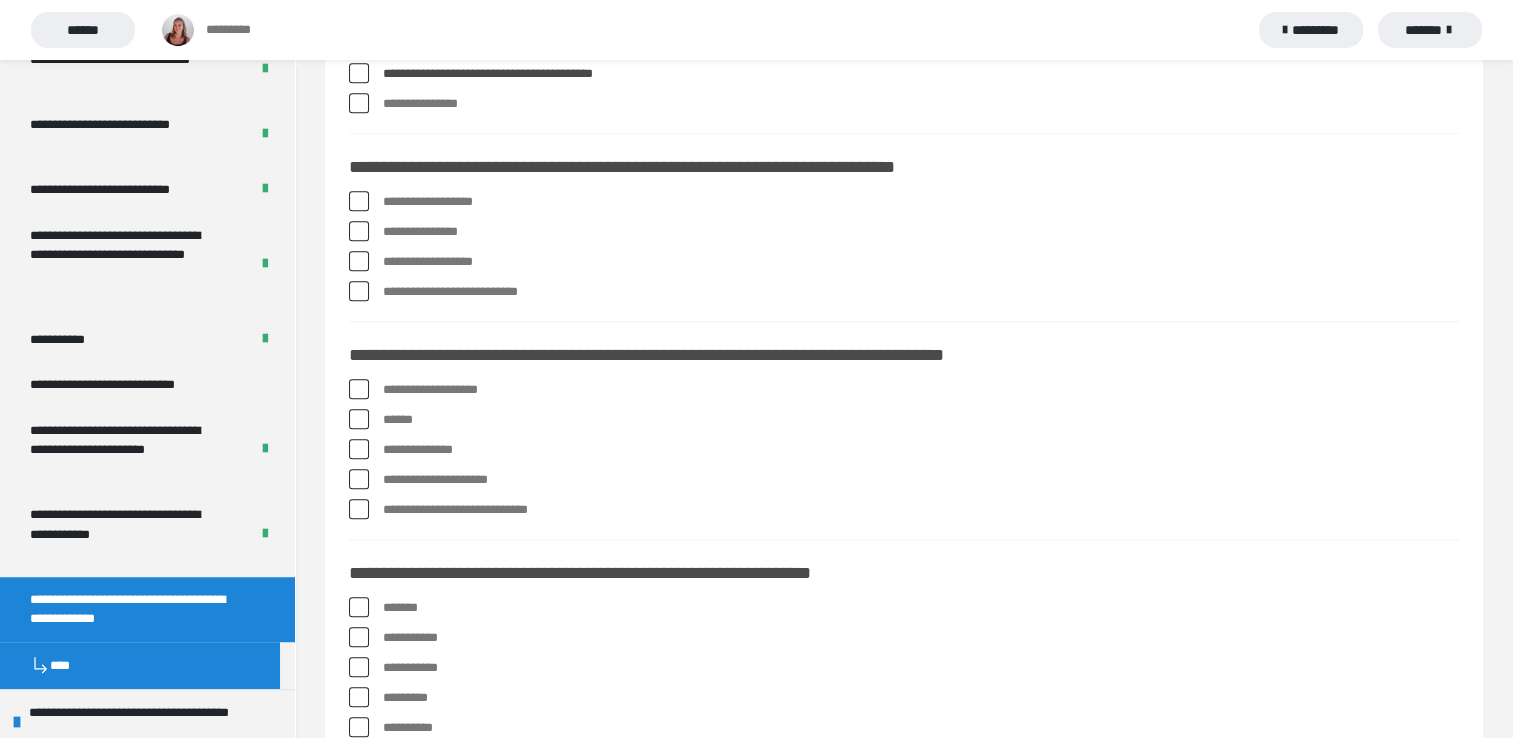 scroll, scrollTop: 1360, scrollLeft: 0, axis: vertical 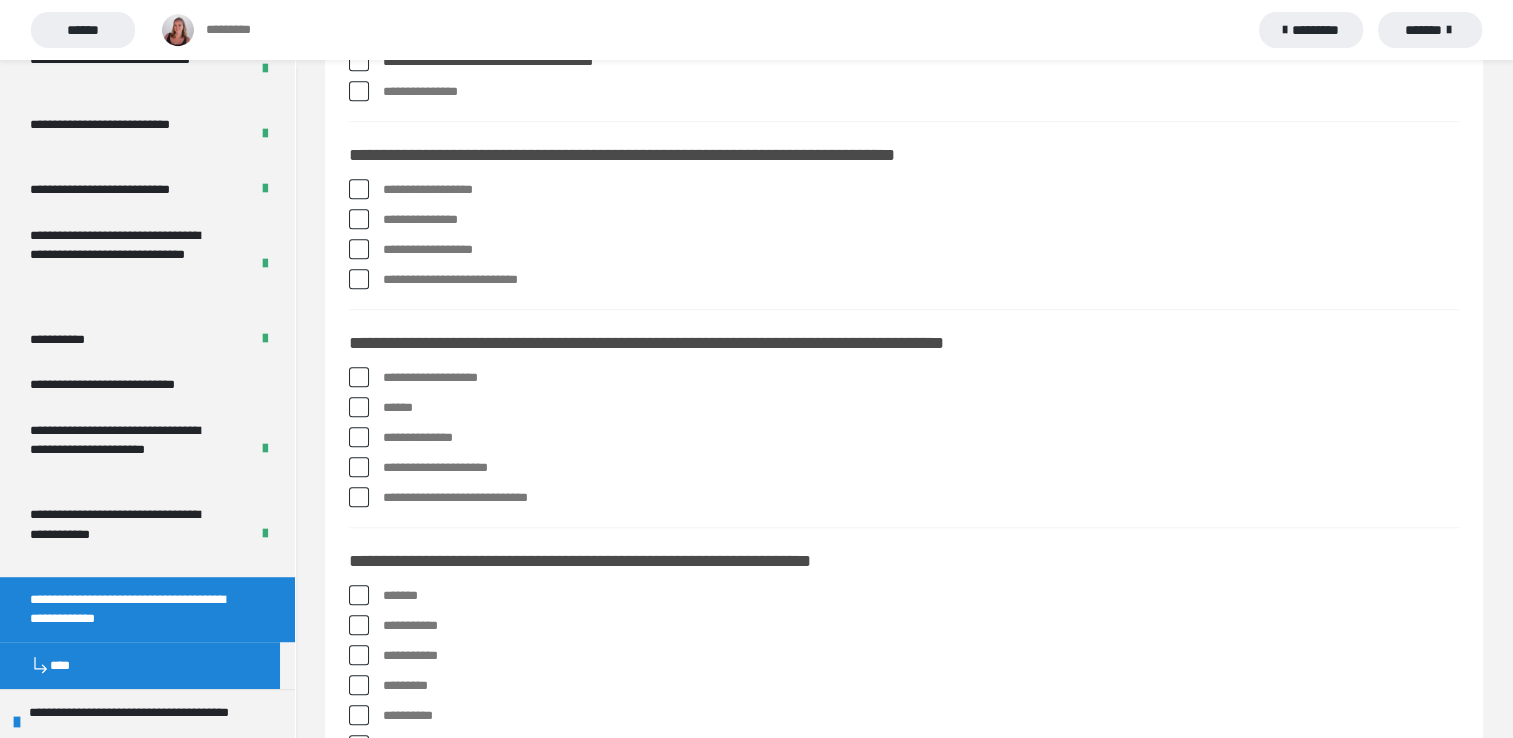 click at bounding box center (359, 249) 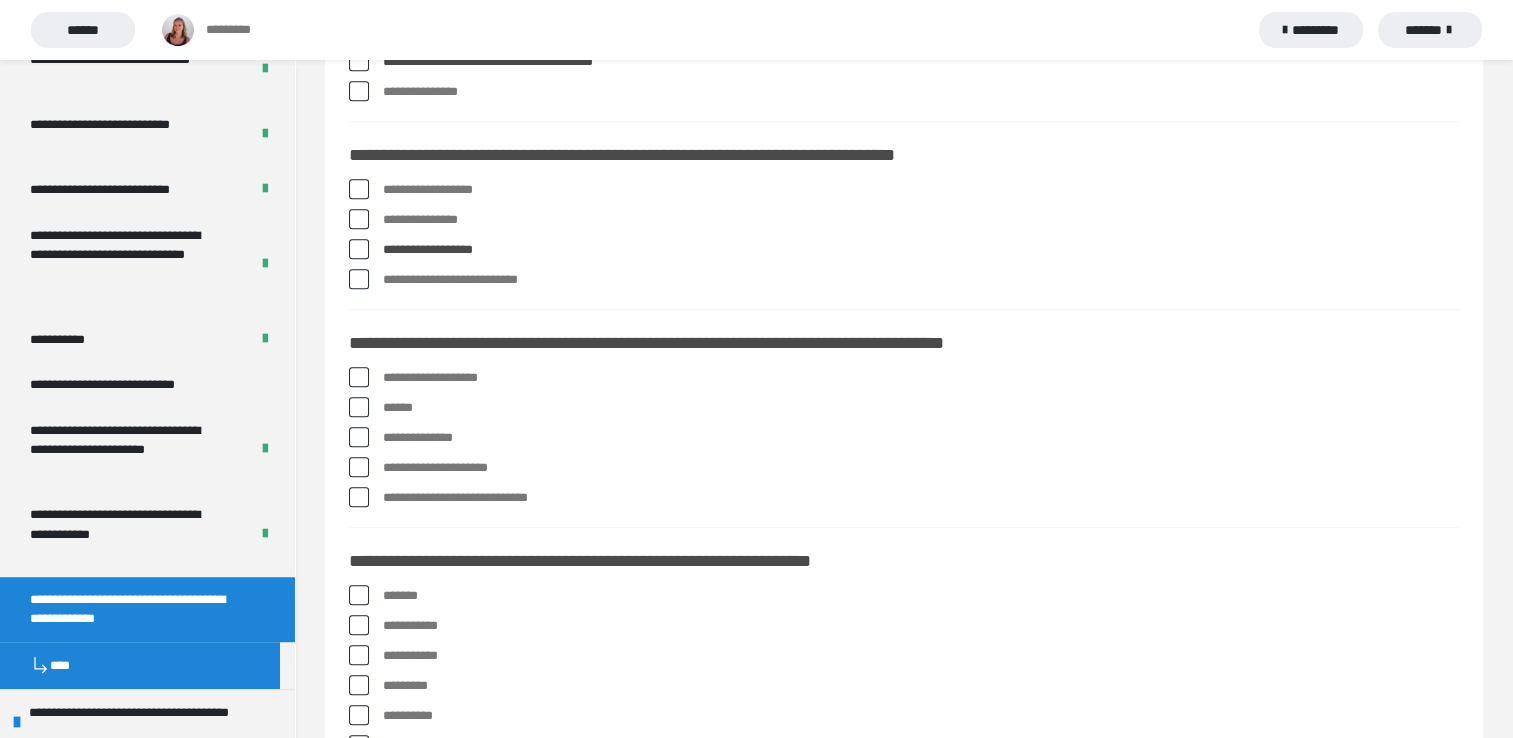 click at bounding box center [359, 189] 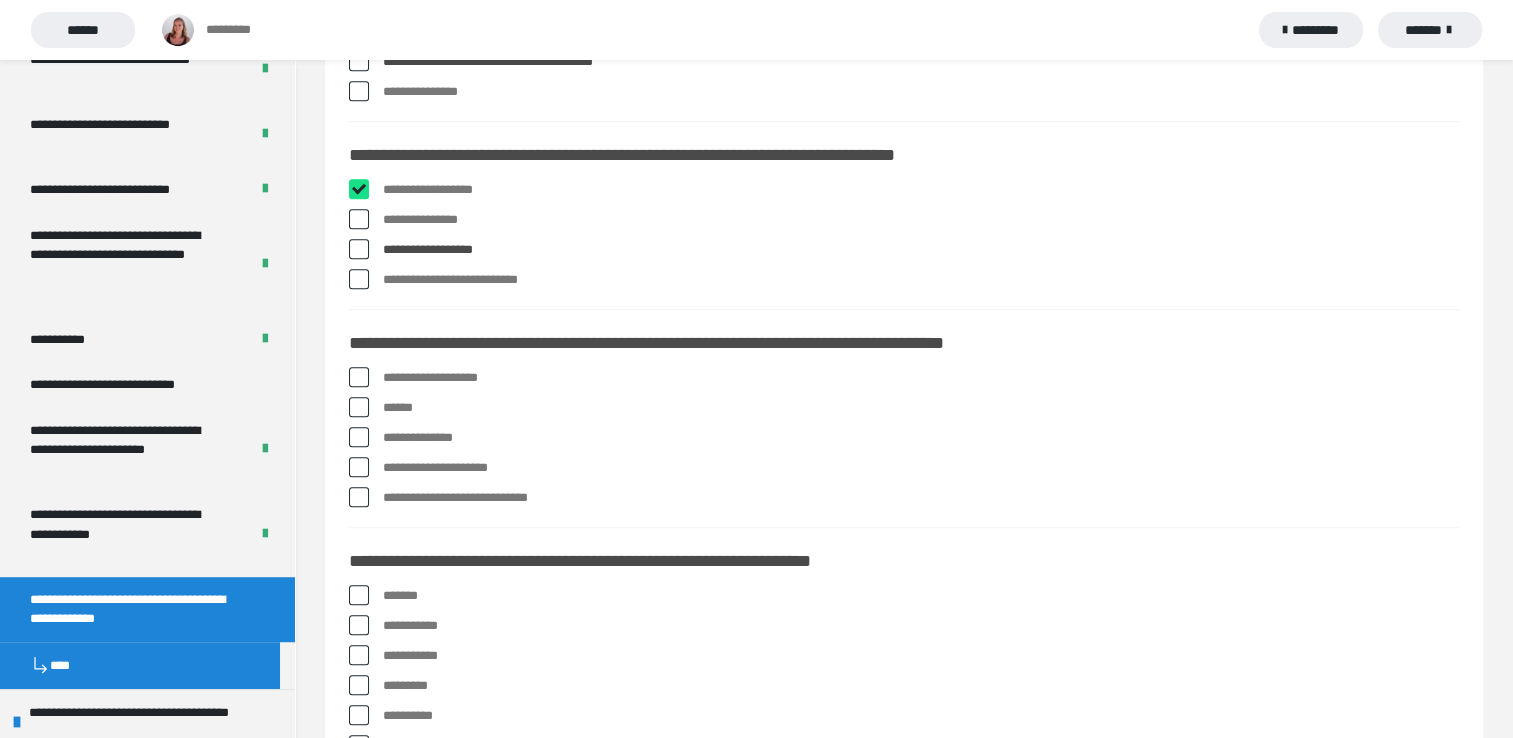 checkbox on "****" 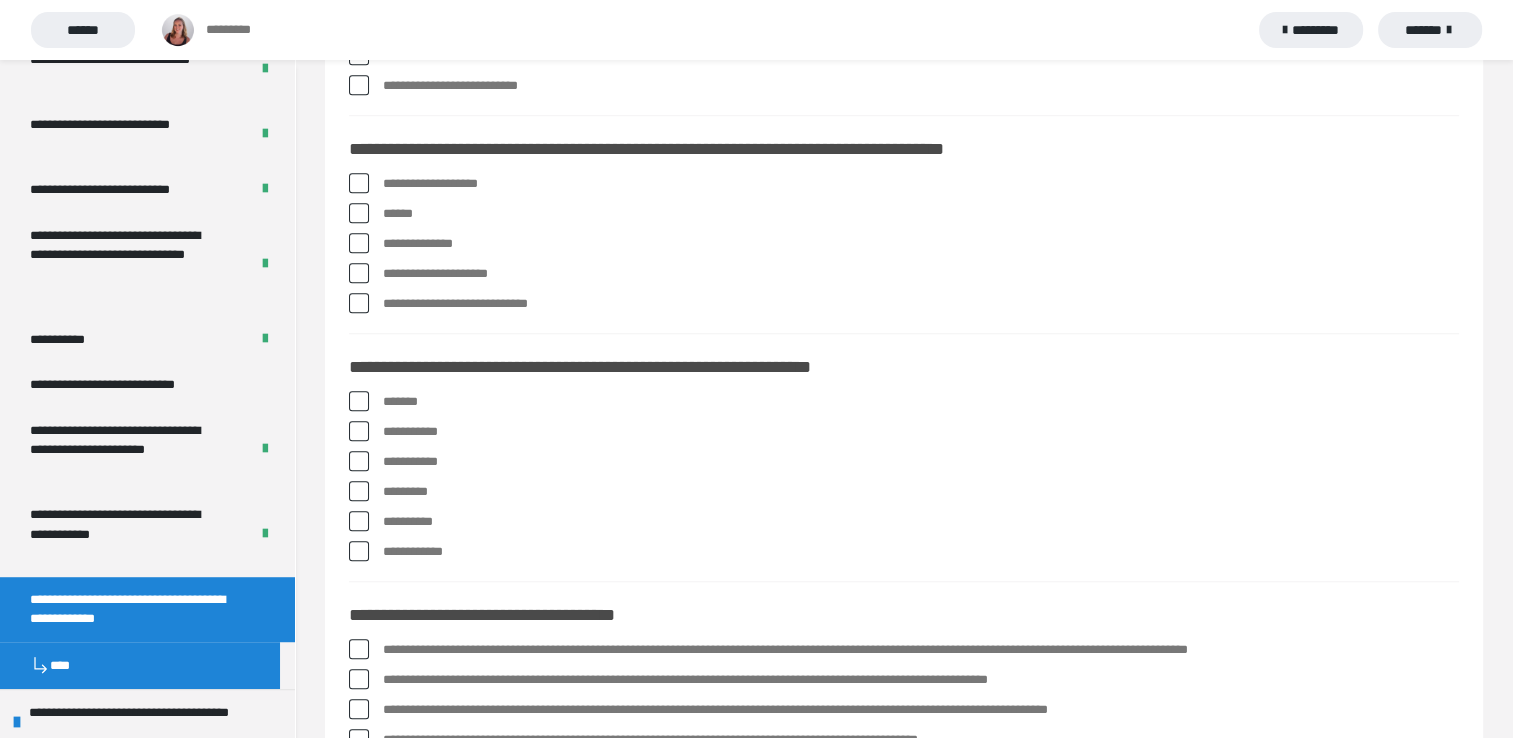 scroll, scrollTop: 1560, scrollLeft: 0, axis: vertical 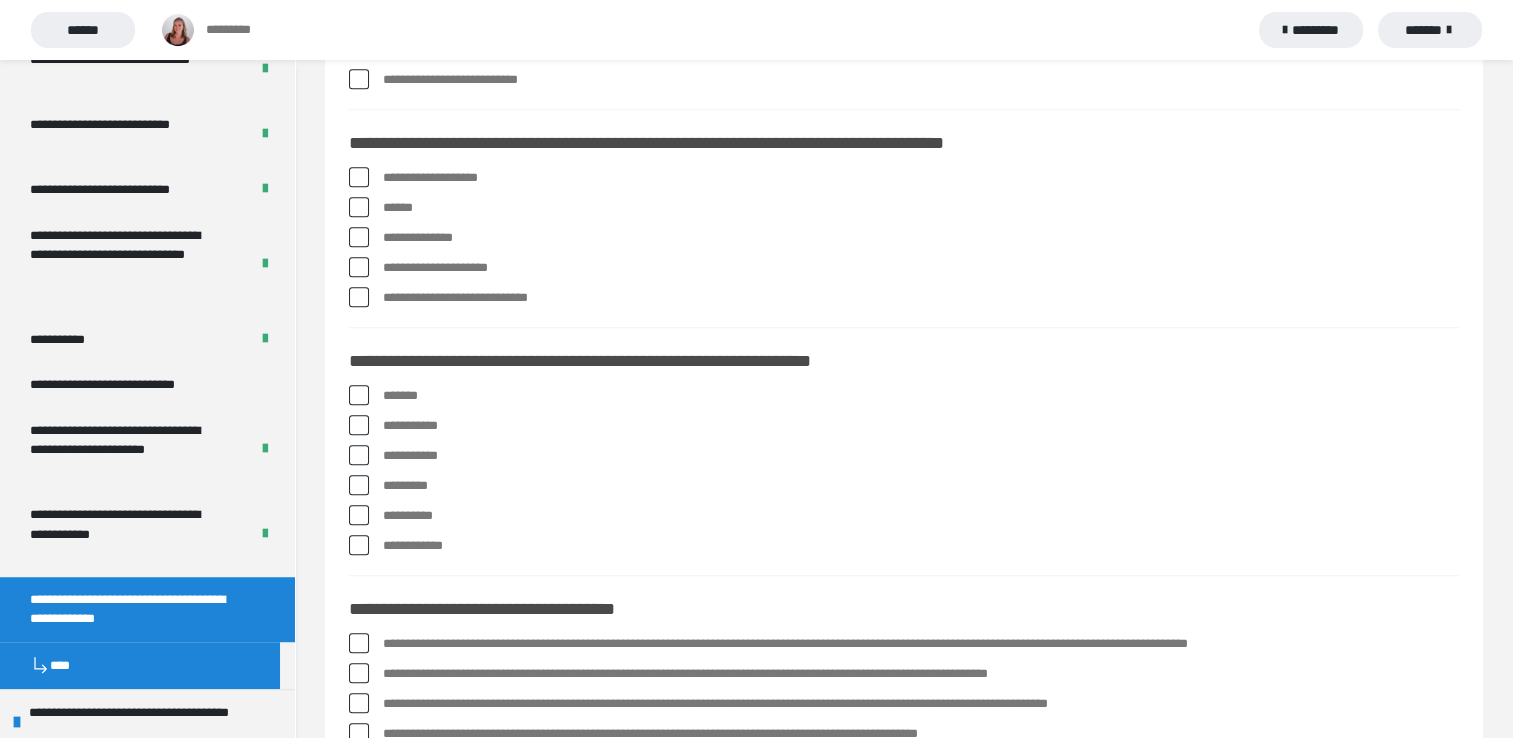 click at bounding box center (359, 267) 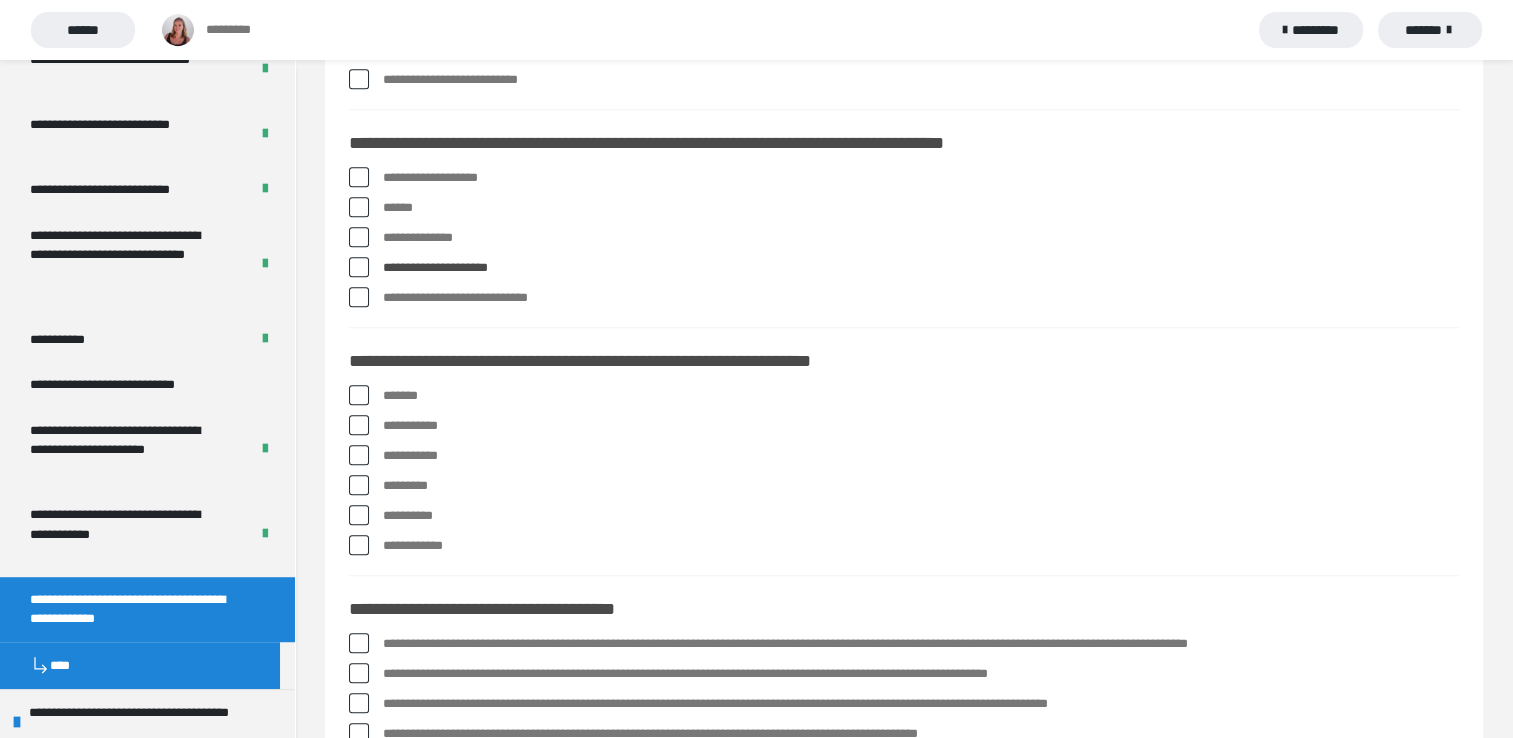 click at bounding box center [359, 237] 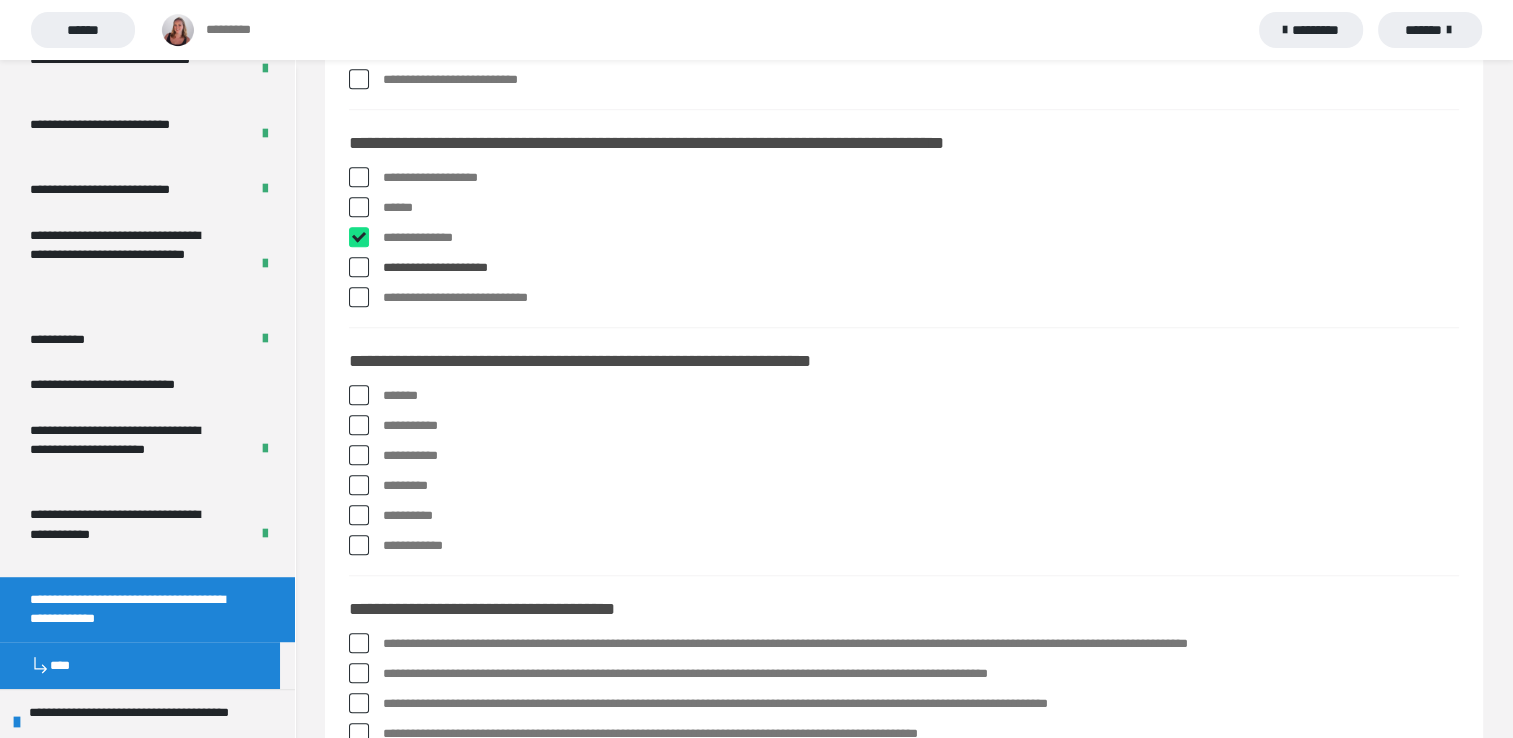 checkbox on "****" 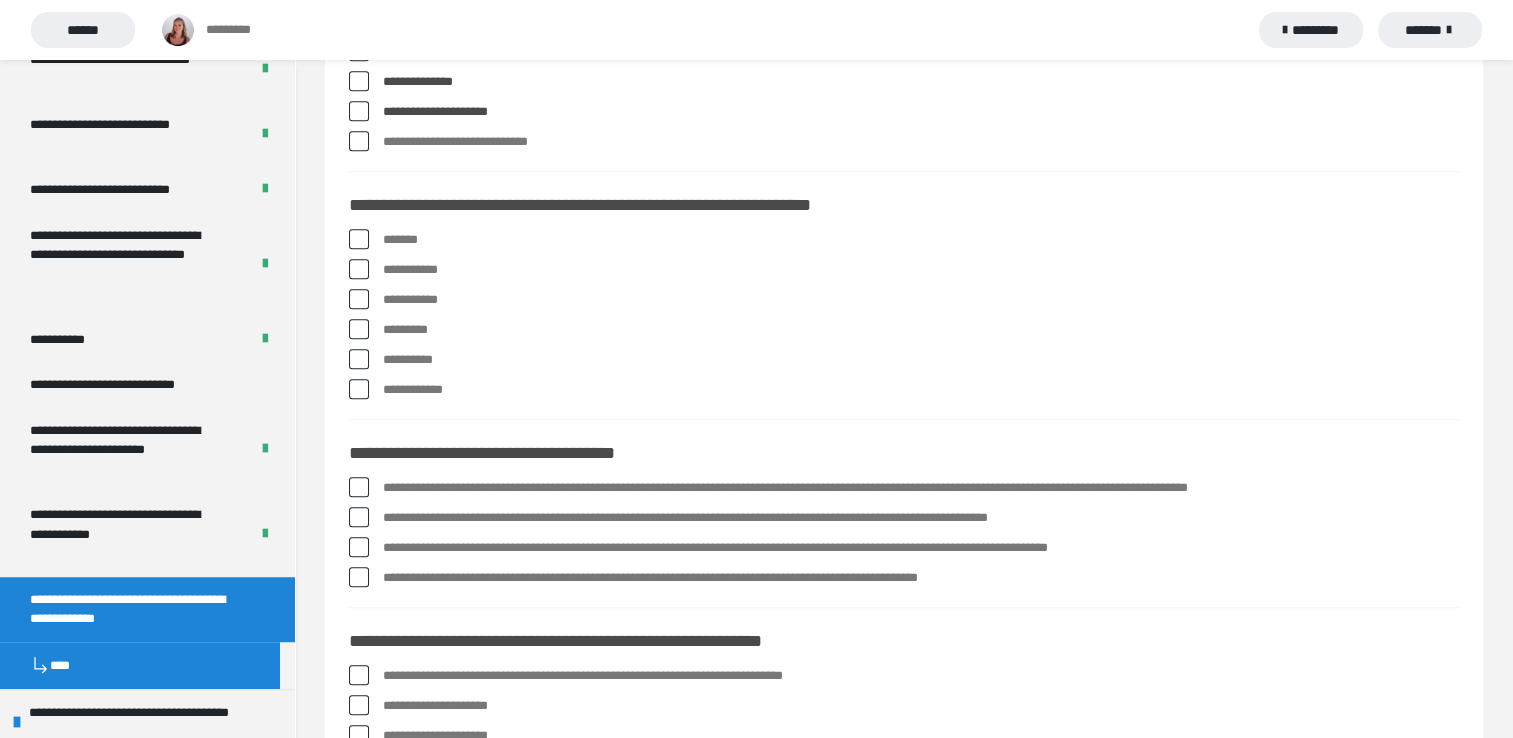 scroll, scrollTop: 1720, scrollLeft: 0, axis: vertical 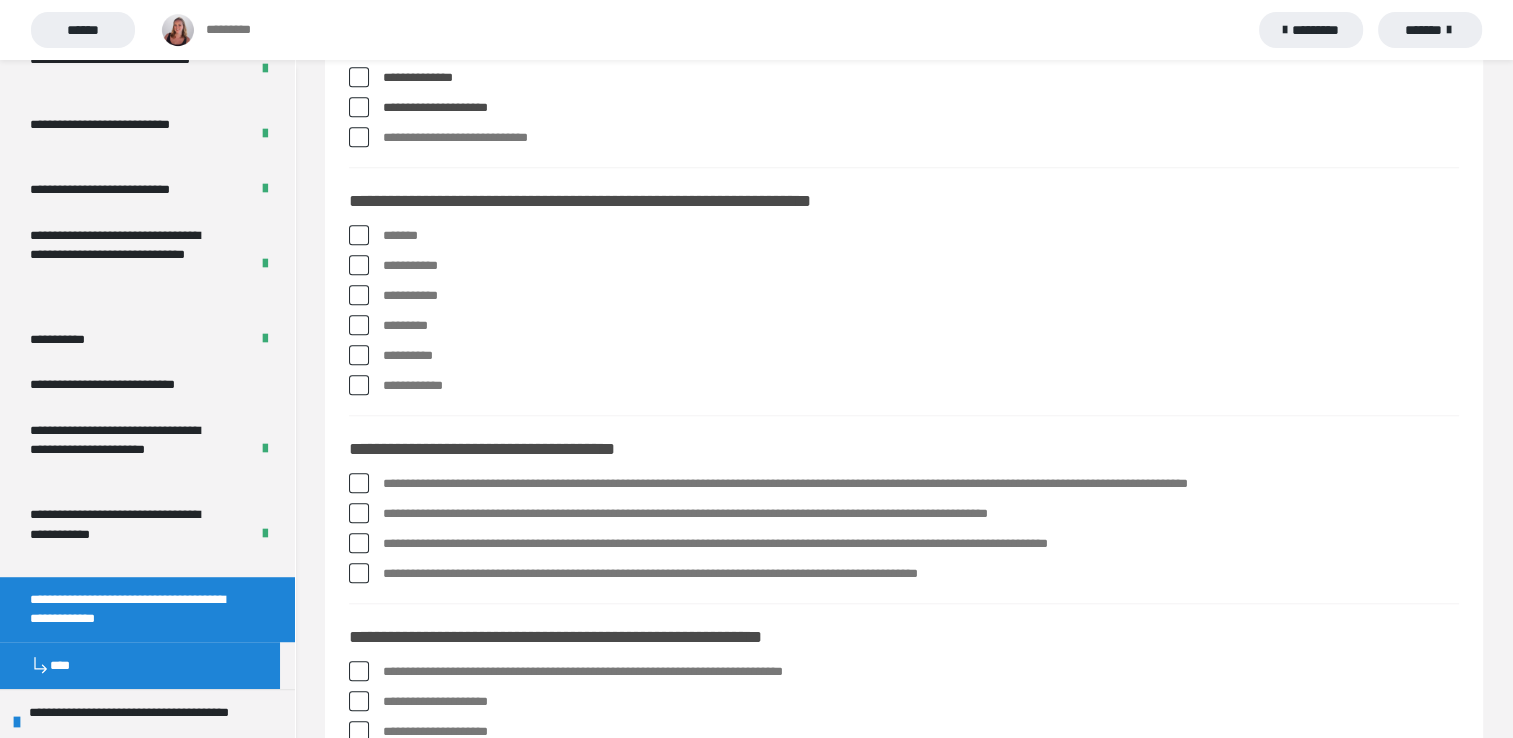 click at bounding box center [359, 235] 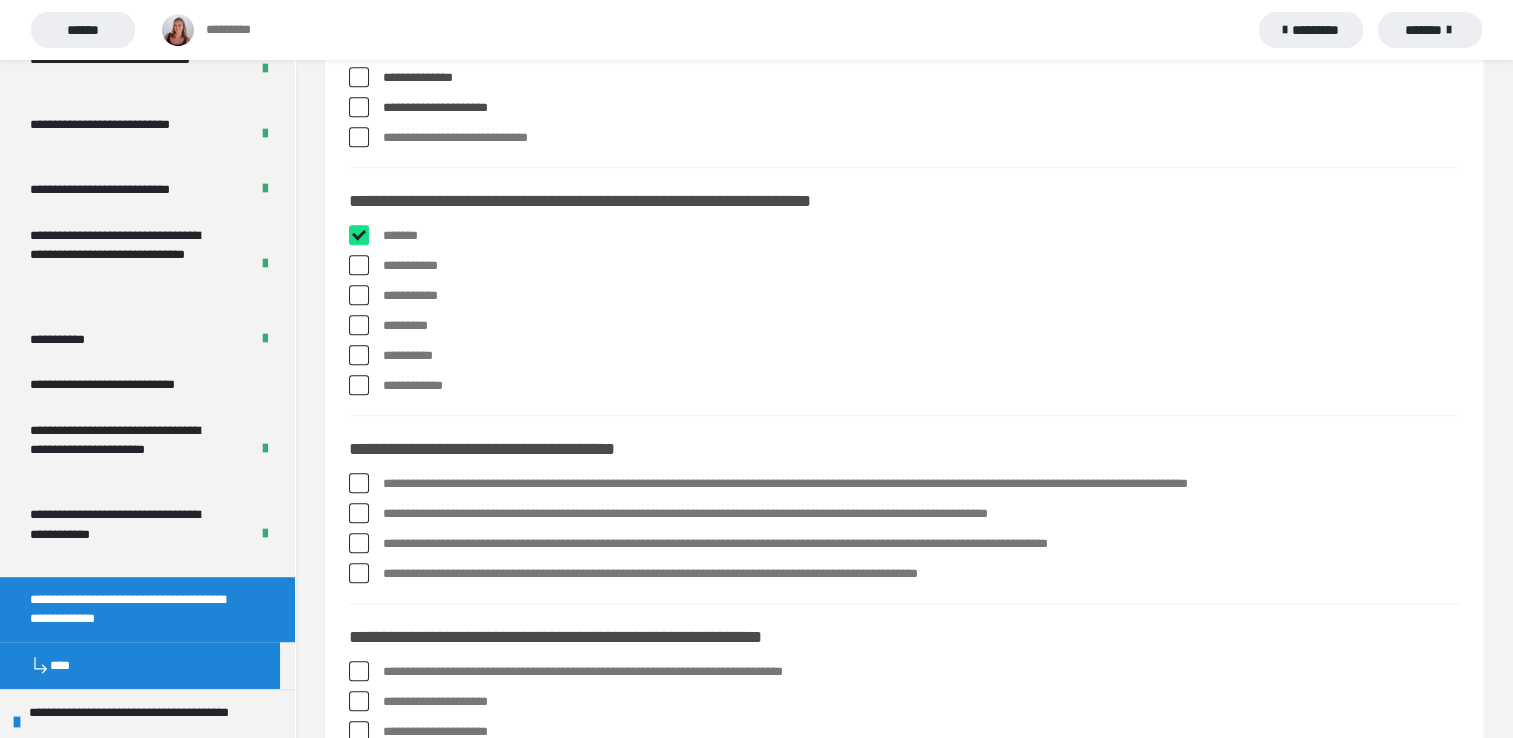 checkbox on "****" 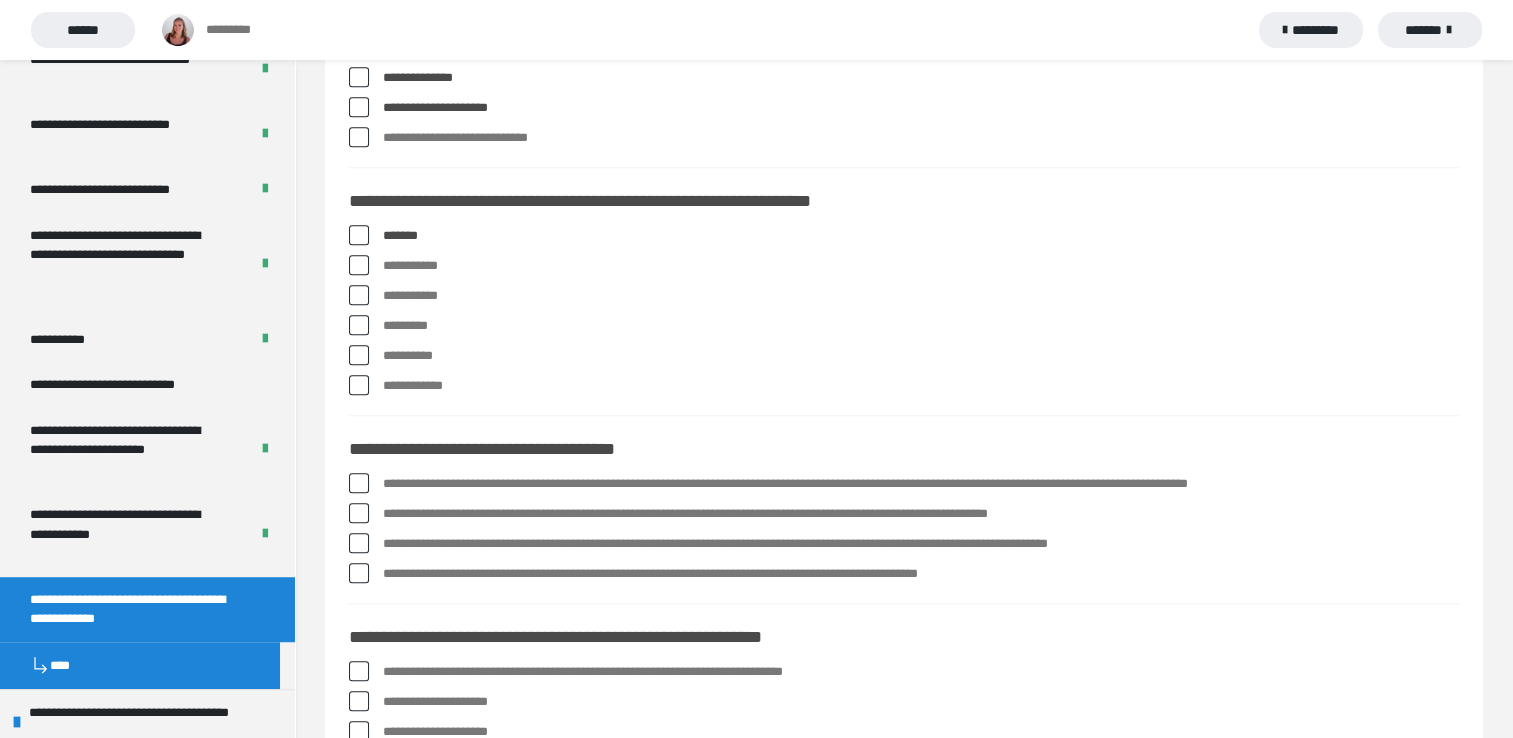 click at bounding box center (359, 265) 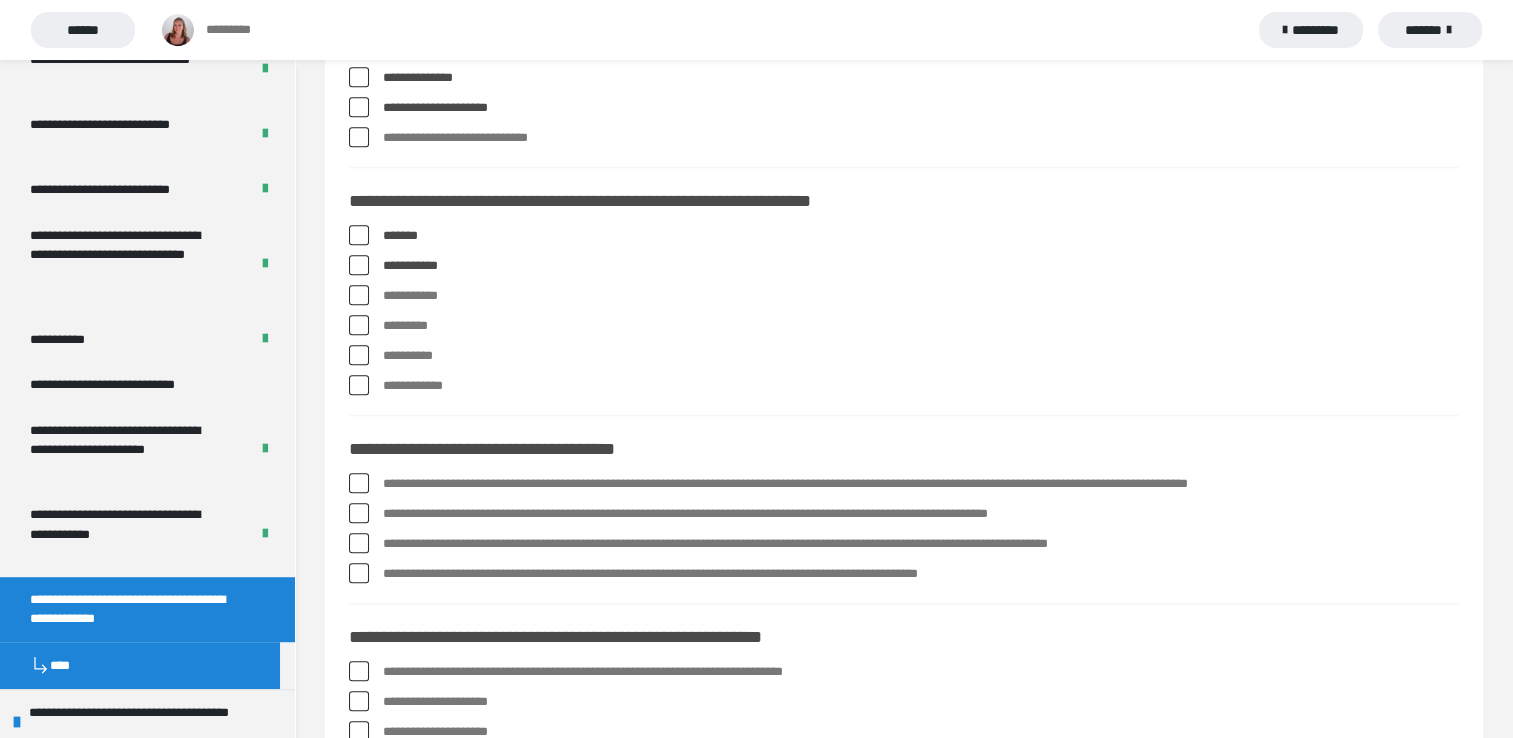 click at bounding box center (359, 295) 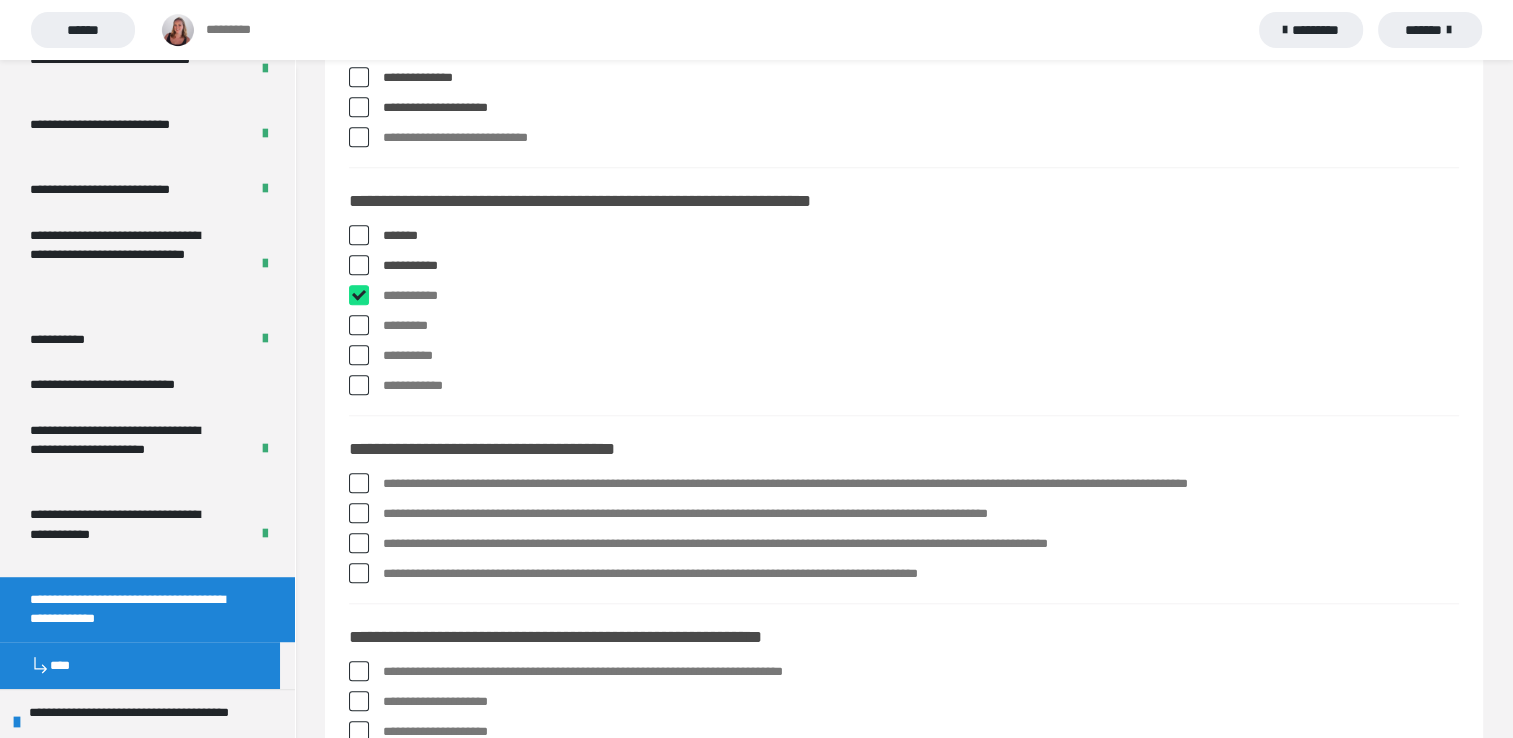 checkbox on "****" 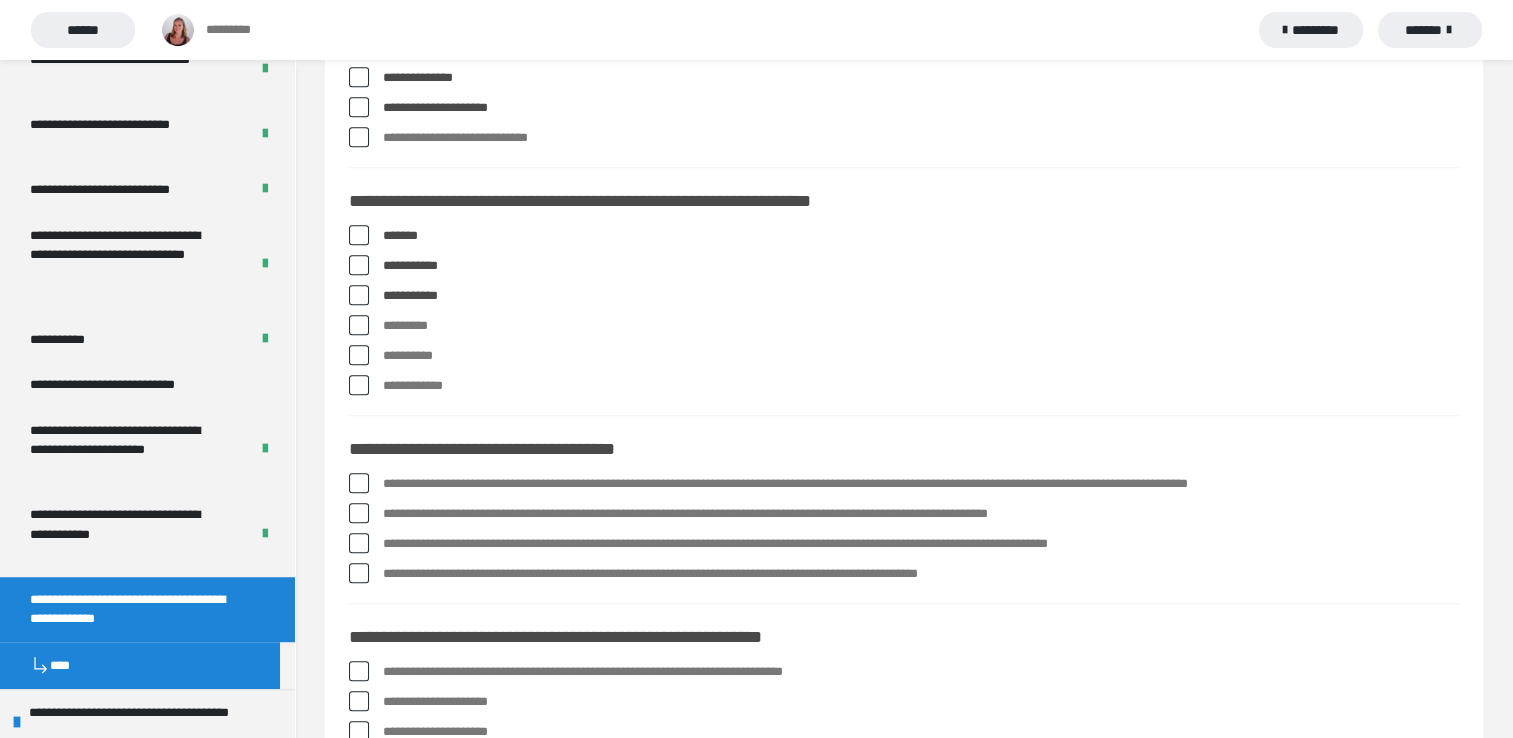 click at bounding box center [359, 325] 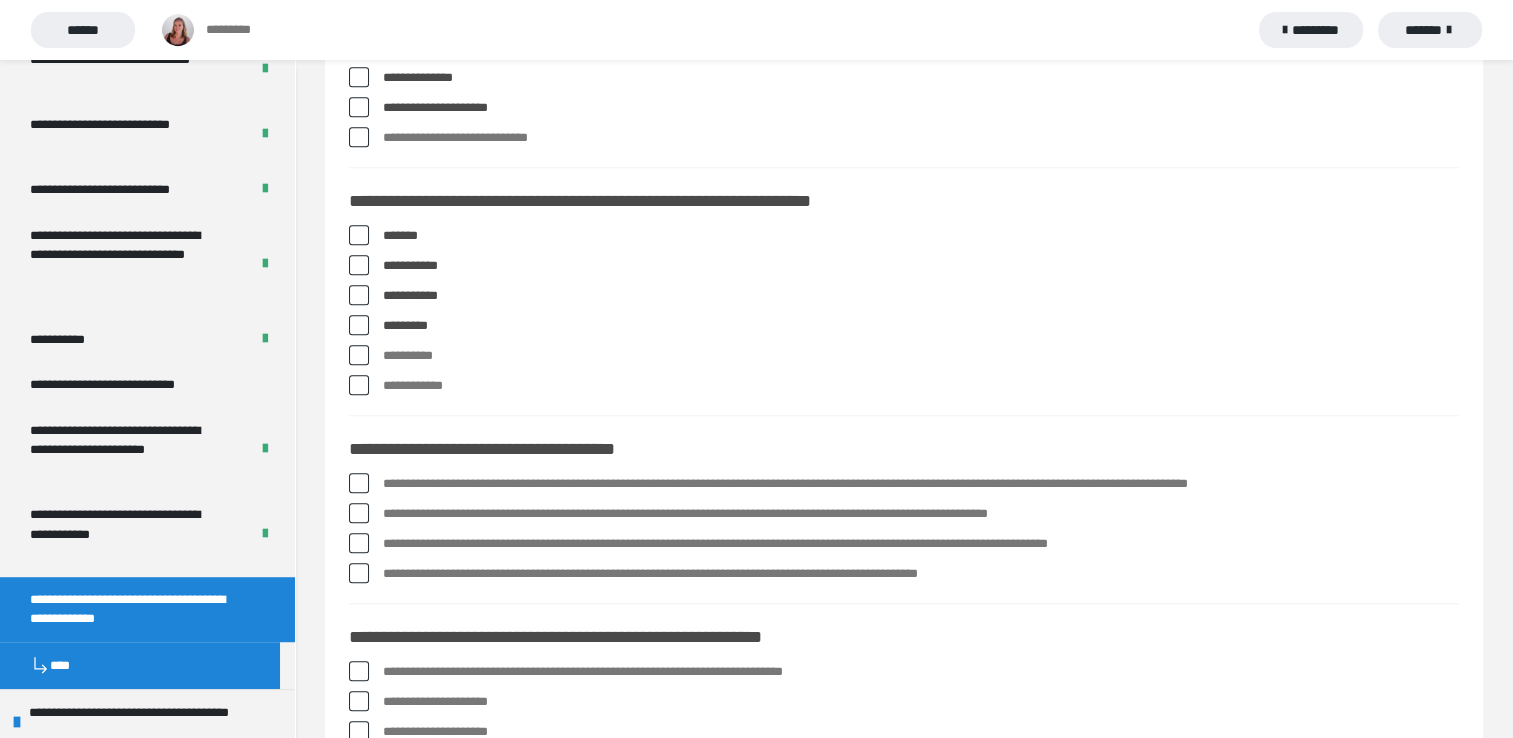 click at bounding box center [359, 355] 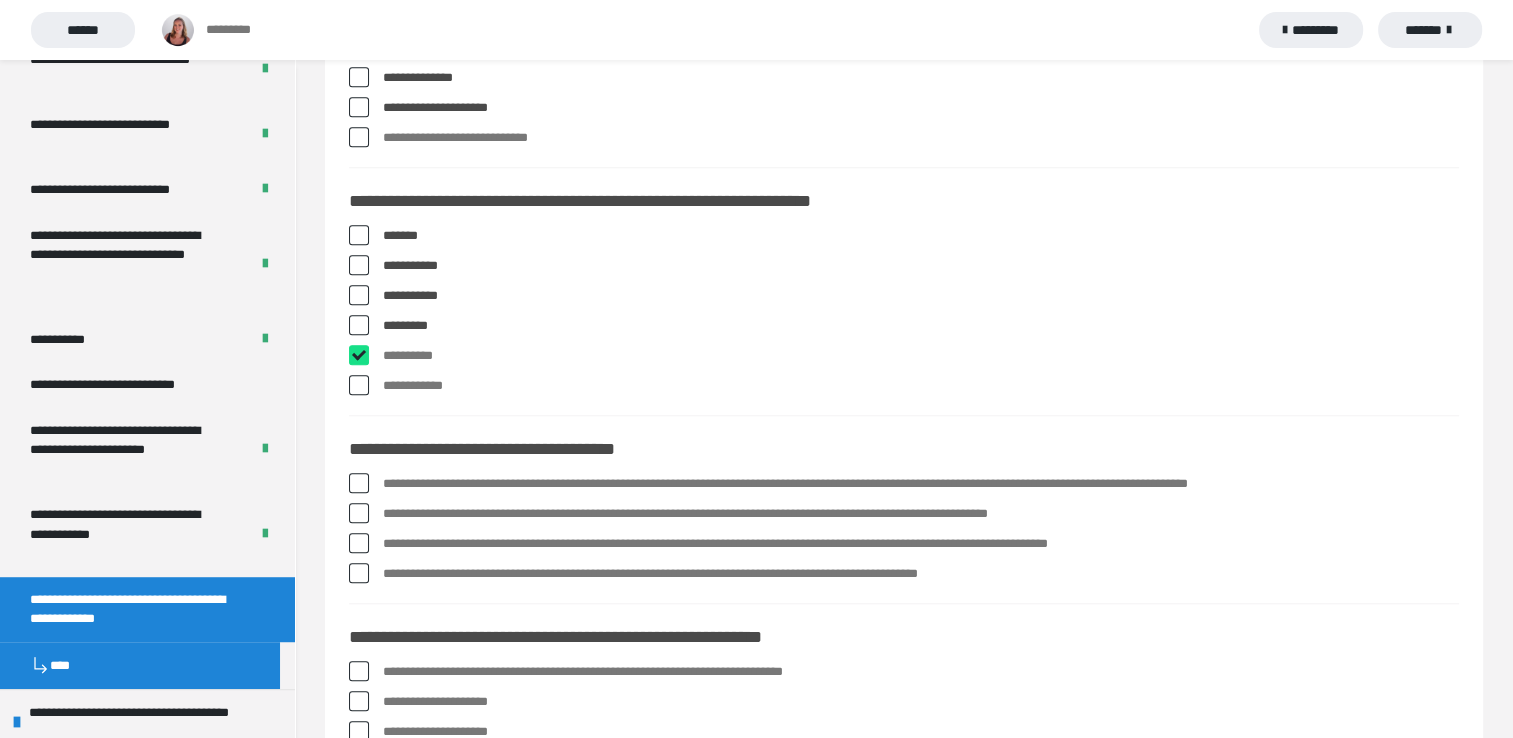 checkbox on "****" 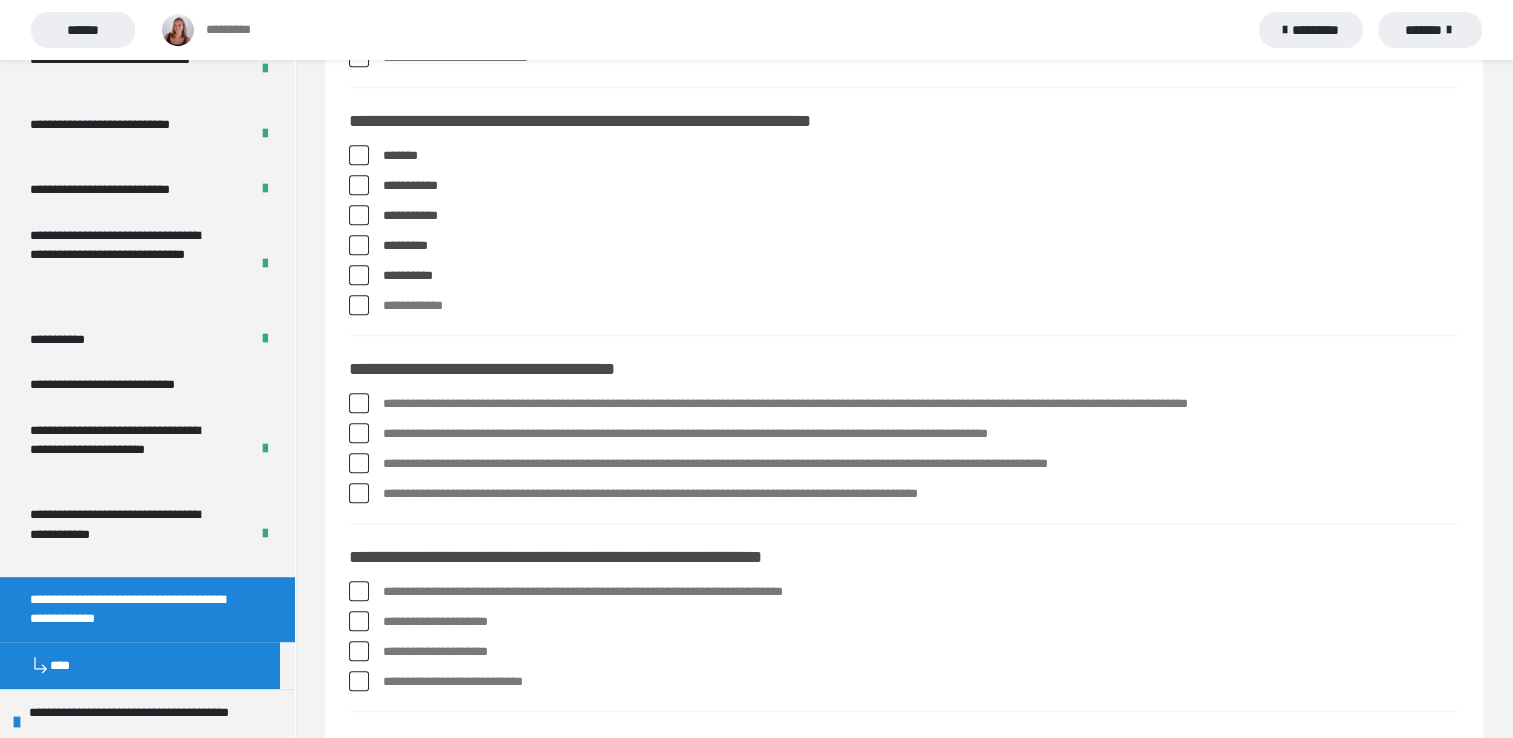scroll, scrollTop: 1840, scrollLeft: 0, axis: vertical 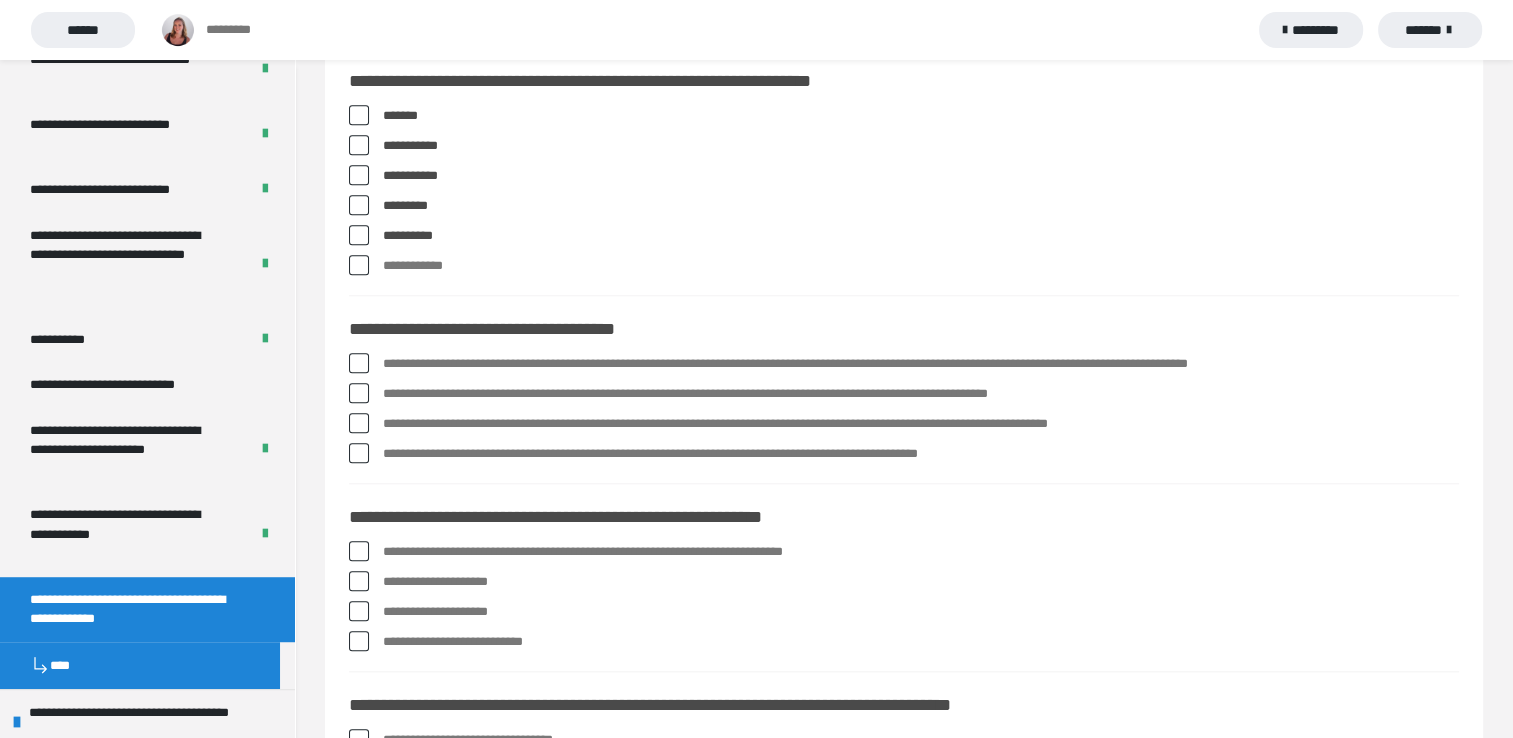 click at bounding box center (359, 265) 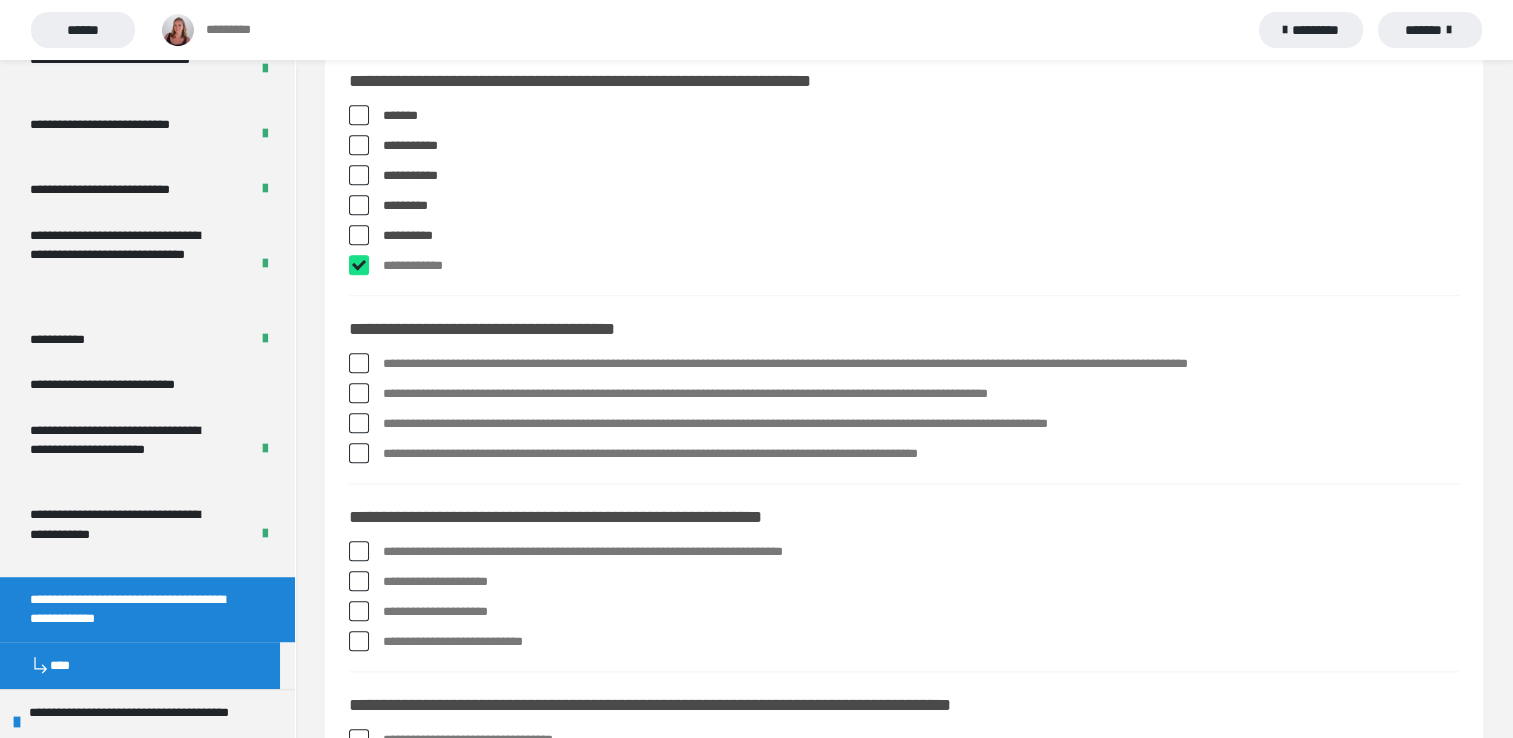 checkbox on "****" 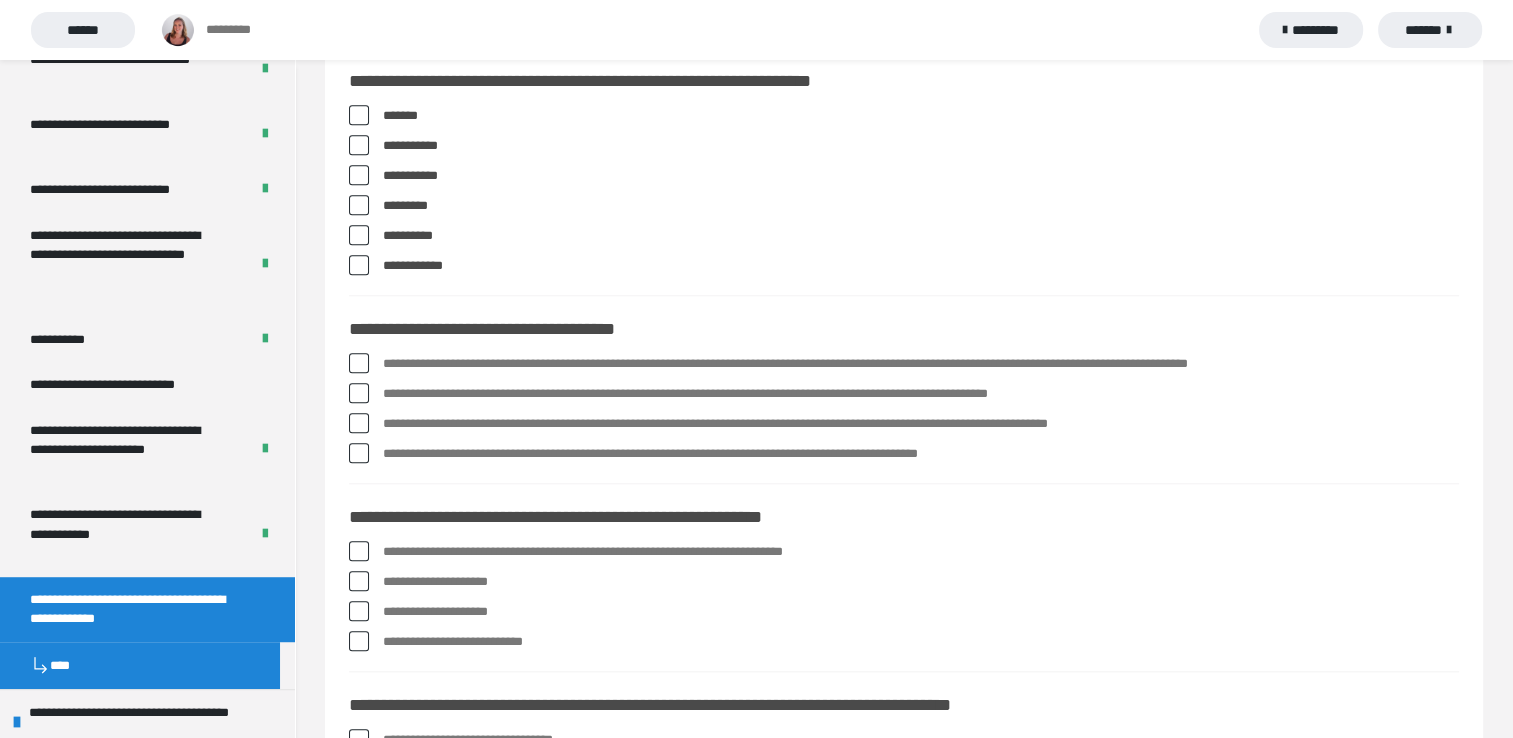 click on "**********" at bounding box center (921, 146) 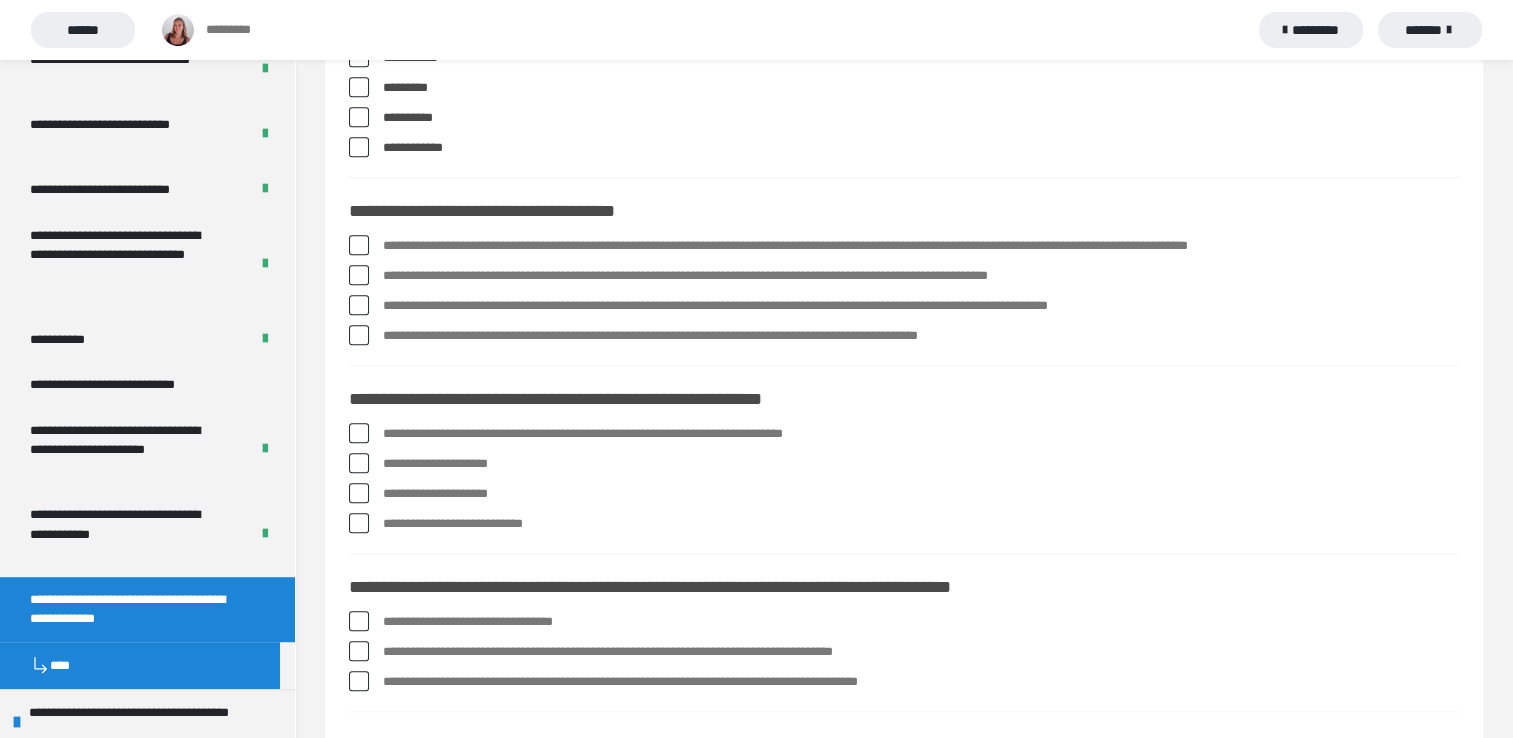 scroll, scrollTop: 1960, scrollLeft: 0, axis: vertical 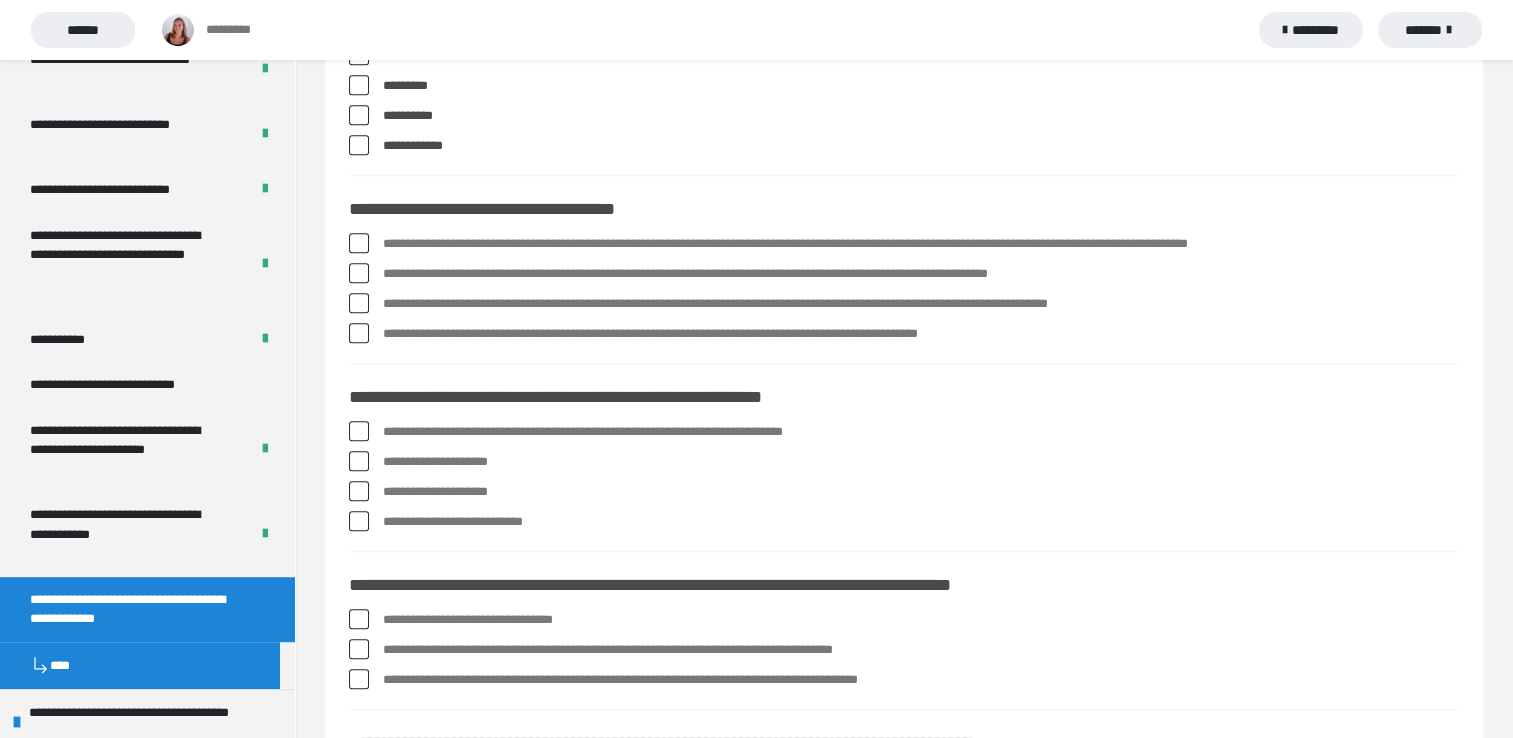 click on "**********" at bounding box center [921, 304] 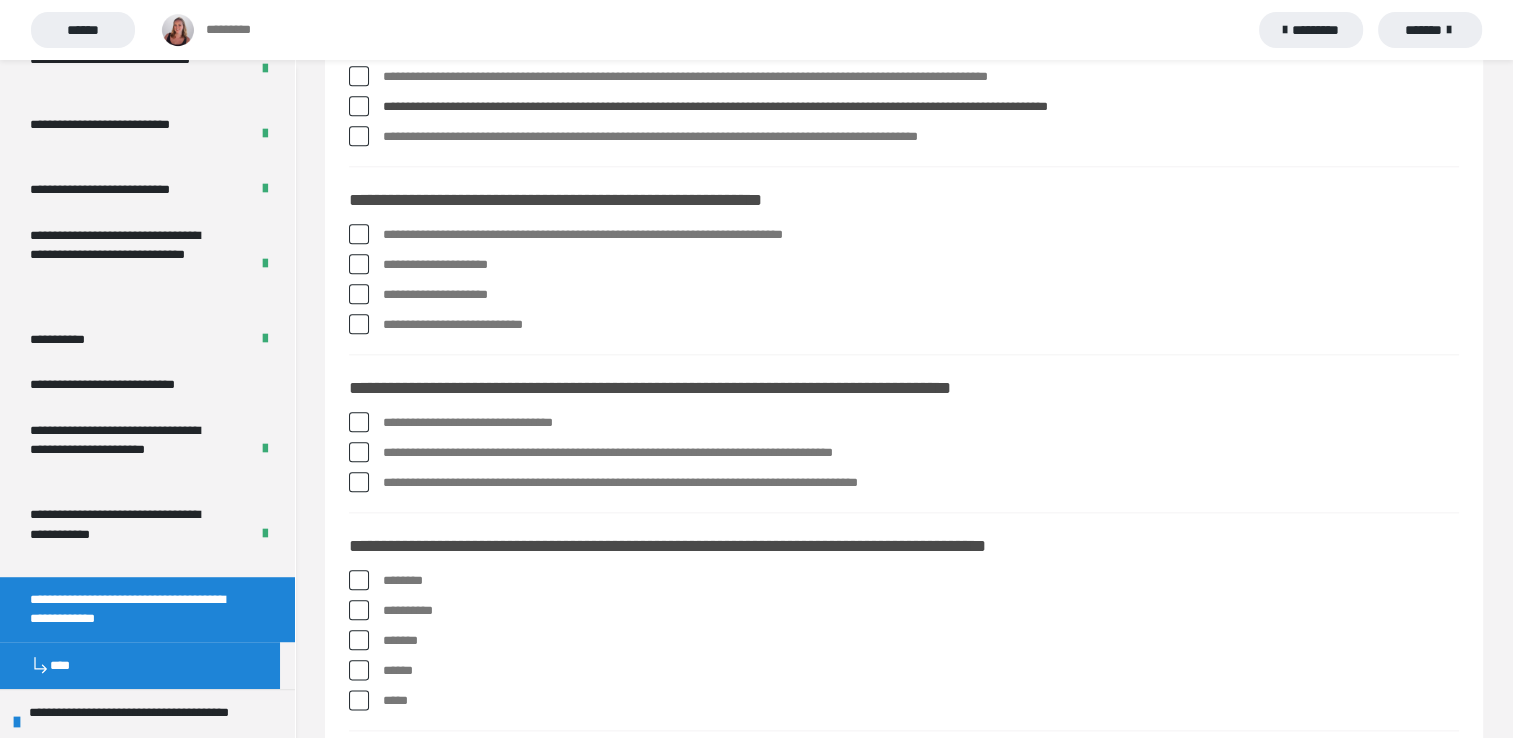 scroll, scrollTop: 2160, scrollLeft: 0, axis: vertical 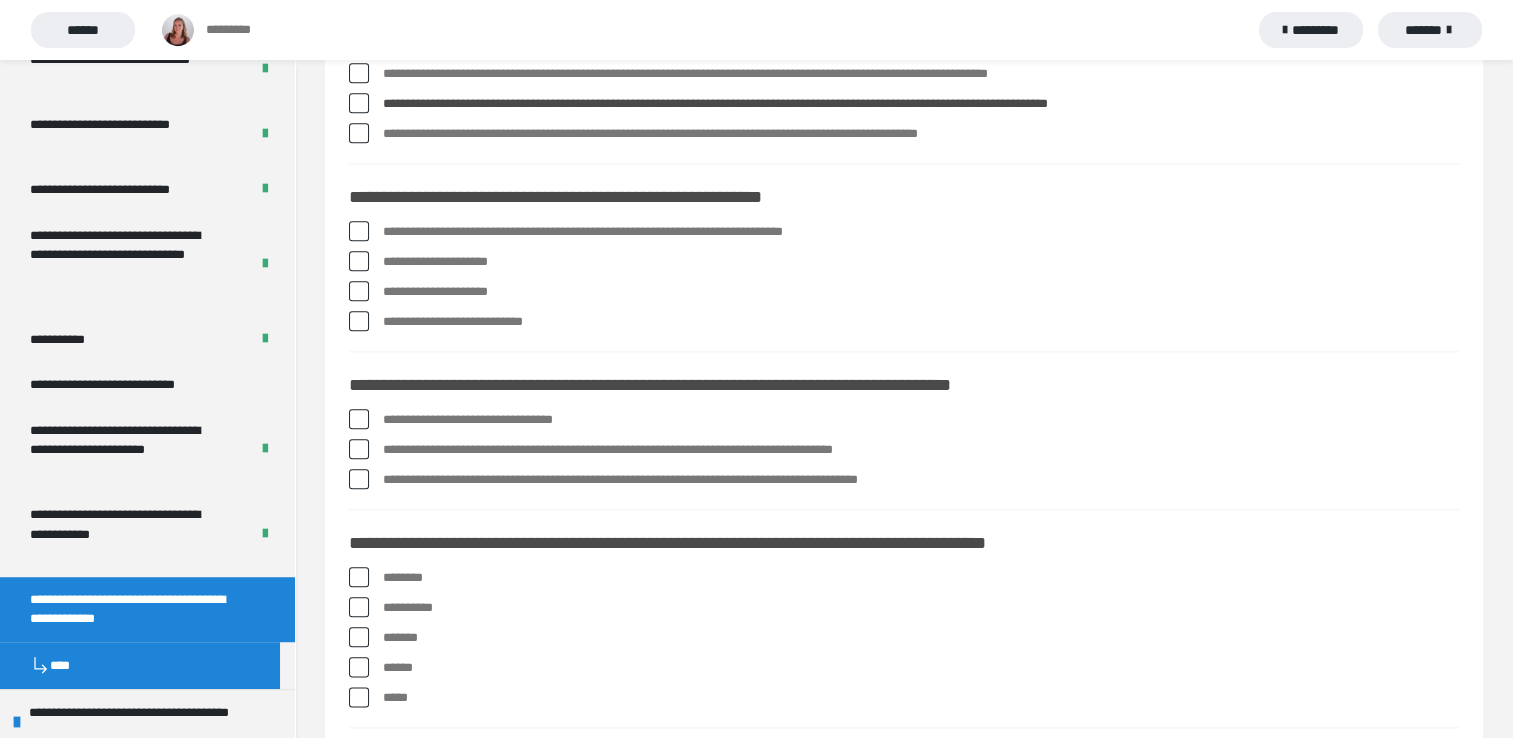 click on "**********" at bounding box center (921, 322) 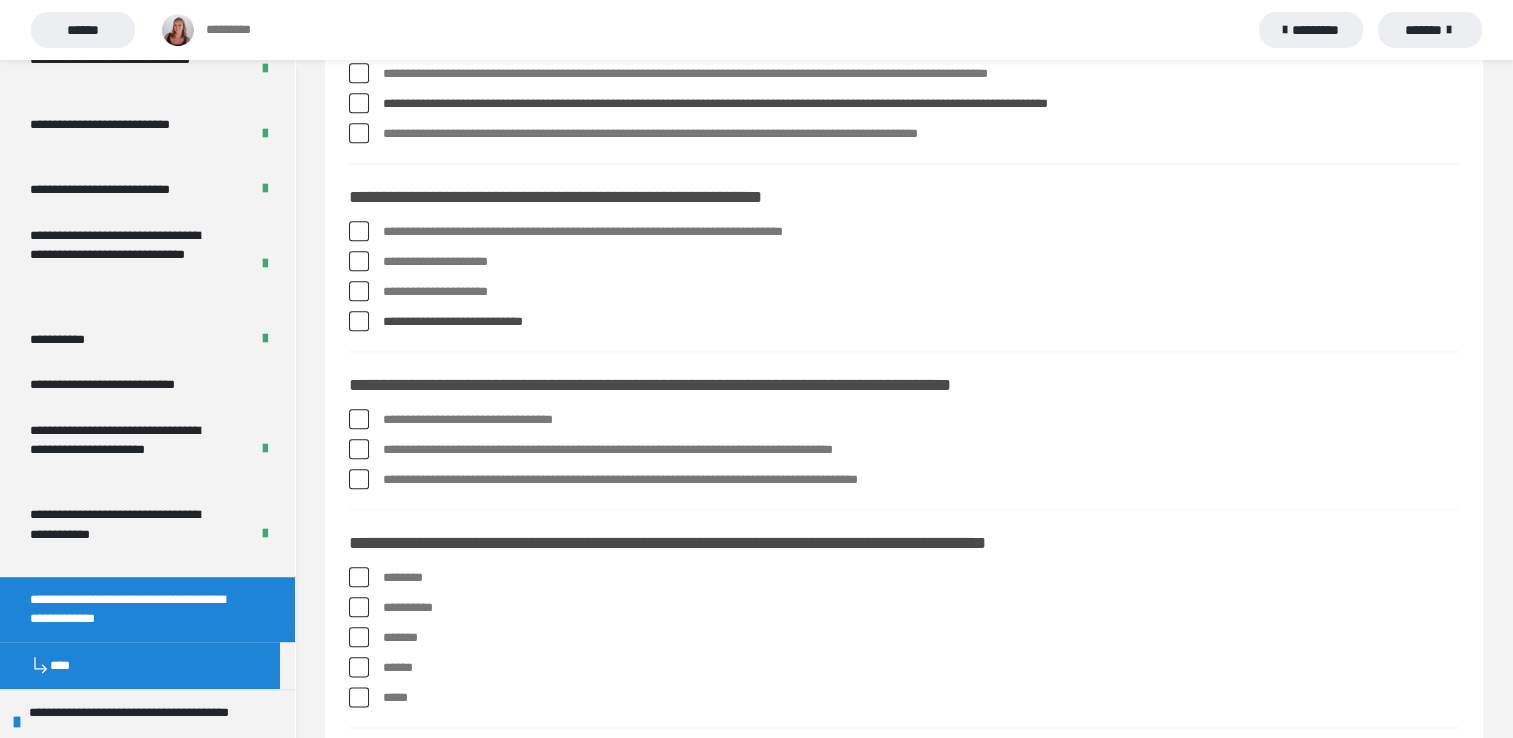 click on "**********" at bounding box center (921, 232) 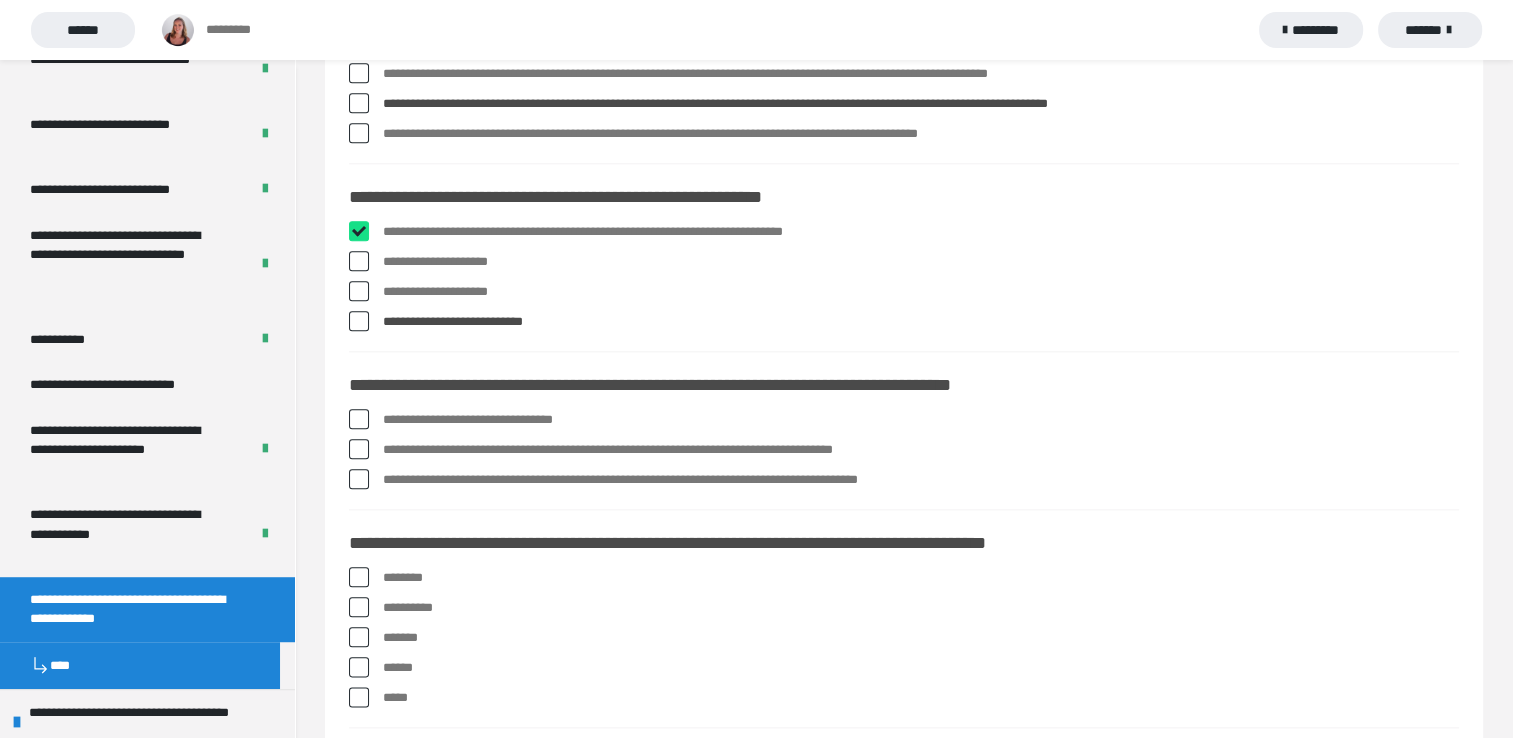 checkbox on "****" 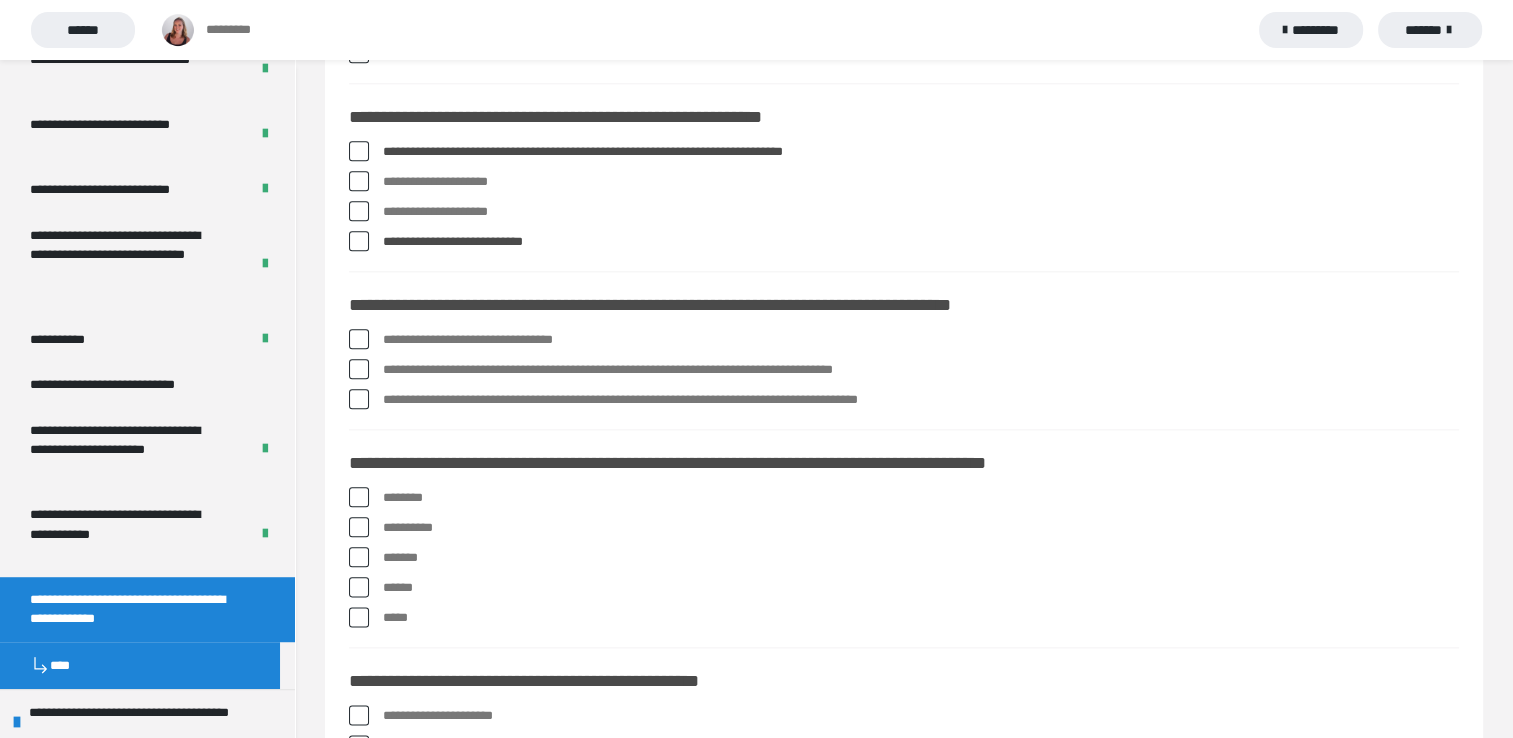 scroll, scrollTop: 2280, scrollLeft: 0, axis: vertical 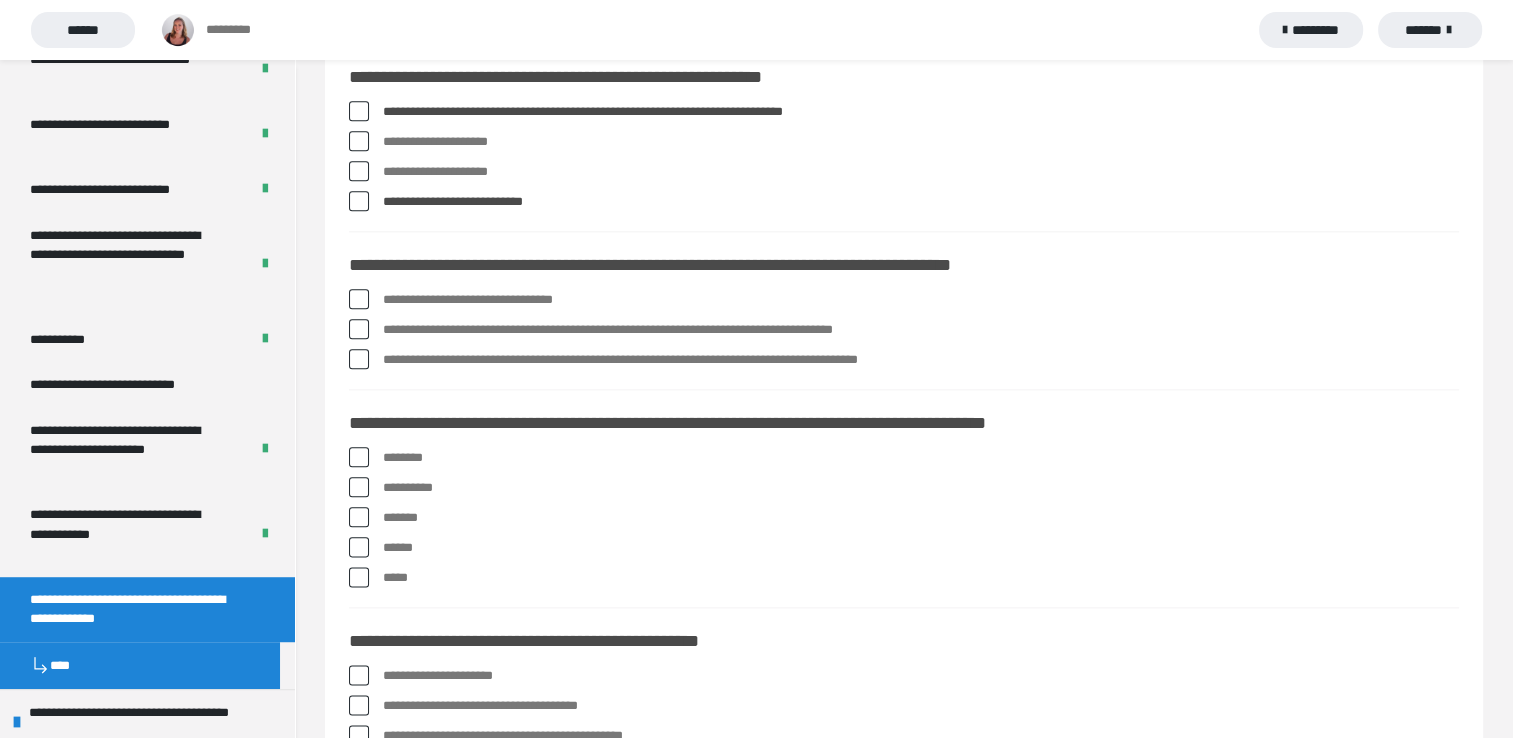 click at bounding box center [359, 329] 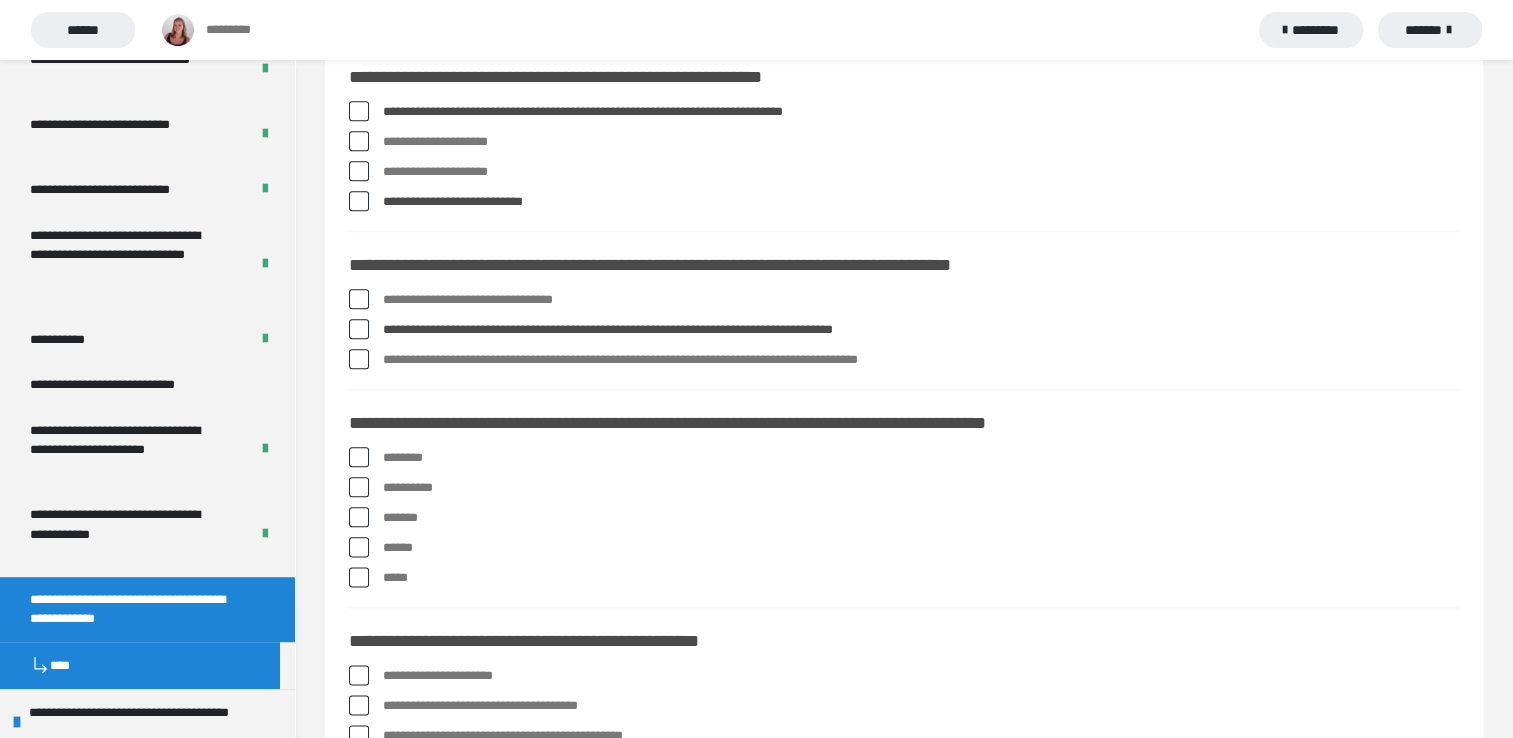 click at bounding box center (359, 299) 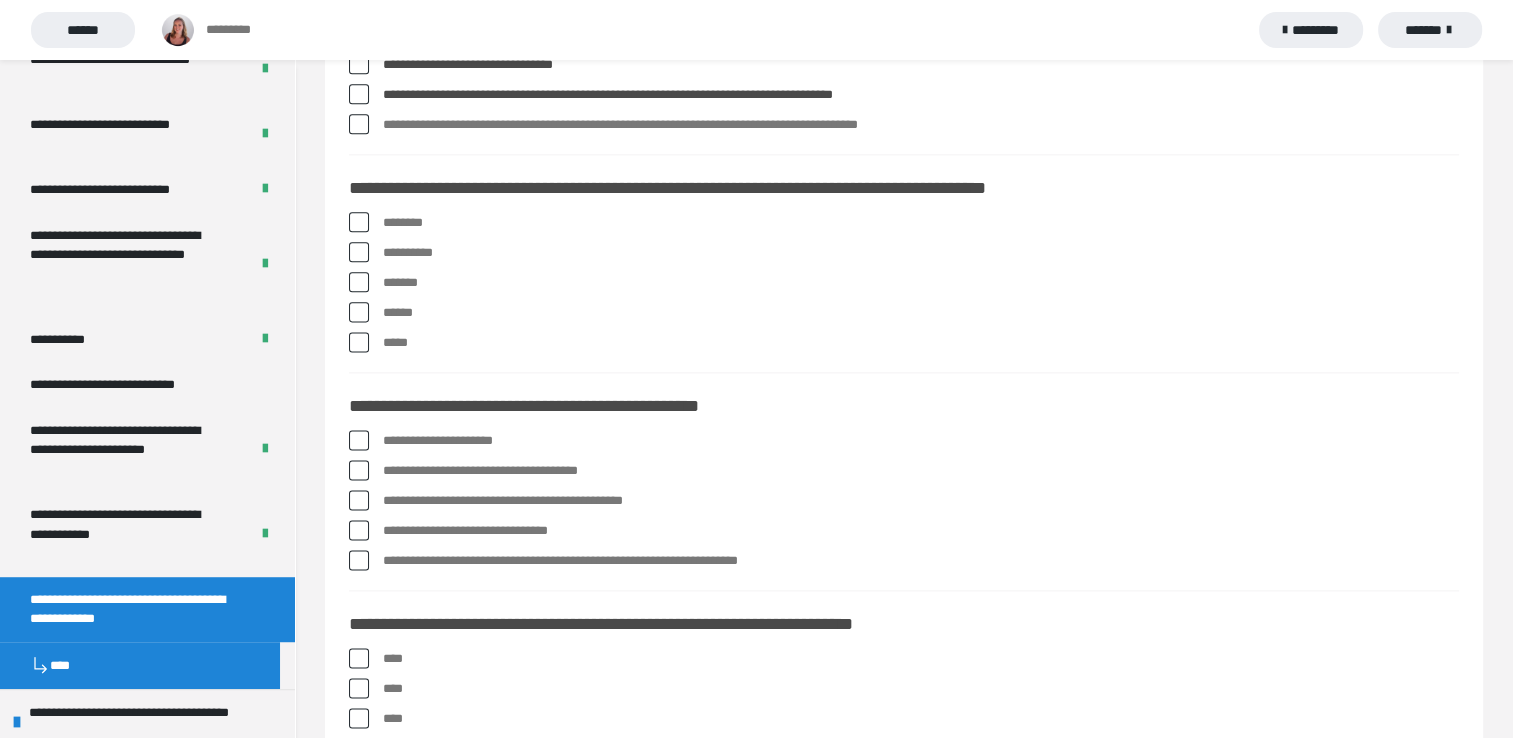 scroll, scrollTop: 2520, scrollLeft: 0, axis: vertical 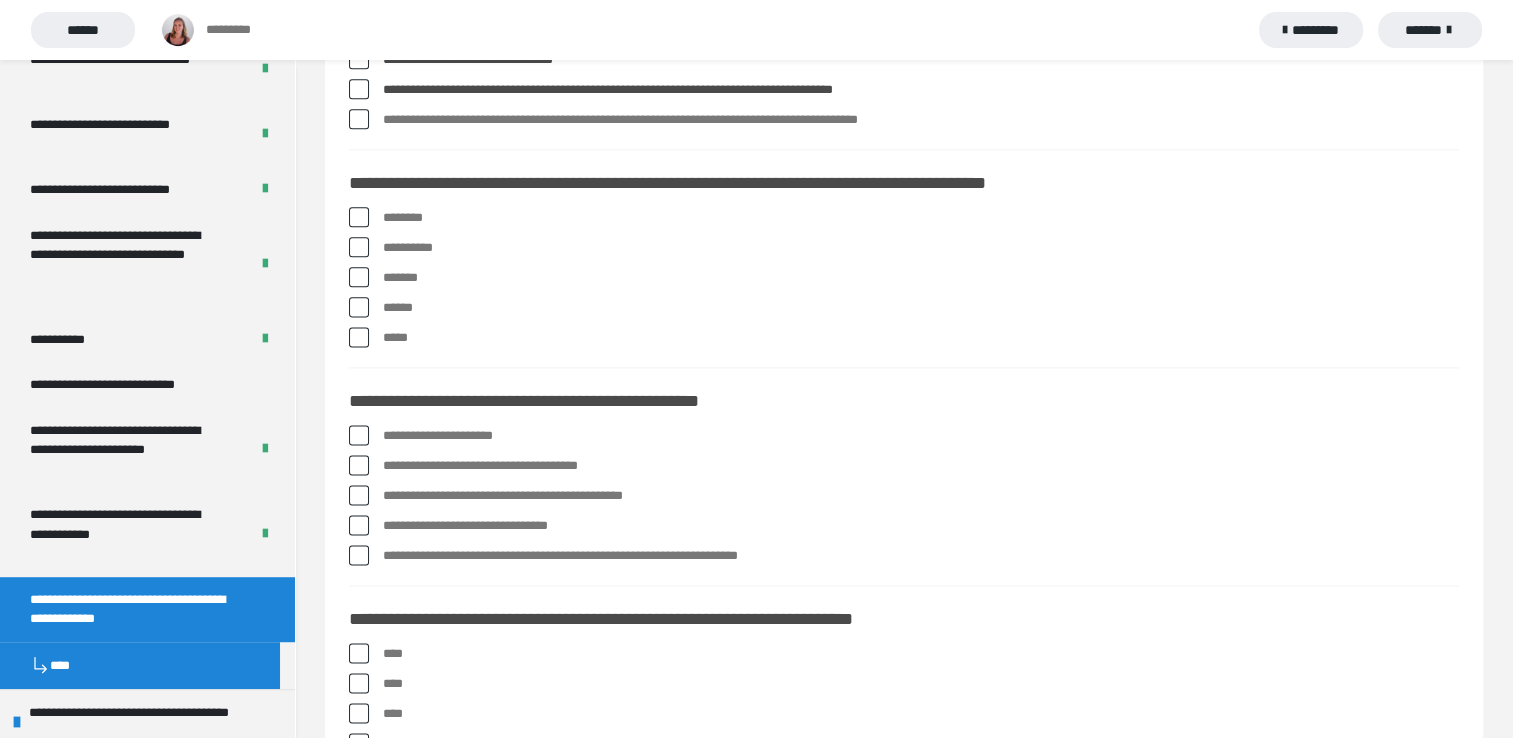 click at bounding box center (359, 277) 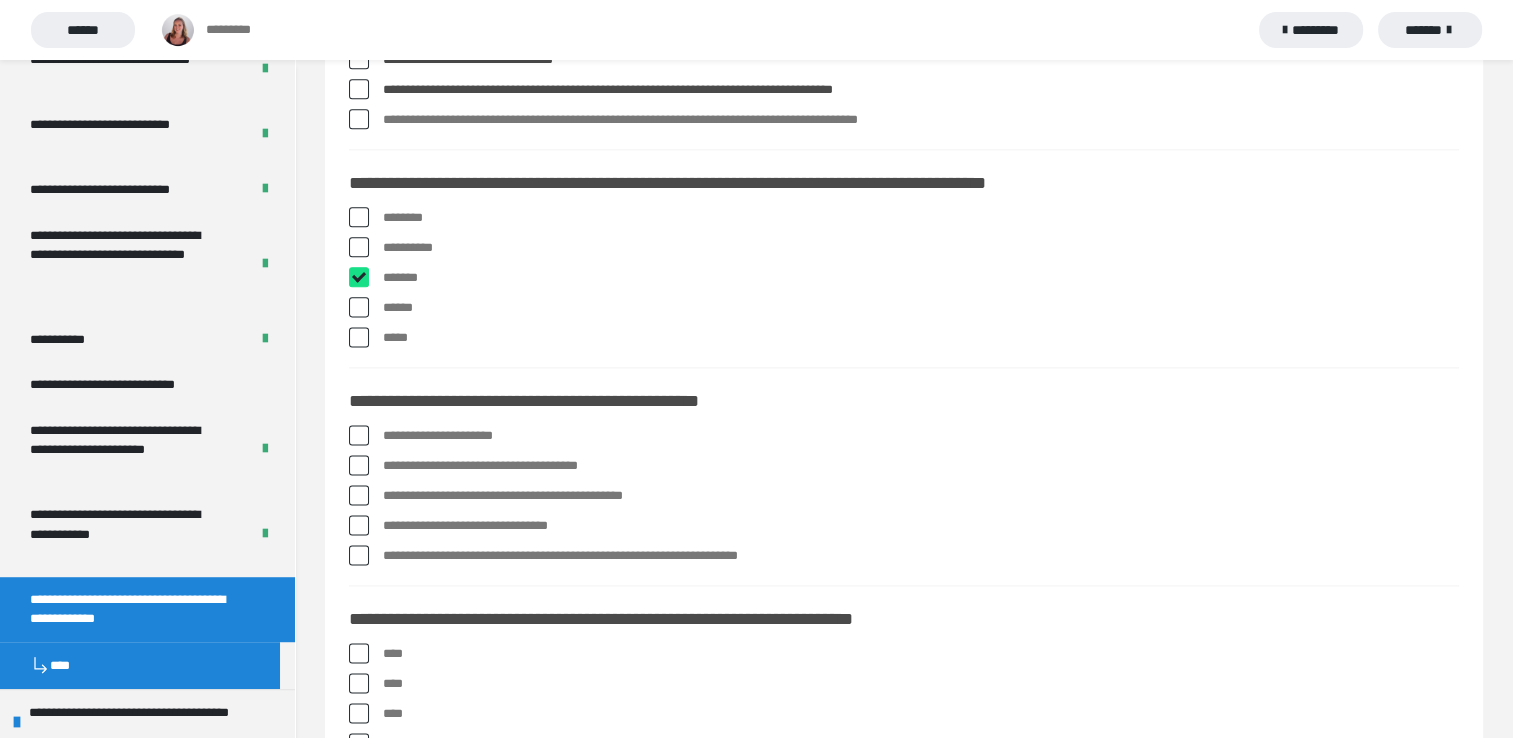 checkbox on "****" 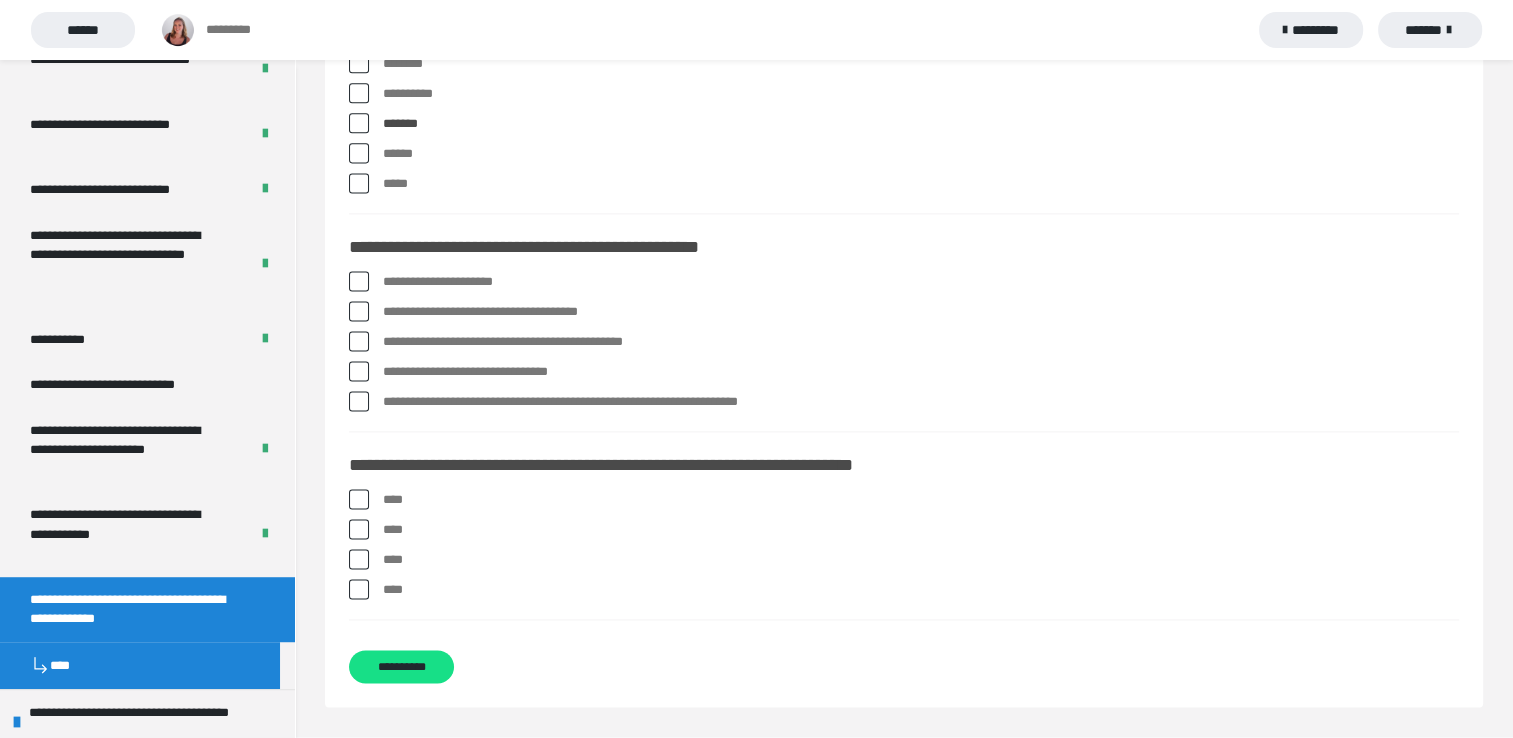 scroll, scrollTop: 2677, scrollLeft: 0, axis: vertical 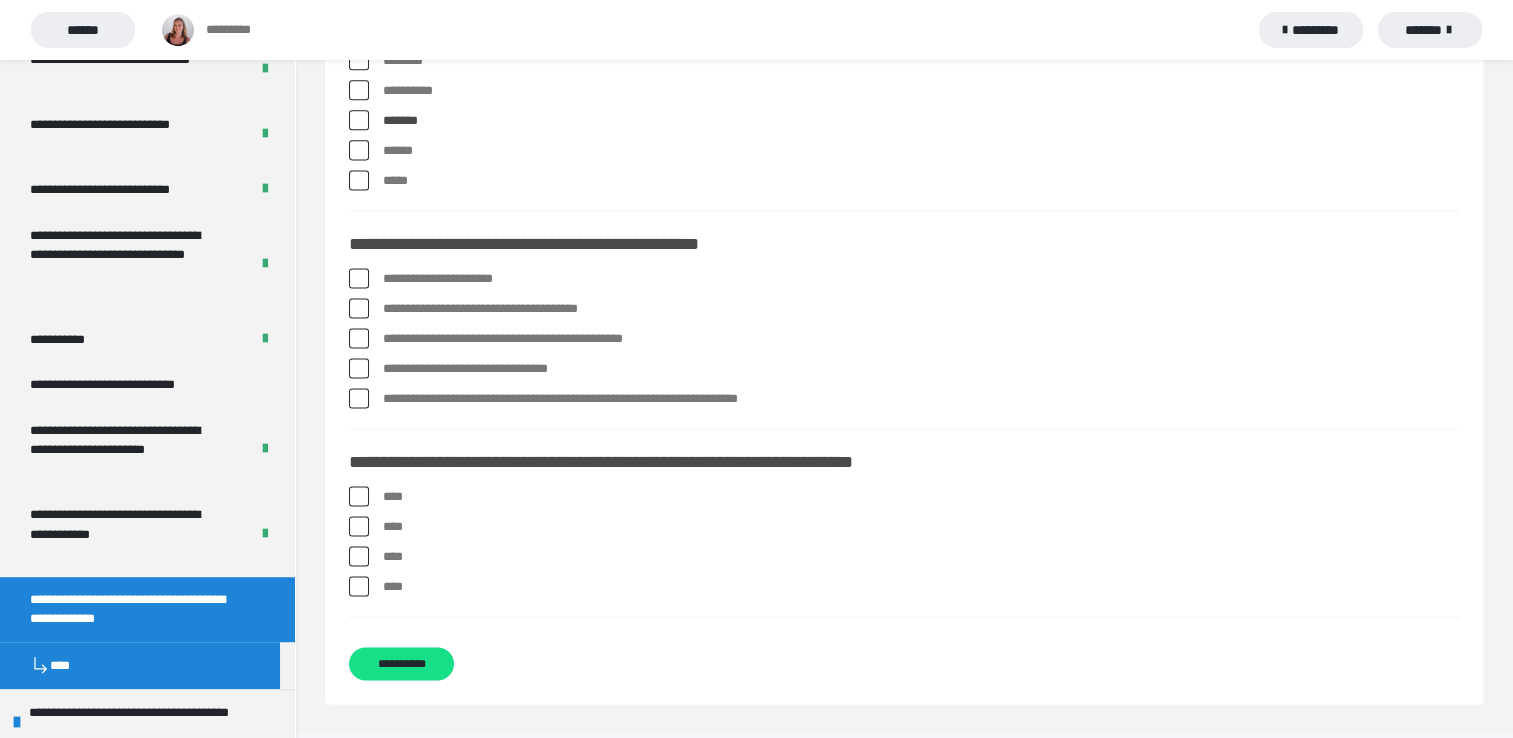 click on "**********" at bounding box center [921, 279] 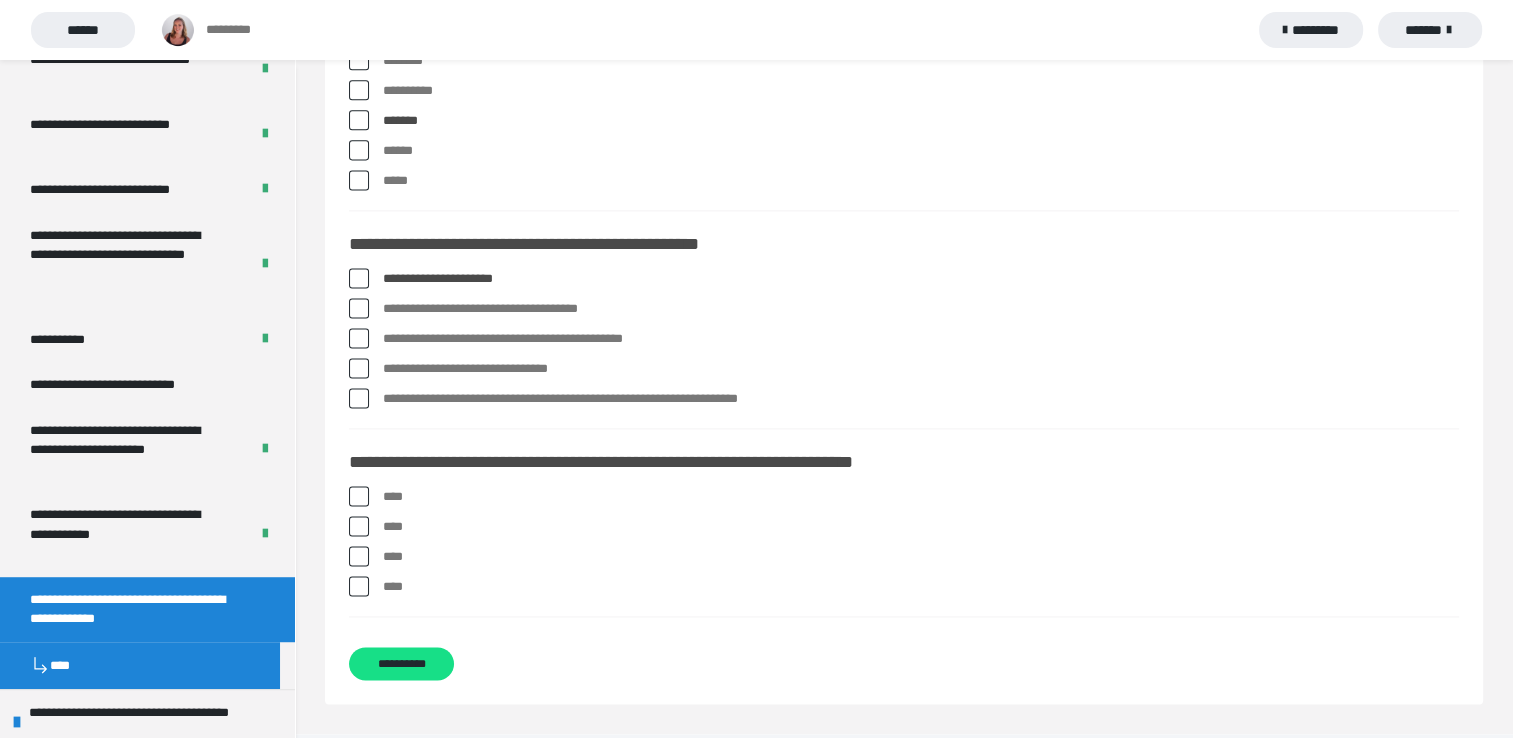 click at bounding box center (359, 338) 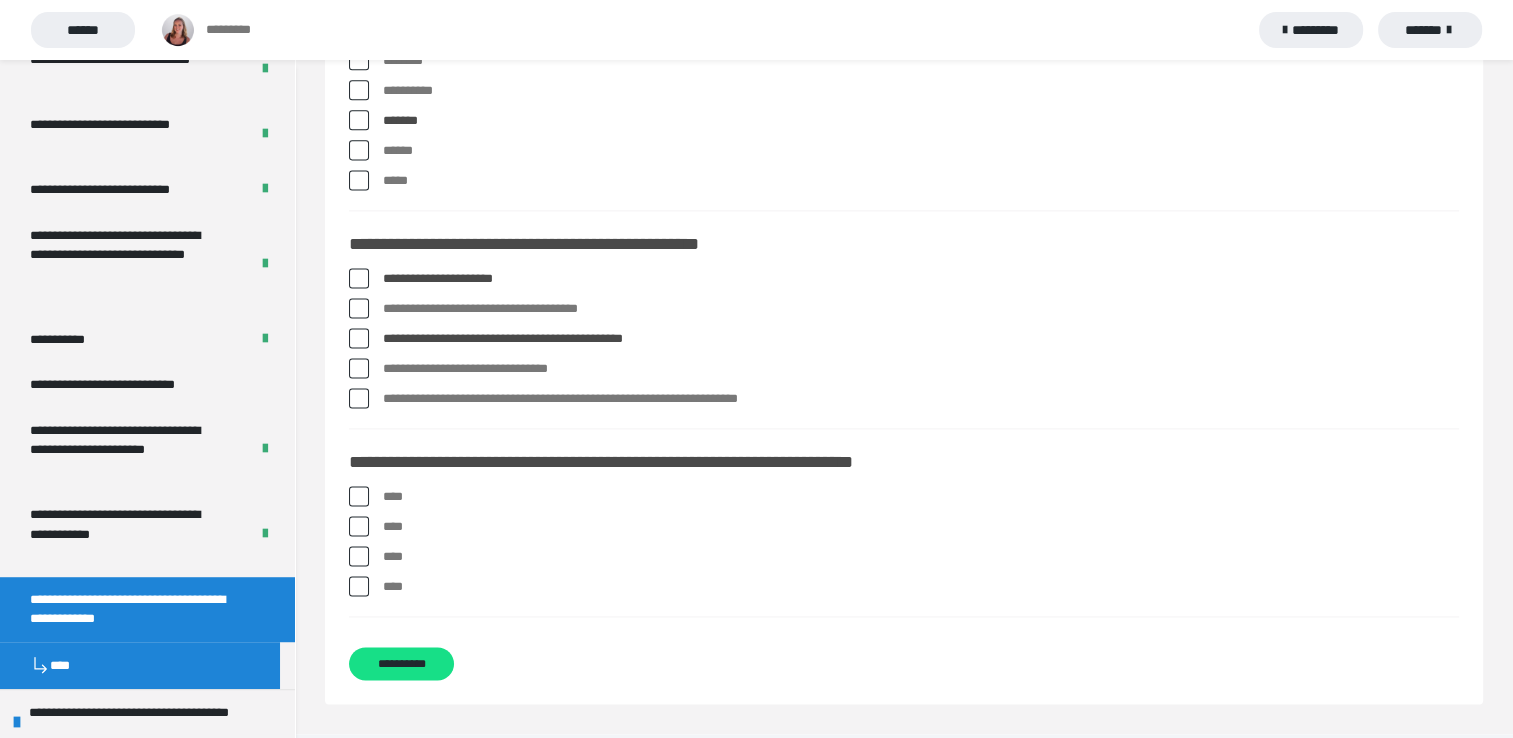 click on "**********" at bounding box center [921, 399] 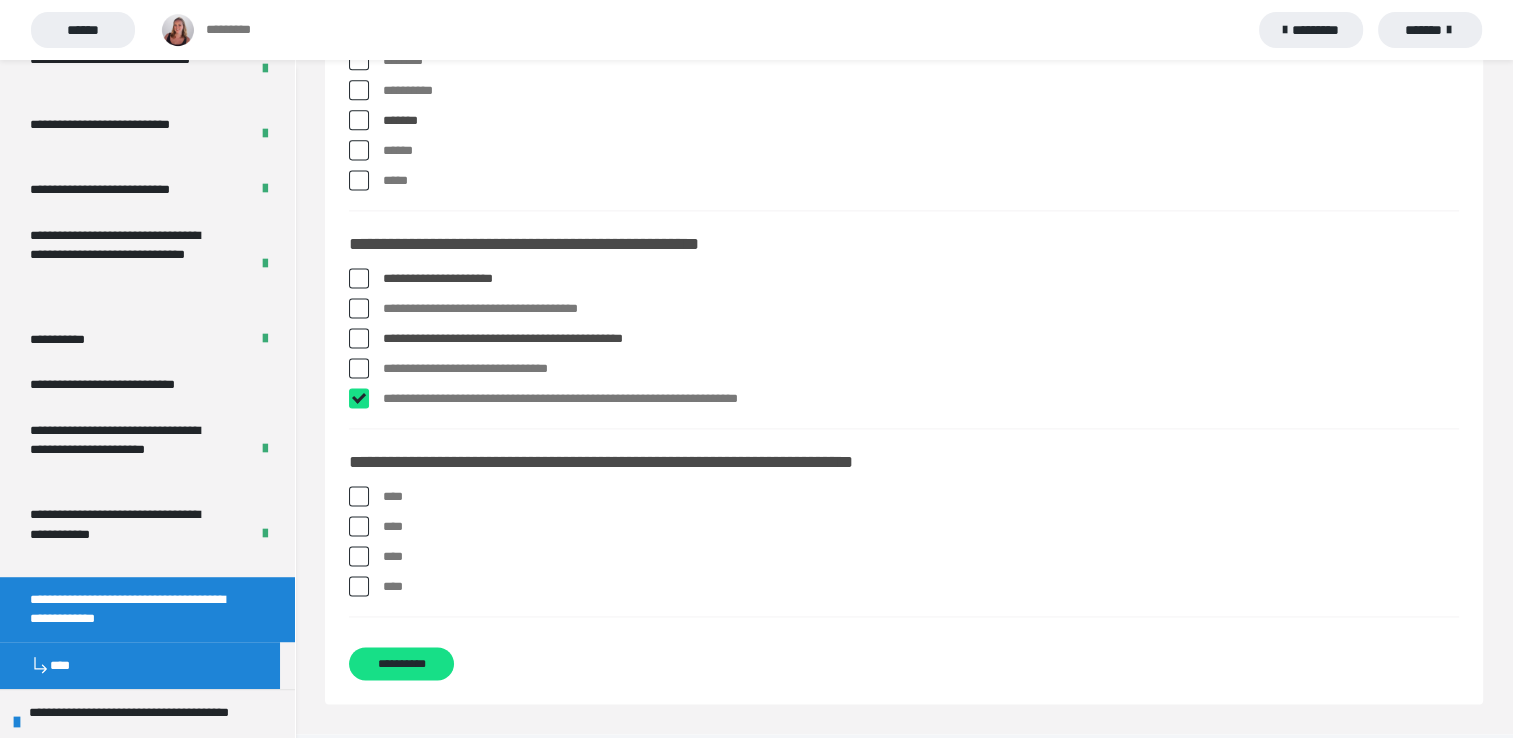checkbox on "****" 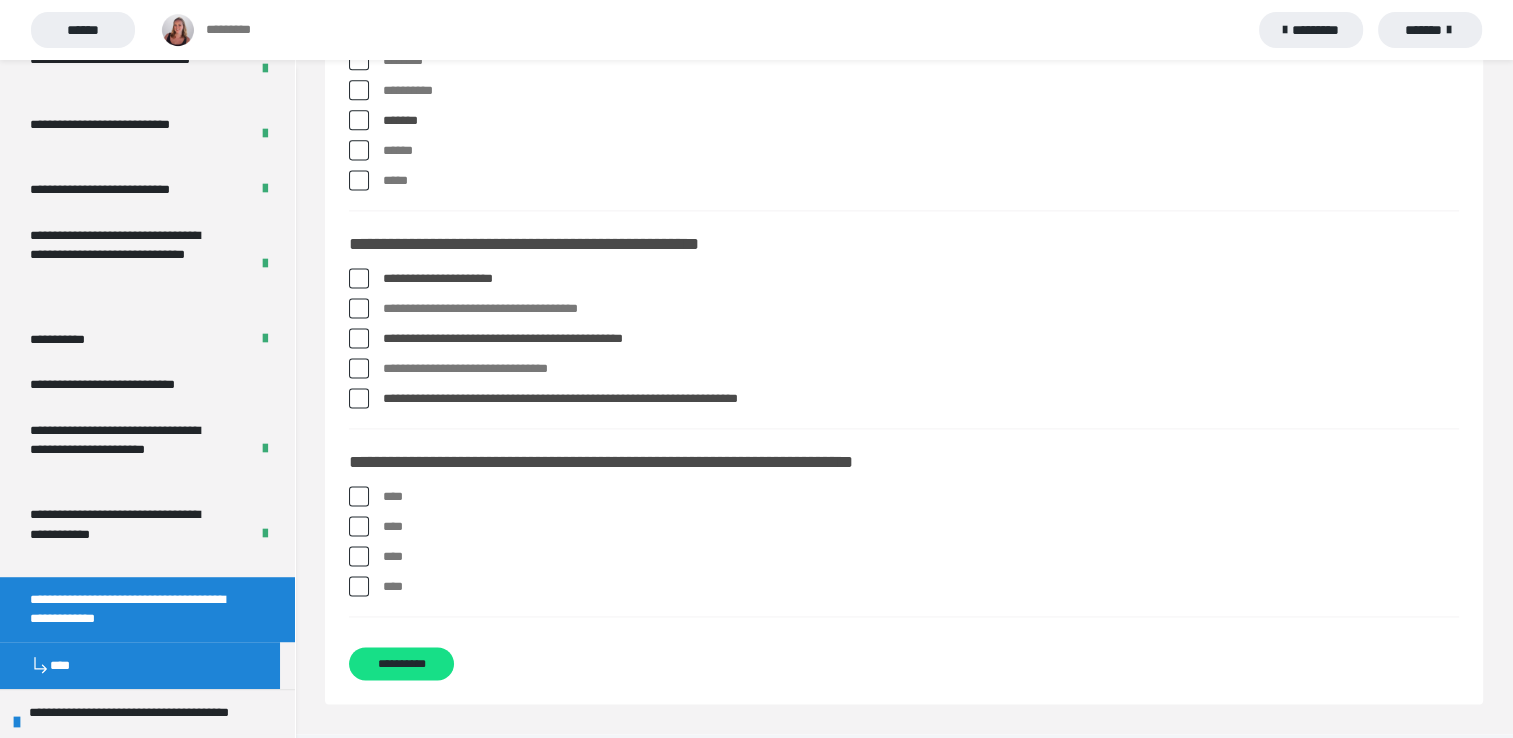 click on "**********" at bounding box center (921, 279) 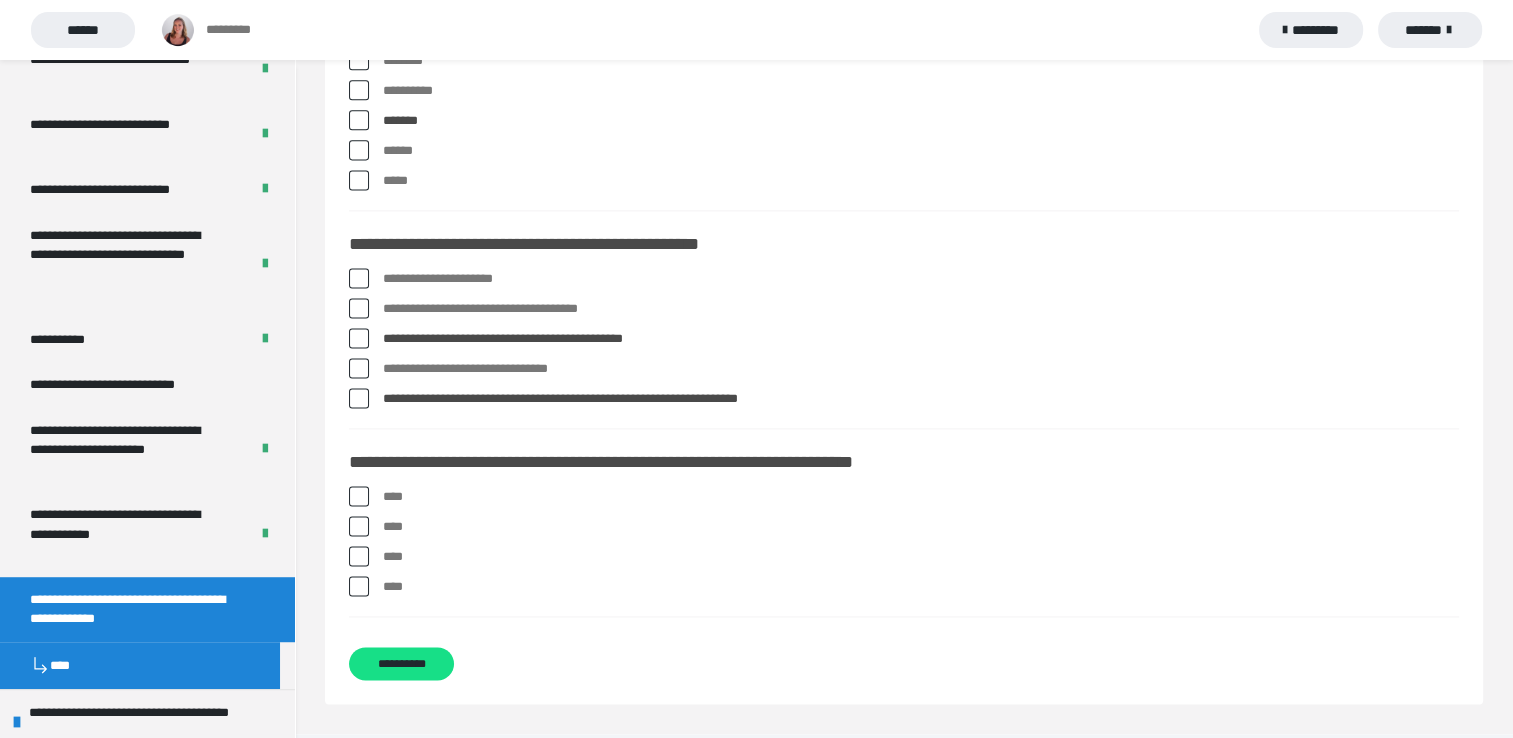 click on "**********" at bounding box center (921, 309) 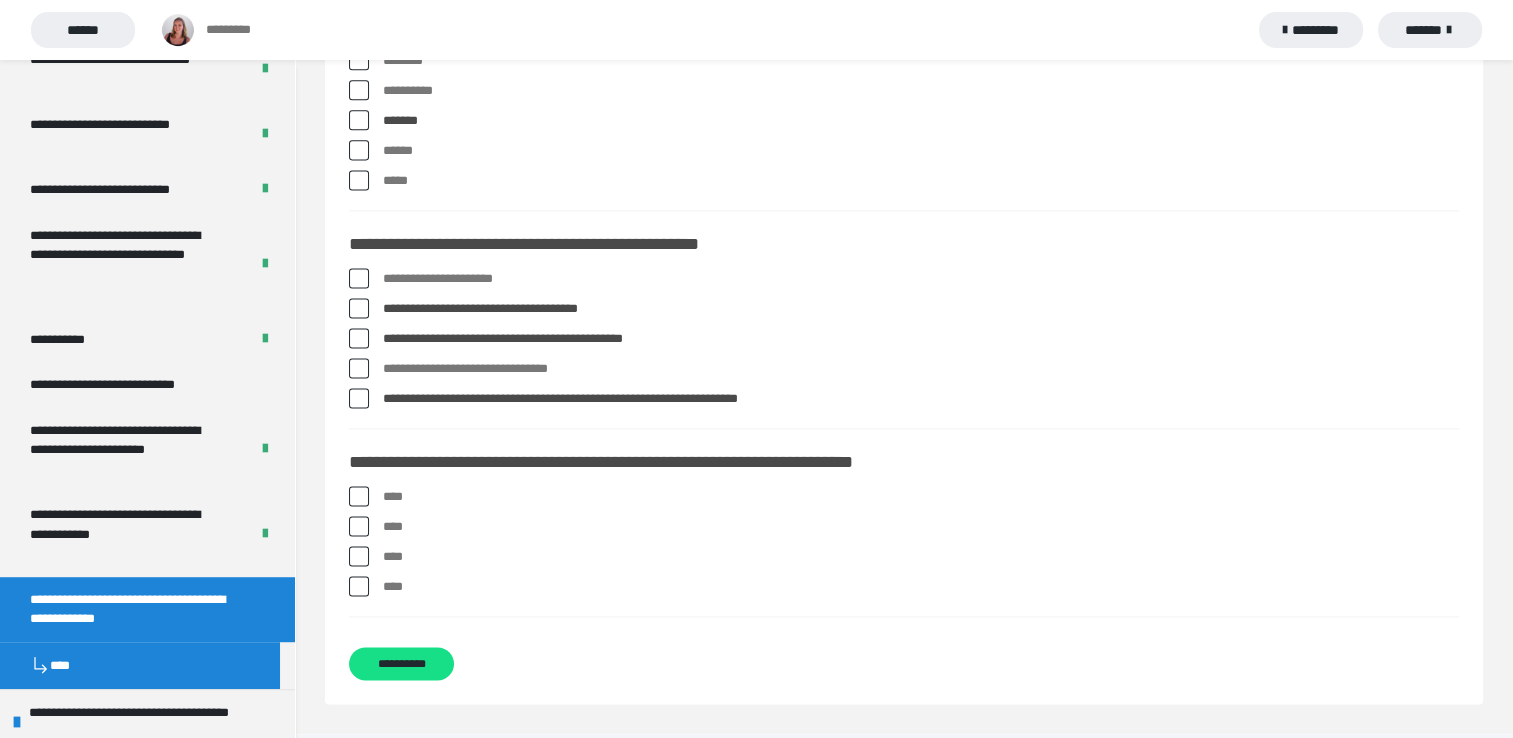 click at bounding box center [359, 556] 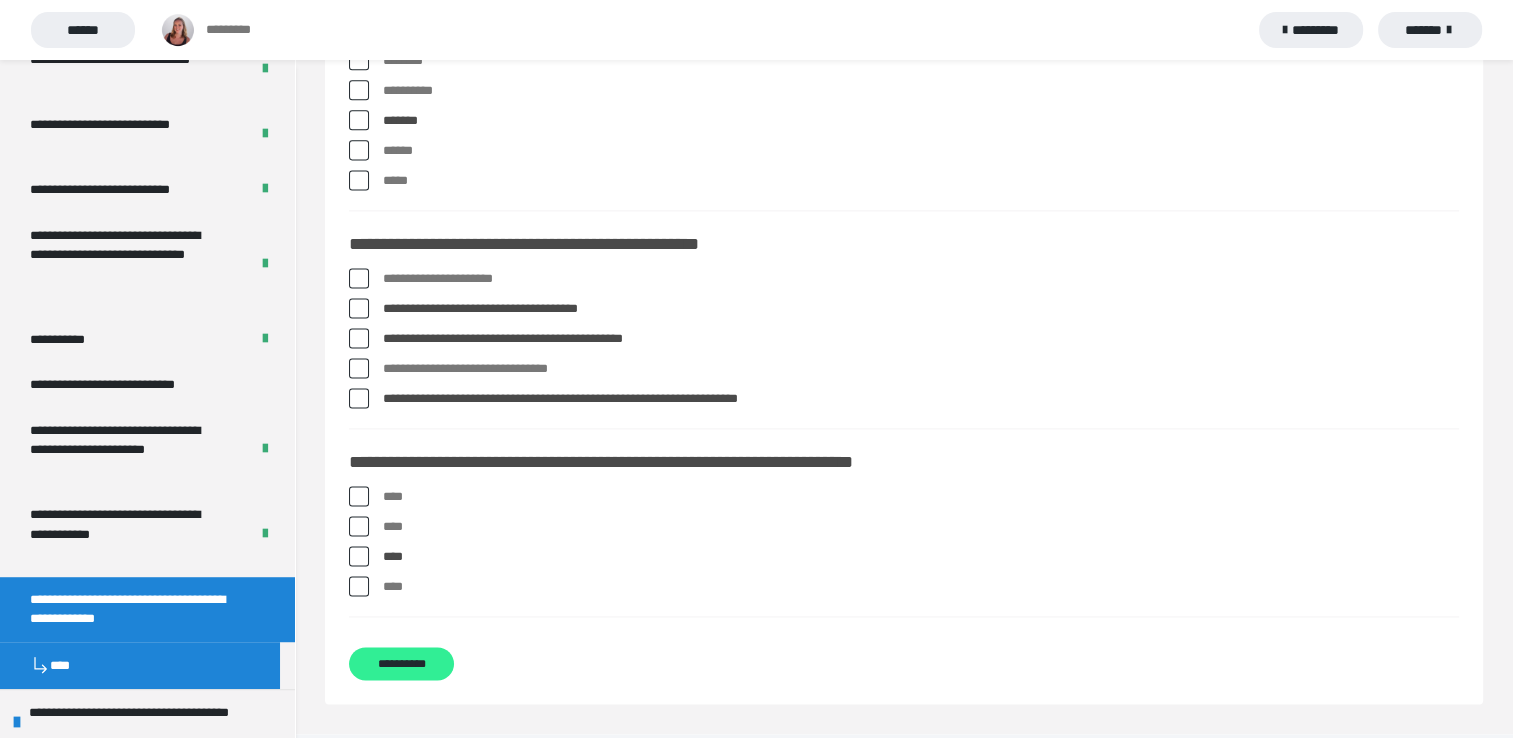 click on "**********" at bounding box center [401, 663] 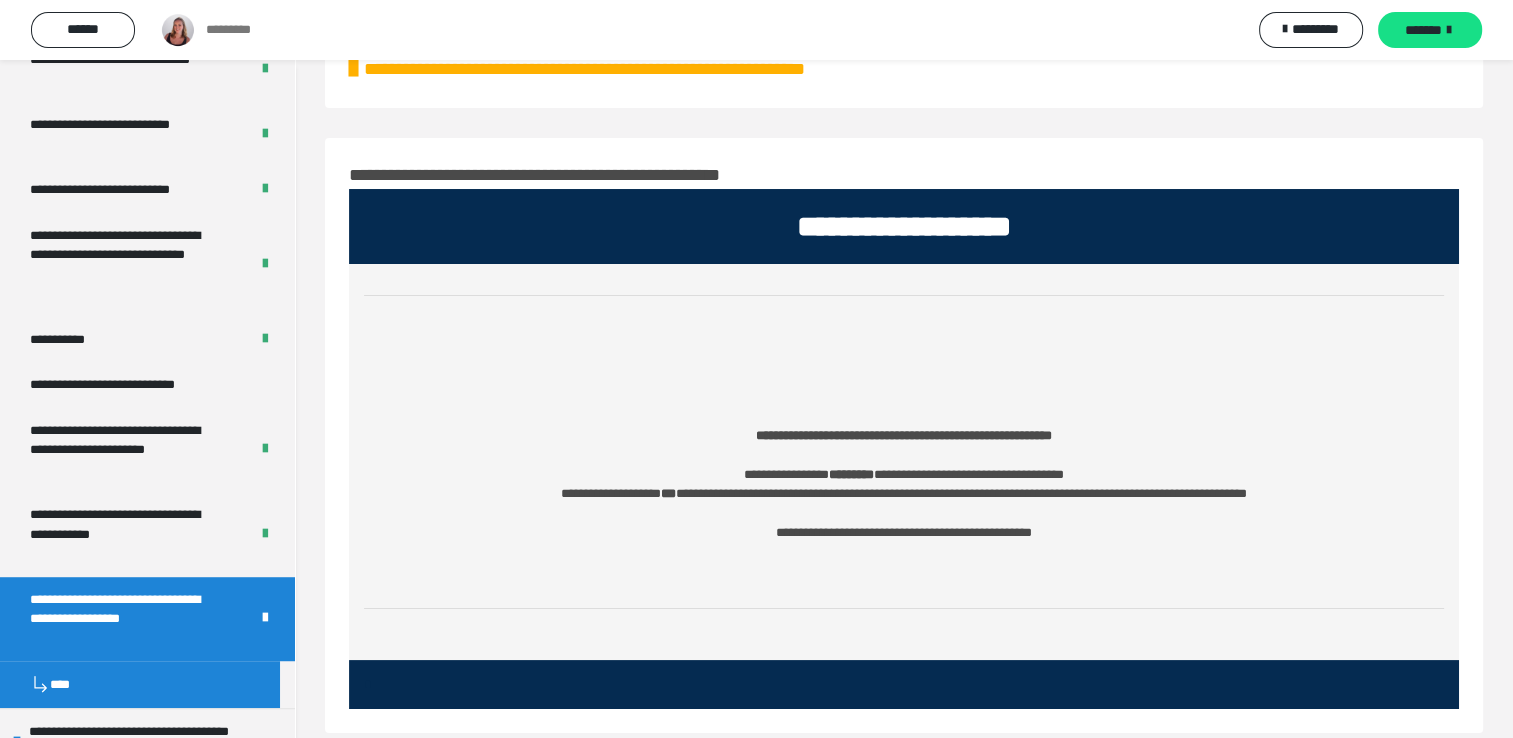 scroll, scrollTop: 84, scrollLeft: 0, axis: vertical 